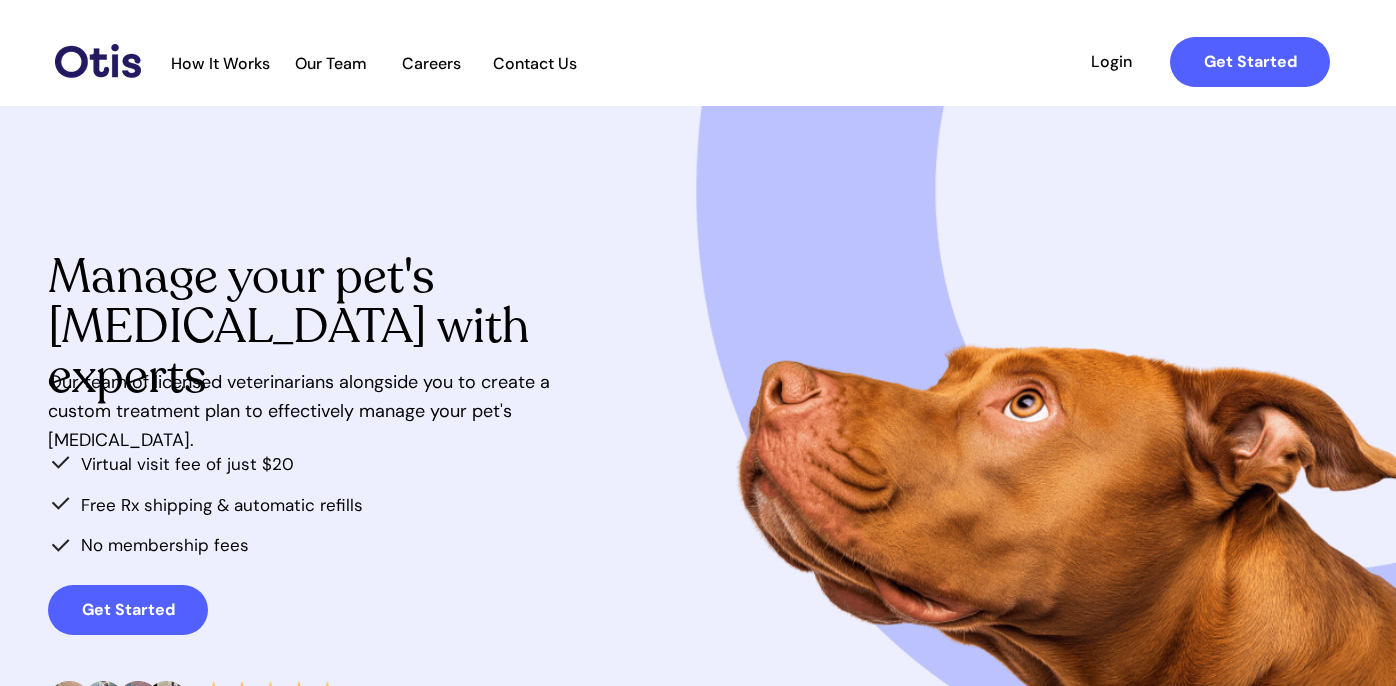 scroll, scrollTop: 0, scrollLeft: 0, axis: both 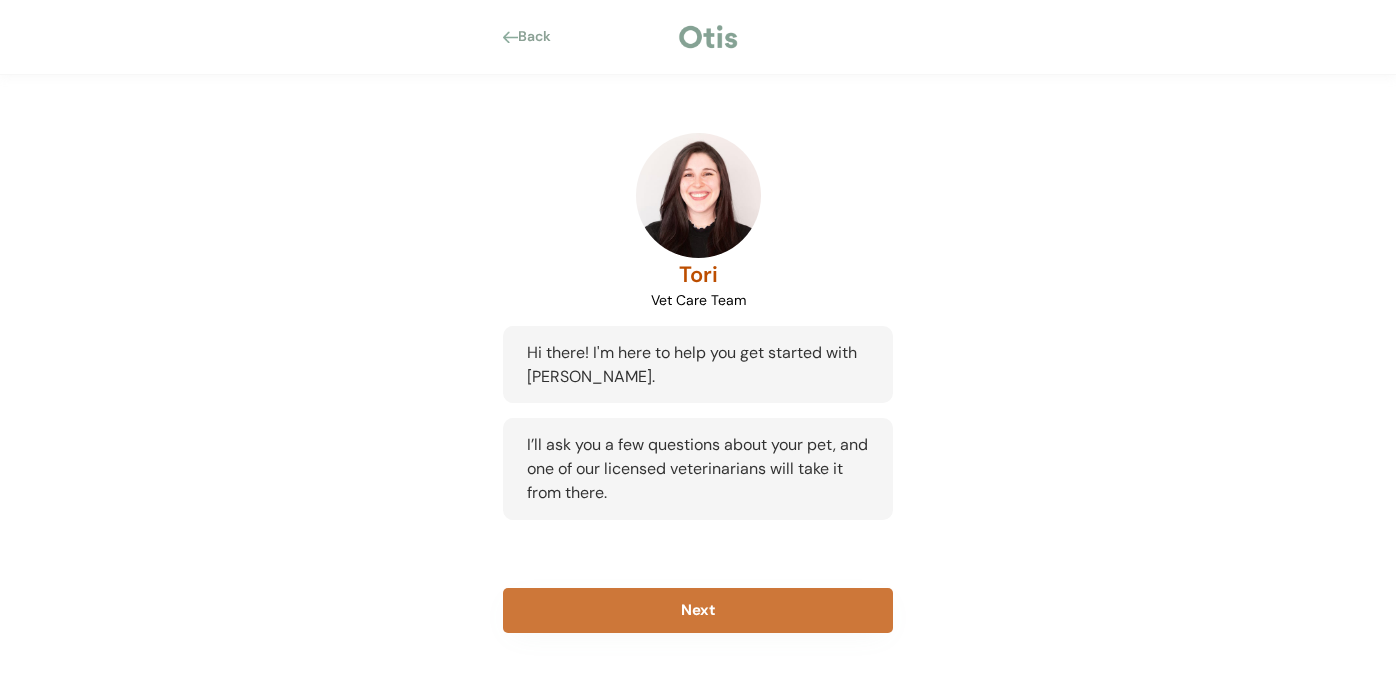click on "Next" at bounding box center (698, 610) 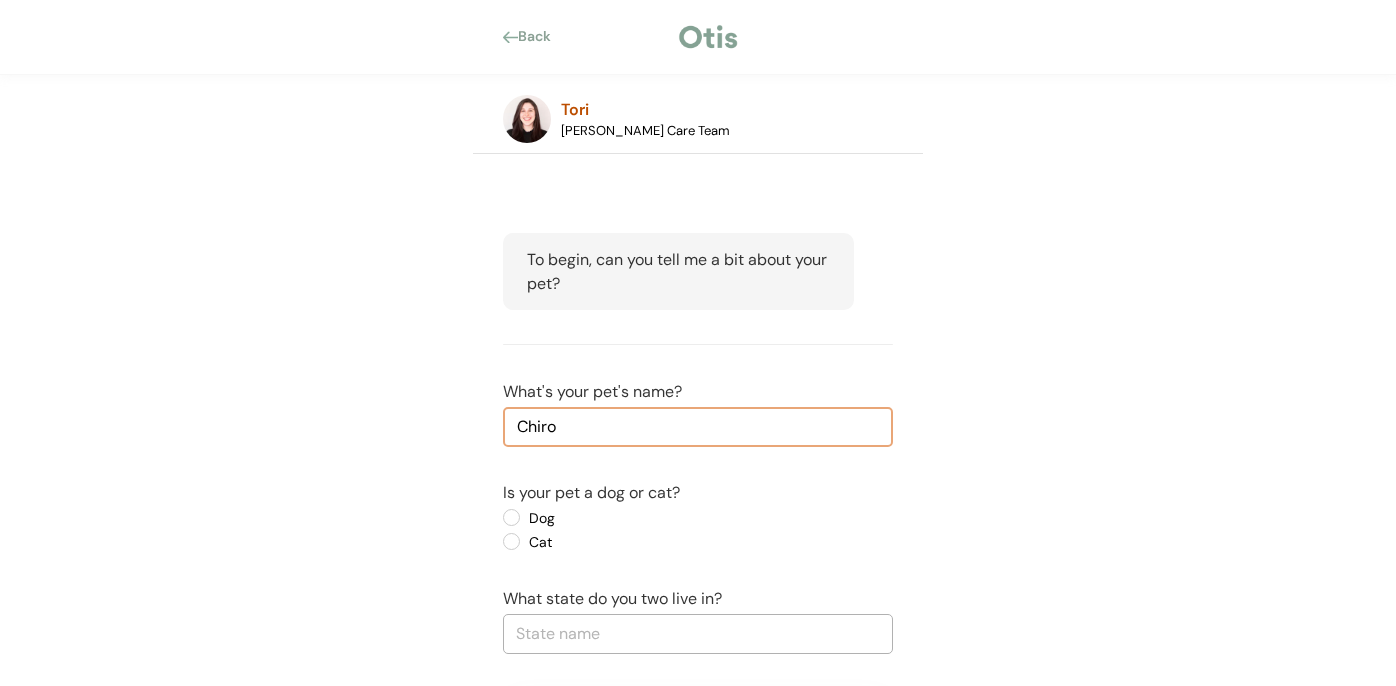 type on "Chiro" 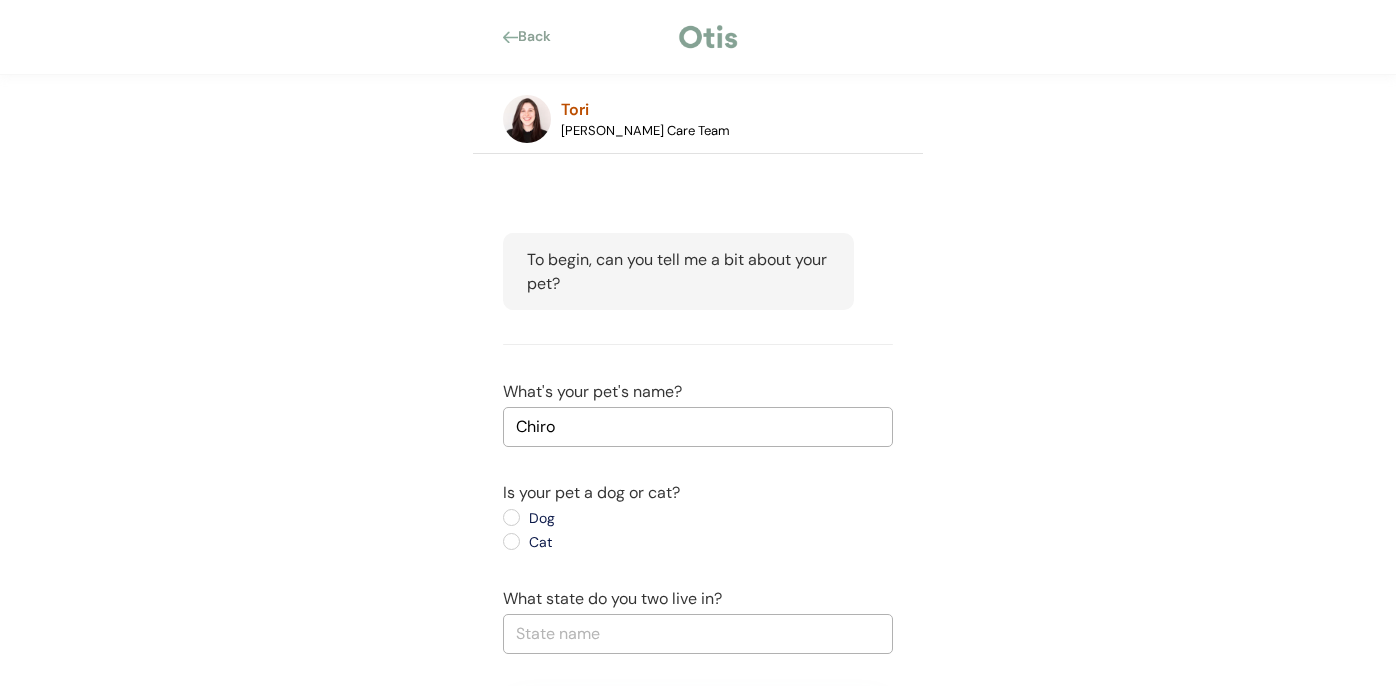click on "Dog" at bounding box center (613, 518) 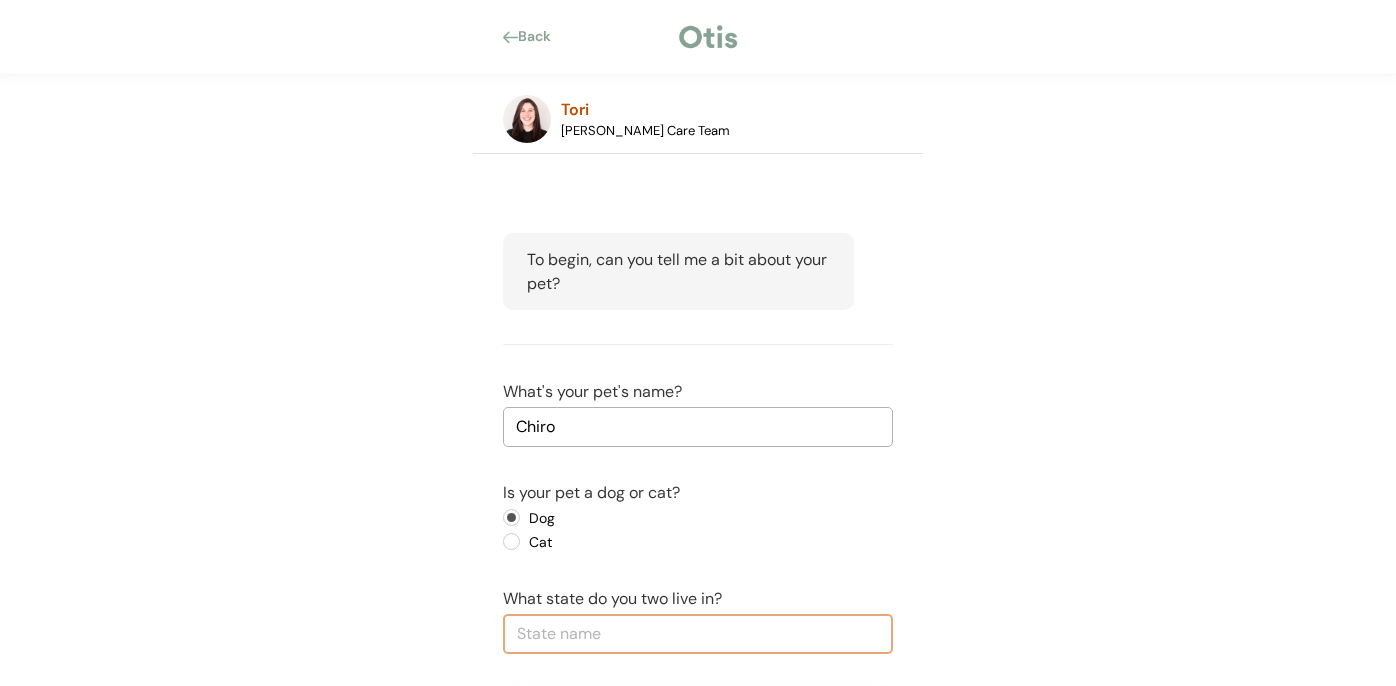 click at bounding box center (698, 634) 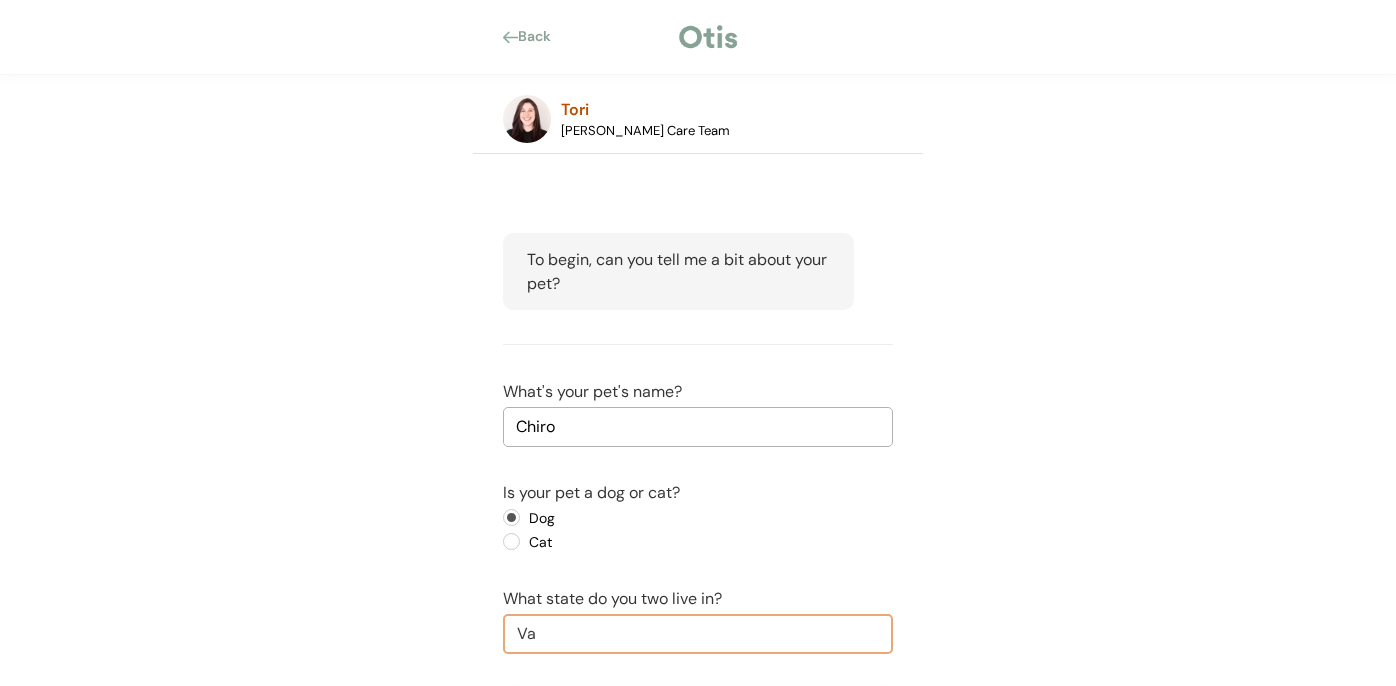 scroll, scrollTop: 167, scrollLeft: 0, axis: vertical 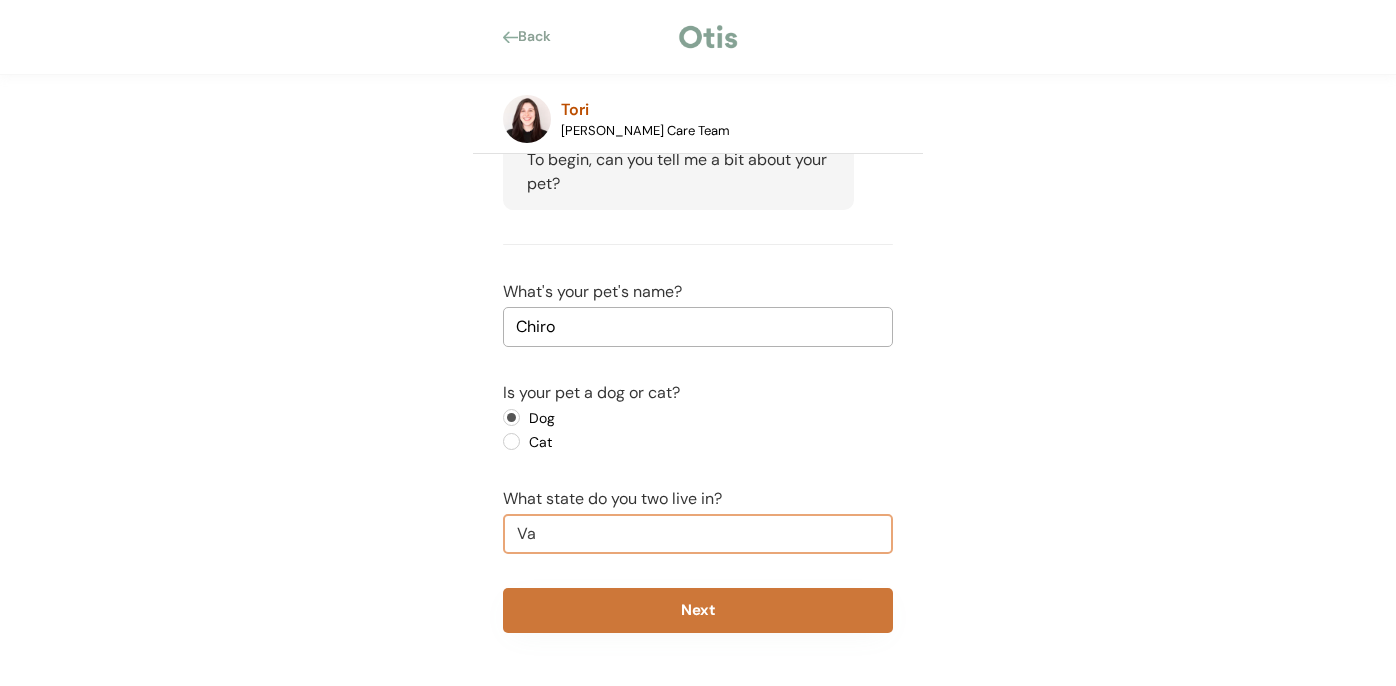 type on "V" 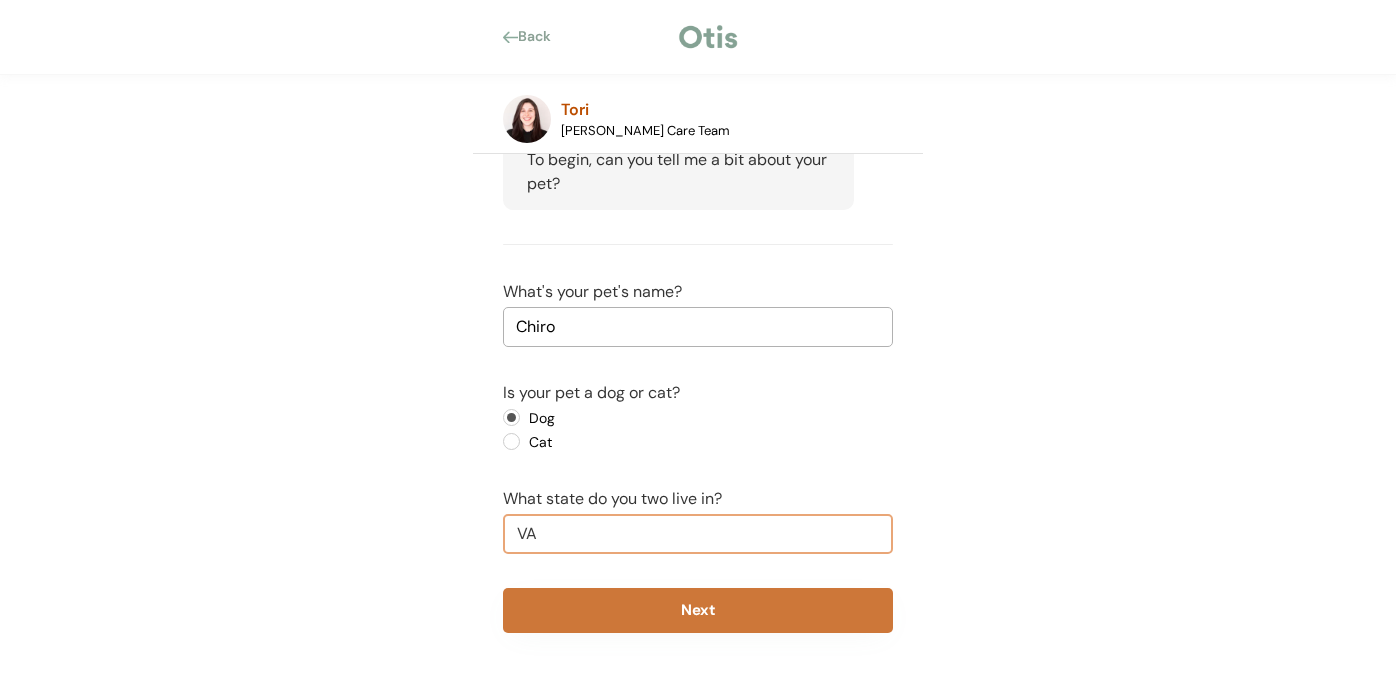type on "VA" 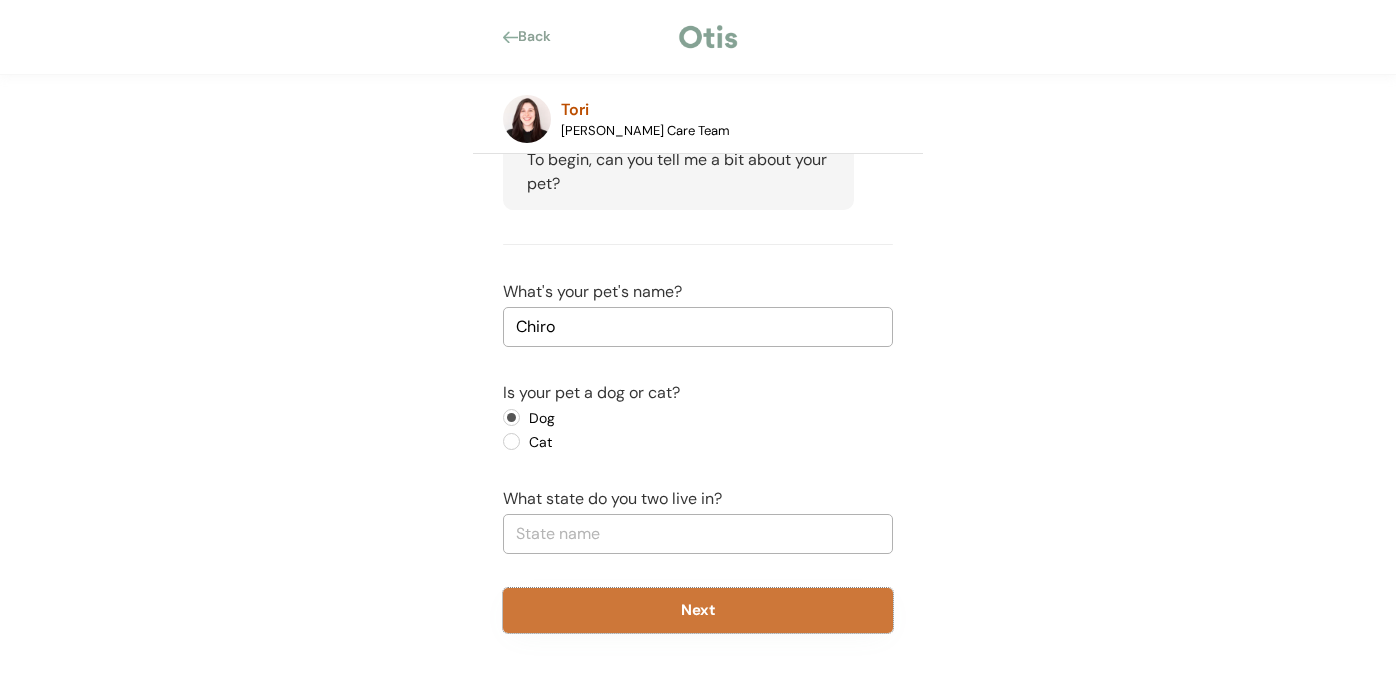 click on "Next" at bounding box center [698, 610] 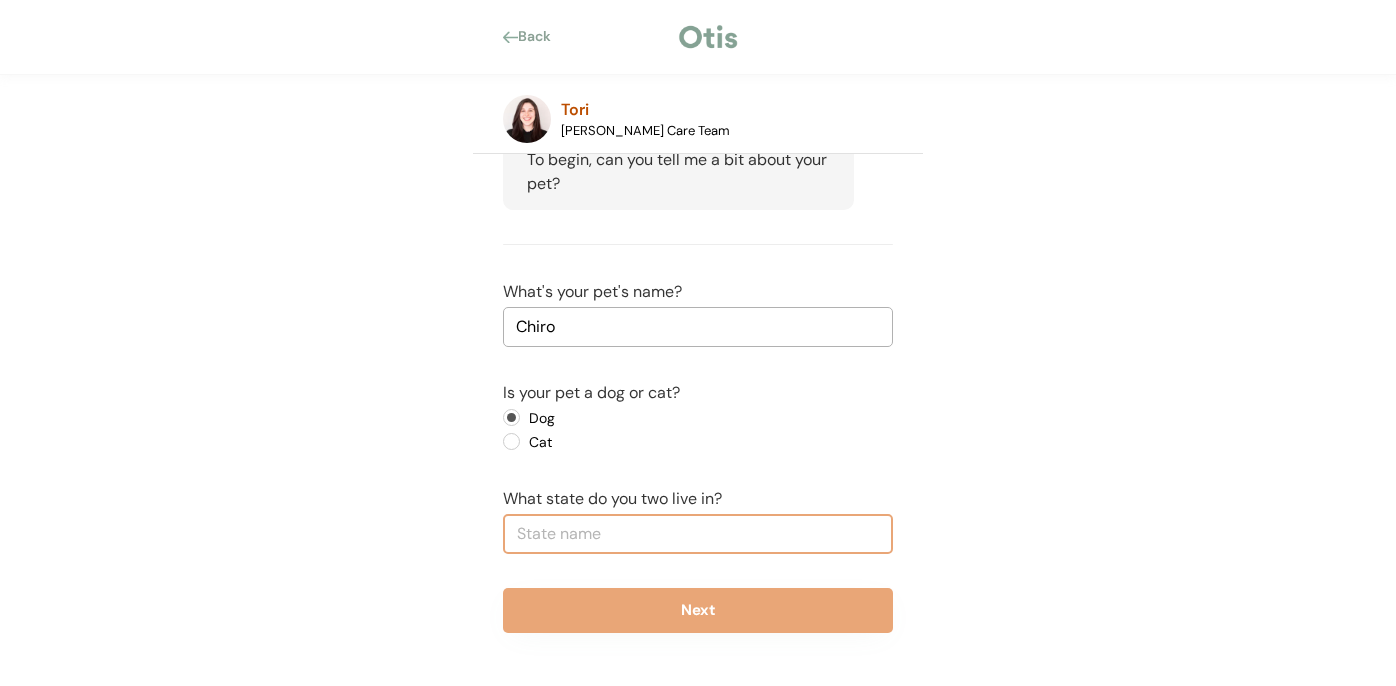 click at bounding box center (698, 534) 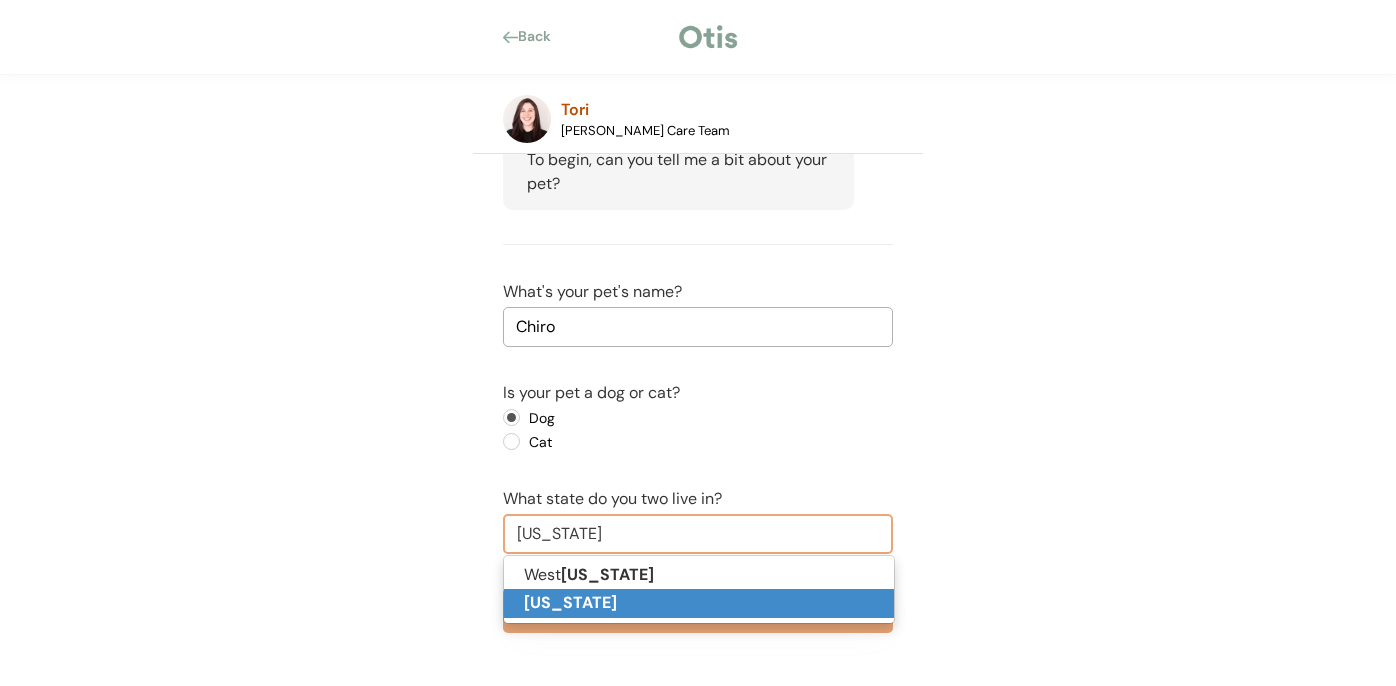 click on "Virginia" at bounding box center (699, 603) 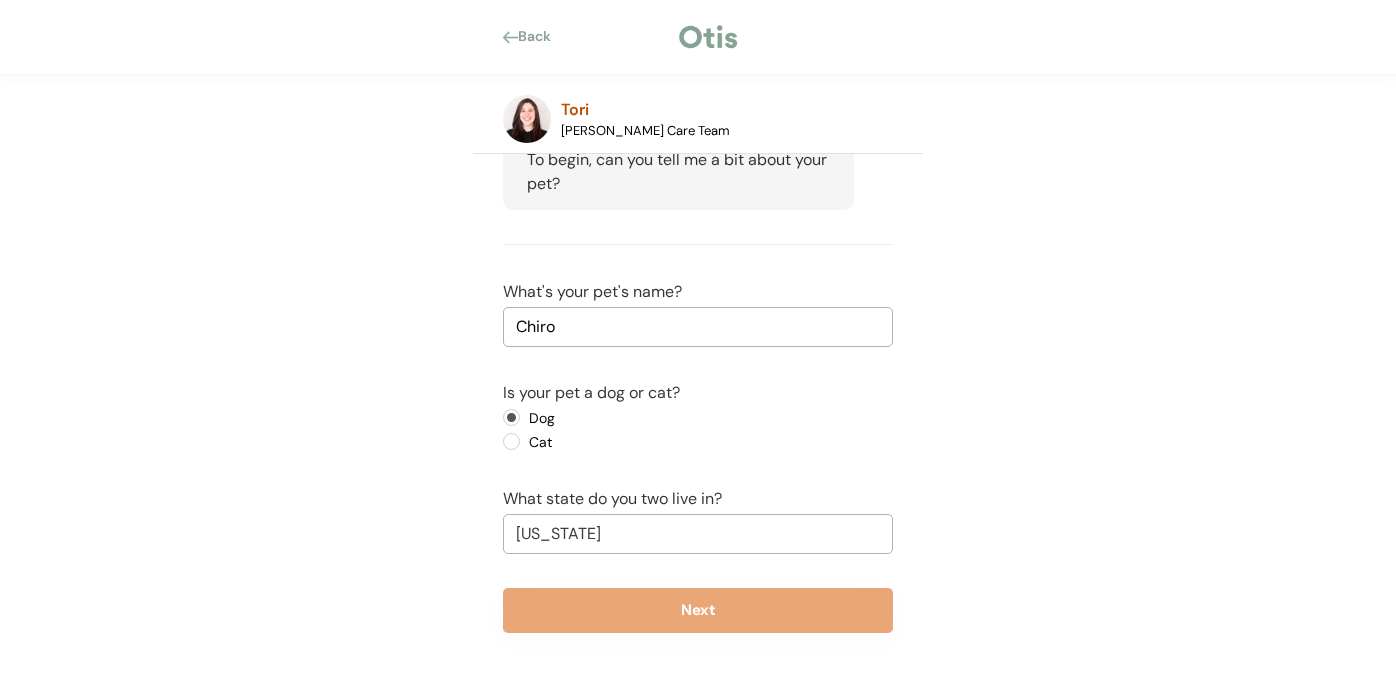drag, startPoint x: 608, startPoint y: 535, endPoint x: 456, endPoint y: 519, distance: 152.83978 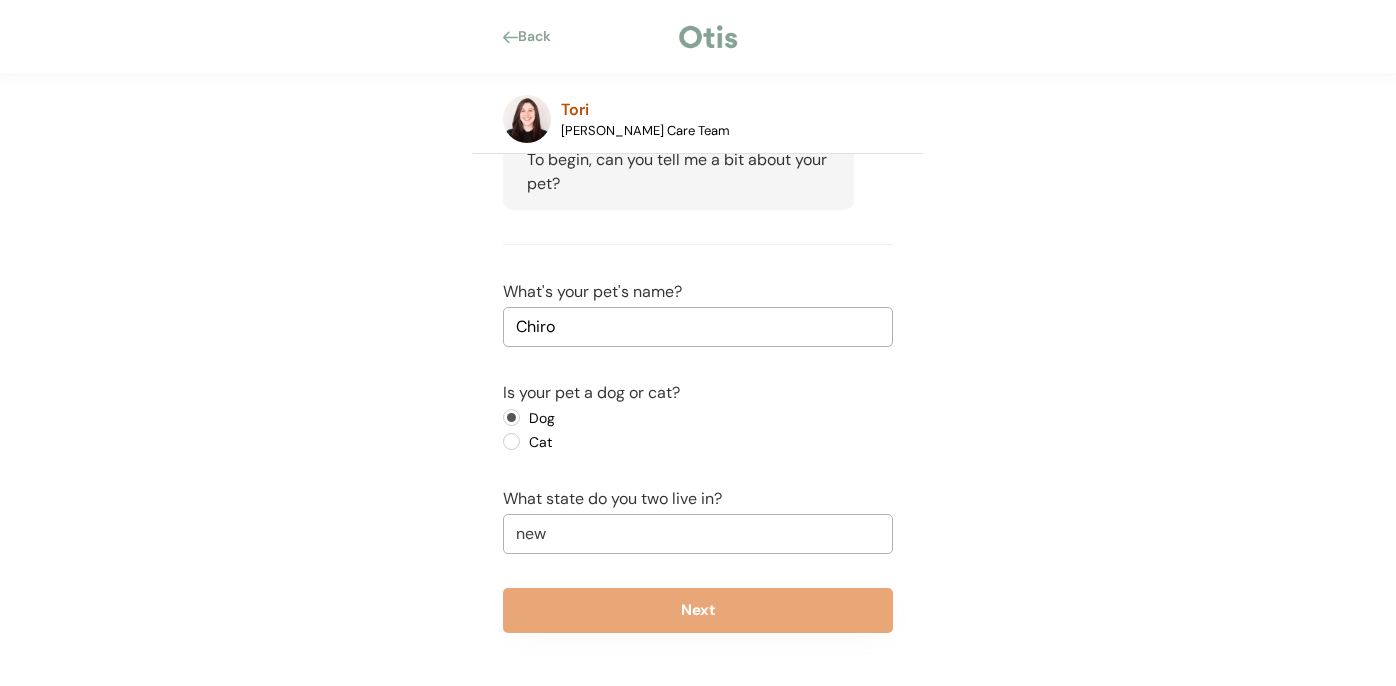 type on "new" 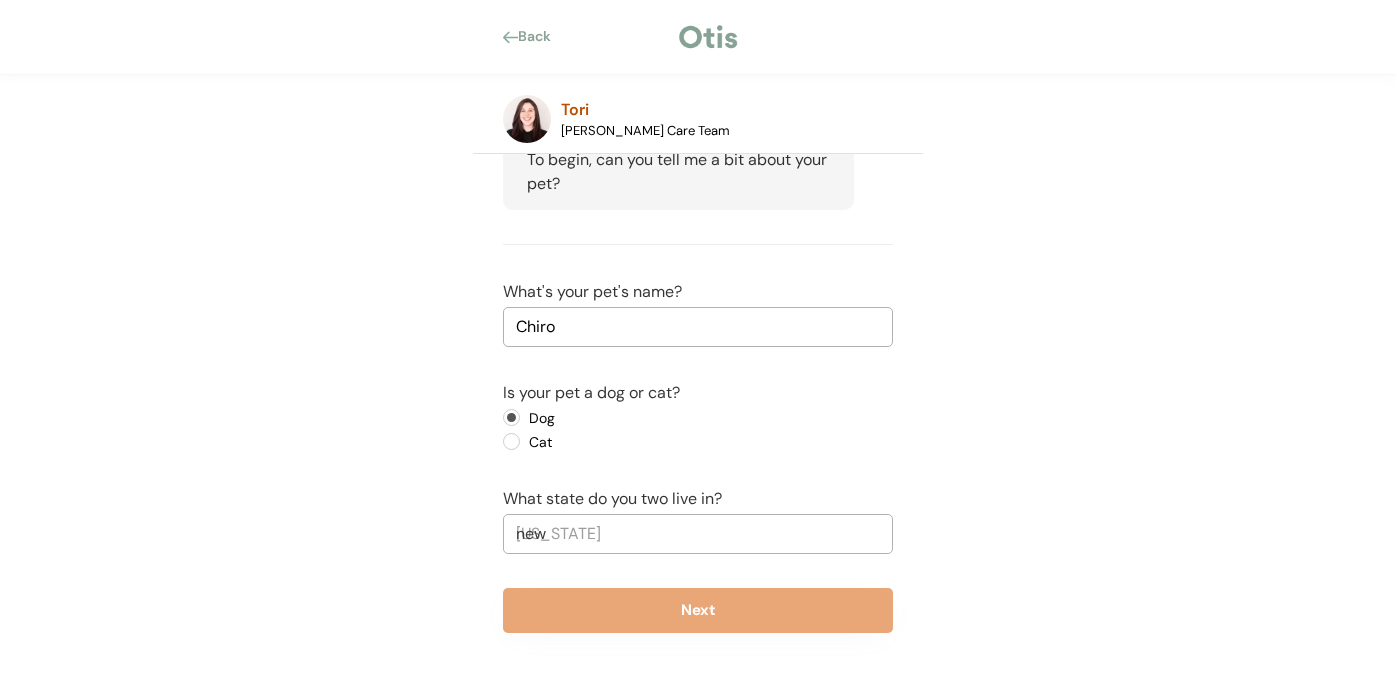 type 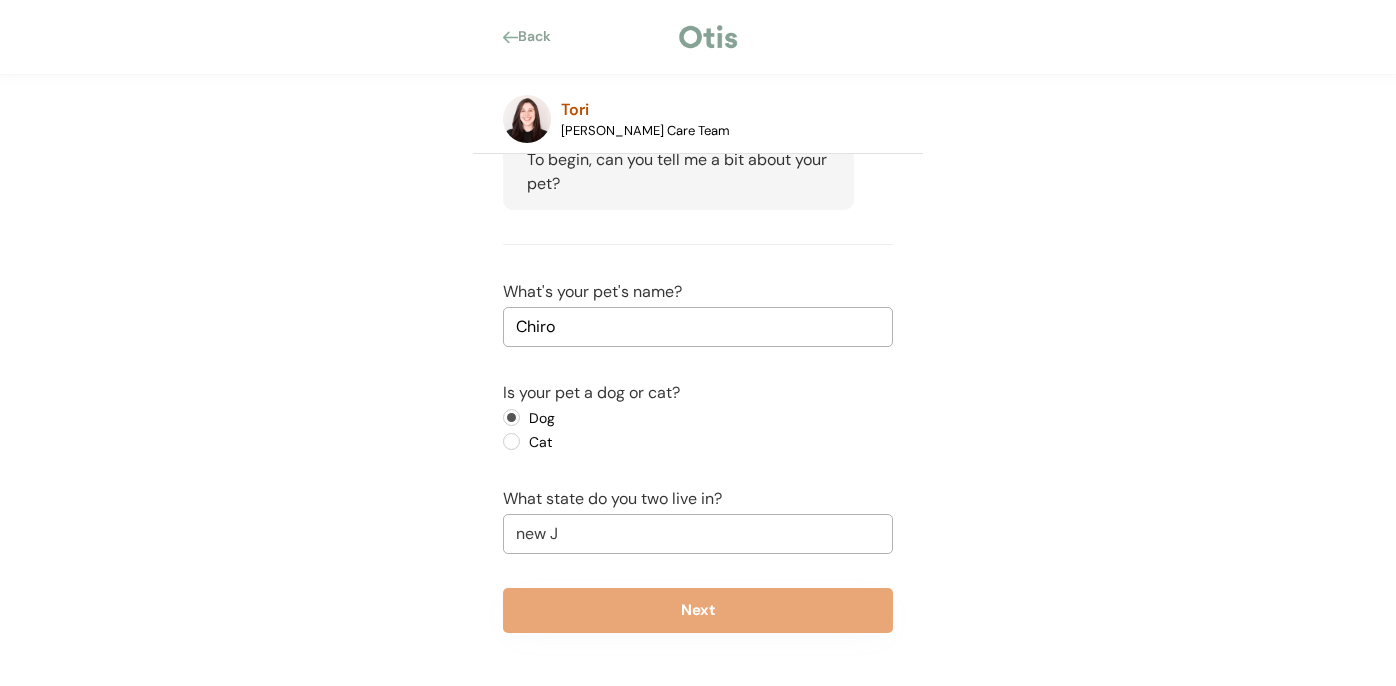 type on "new Jersey" 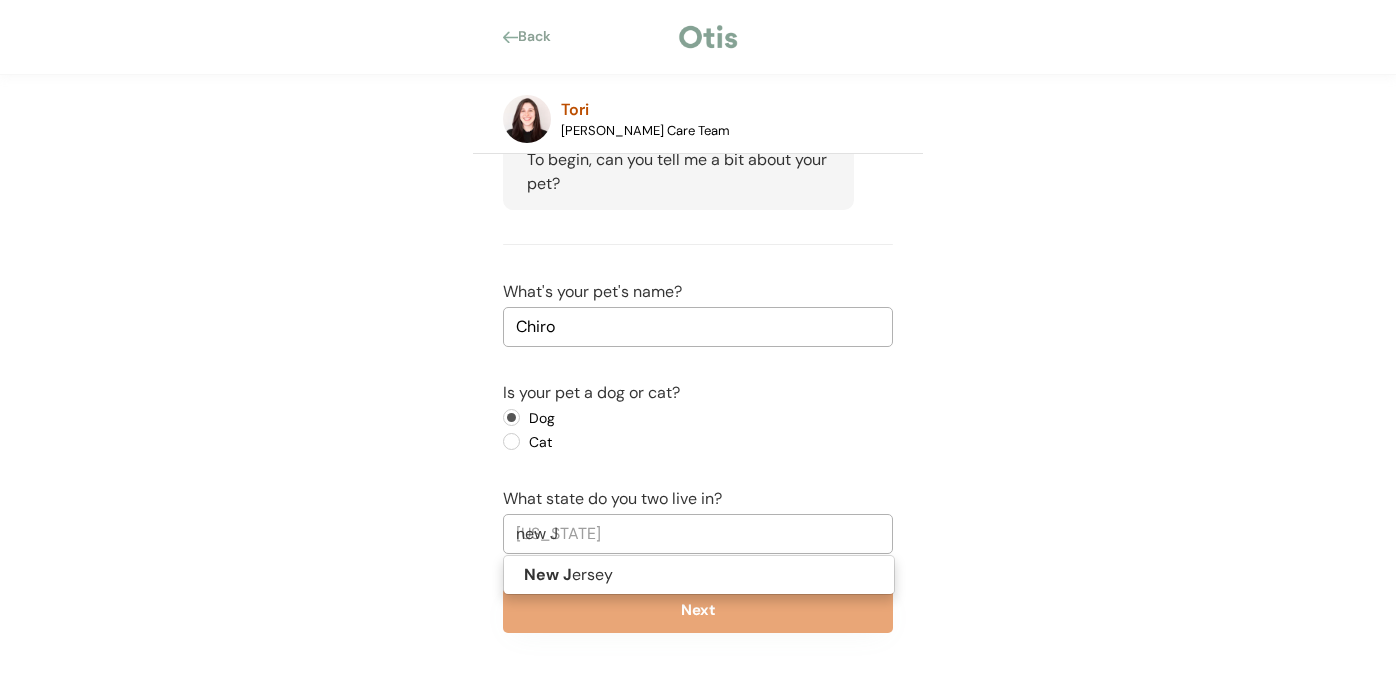 type on "new" 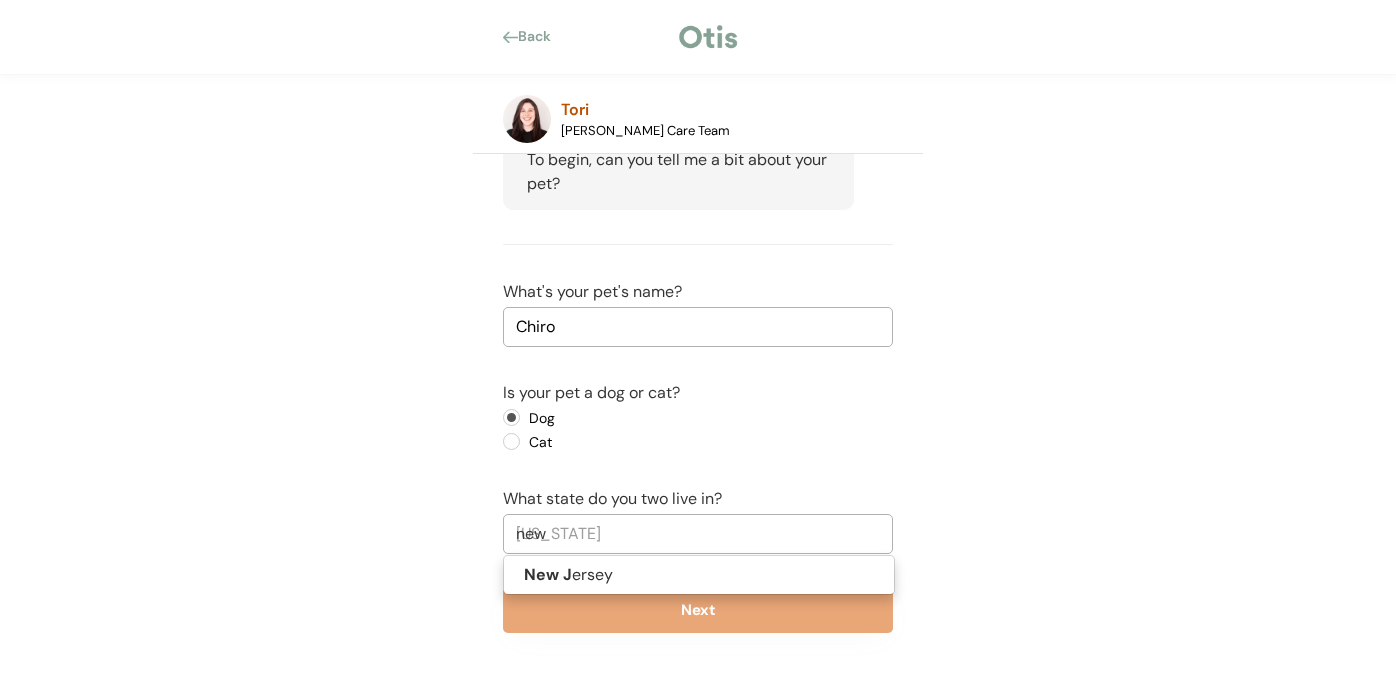 type on "new Hampshire" 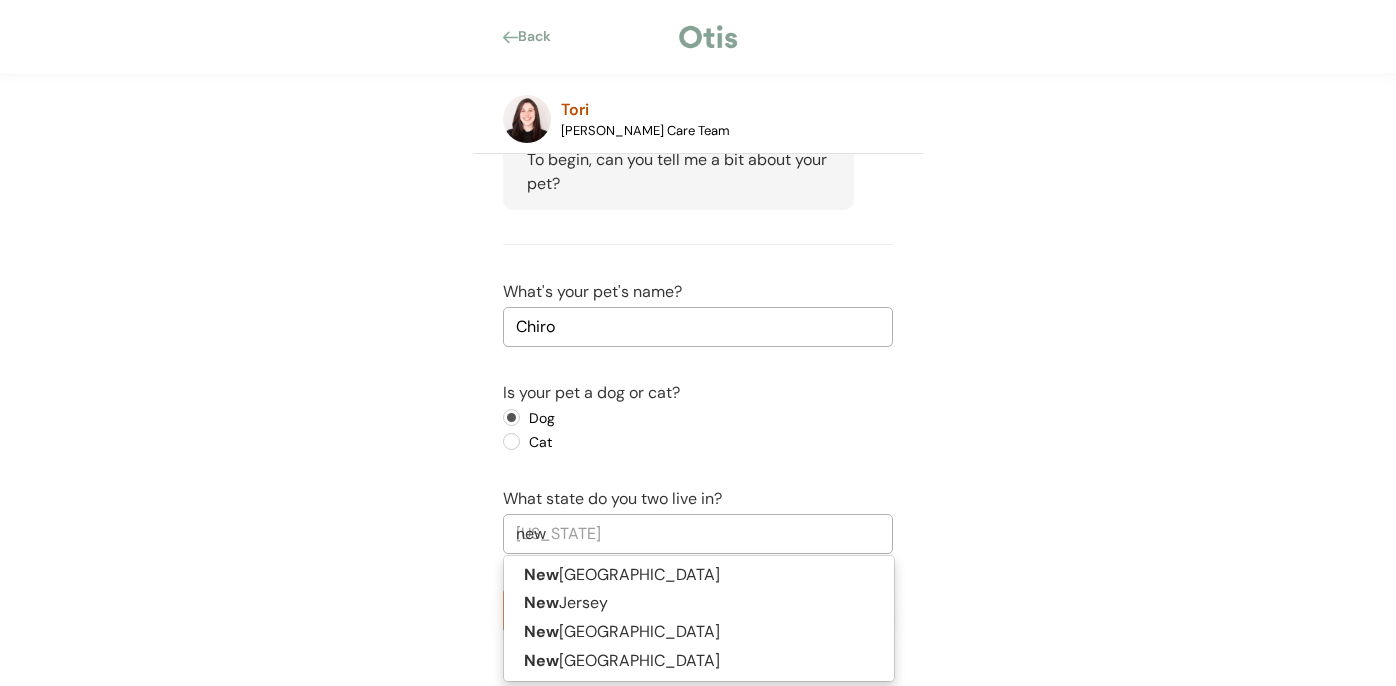 type on "ne" 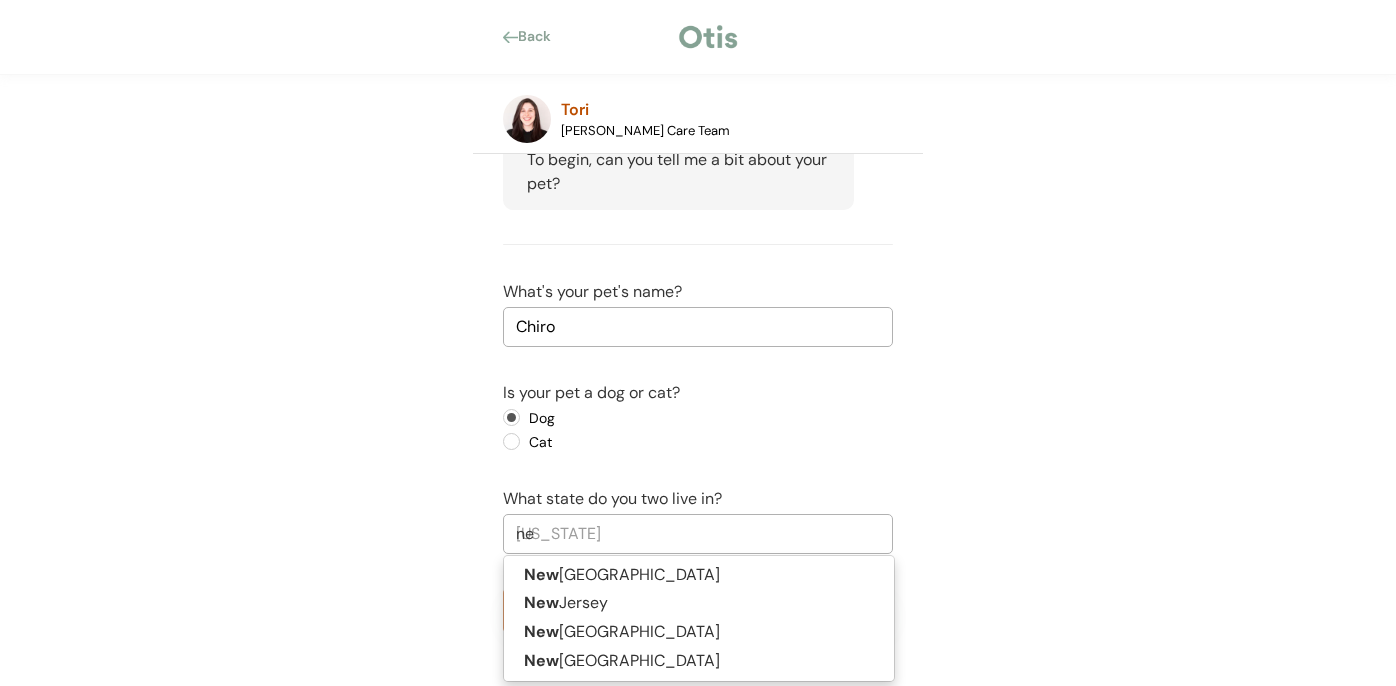 type on "nebraska" 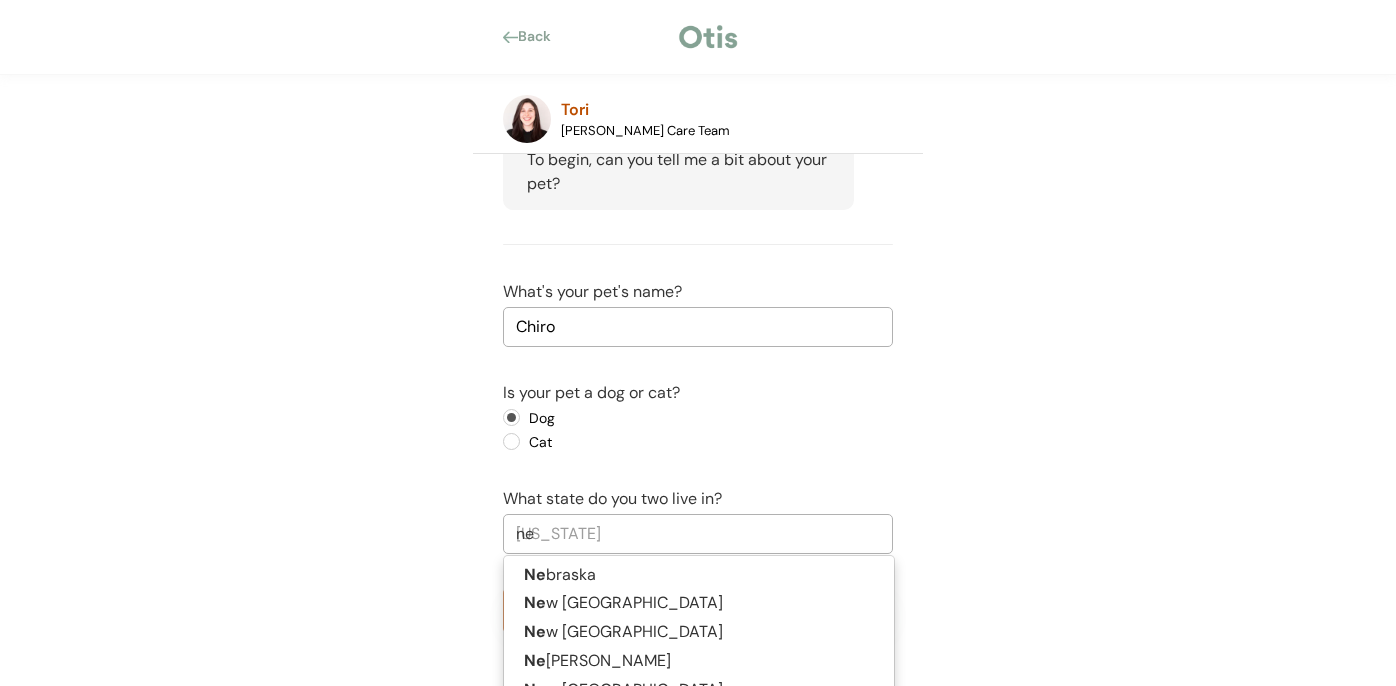 type on "n" 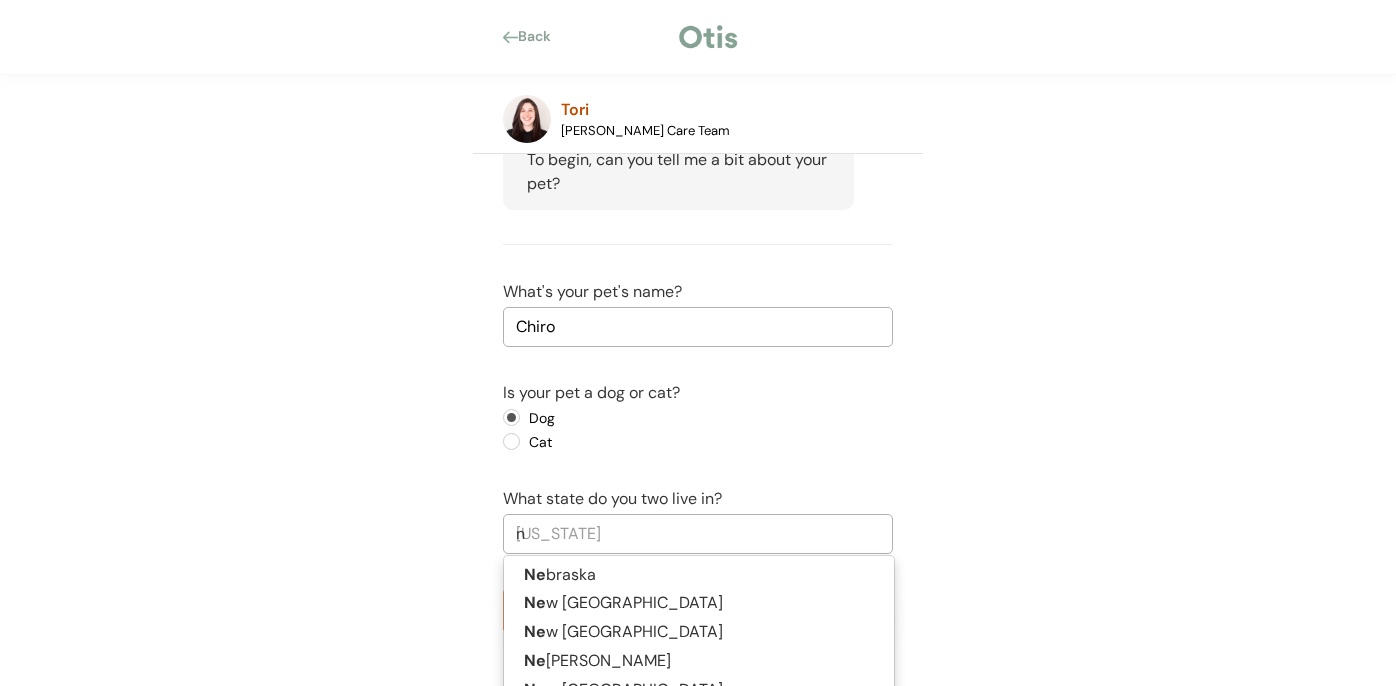 type 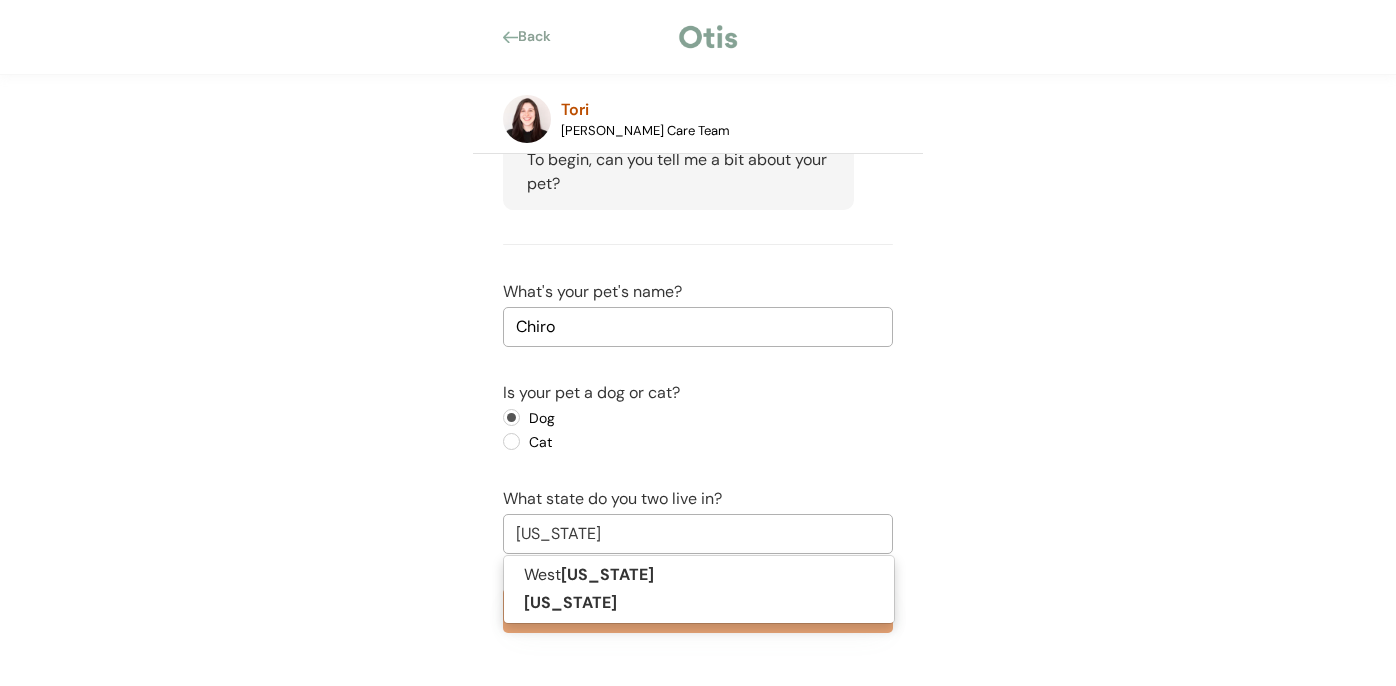 type on "Virginia" 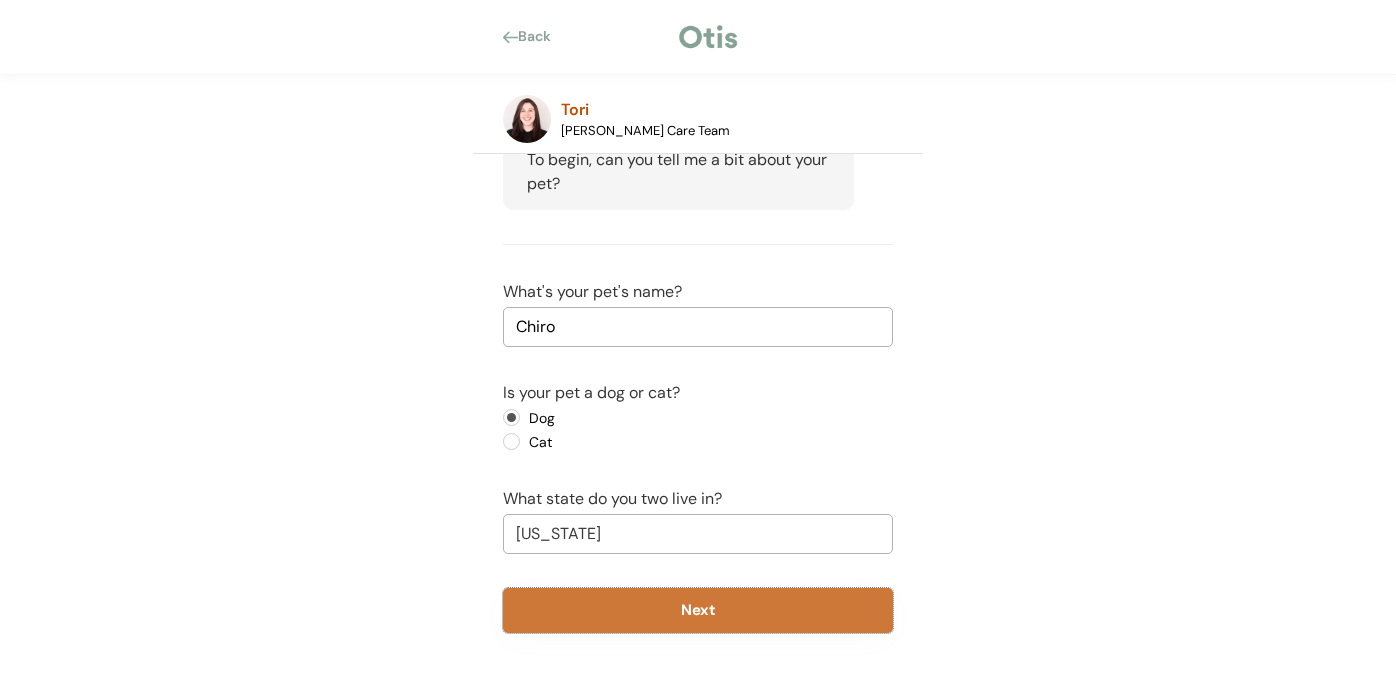click on "Next" at bounding box center [698, 610] 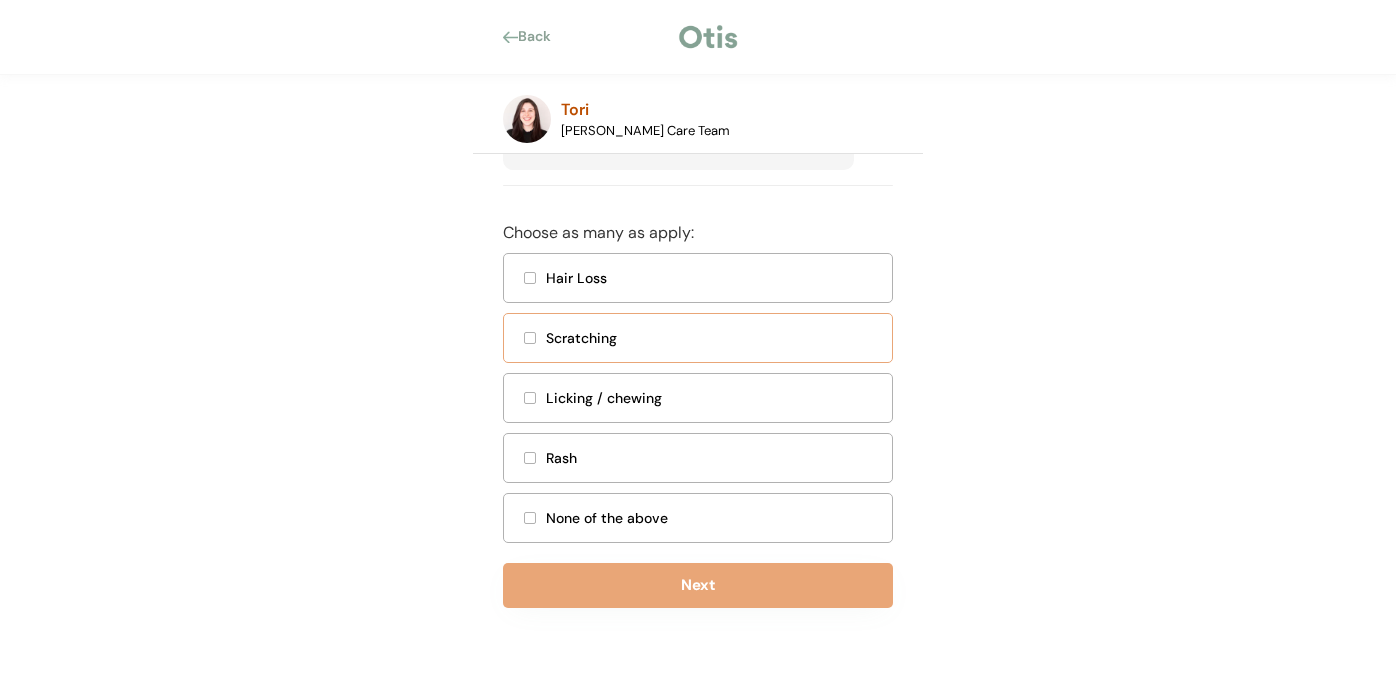 scroll, scrollTop: 506, scrollLeft: 0, axis: vertical 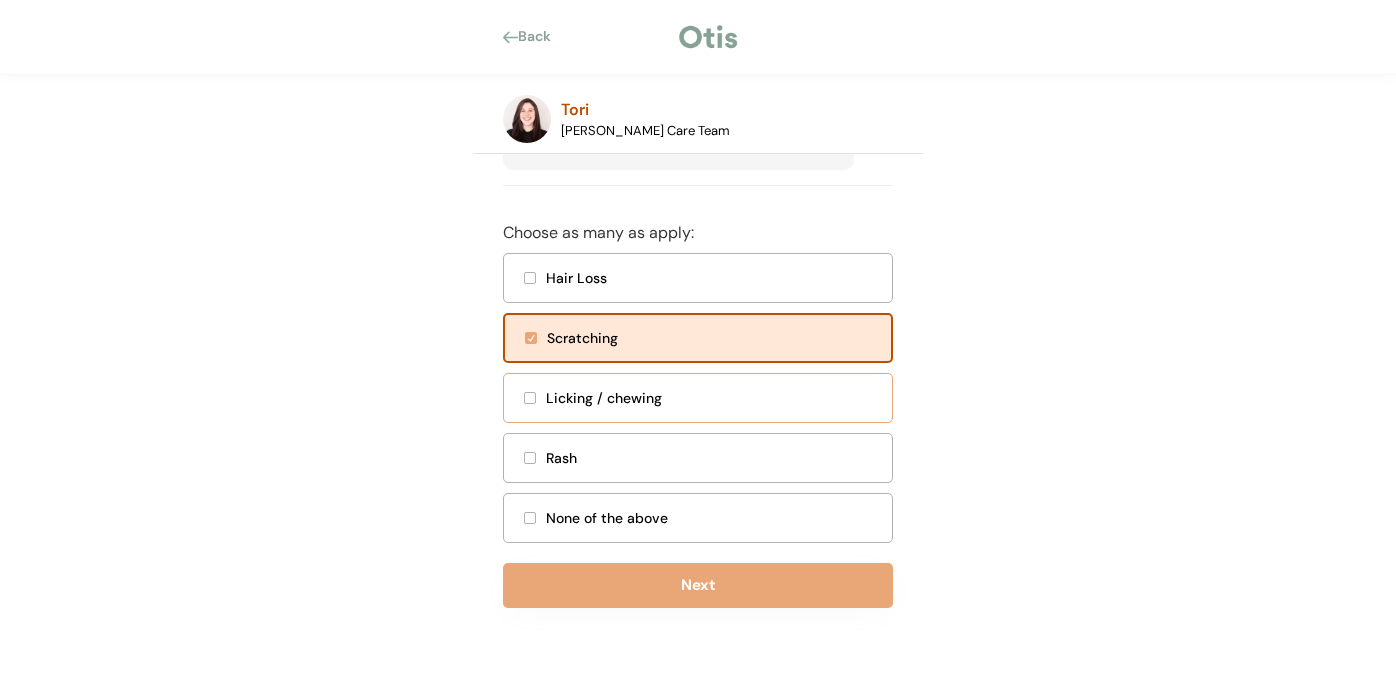 click on "Licking / chewing" at bounding box center [713, 398] 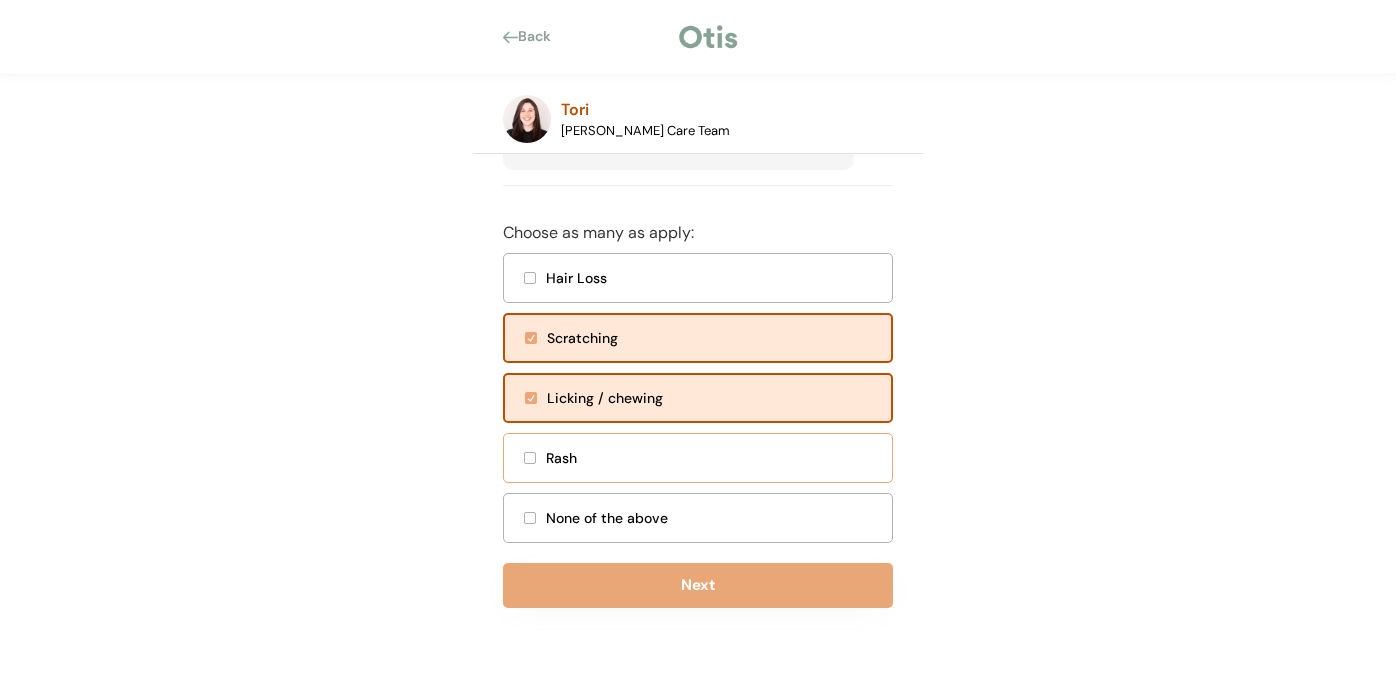 click on "Rash" at bounding box center [713, 458] 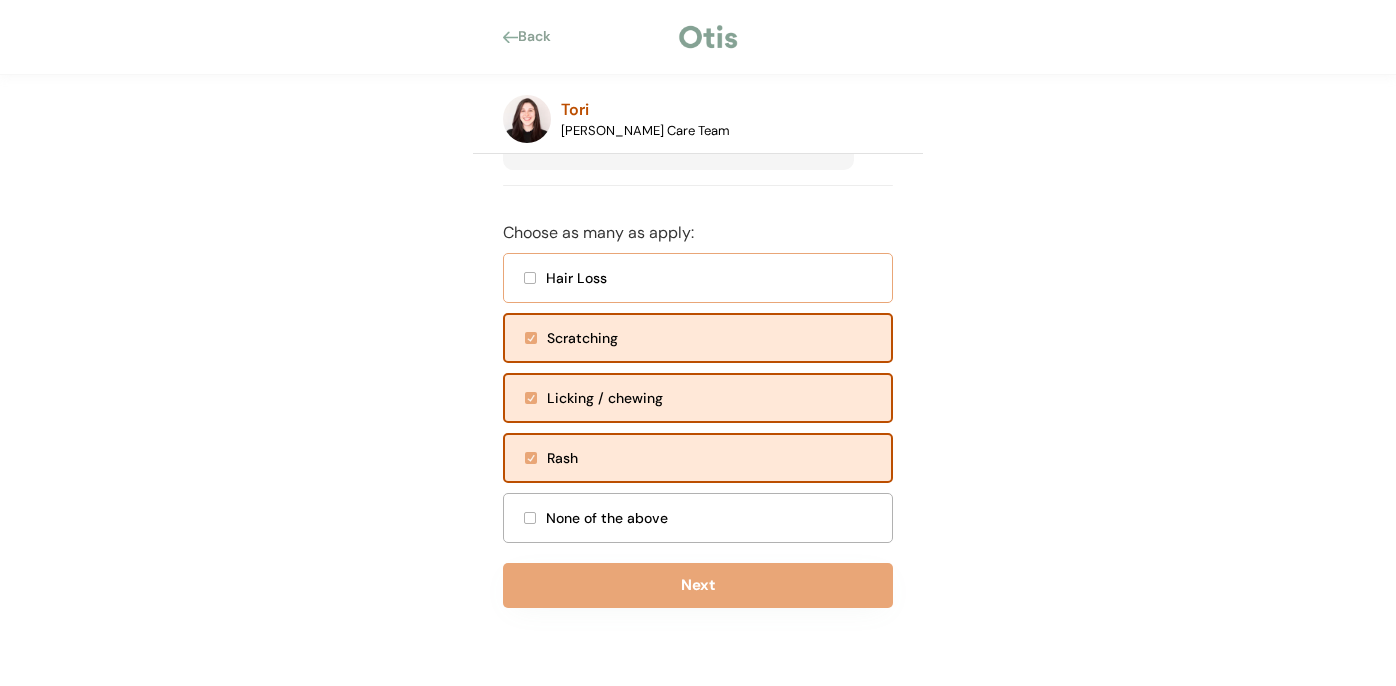 click on "Hair Loss" at bounding box center [713, 278] 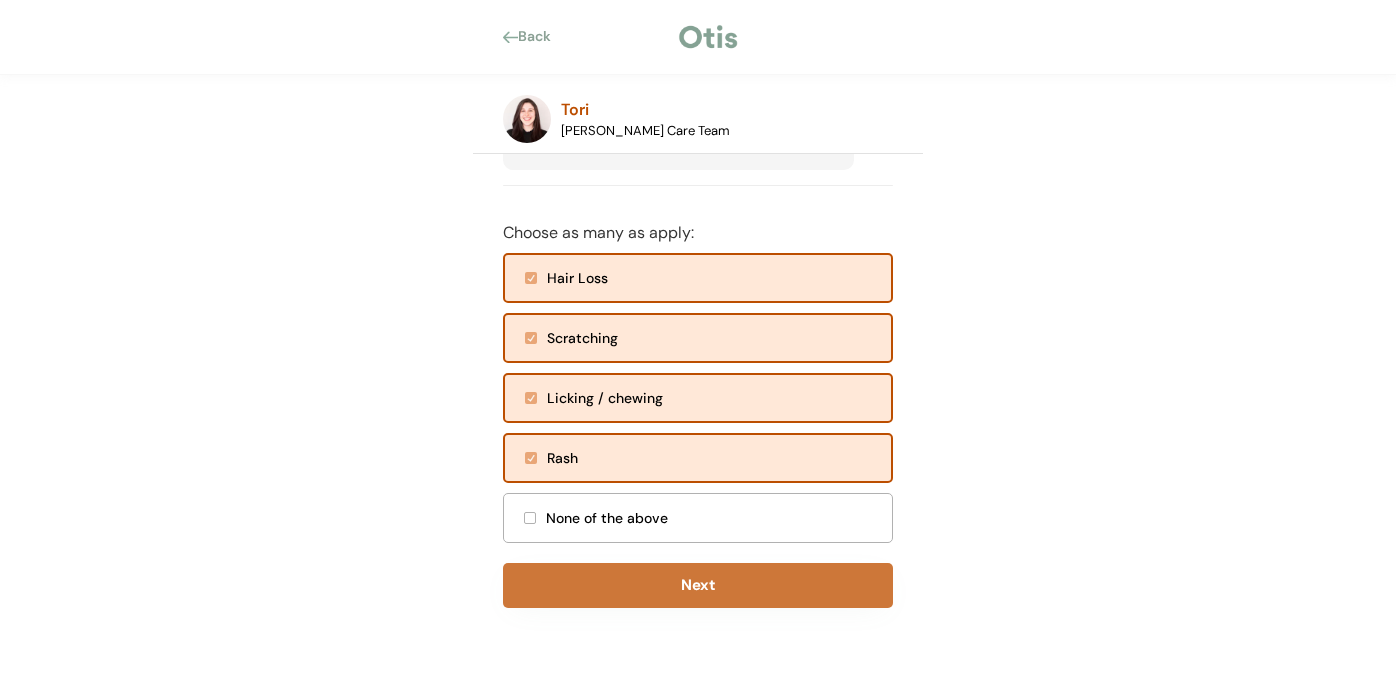 click on "Next" at bounding box center (698, 585) 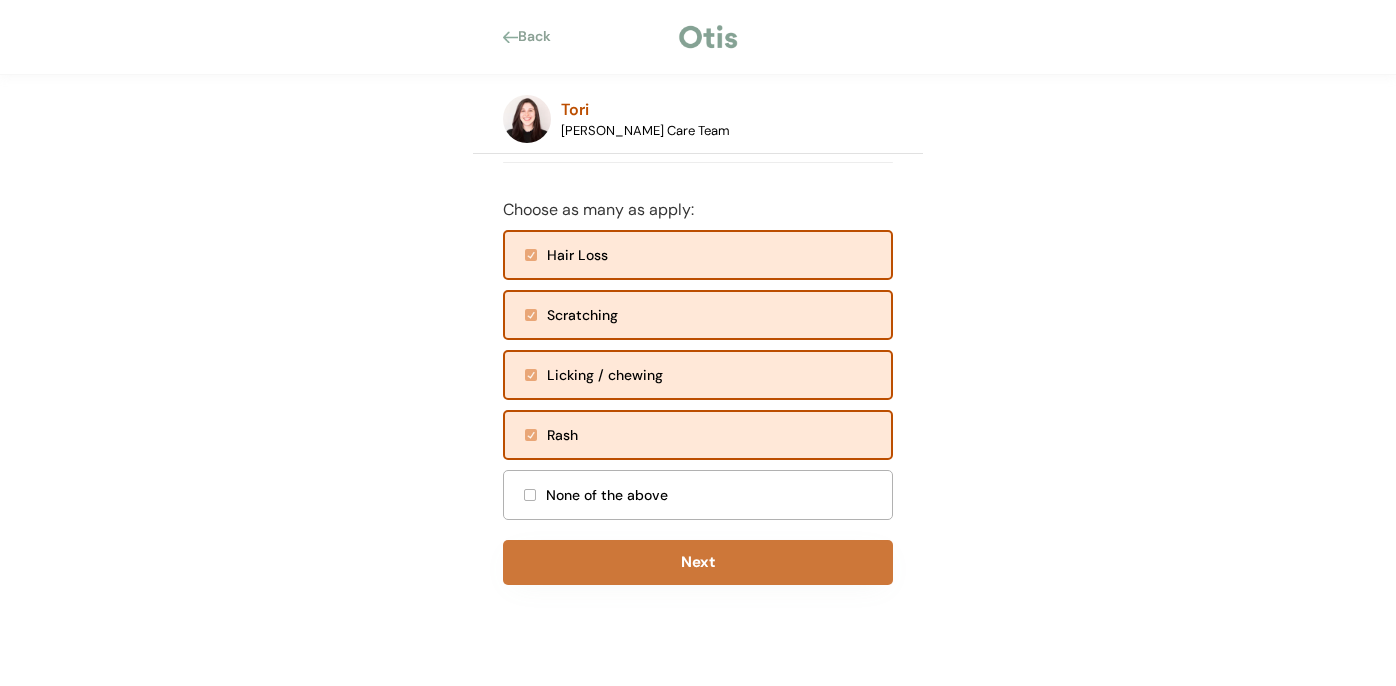 scroll, scrollTop: 211, scrollLeft: 0, axis: vertical 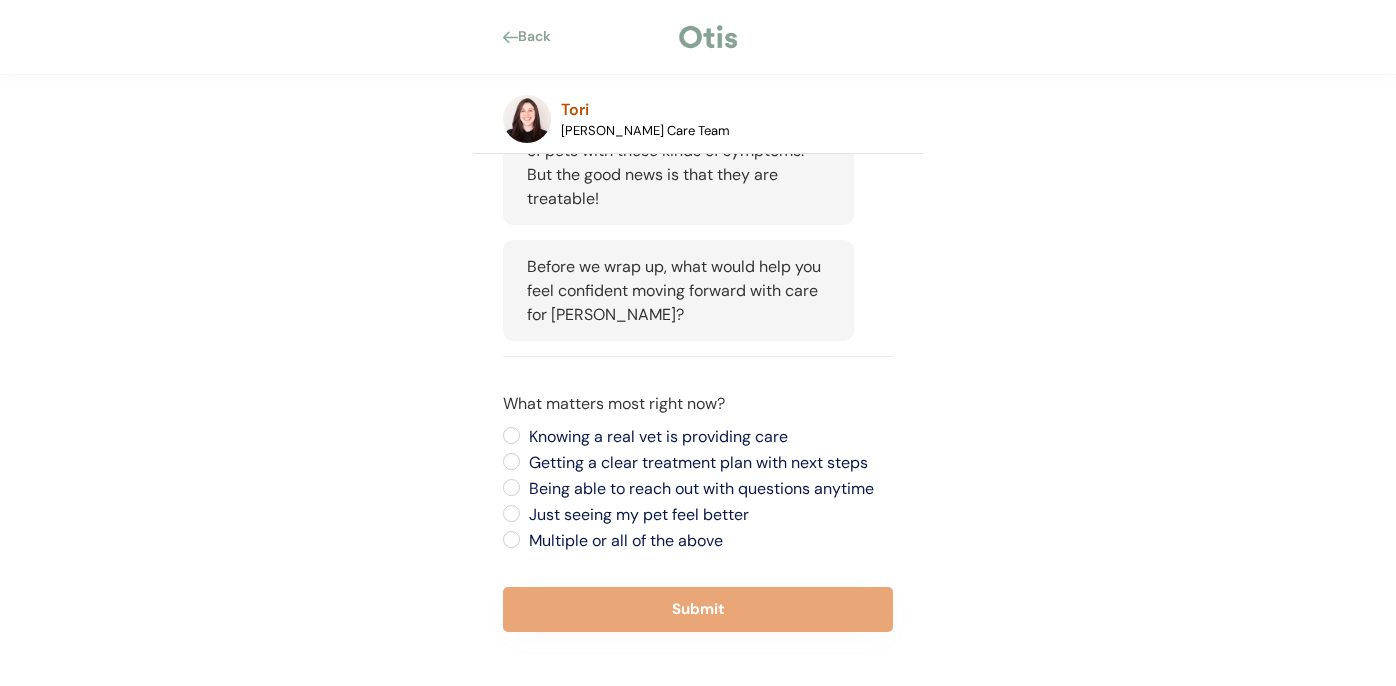 click on "Just seeing my pet feel better" at bounding box center [708, 515] 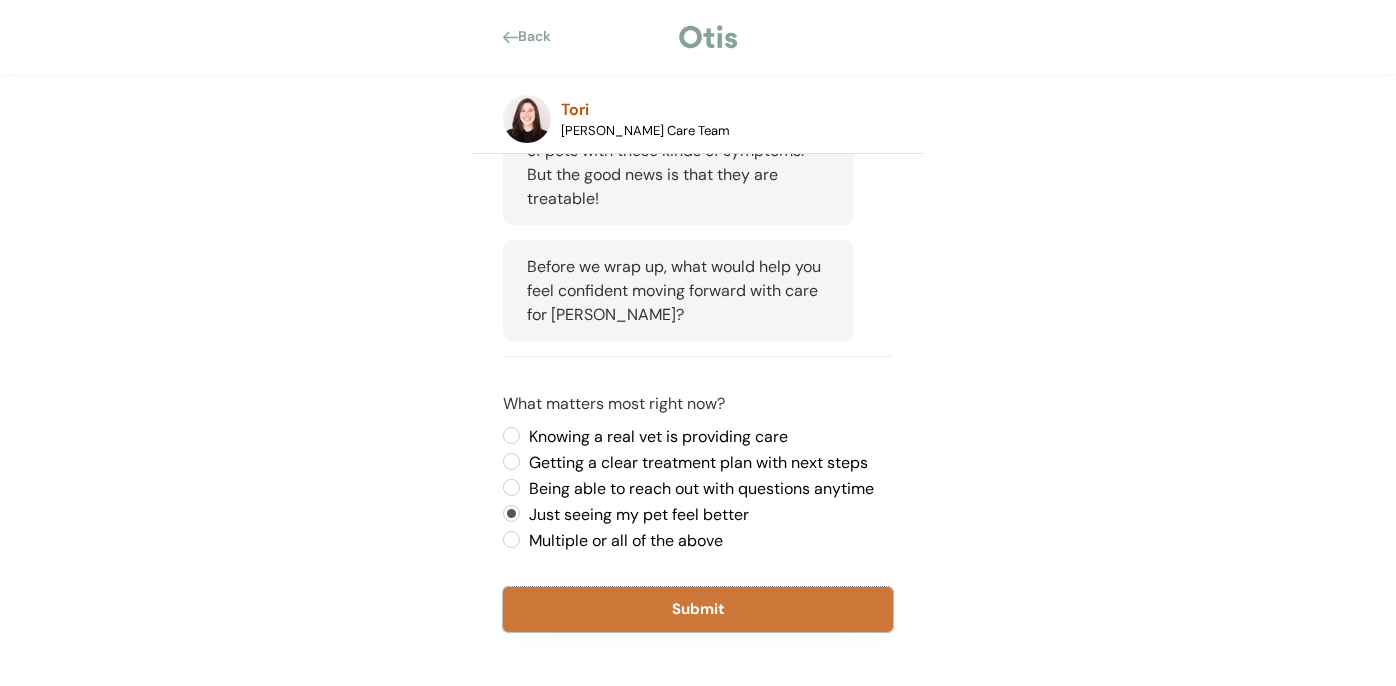 click on "Submit" at bounding box center [698, 609] 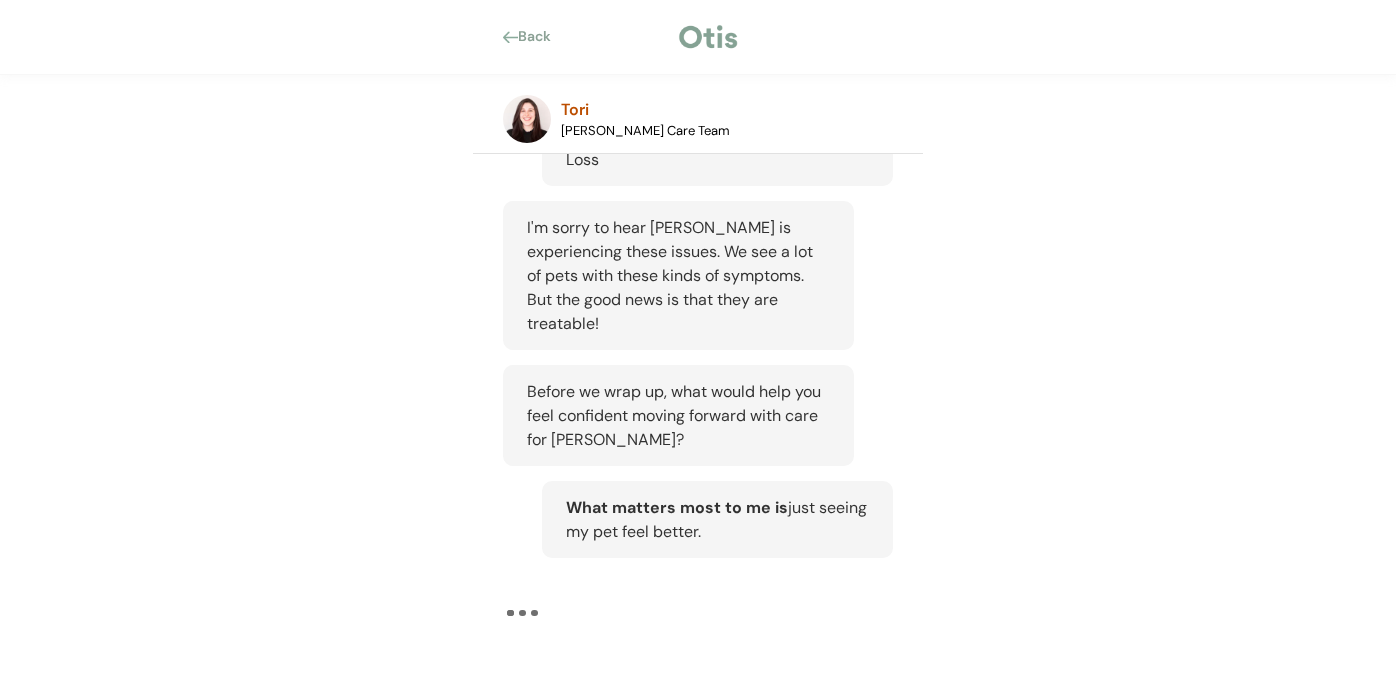 scroll, scrollTop: 559, scrollLeft: 0, axis: vertical 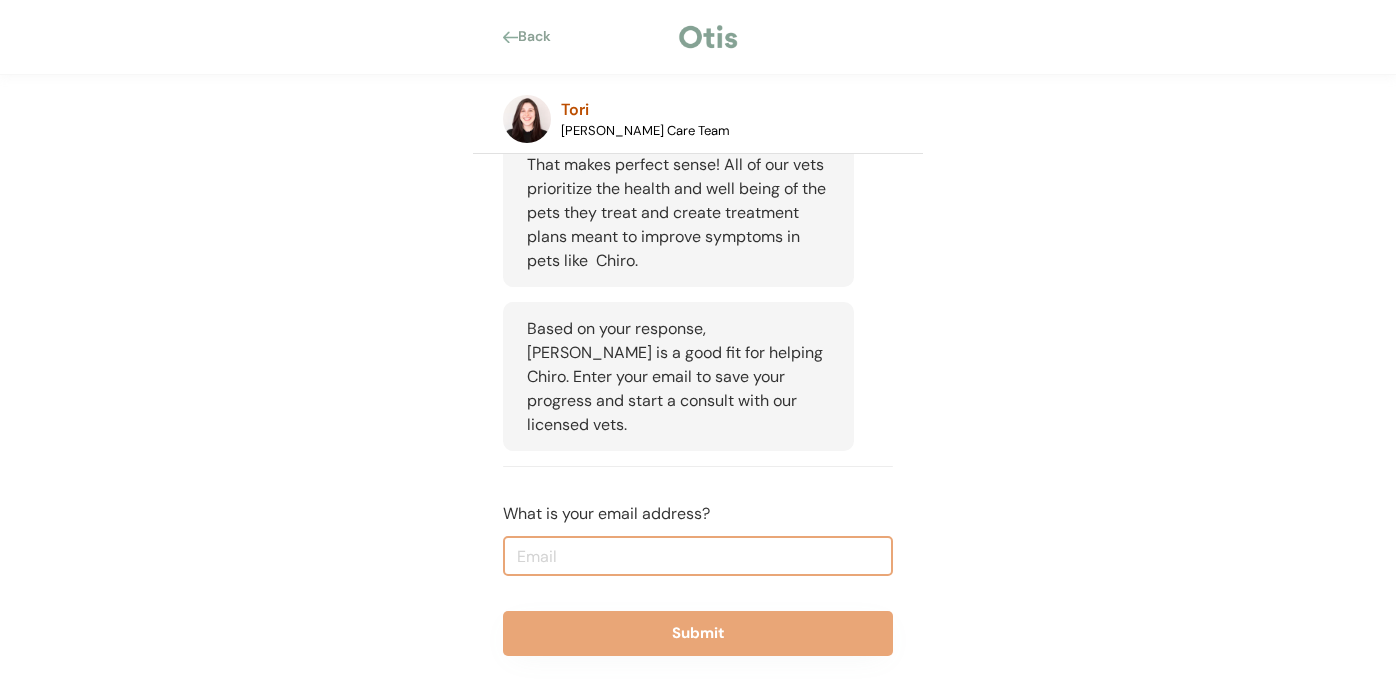 click on "Back Tori Vet Care Team Hi there! I'm here to help you get started with Otis. I’ll ask you a few questions about your pet, and one of our licensed veterinarians will take it from there. Next To begin, can you tell me a bit about your pet? What's your pet's name? Is your pet a dog or cat? Dog Cat What state do you two live in? Virginia Virginia Next To begin, can you tell me a bit about your pet? Pet Name:  Chiro
Type:  Dog State:  Virginia To begin, can you tell me a bit about your pet? Pet Name:  Chiro
Type:  Dog State:  Virginia Nice to meet you both! Is Chiro currently experiencing any symptoms that led you to reach out today?  Choose as many as apply: Hair Loss Scratching Licking / chewing Rash None of the above Next To begin, can you tell me a bit about your pet? Pet Name:  Chiro
Type:  Dog State:  Virginia Nice to meet you both! Is Chiro currently experiencing any symptoms that led you to reach out today?  Chiro's Symptoms : Scratching, Licking / chewing, Rash, Hair Loss Pet Name:  Chiro
Type:" at bounding box center (698, -142) 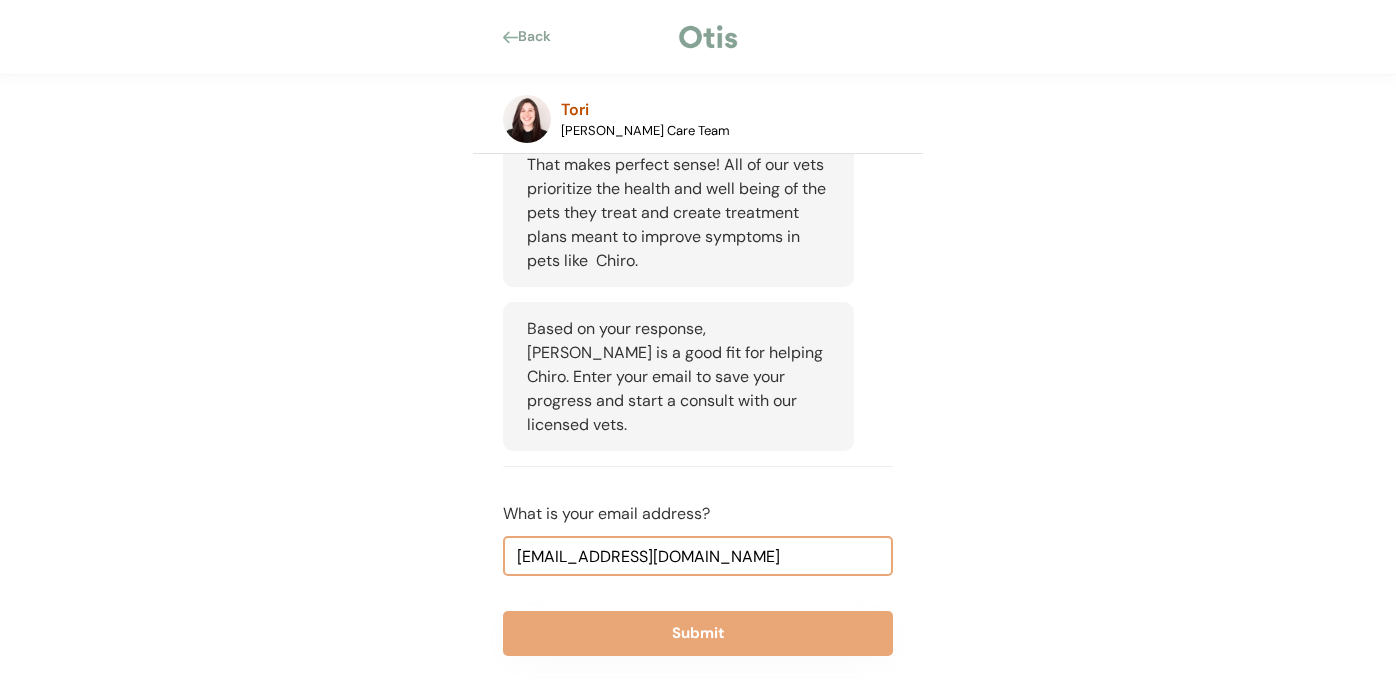 drag, startPoint x: 706, startPoint y: 507, endPoint x: 387, endPoint y: 502, distance: 319.03918 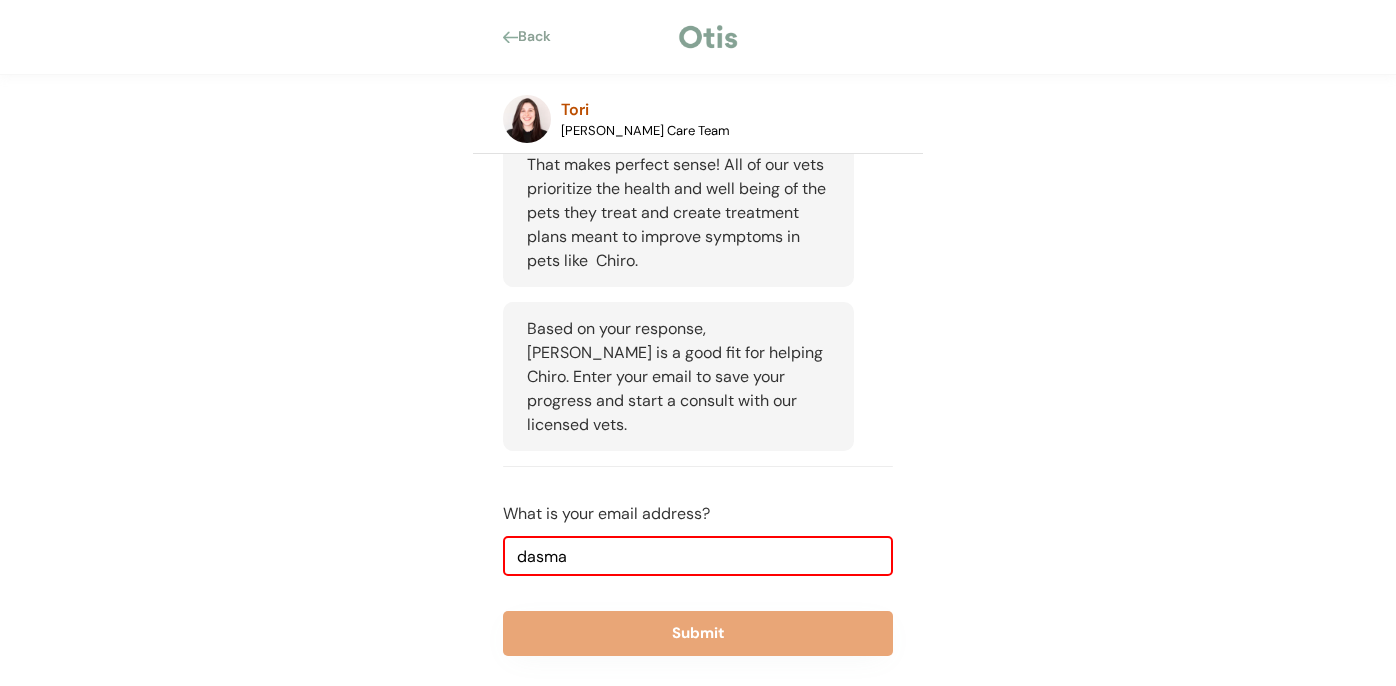 type on "dasma1668@gmail.com" 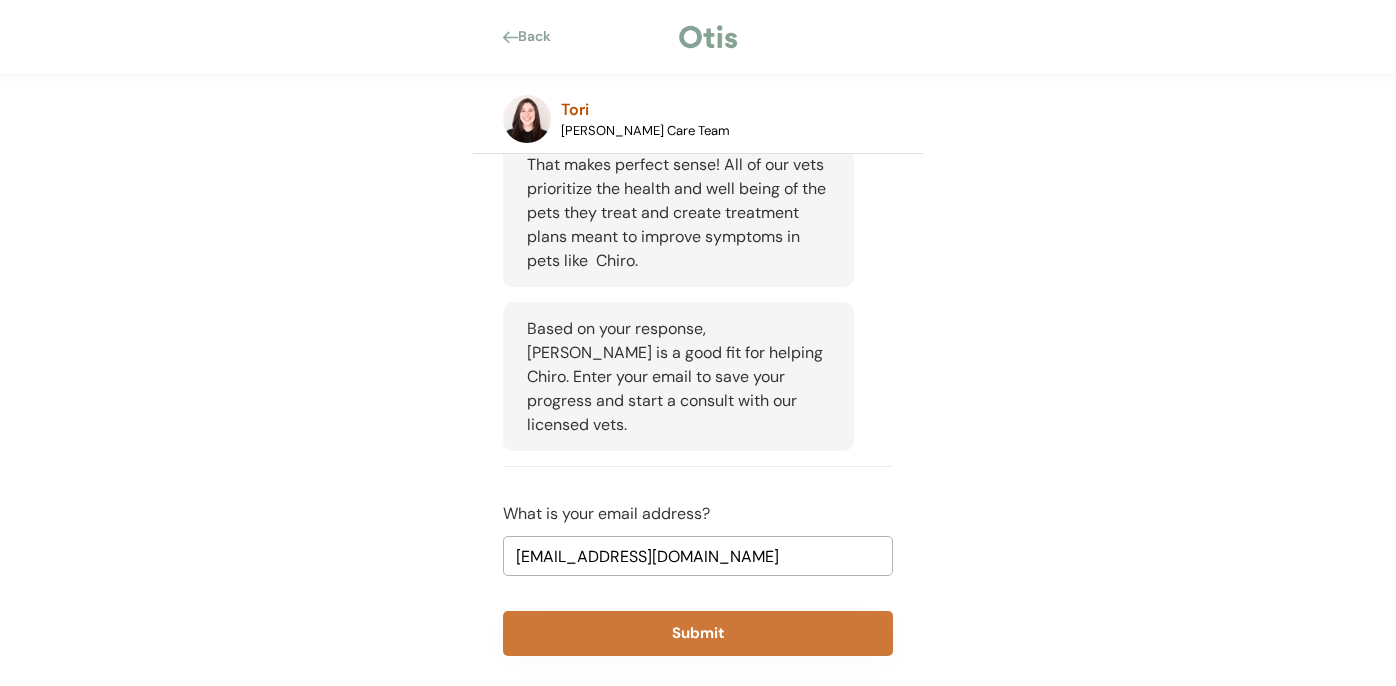 click on "Submit" at bounding box center [698, 633] 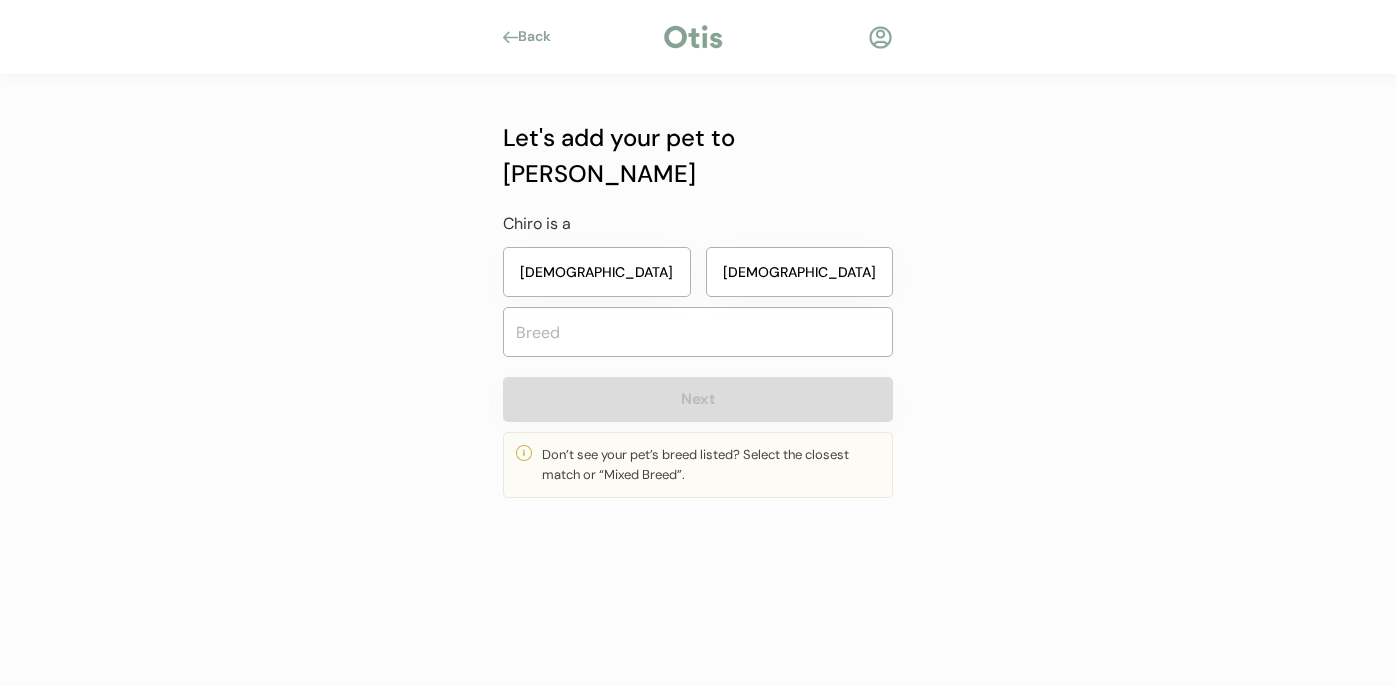 scroll, scrollTop: 0, scrollLeft: 0, axis: both 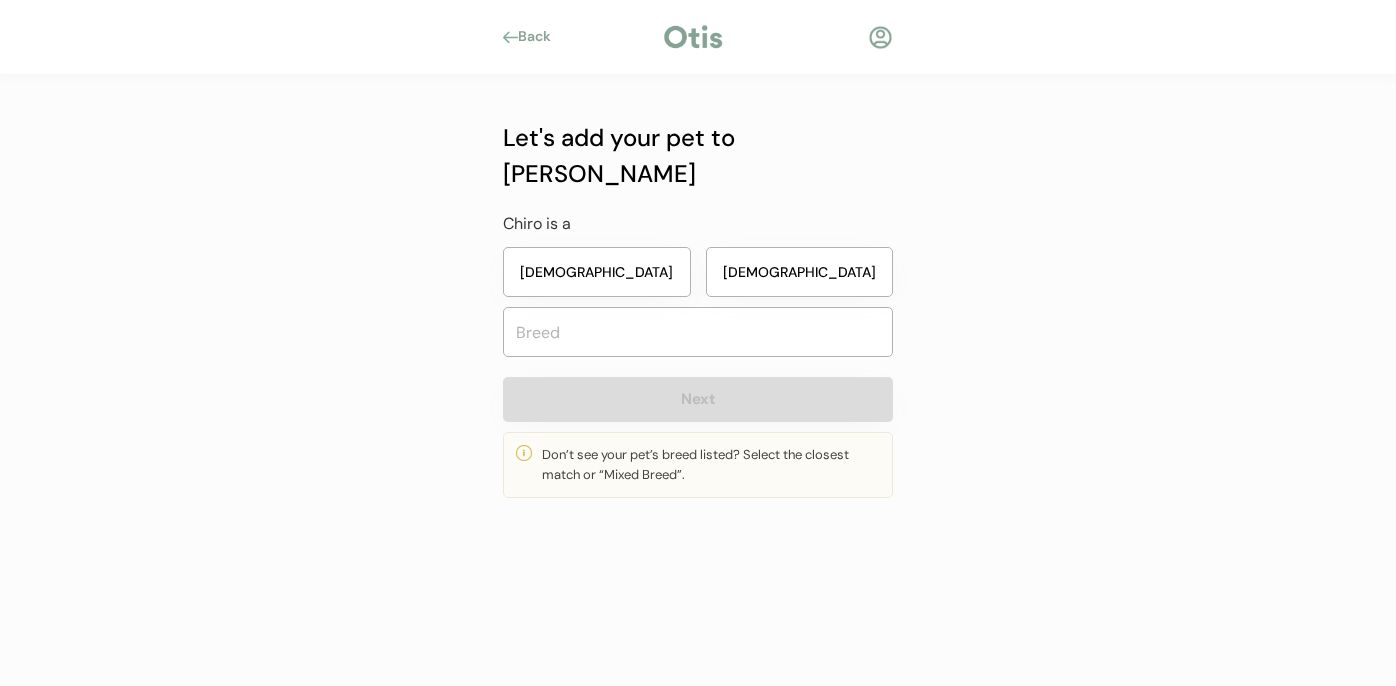 click on "Female" at bounding box center (597, 272) 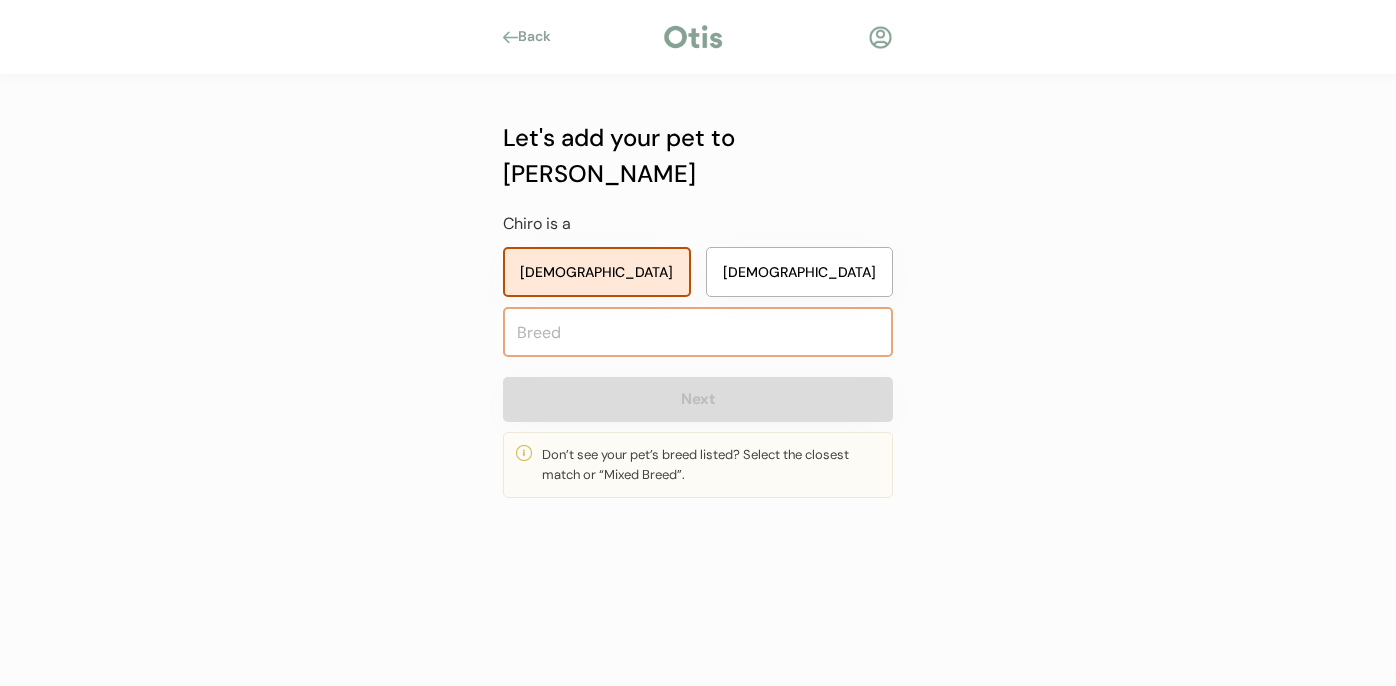 click at bounding box center (698, 332) 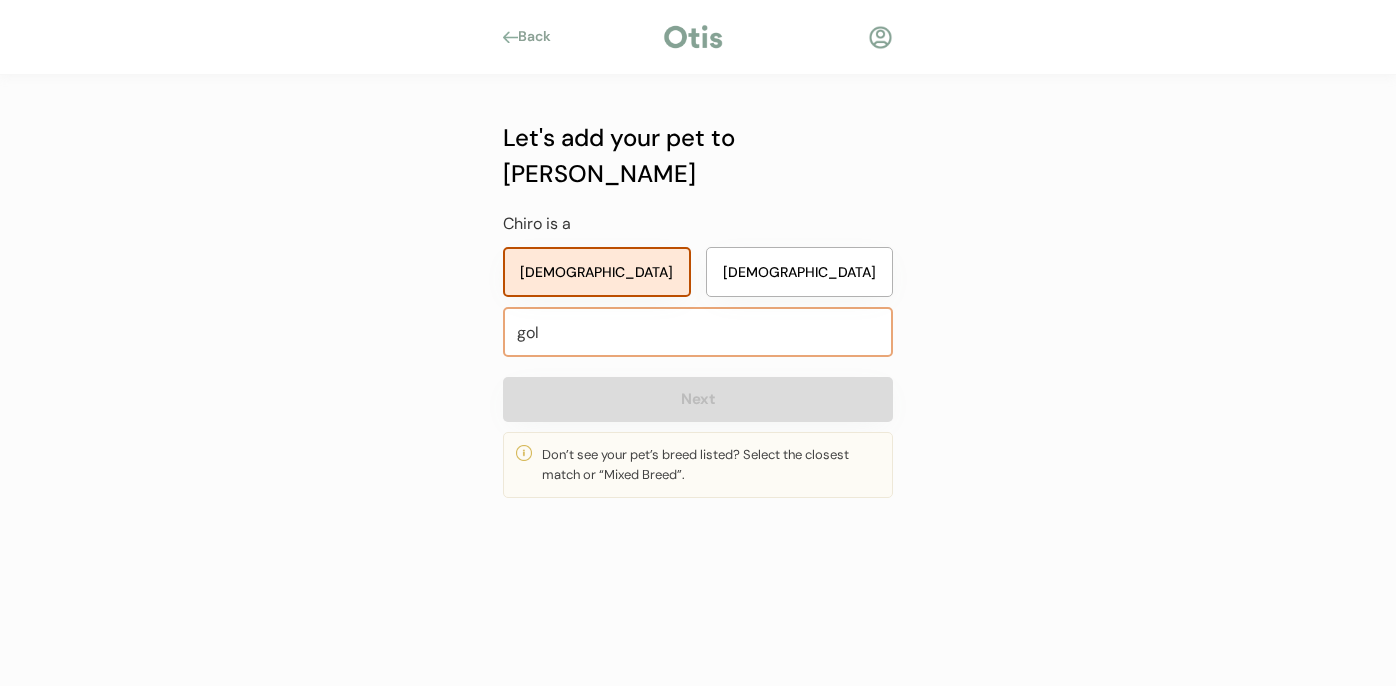 type on "gold" 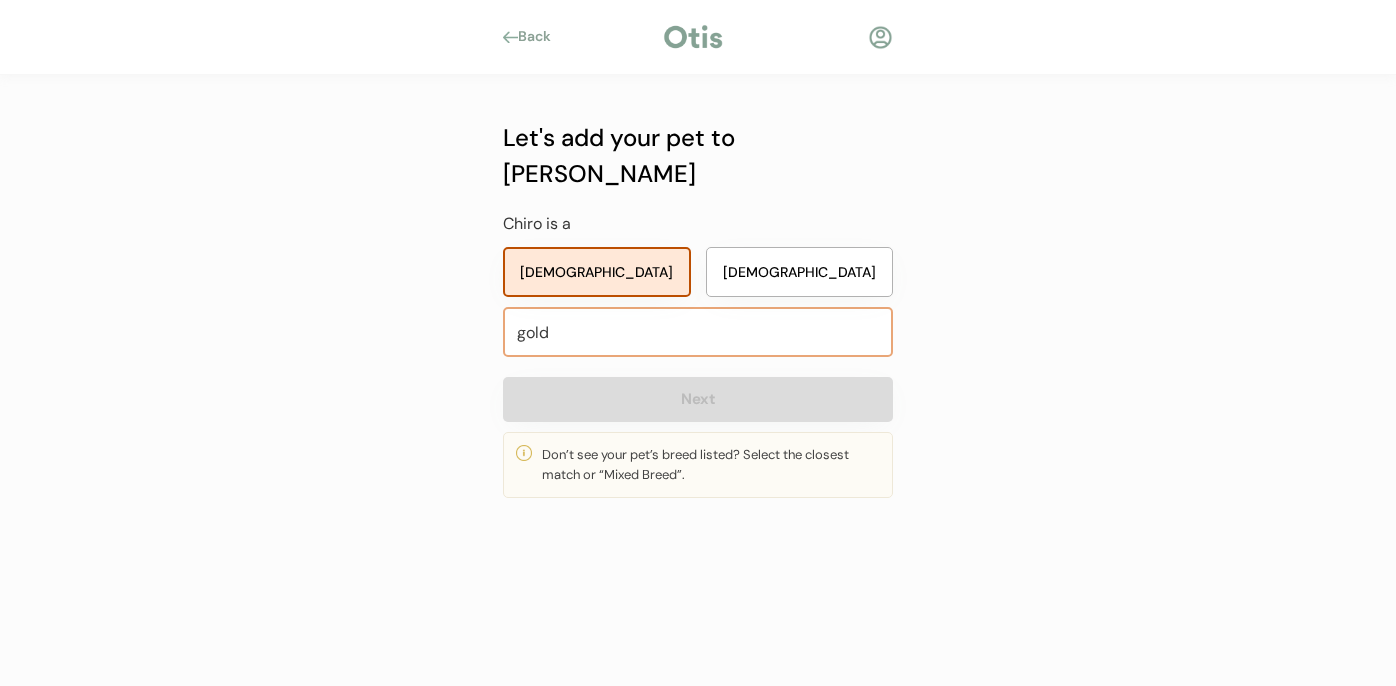 type on "golden Dox" 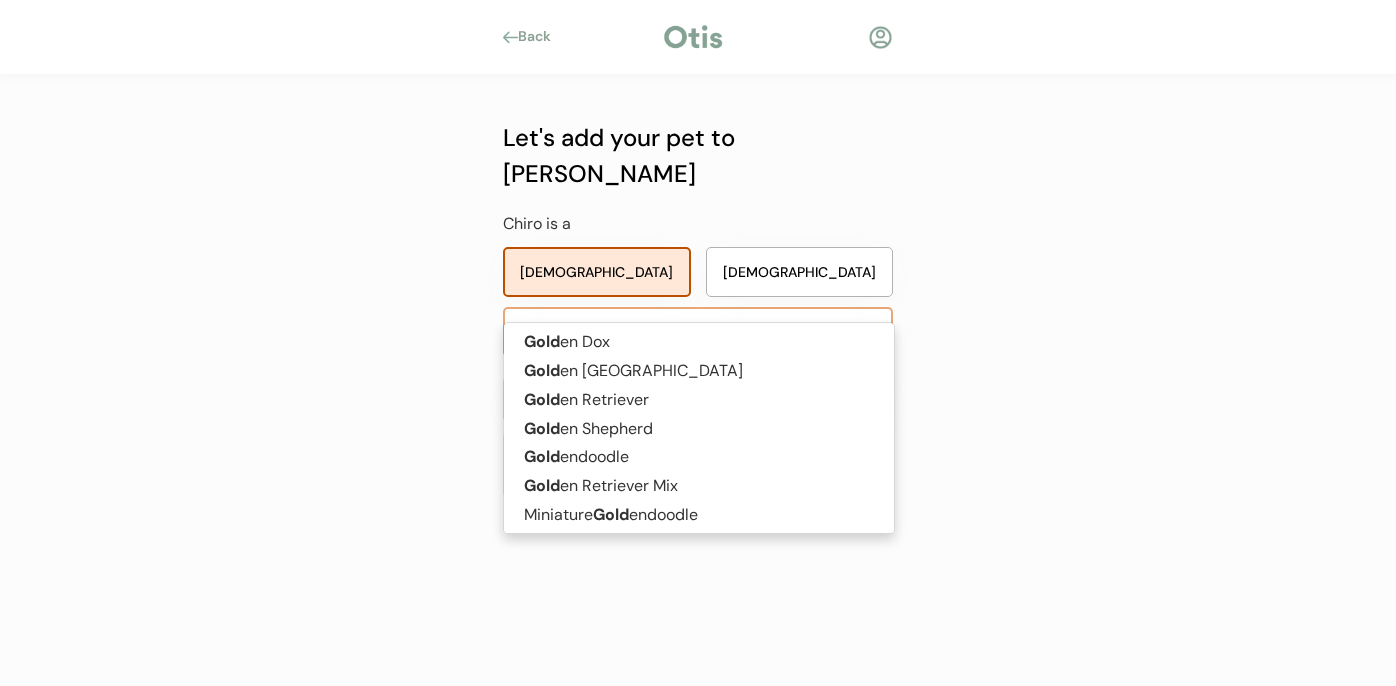 type on "golden" 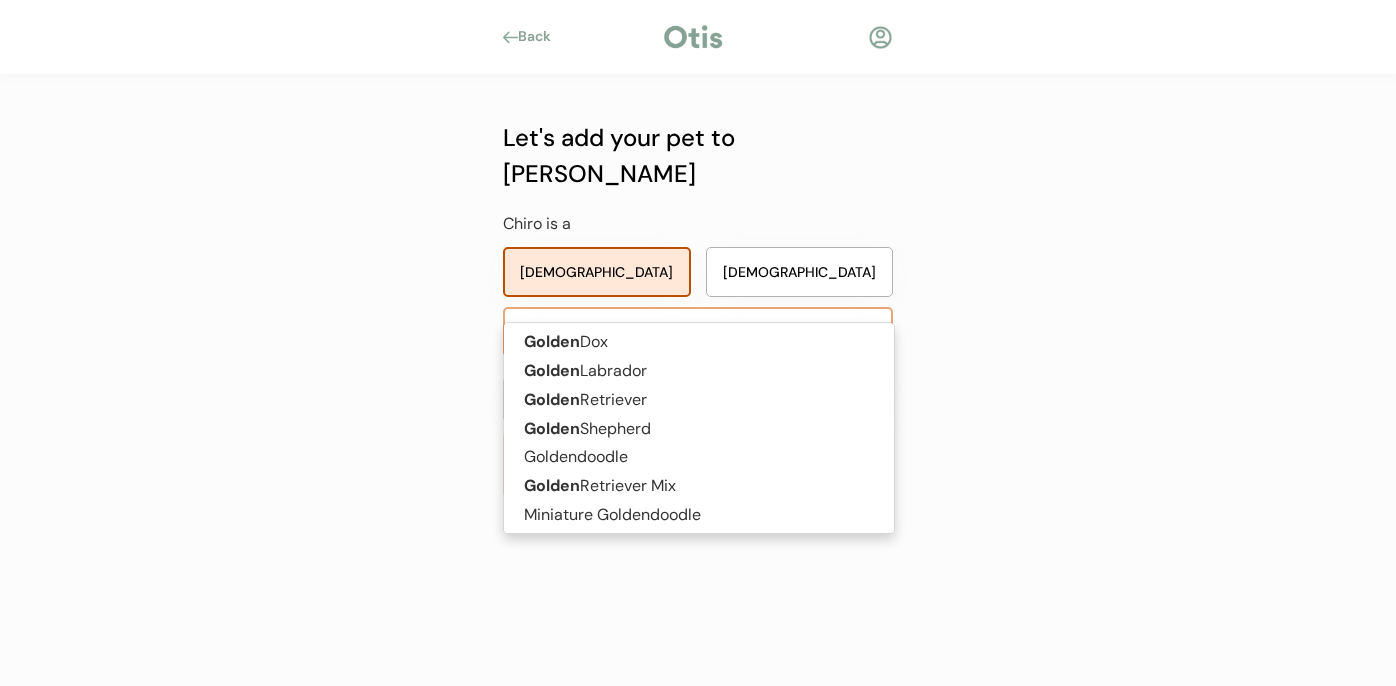 type on "golden retriever" 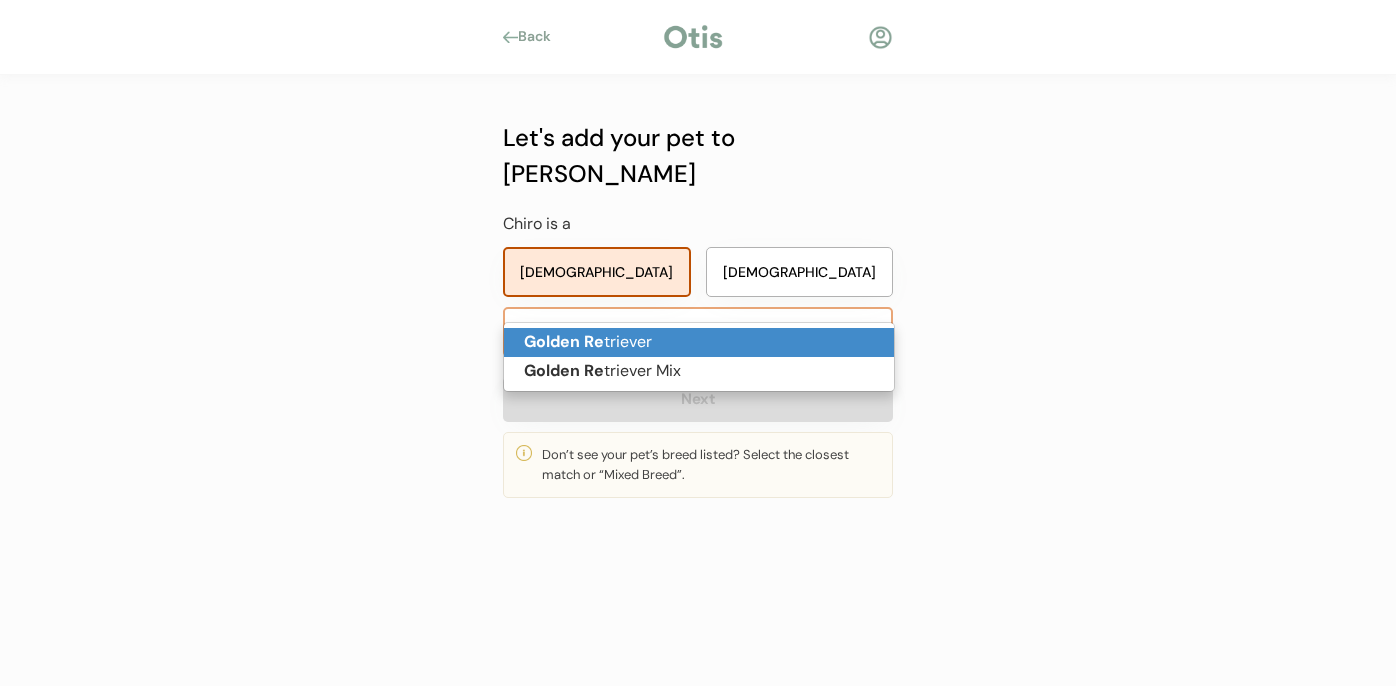 click on "Golden Re triever" at bounding box center [699, 342] 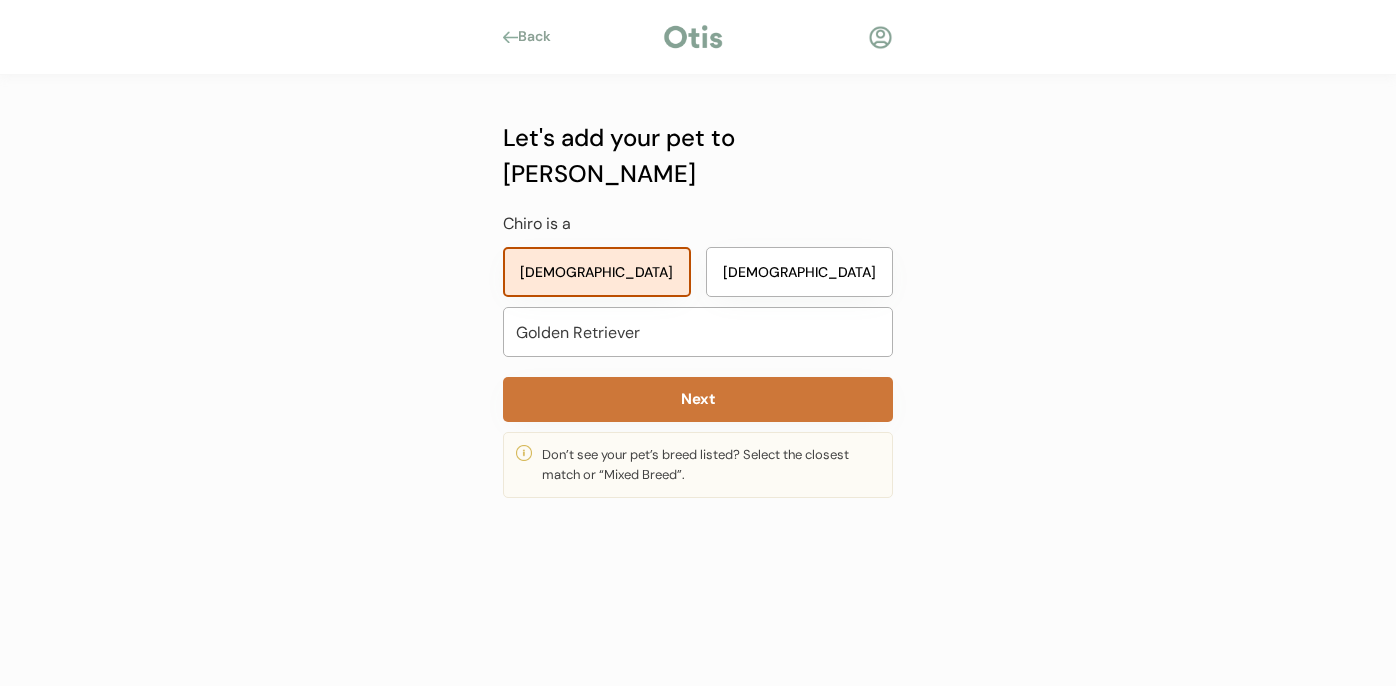 type on "Golden Retriever" 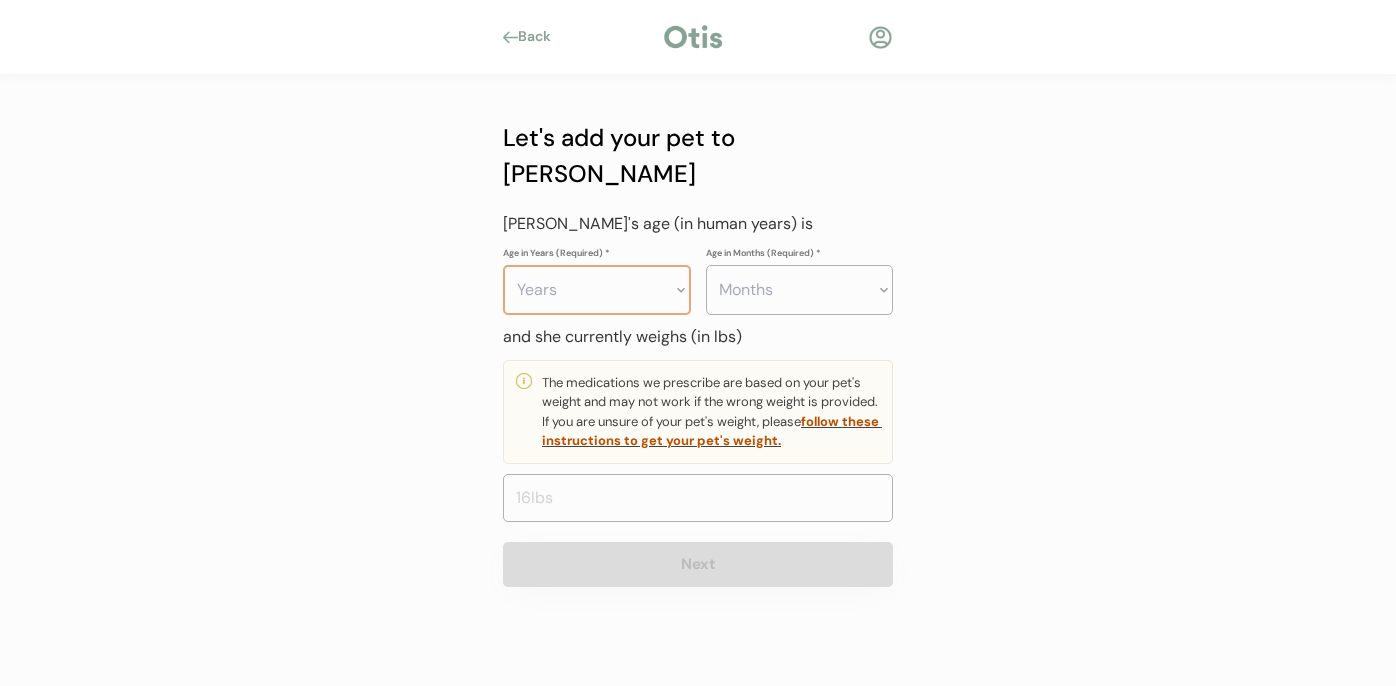 click on "Years 0 1 2 3 4 5 6 7 8 9 10 11 12 13 14 15 16 17 18 19 20" at bounding box center (597, 290) 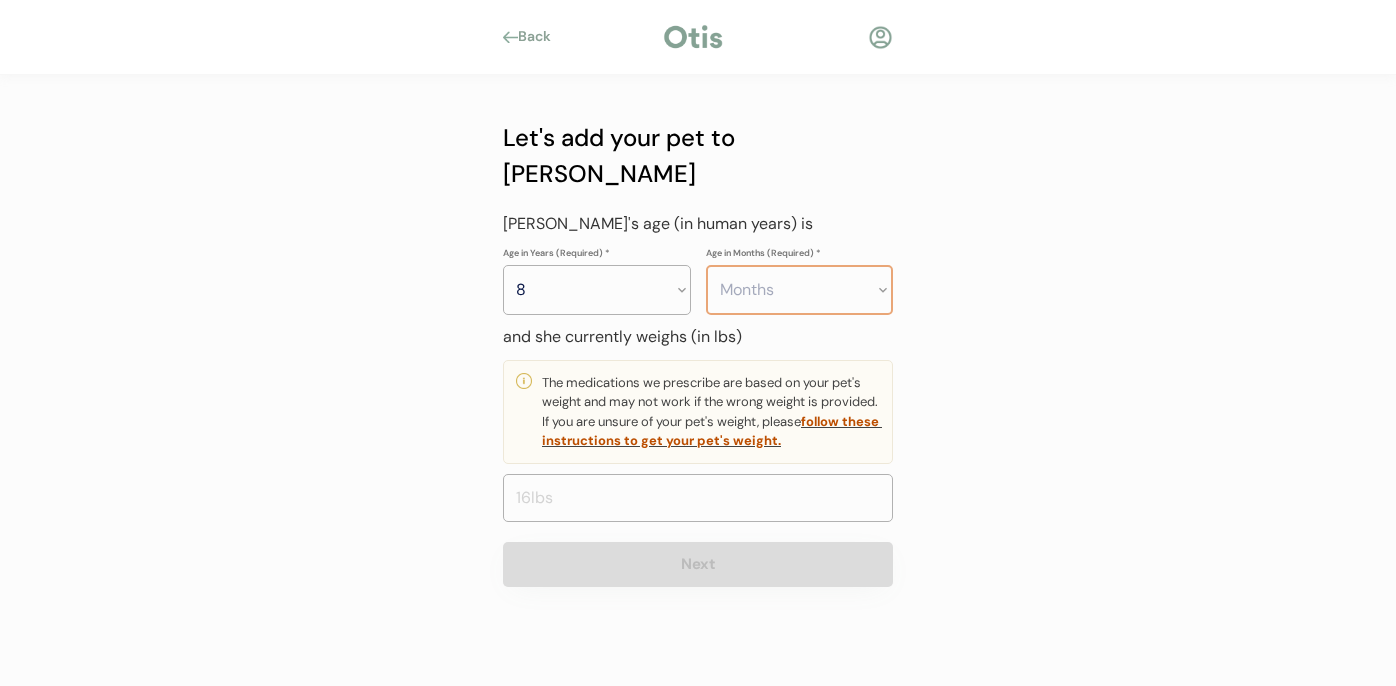 click on "Months 0 1 2 3 4 5 6 7 8 9 10 11" at bounding box center [800, 290] 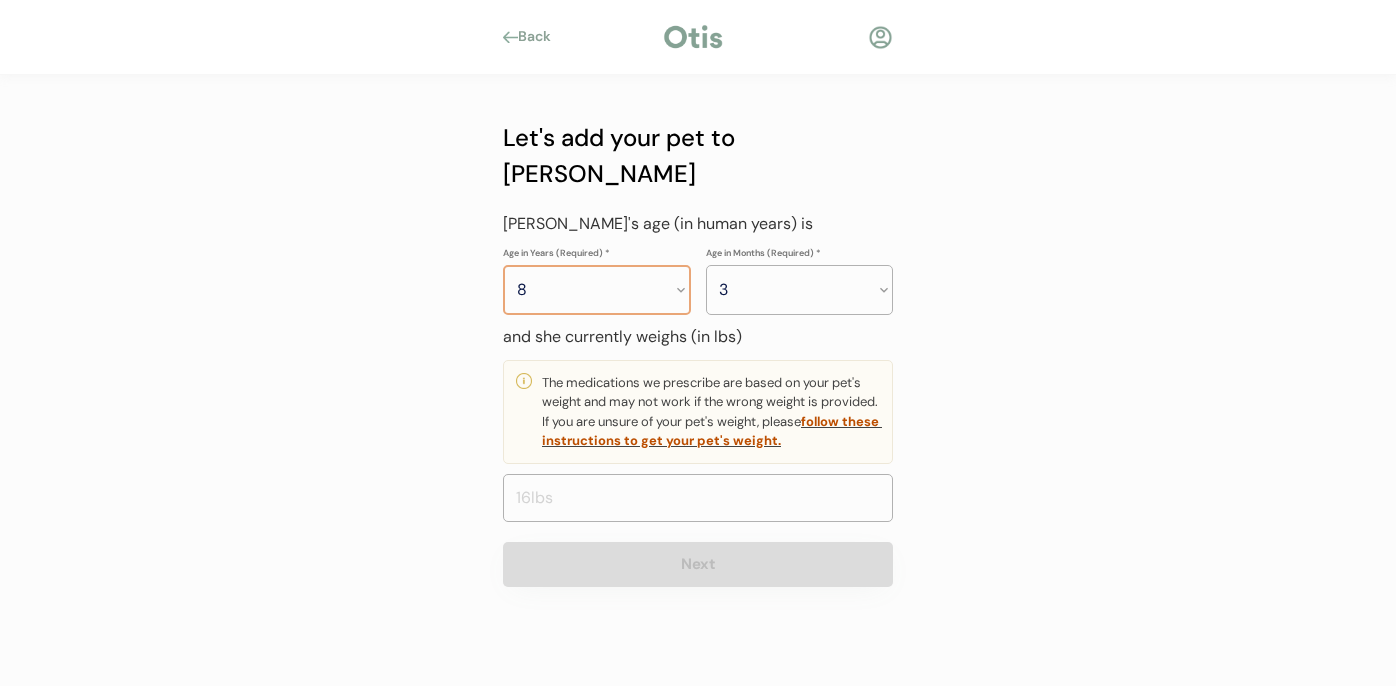 click on "Years 0 1 2 3 4 5 6 7 8 9 10 11 12 13 14 15 16 17 18 19 20" at bounding box center [597, 290] 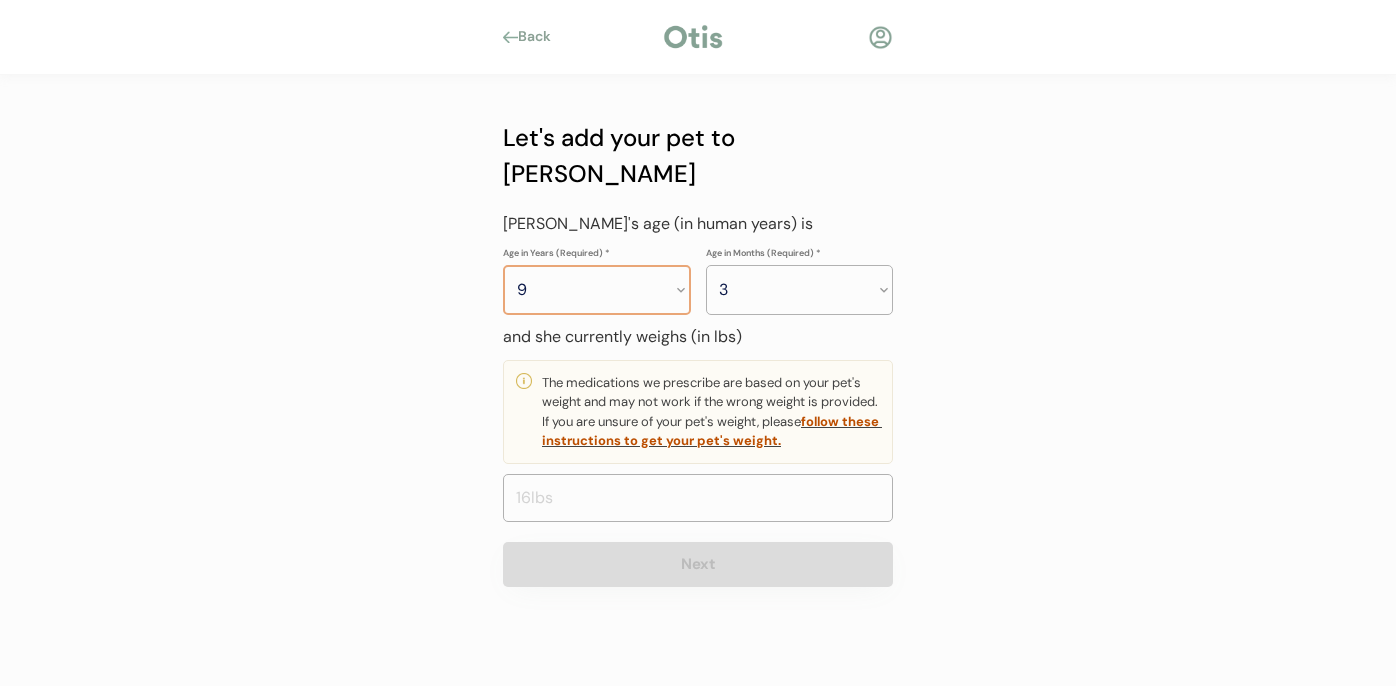 click on "Years 0 1 2 3 4 5 6 7 8 9 10 11 12 13 14 15 16 17 18 19 20" at bounding box center [597, 290] 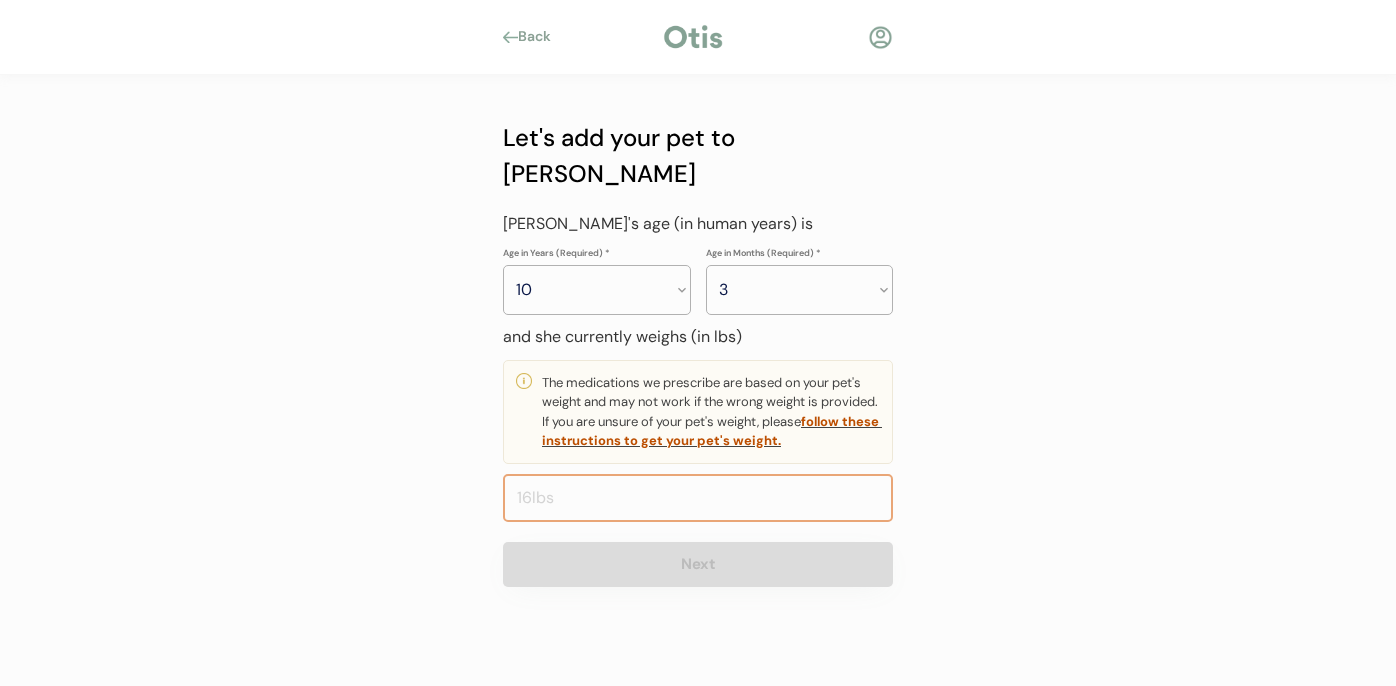 click at bounding box center (698, 498) 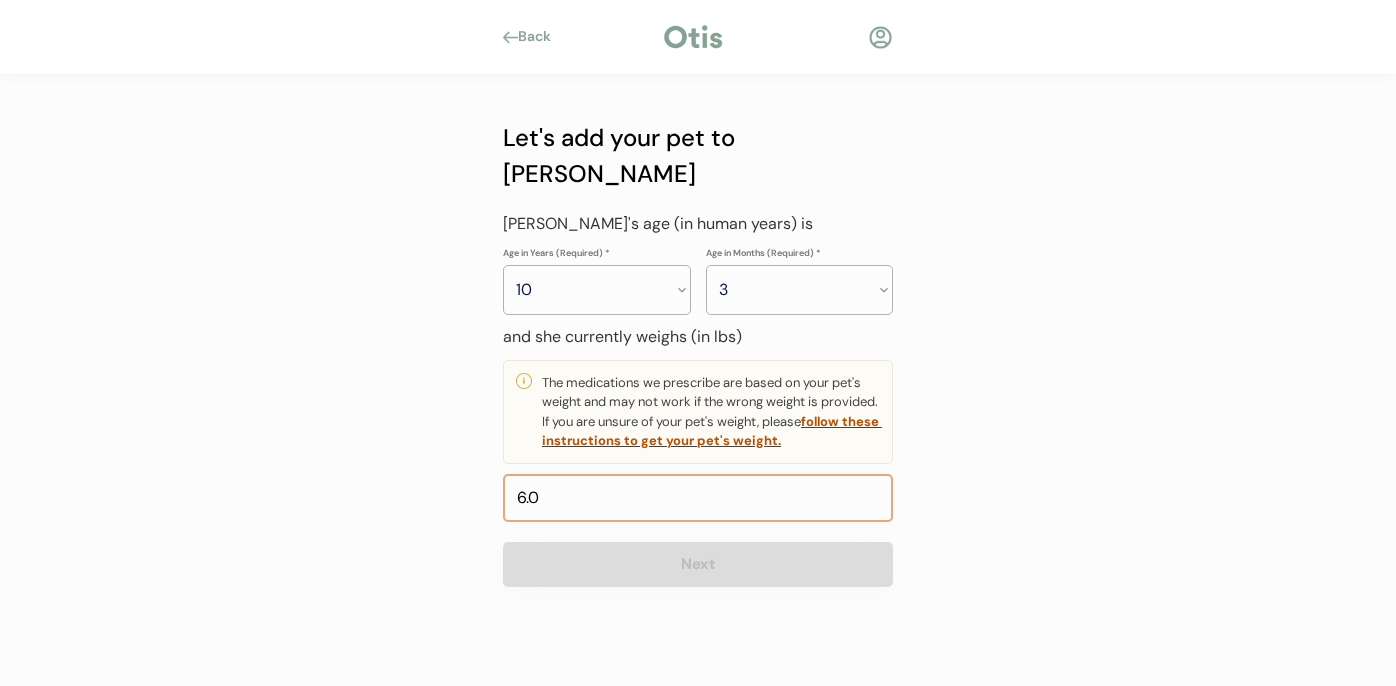 type on "62.0" 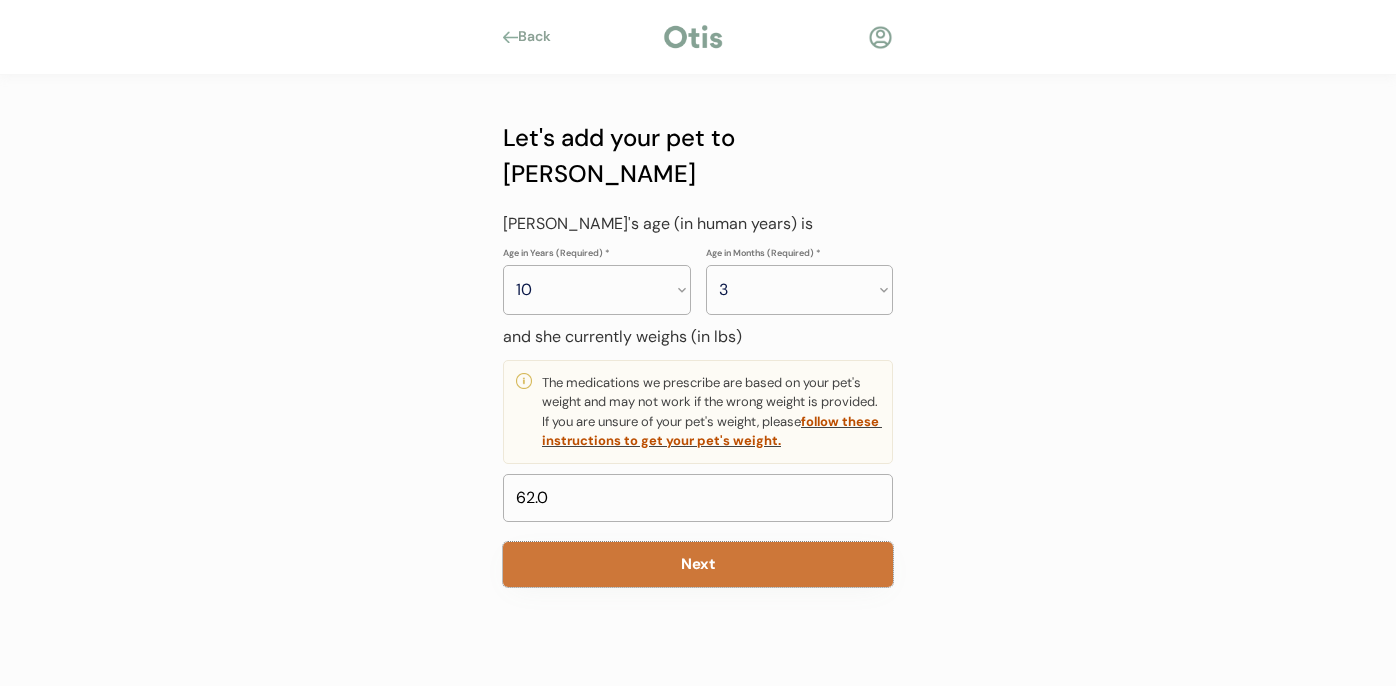 click on "Next" at bounding box center (698, 564) 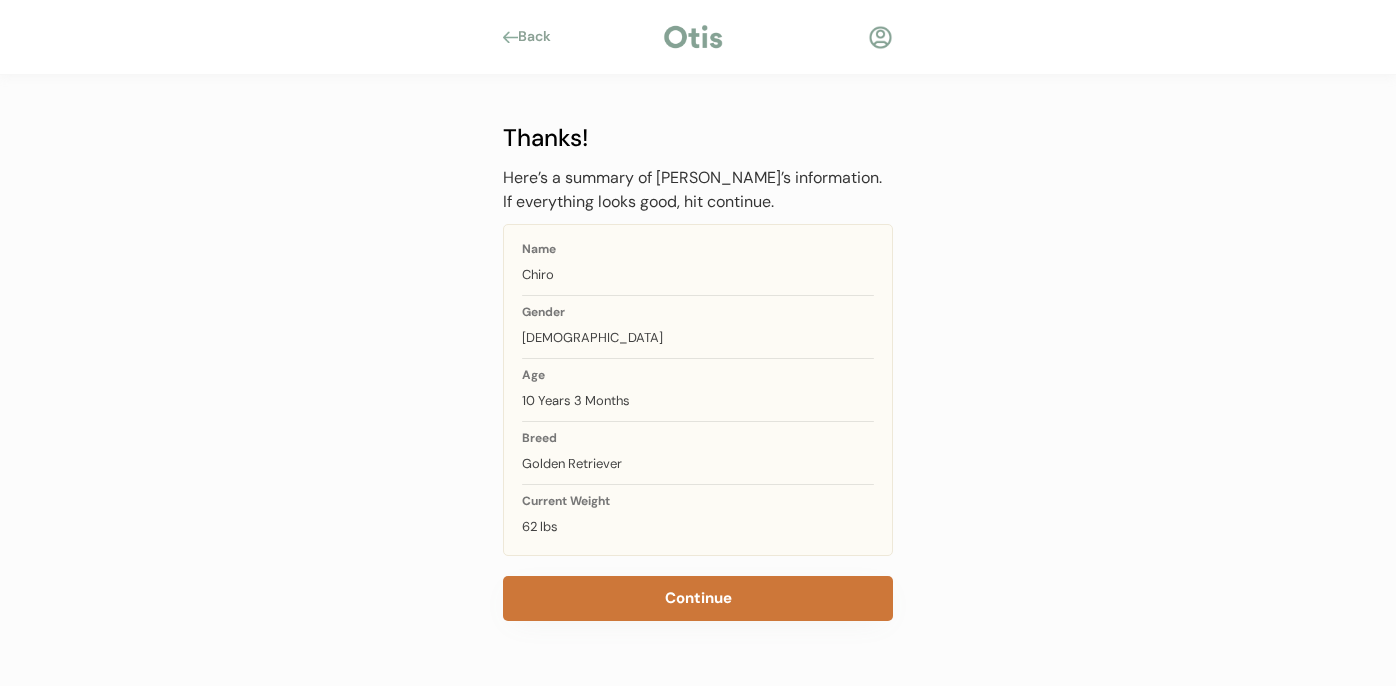 click on "Continue" at bounding box center (698, 598) 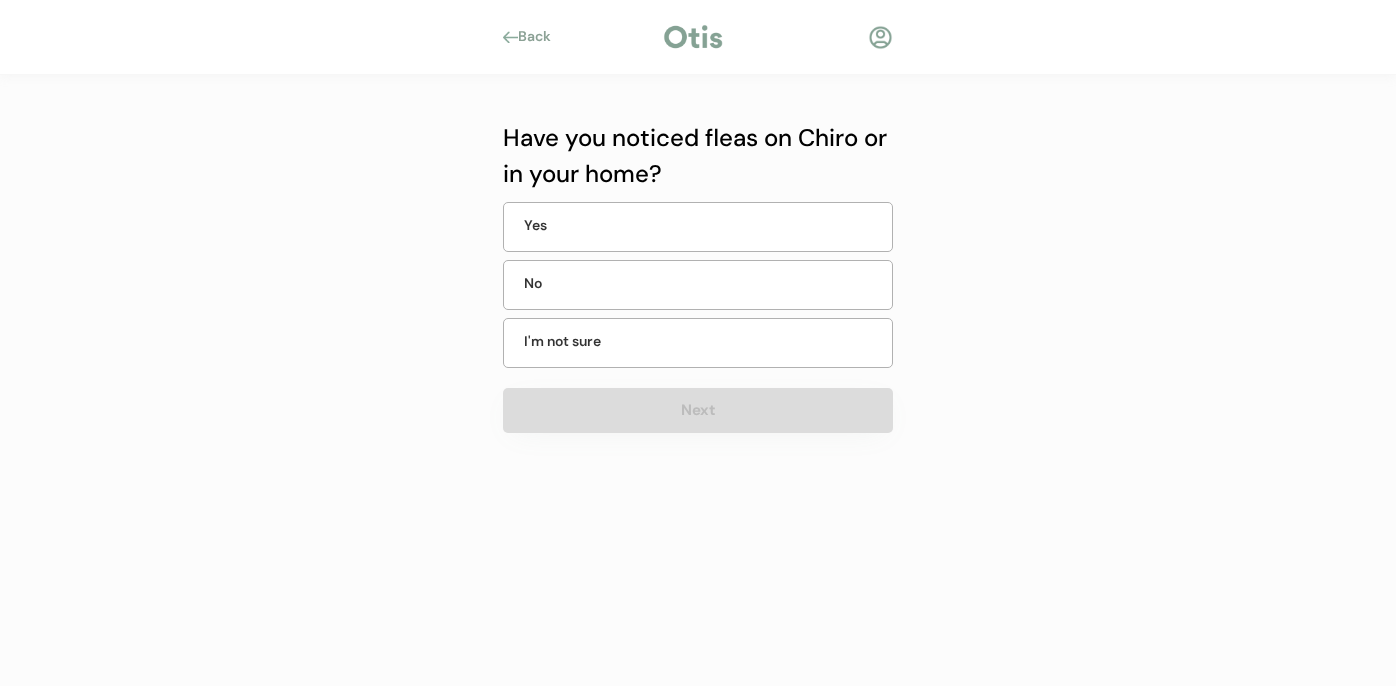 scroll, scrollTop: 0, scrollLeft: 0, axis: both 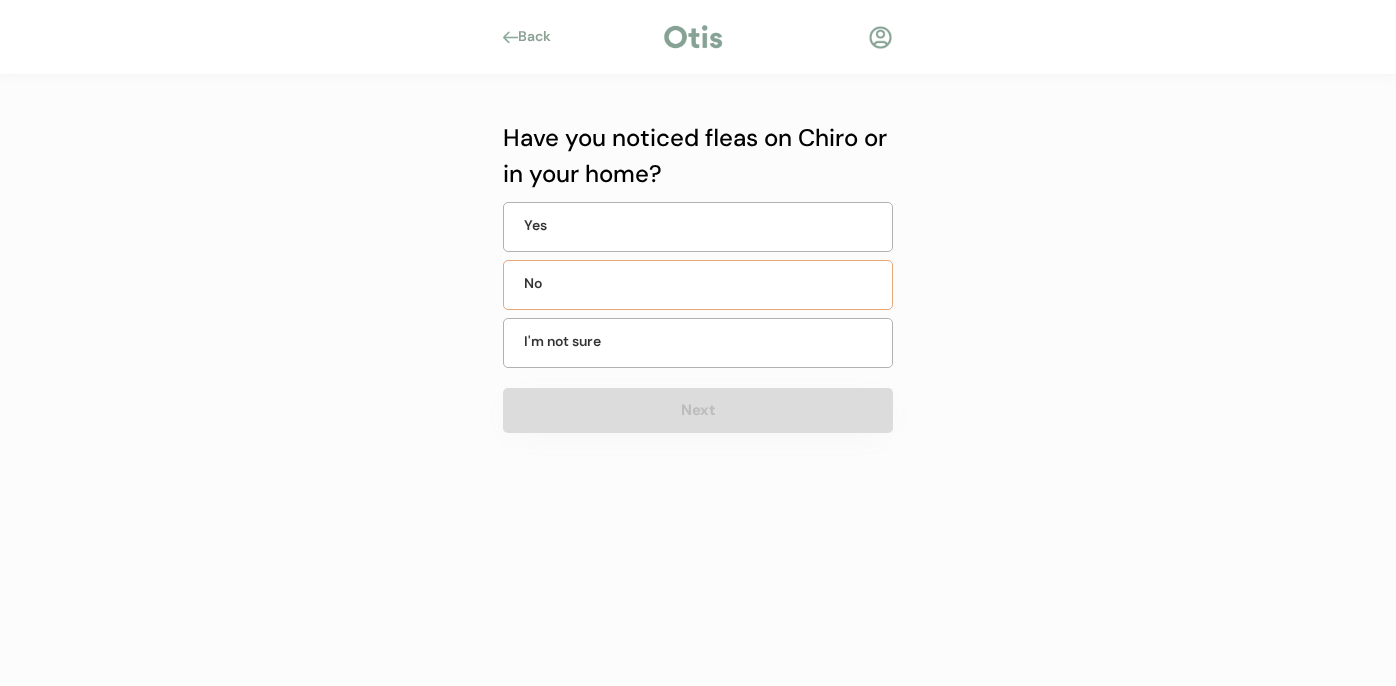 click on "No" at bounding box center [698, 285] 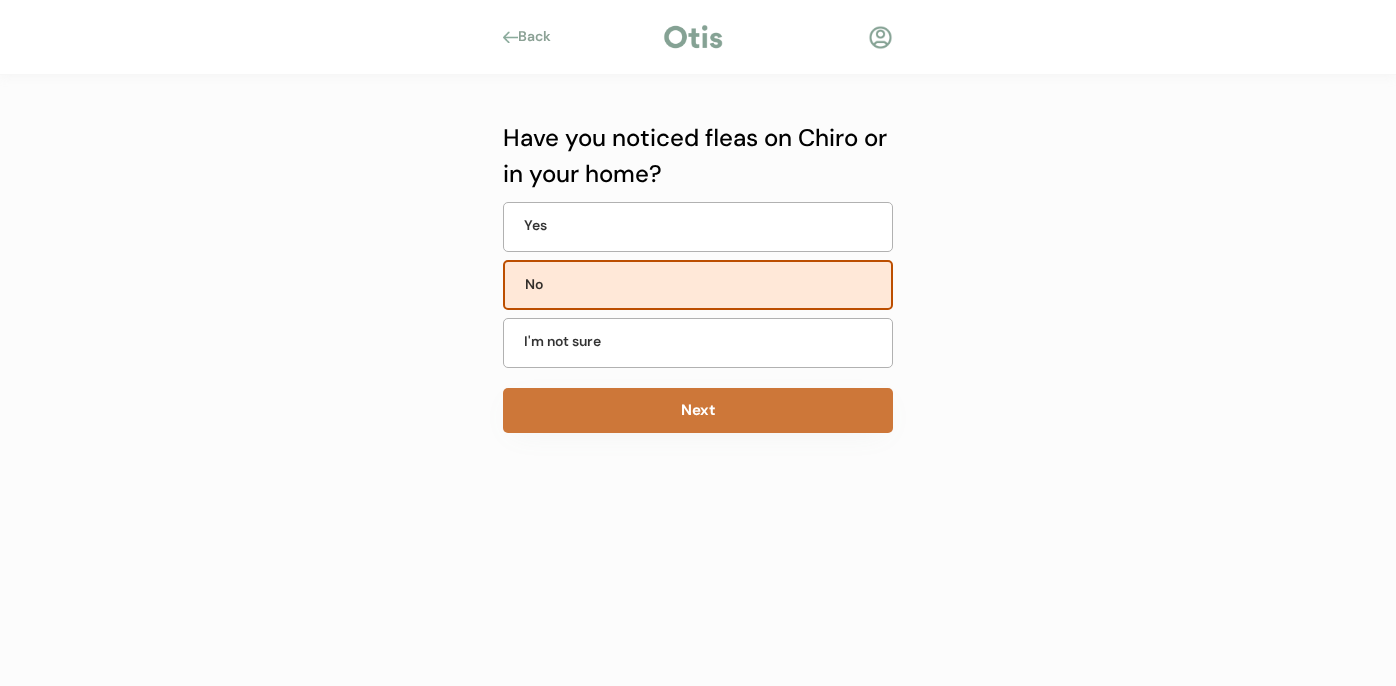 click on "Next" at bounding box center (698, 410) 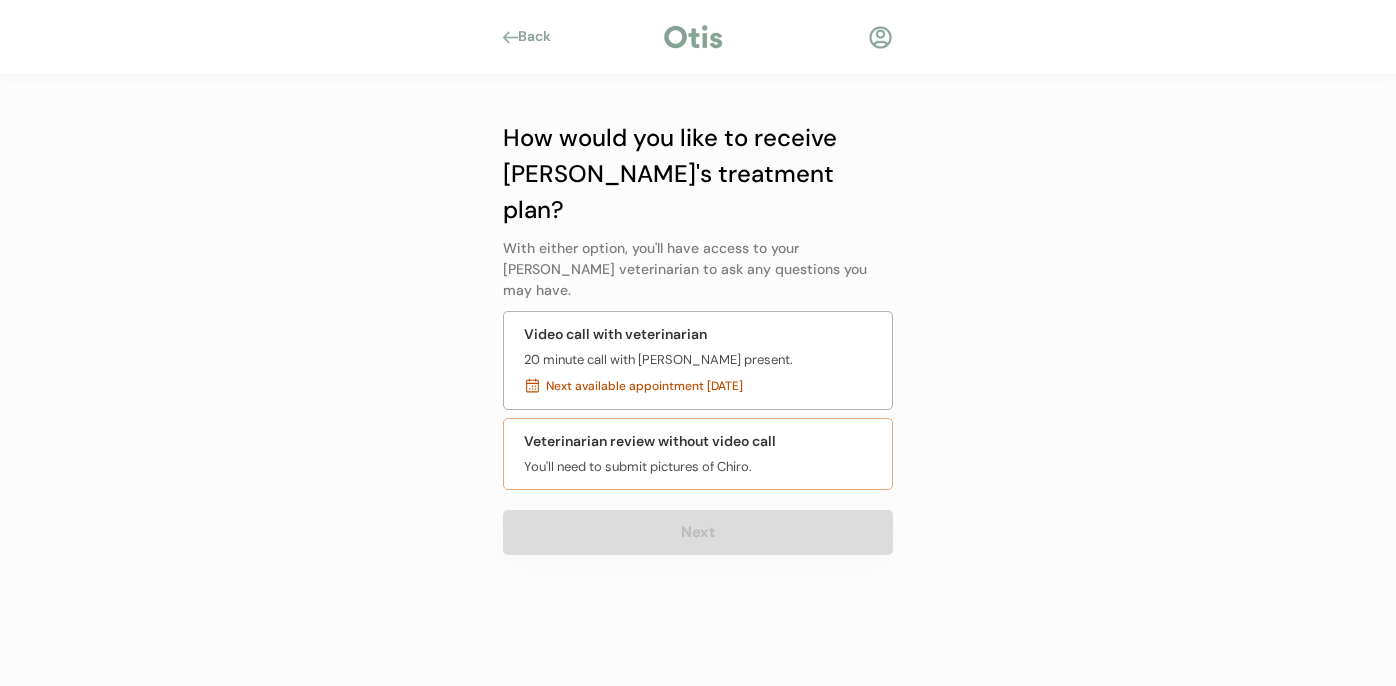 click on "You'll need to submit pictures of Chiro." at bounding box center (638, 467) 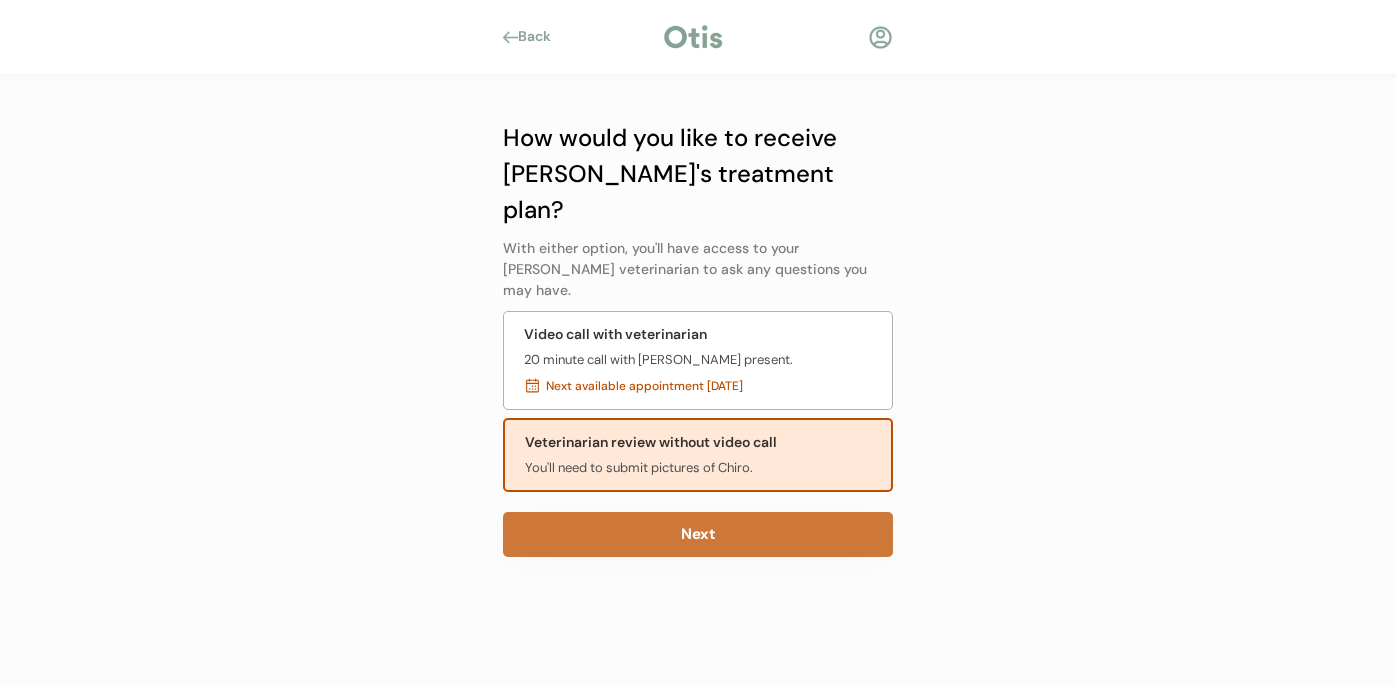 click on "Next" at bounding box center (698, 534) 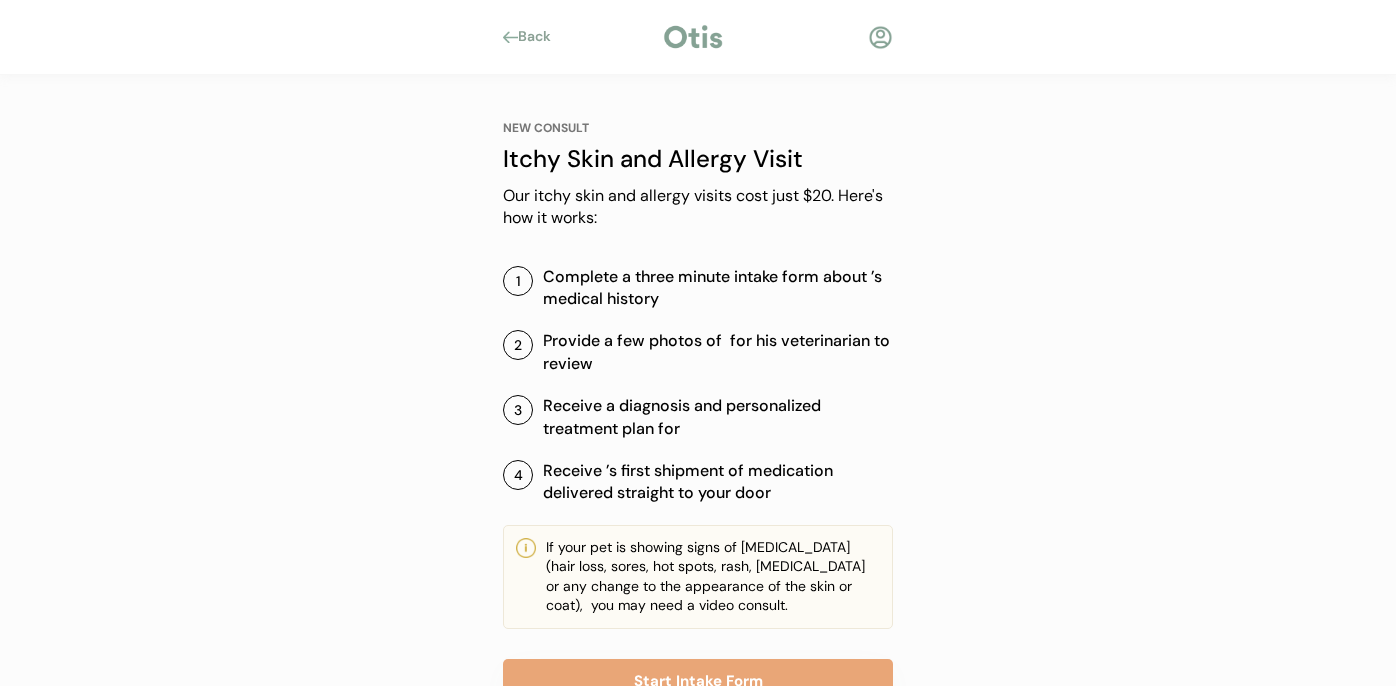 scroll, scrollTop: 0, scrollLeft: 0, axis: both 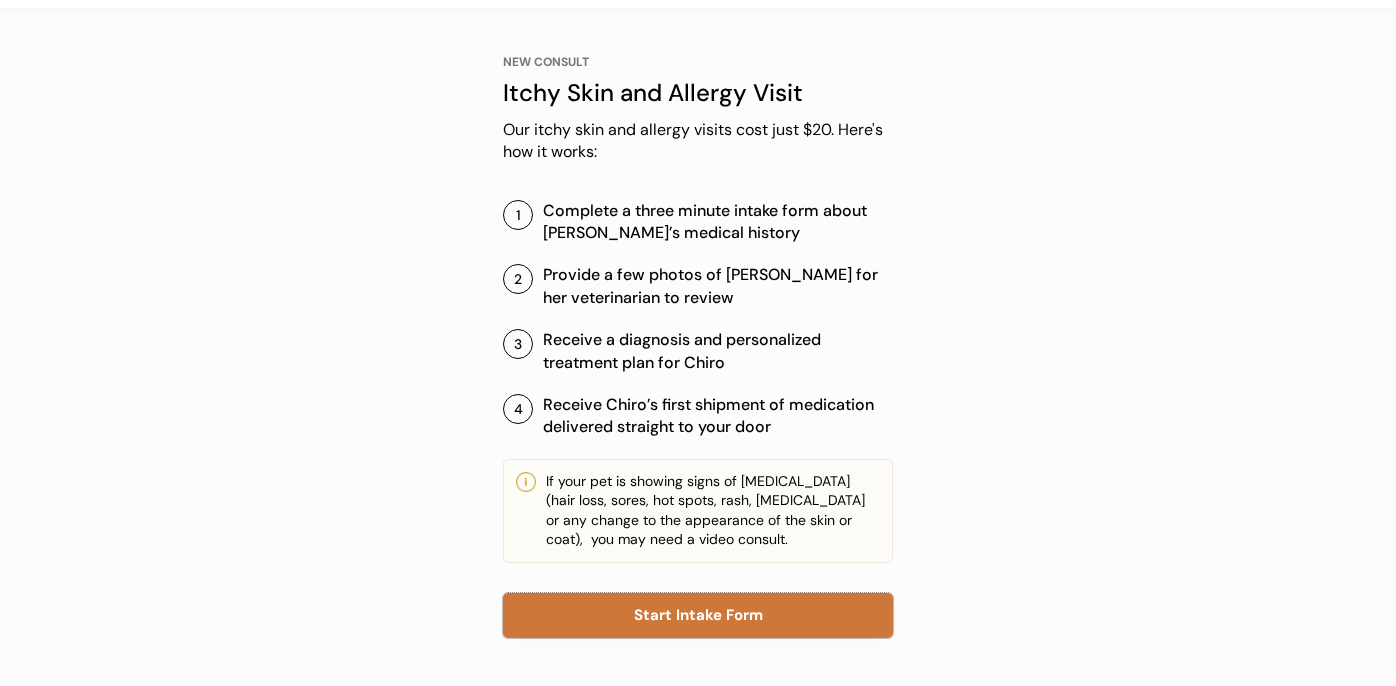 click on "Start Intake Form" at bounding box center [698, 615] 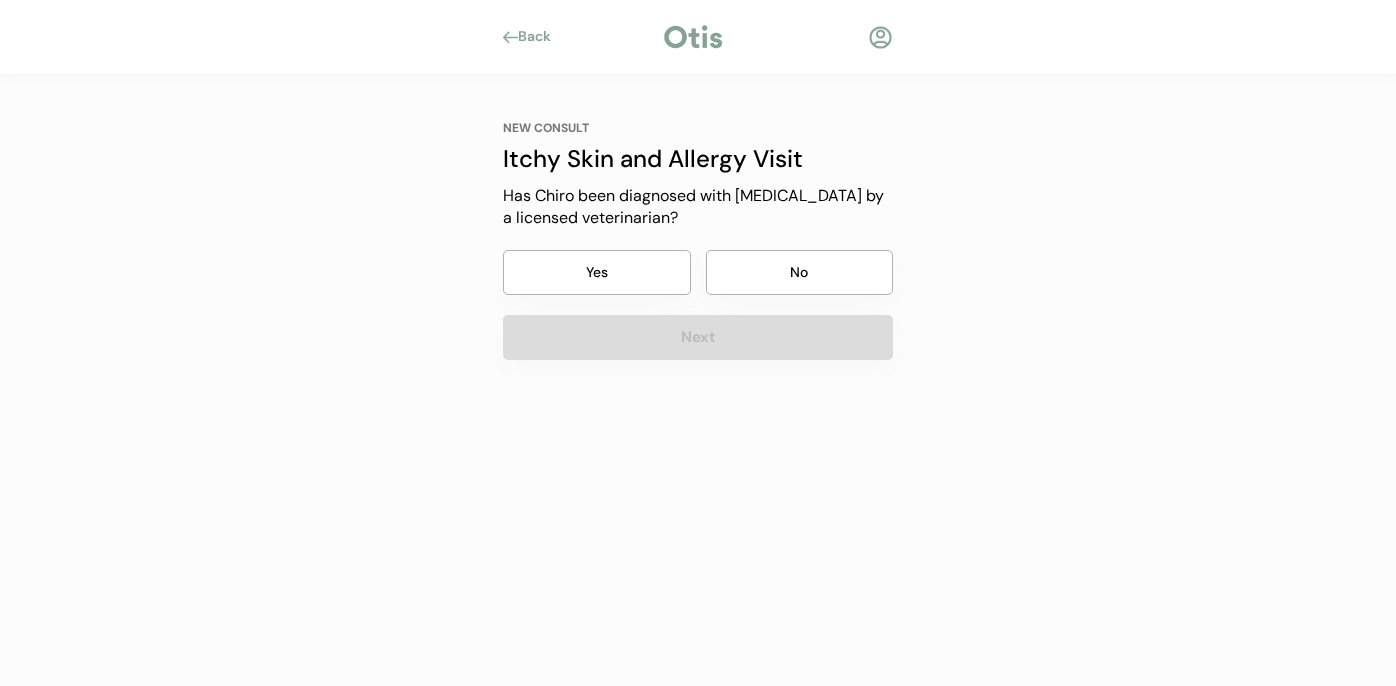 scroll, scrollTop: 0, scrollLeft: 0, axis: both 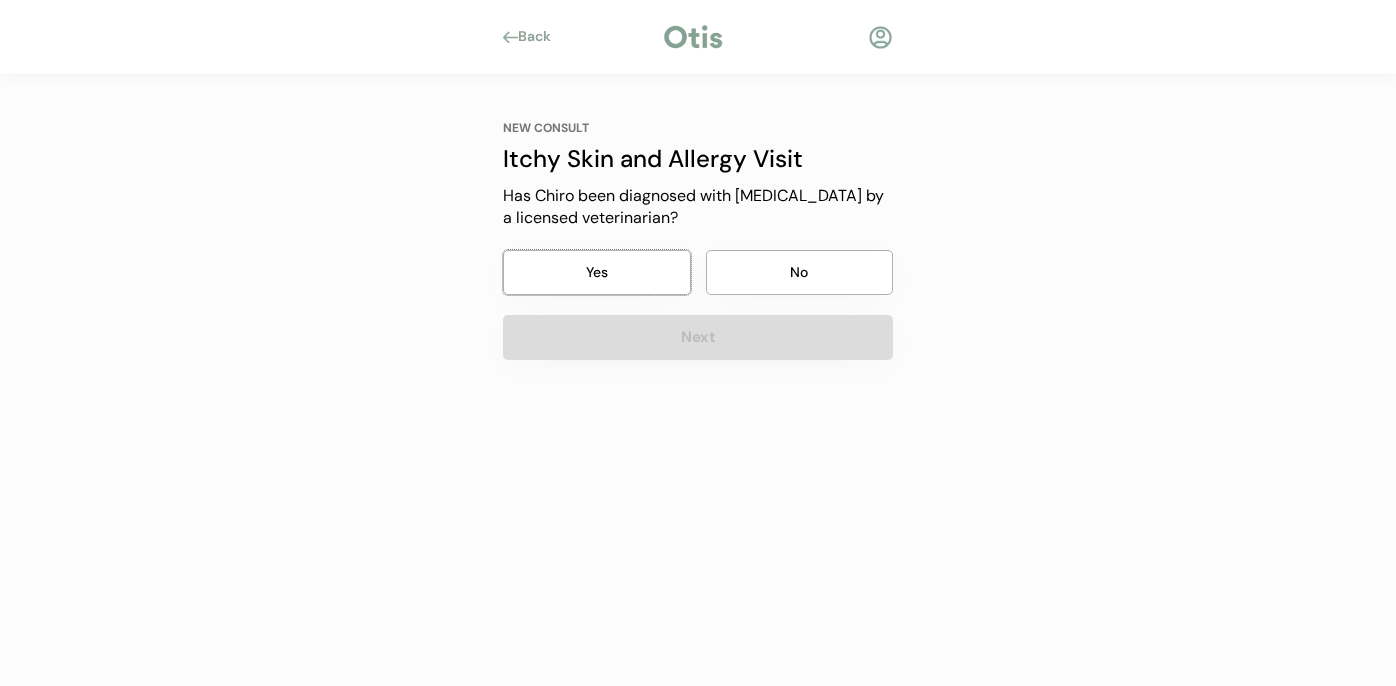 click on "Yes" at bounding box center (597, 272) 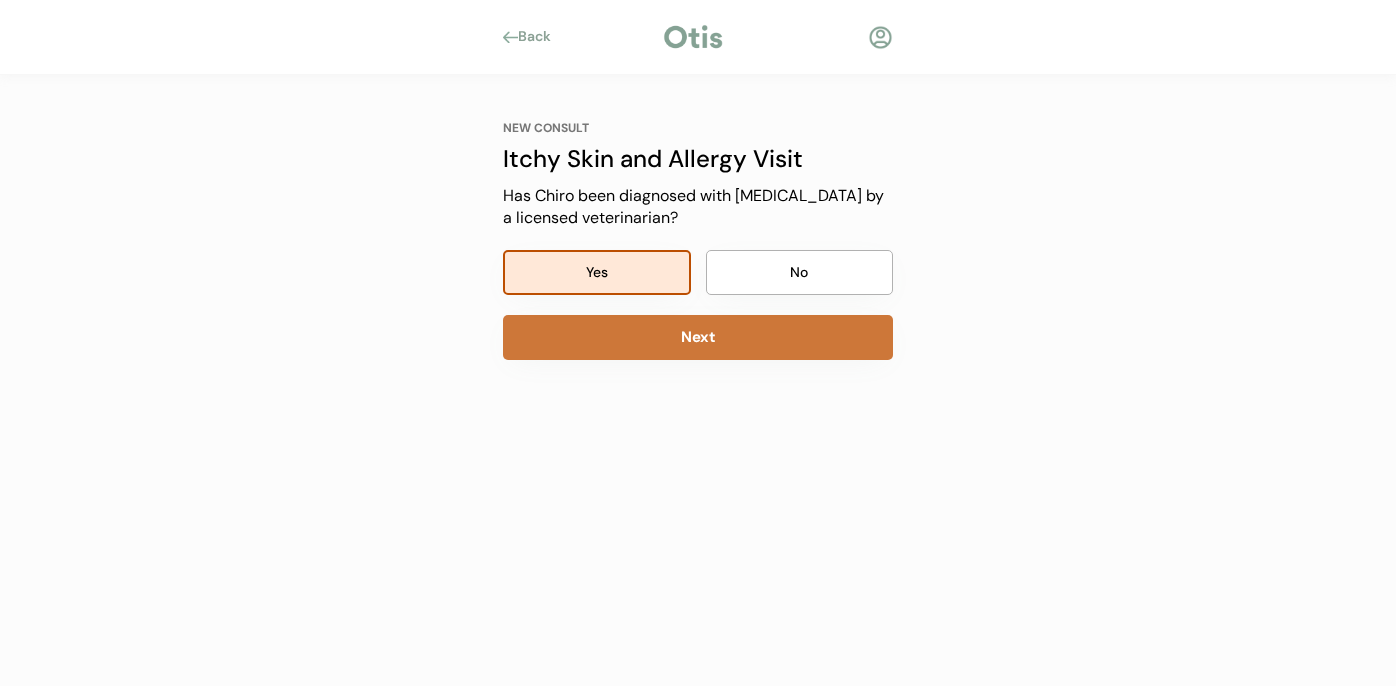 click on "Next" at bounding box center [698, 337] 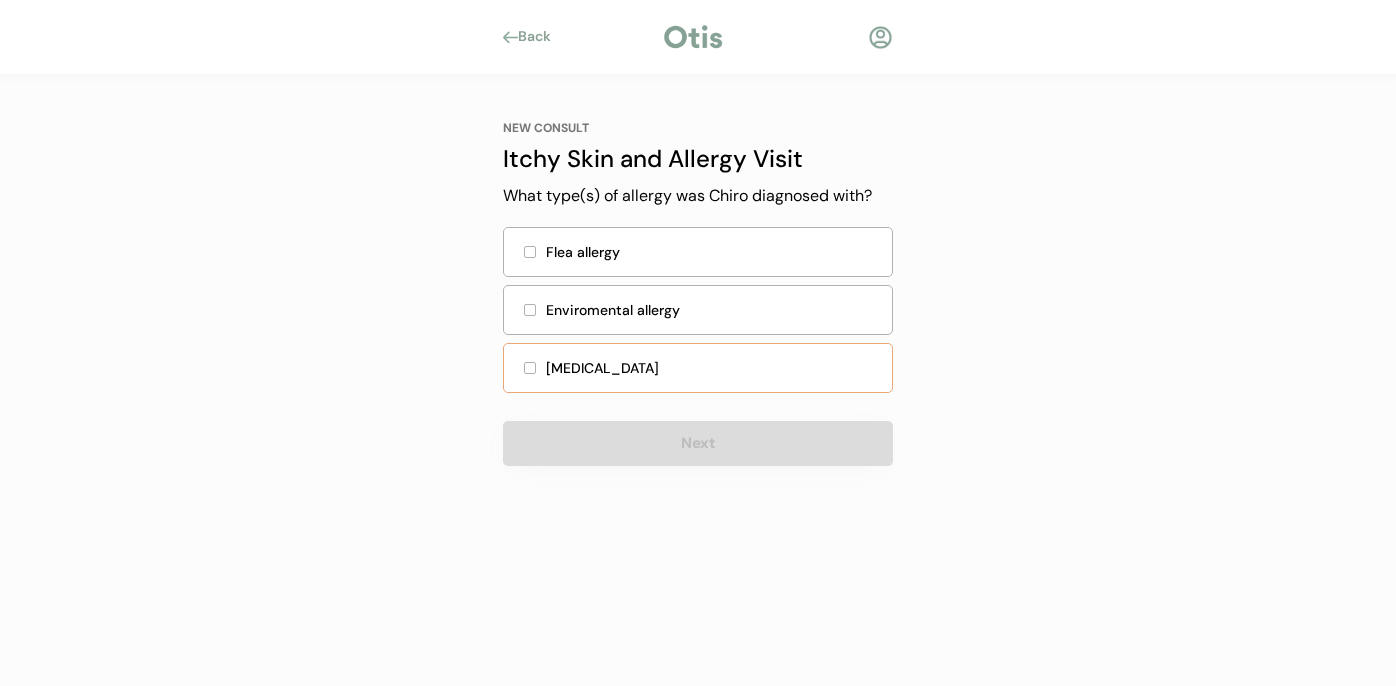 click on "Food allergy" at bounding box center (713, 368) 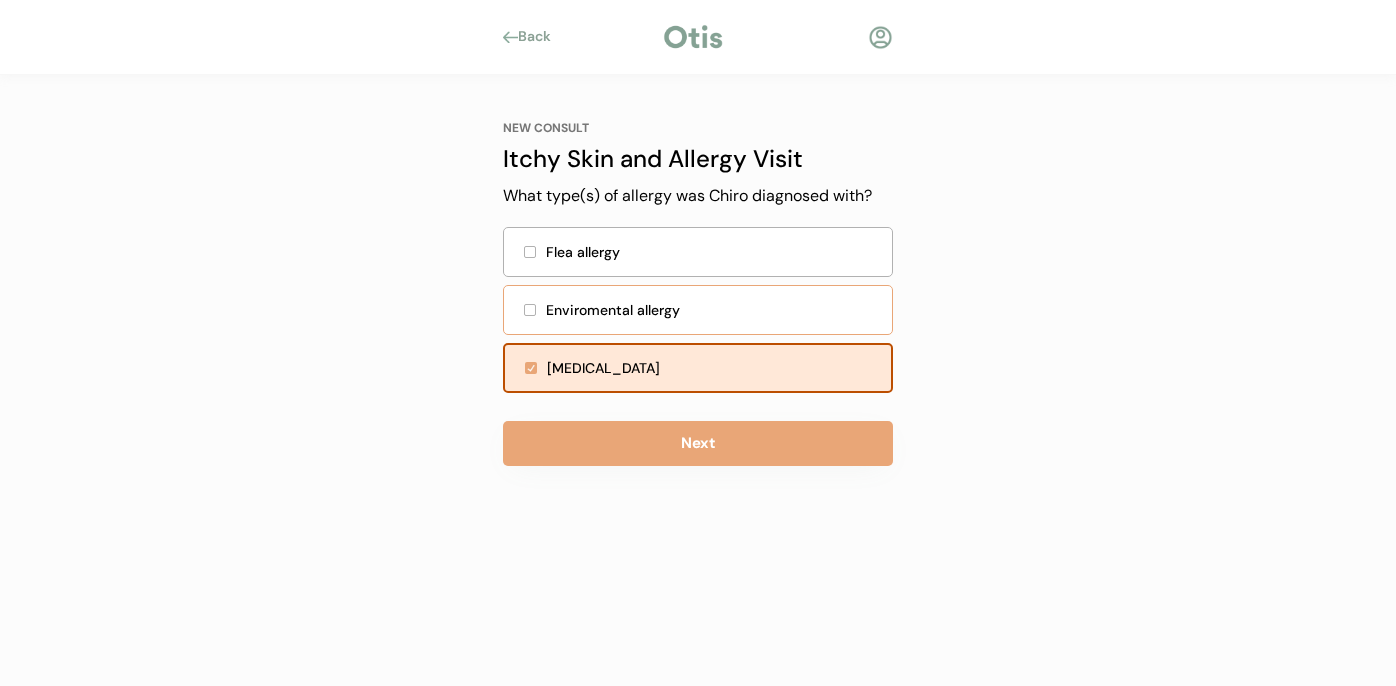 click on "Enviromental allergy" at bounding box center (713, 310) 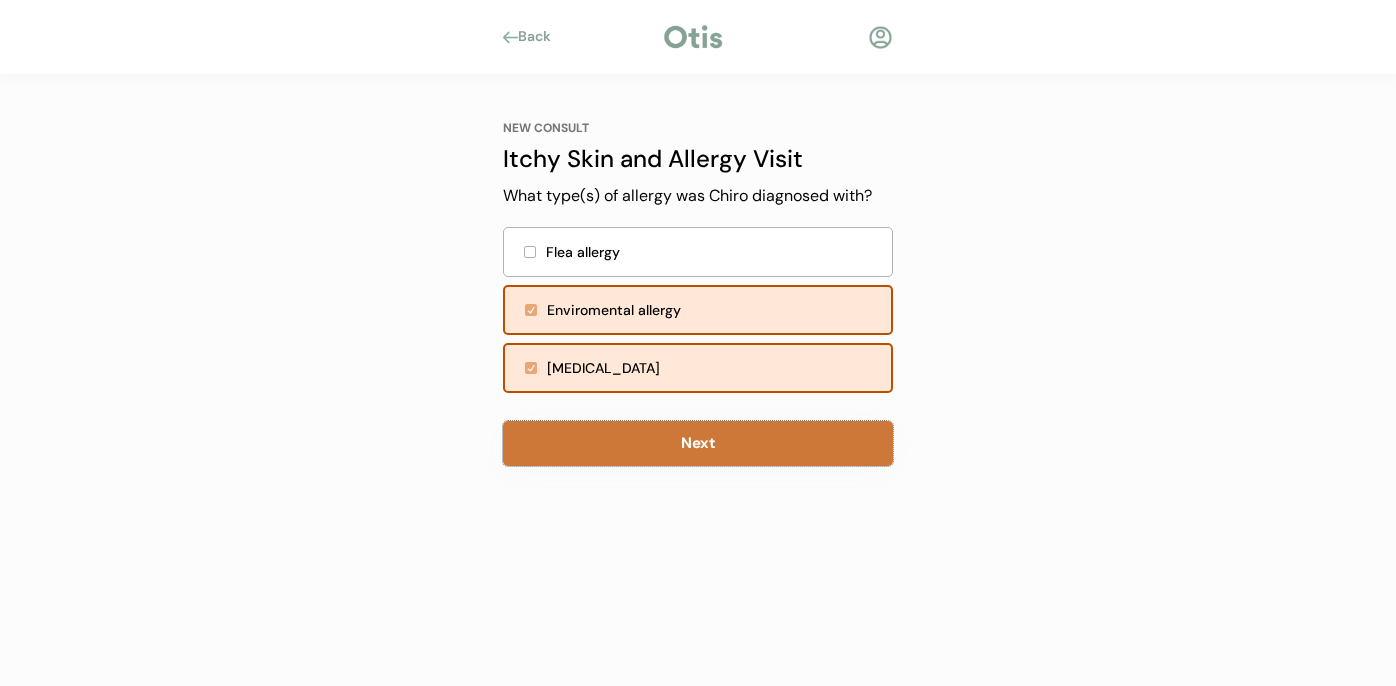 click on "Next" at bounding box center [698, 443] 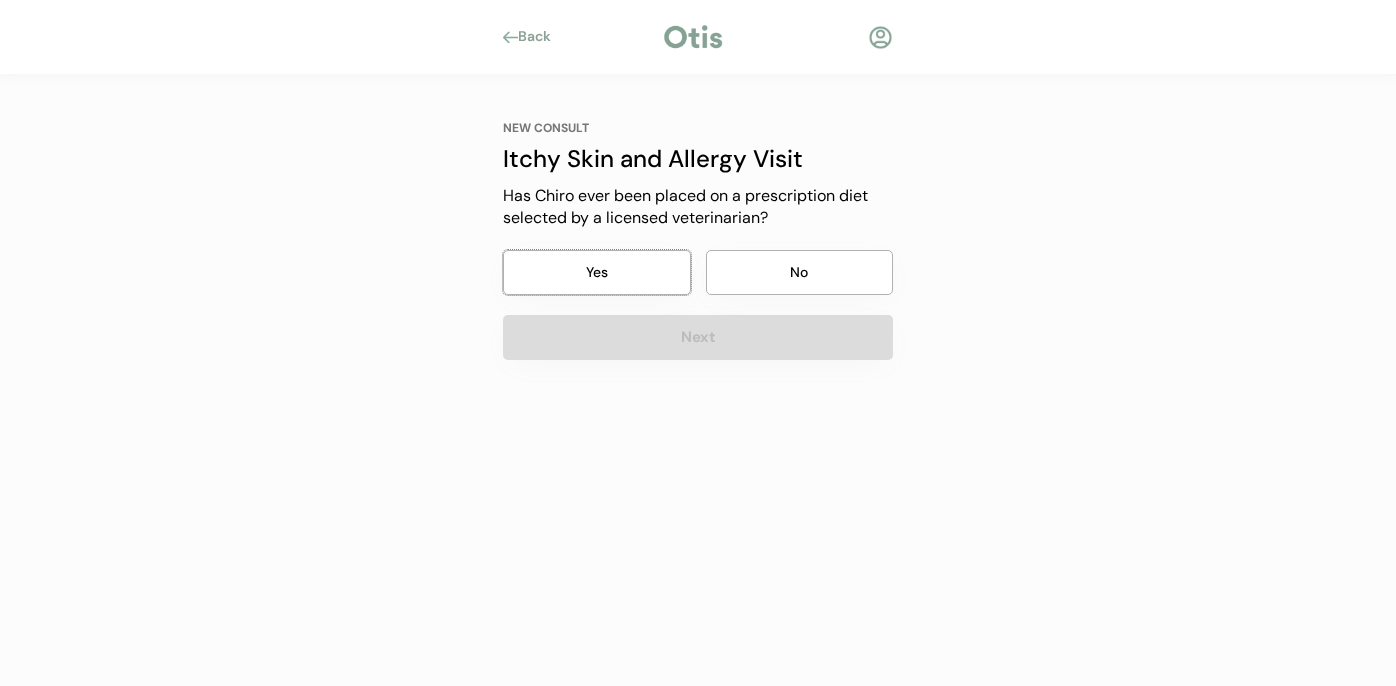 click on "Yes" at bounding box center (597, 272) 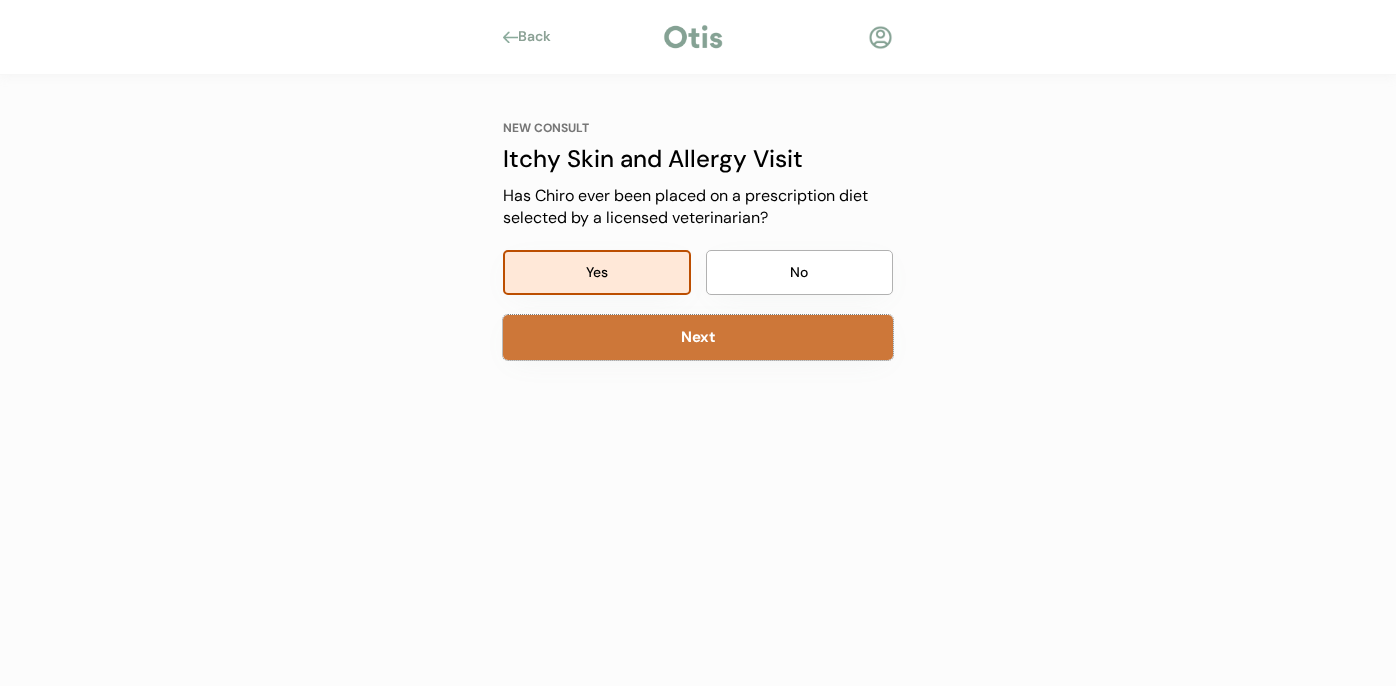 click on "Next" at bounding box center (698, 337) 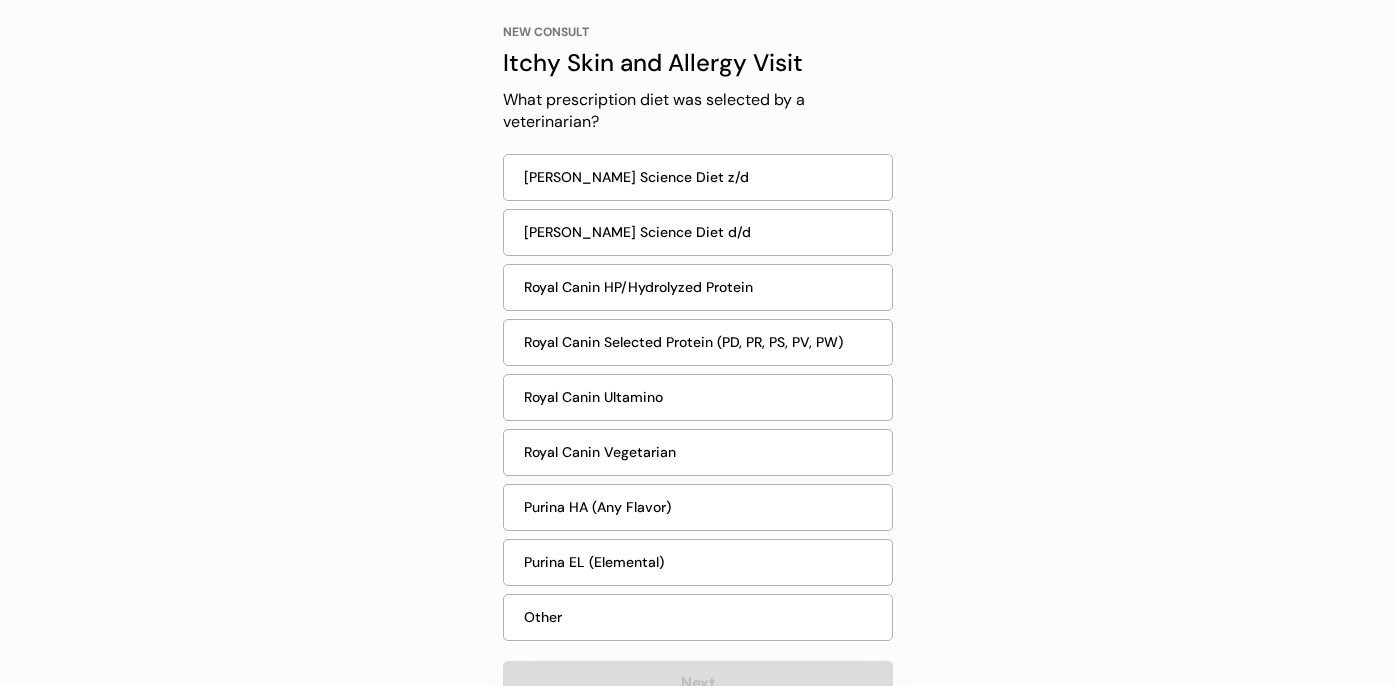 scroll, scrollTop: 163, scrollLeft: 0, axis: vertical 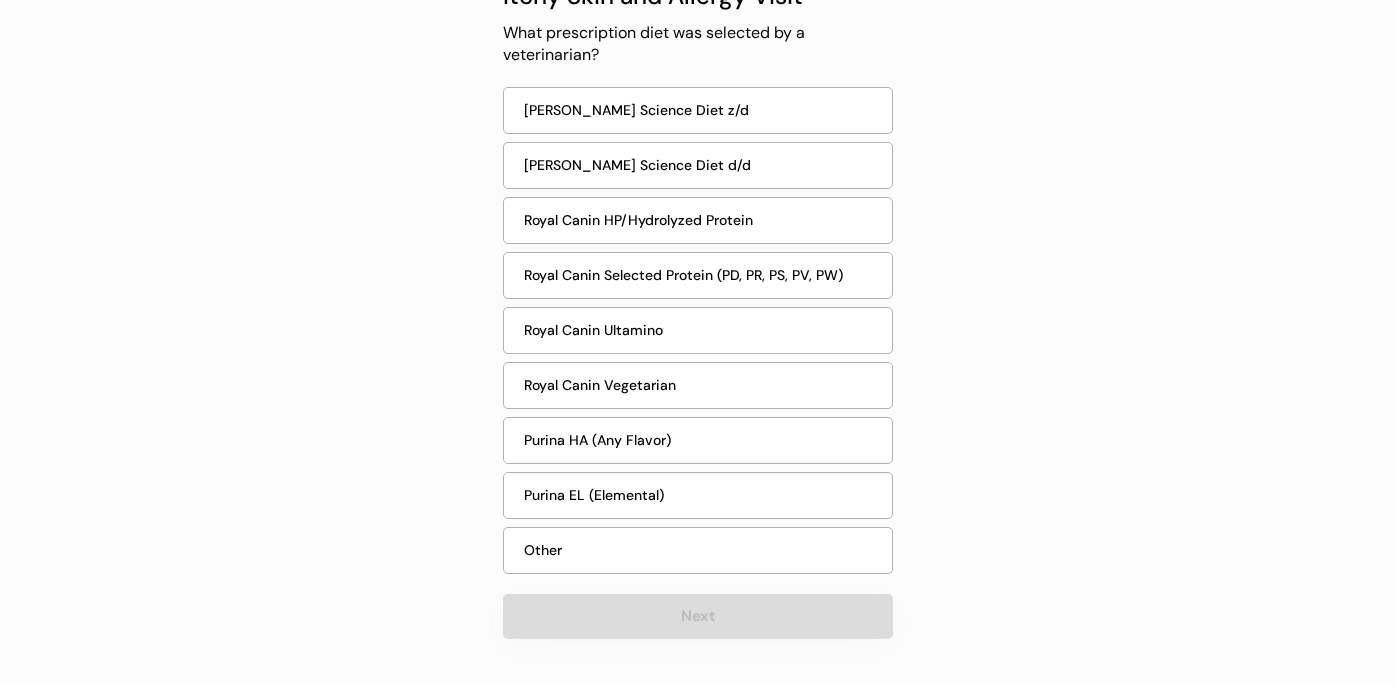 click on "Other" at bounding box center (698, 550) 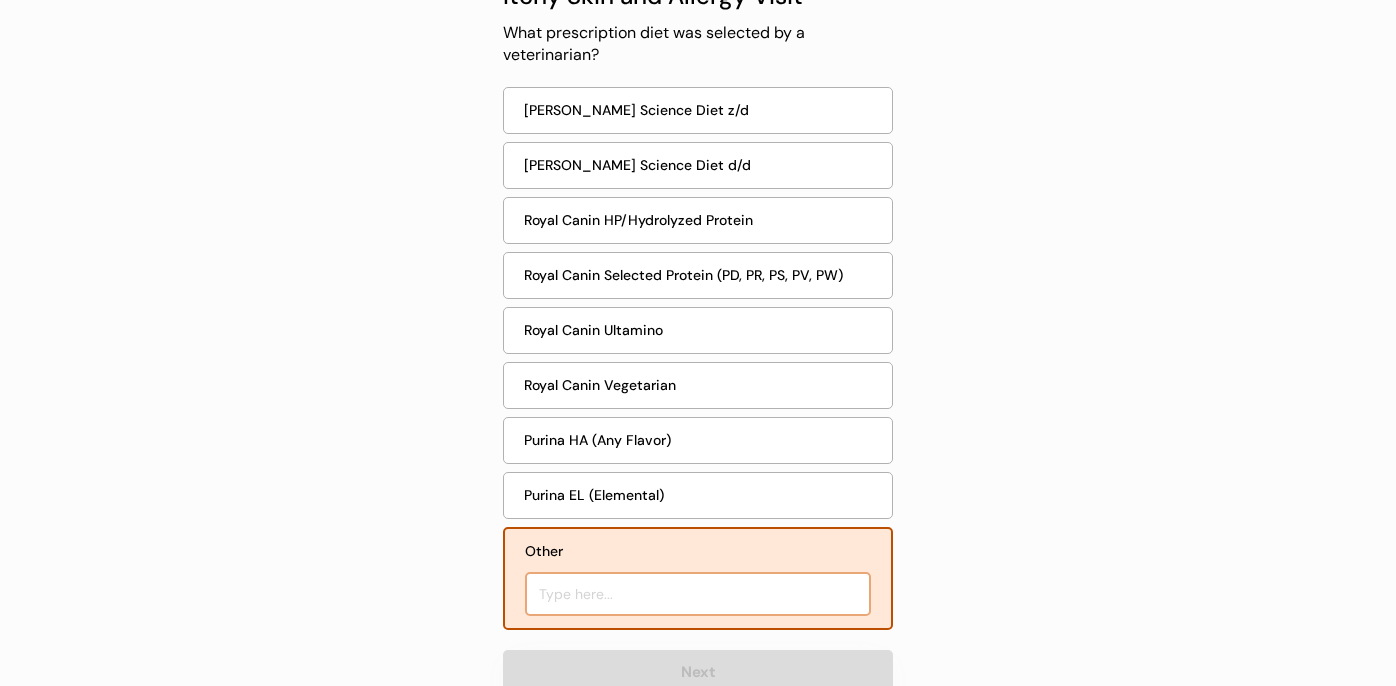click at bounding box center (698, 594) 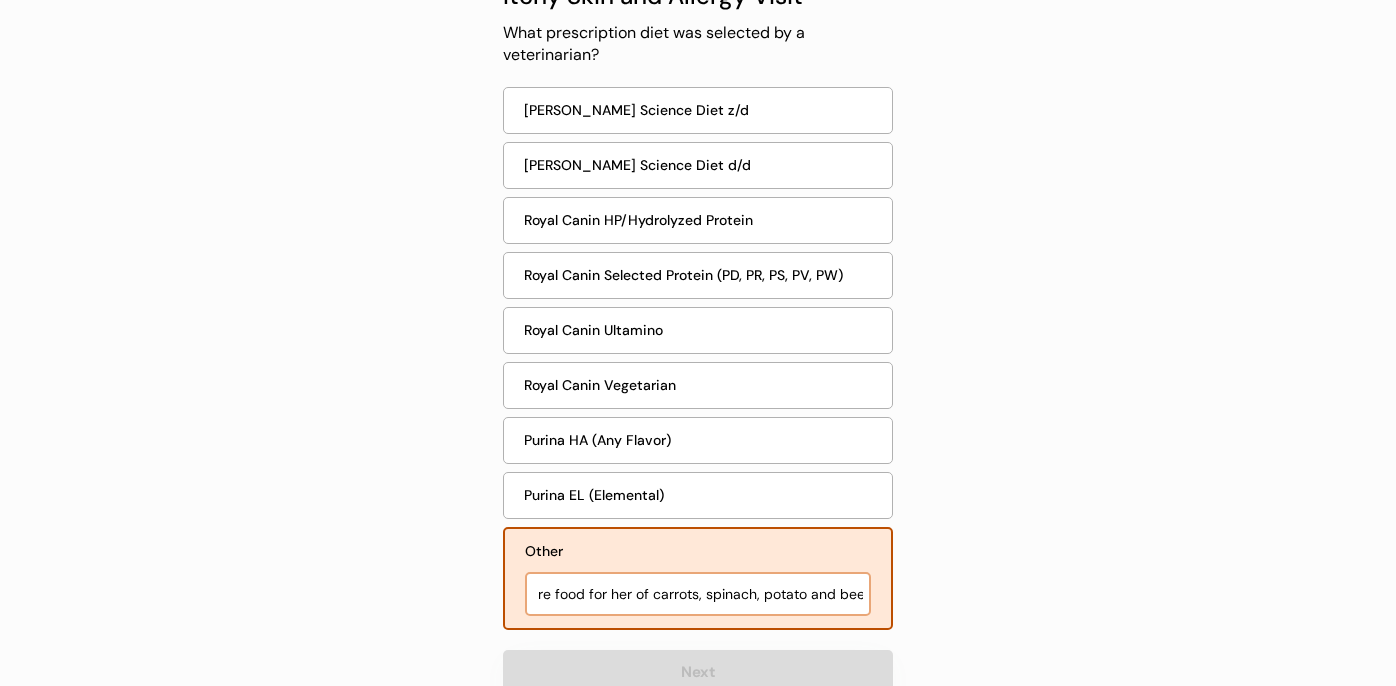 scroll, scrollTop: 0, scrollLeft: 67, axis: horizontal 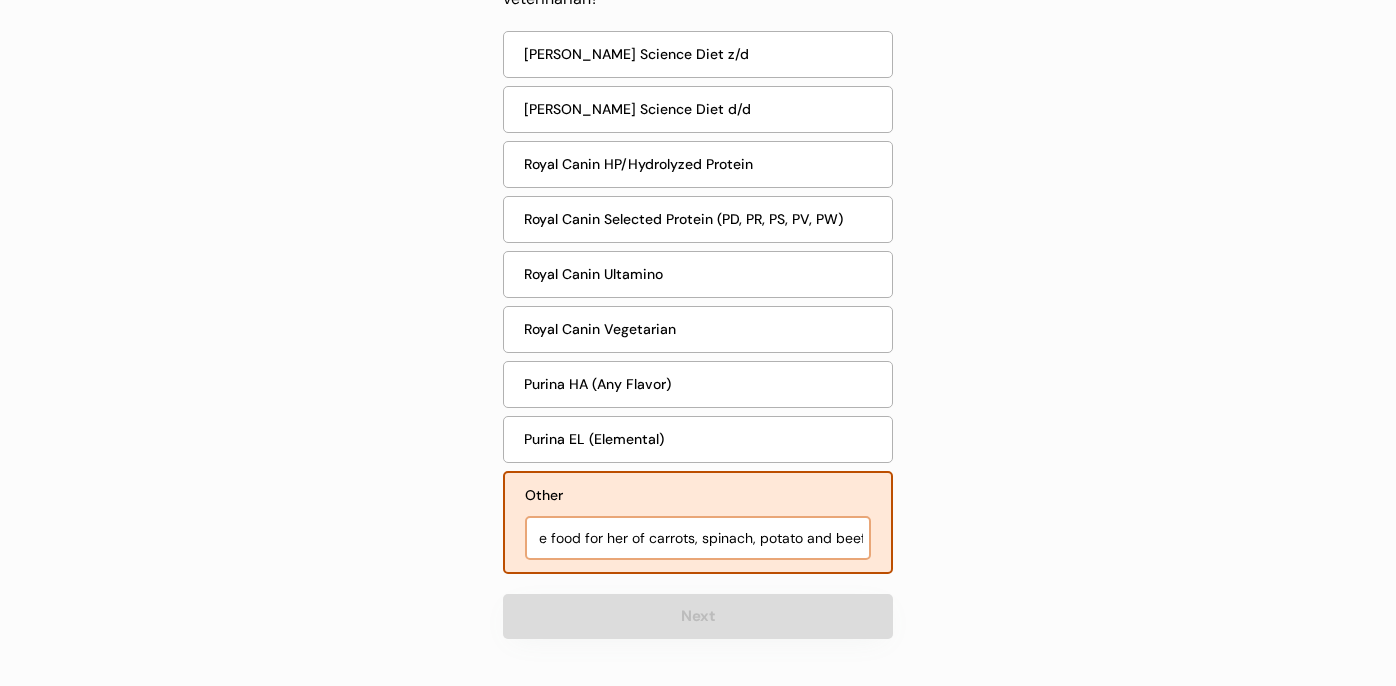 click at bounding box center [698, 538] 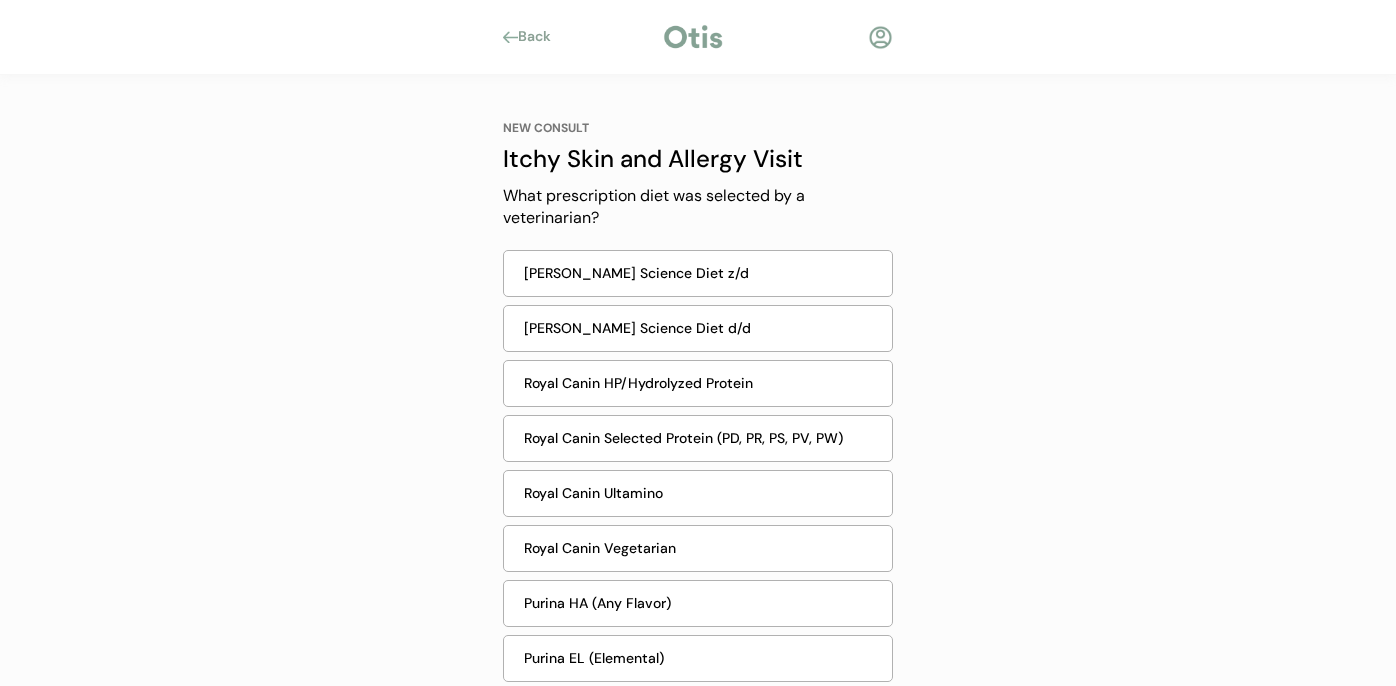 scroll, scrollTop: 219, scrollLeft: 0, axis: vertical 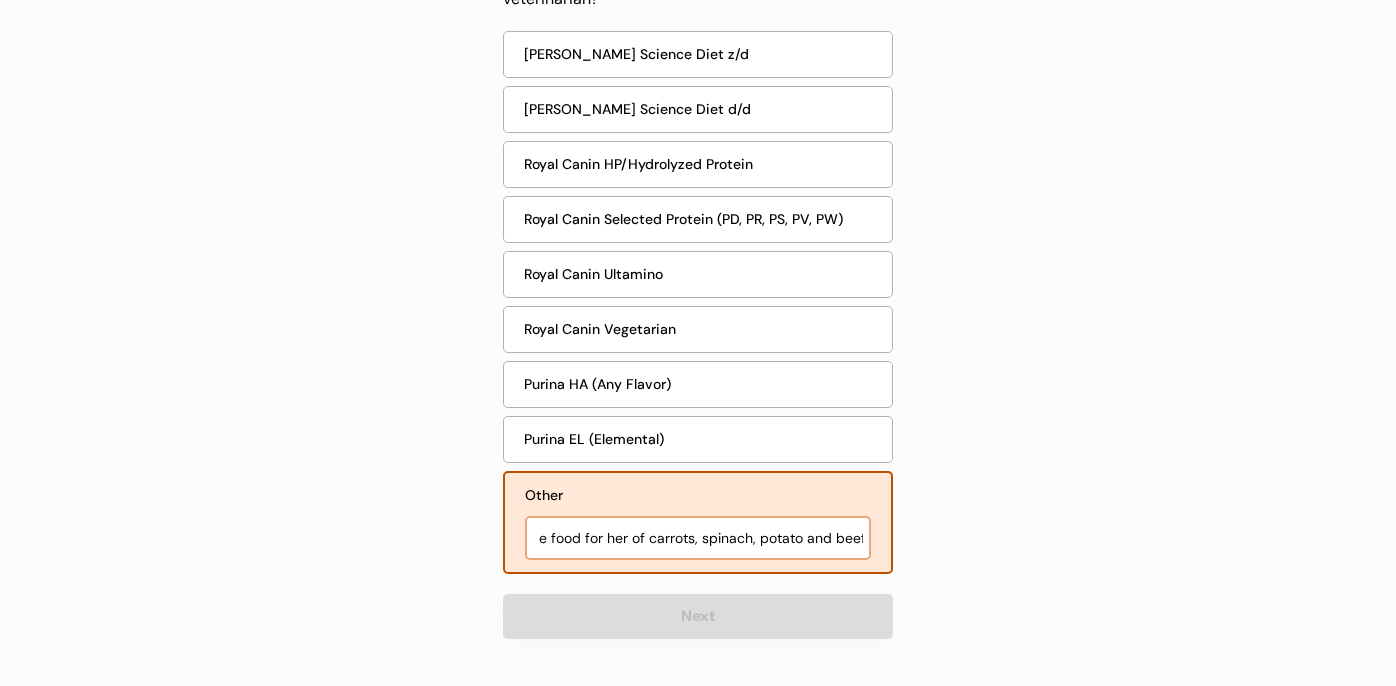 click on "Other" at bounding box center (698, 495) 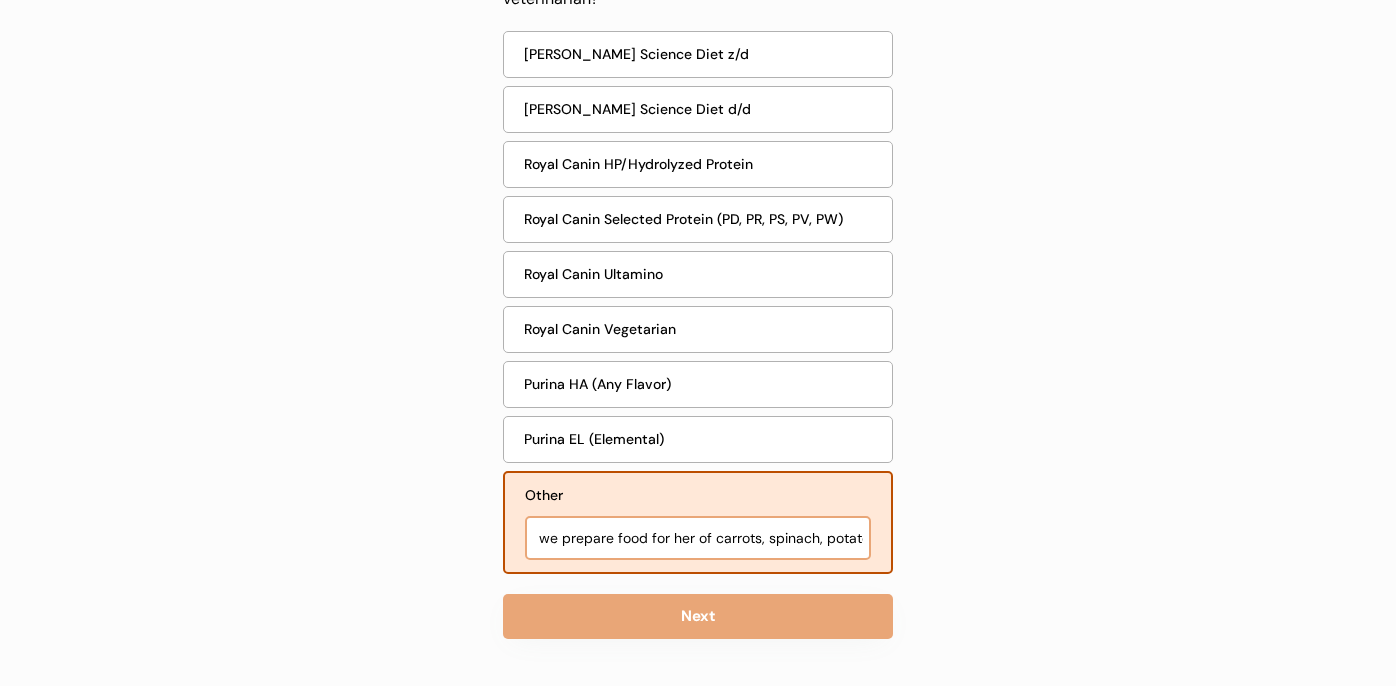 click at bounding box center [698, 538] 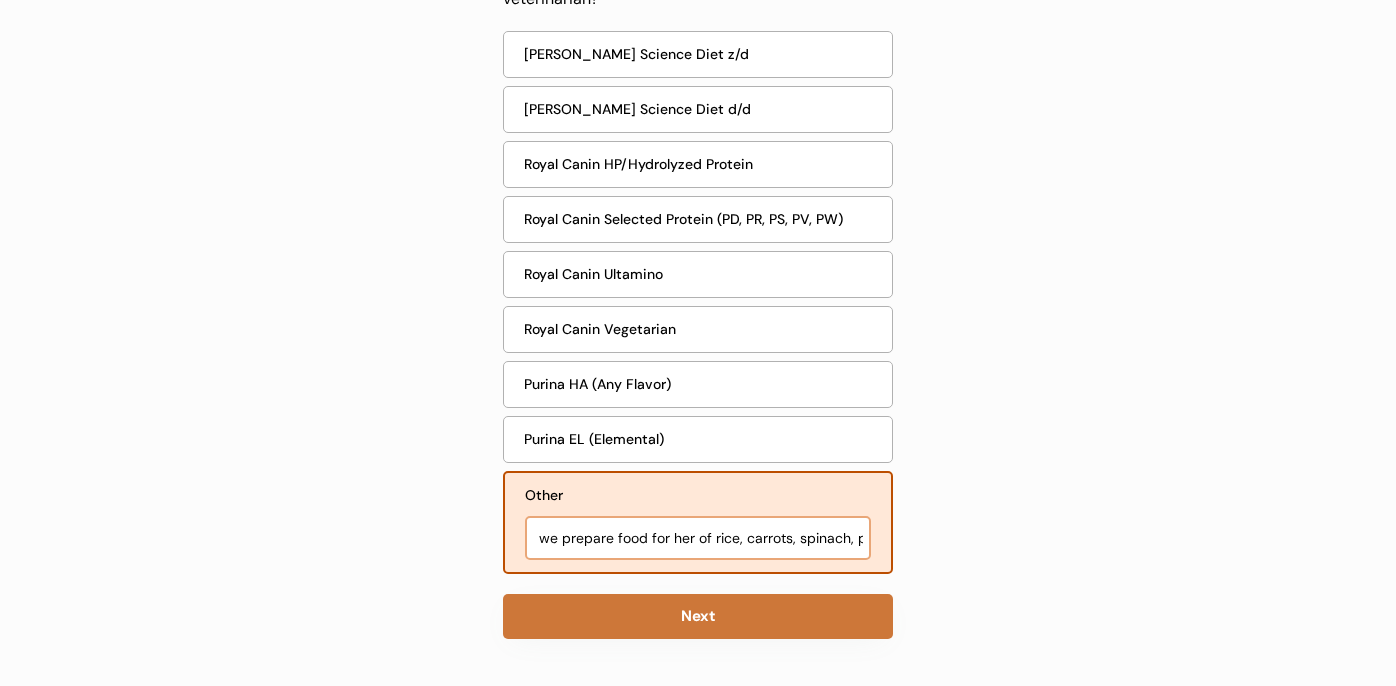 type on "we prepare food for her of rice, carrots, spinach, potato and beef" 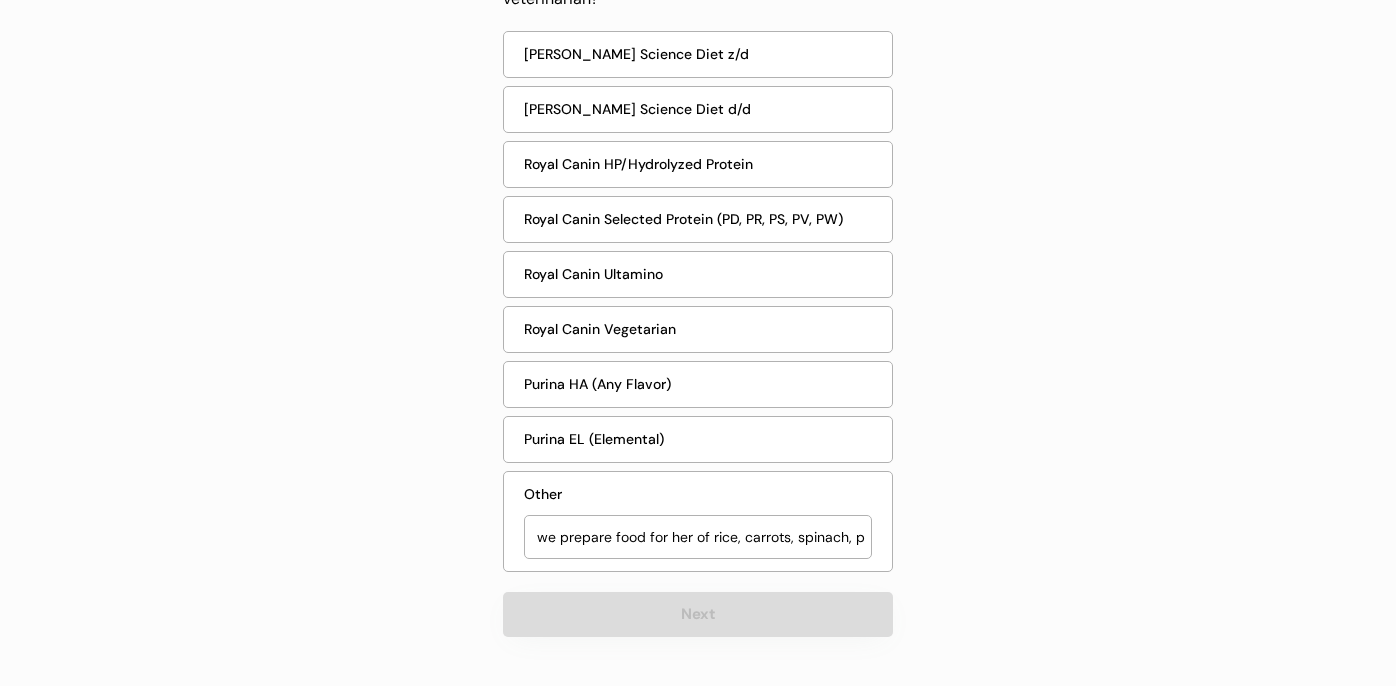 scroll, scrollTop: 0, scrollLeft: 0, axis: both 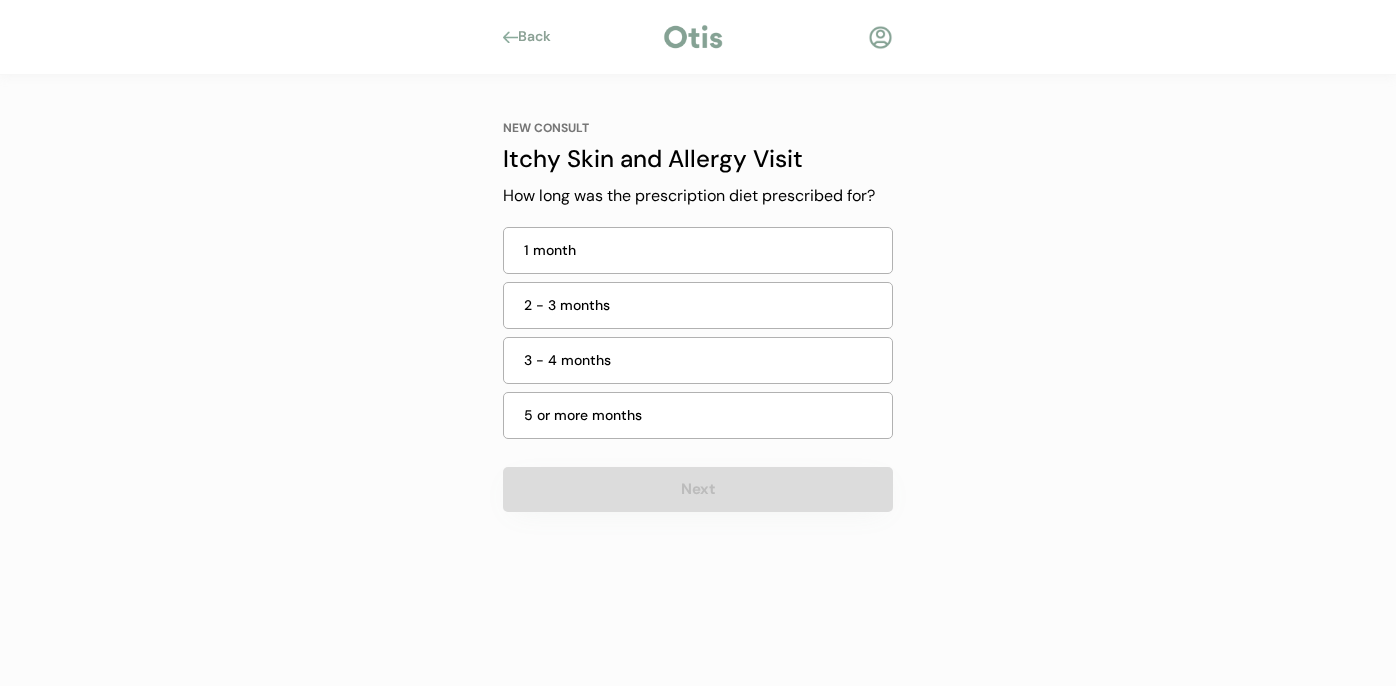 click on "5 or more months" at bounding box center (698, 415) 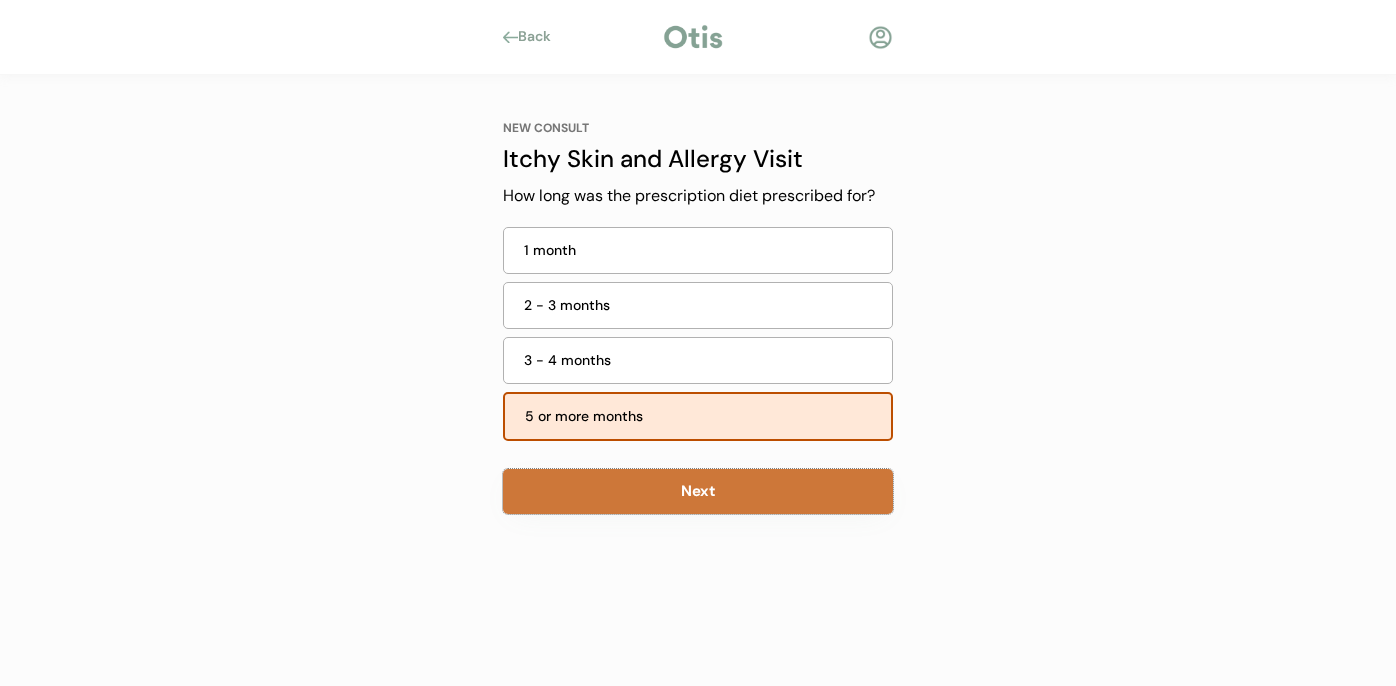 click on "Next" at bounding box center (698, 491) 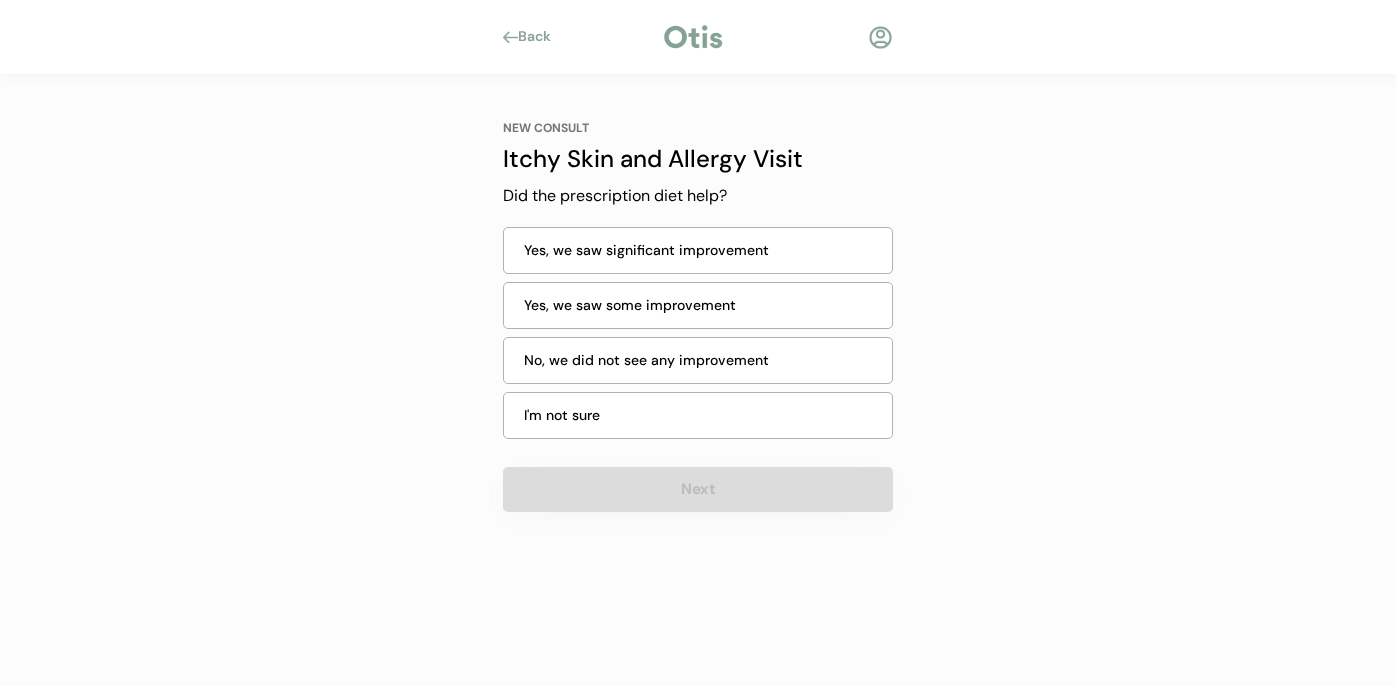 click on "Yes, we saw some improvement" at bounding box center (702, 305) 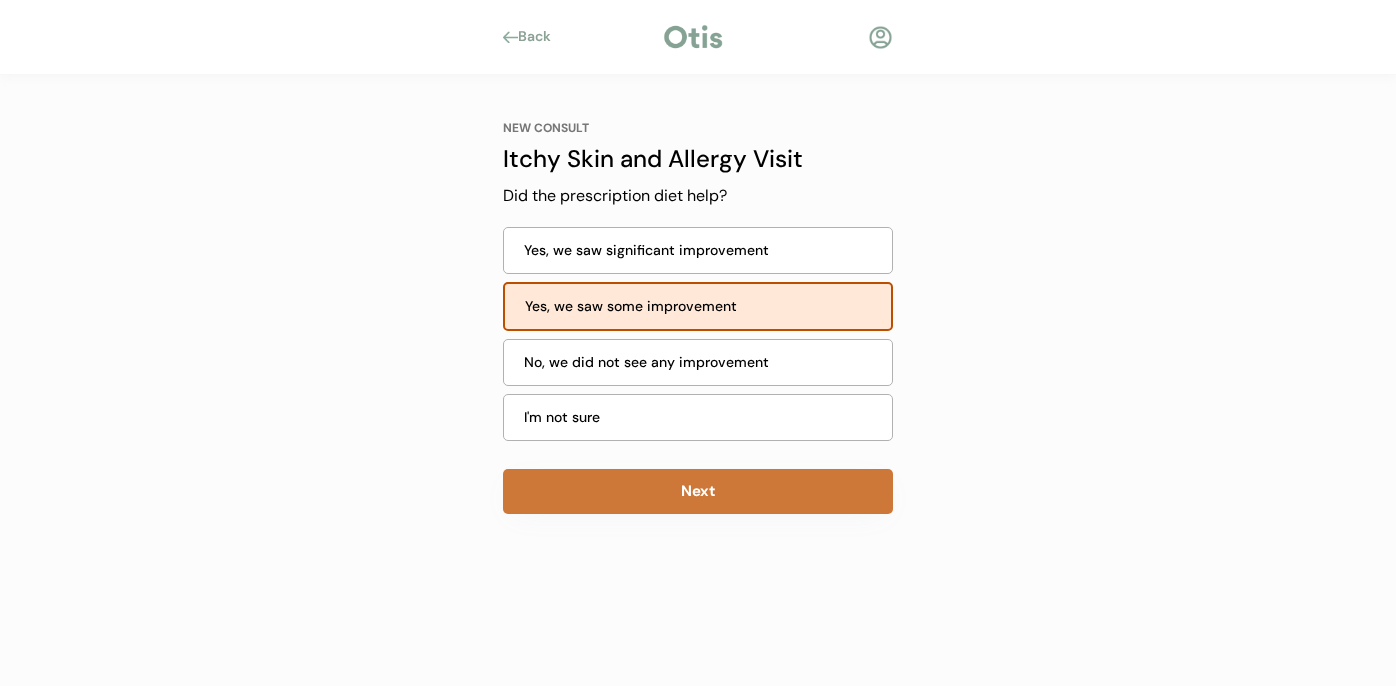 click on "Next" at bounding box center [698, 491] 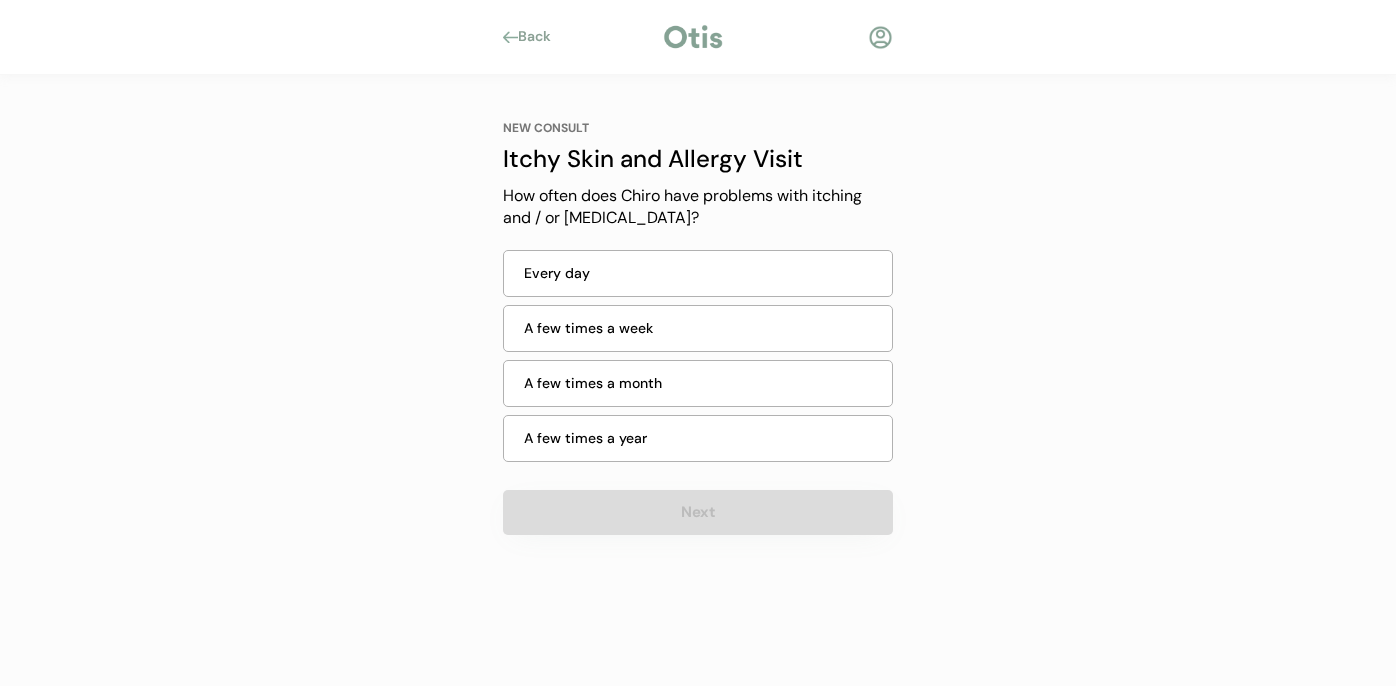 click on "Every day" at bounding box center (702, 273) 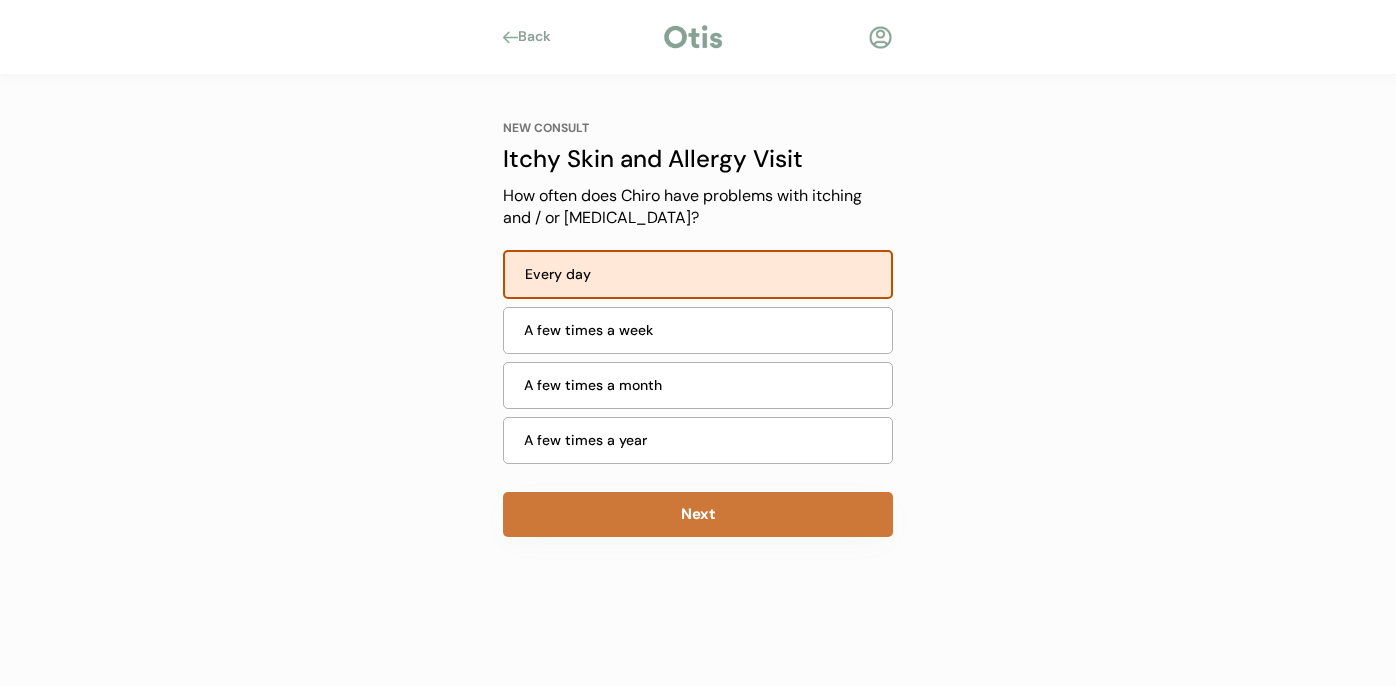 click on "Next" at bounding box center (698, 514) 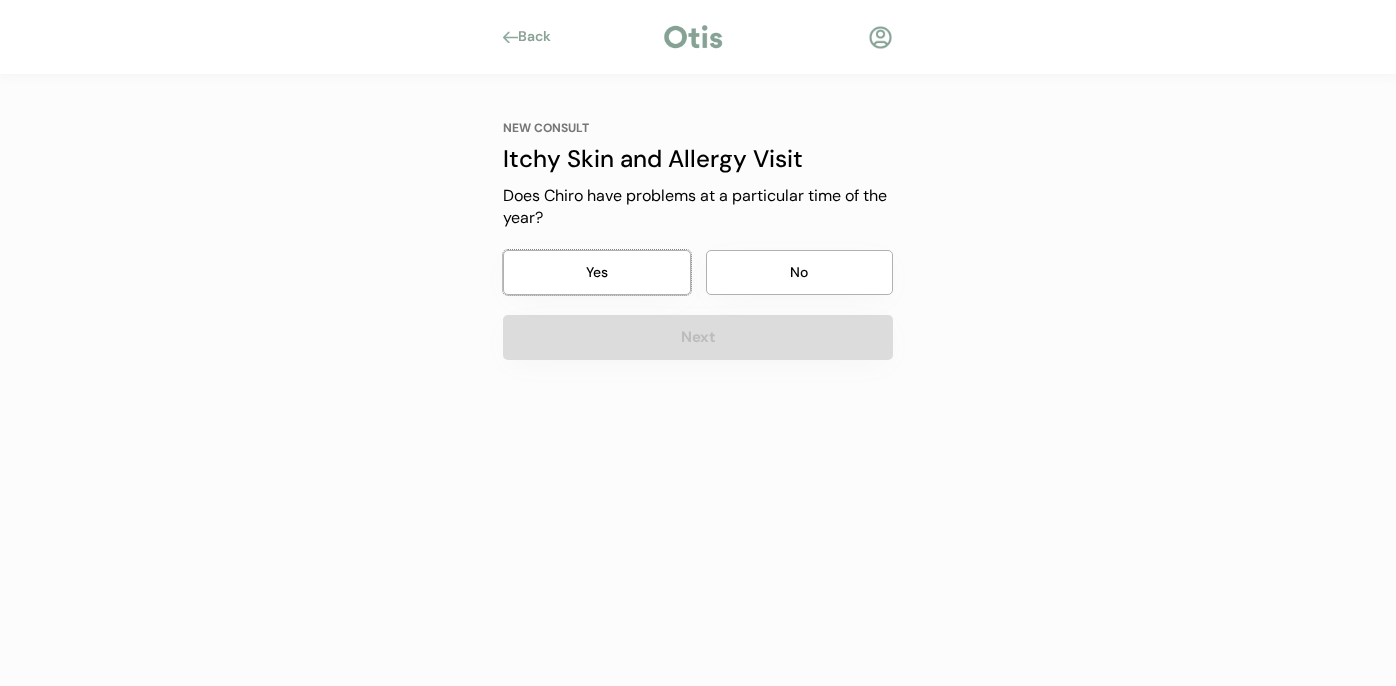 click on "Yes" at bounding box center (597, 272) 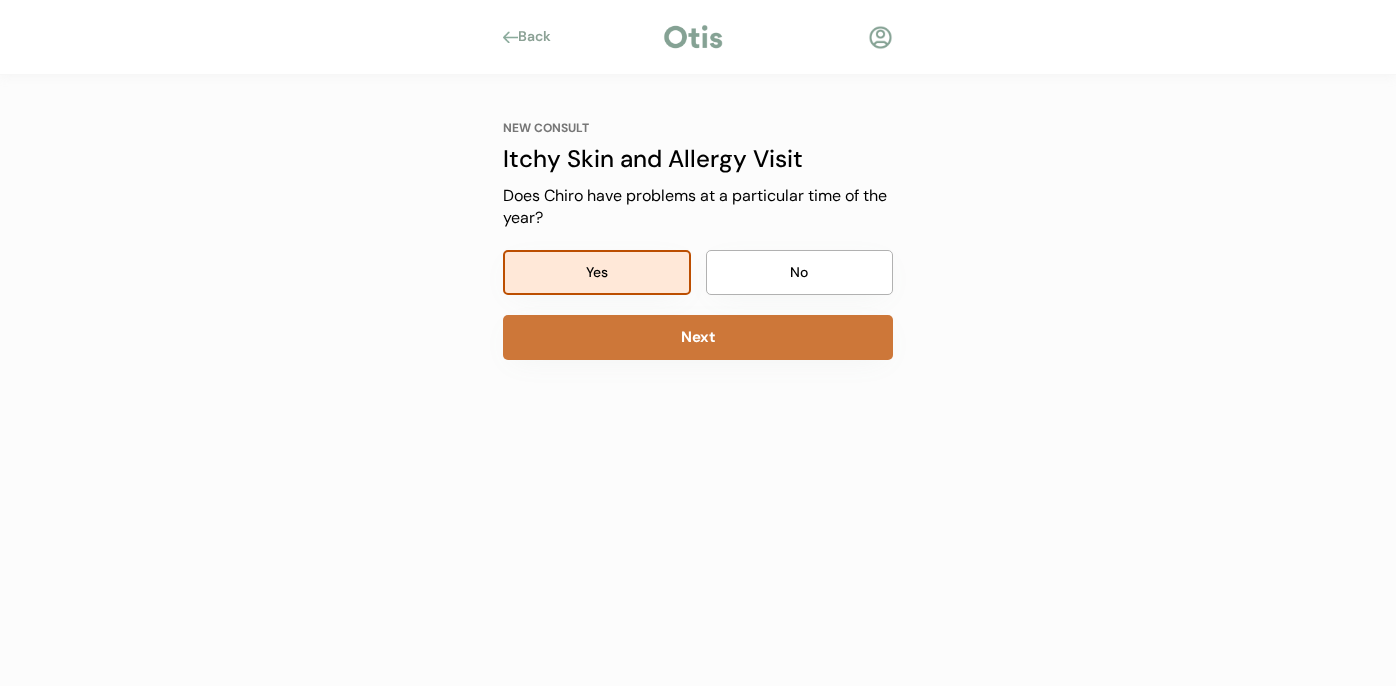 click on "Next" at bounding box center (698, 337) 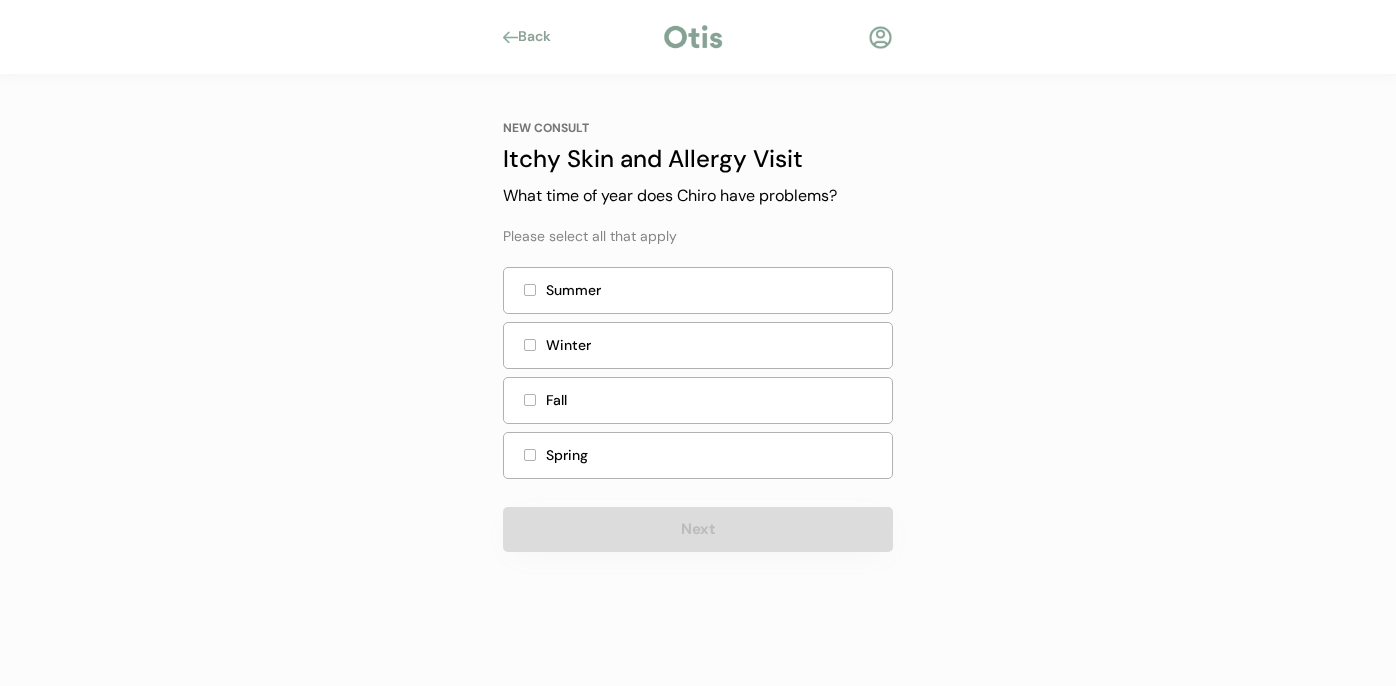 click on "Summer" at bounding box center (713, 290) 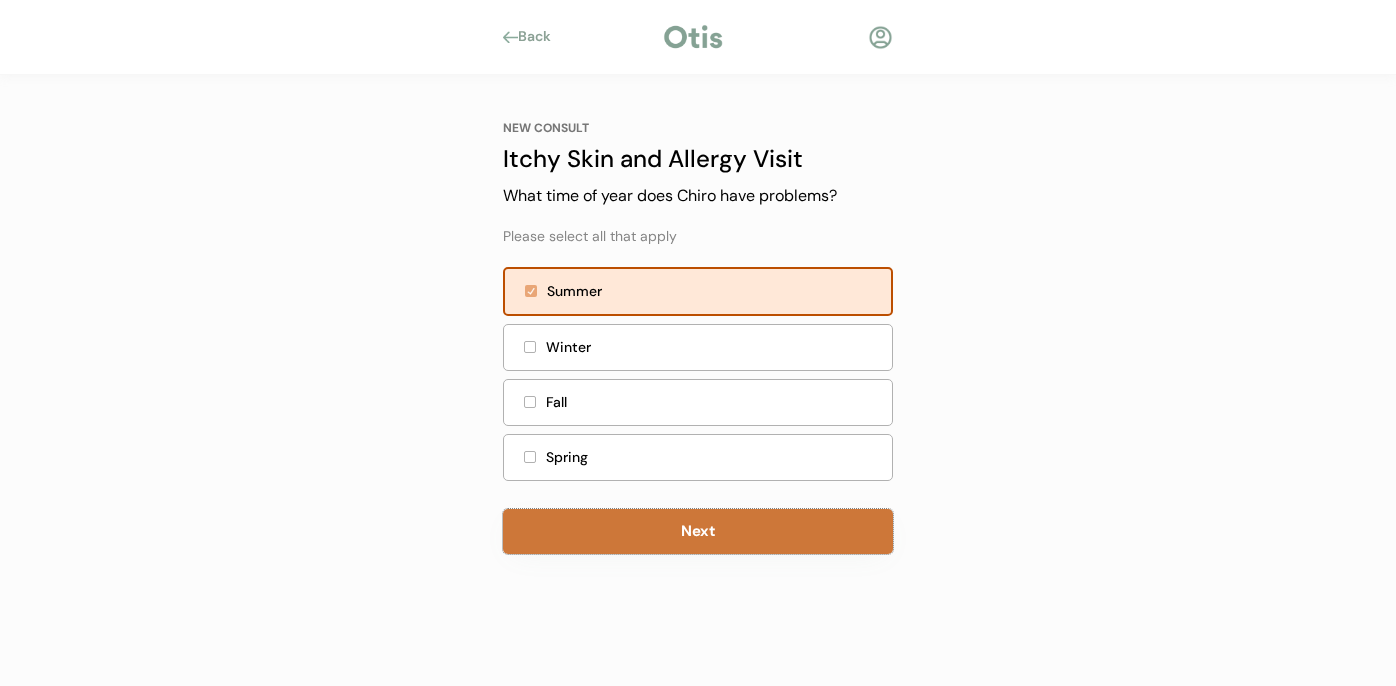 click on "Next" at bounding box center [698, 531] 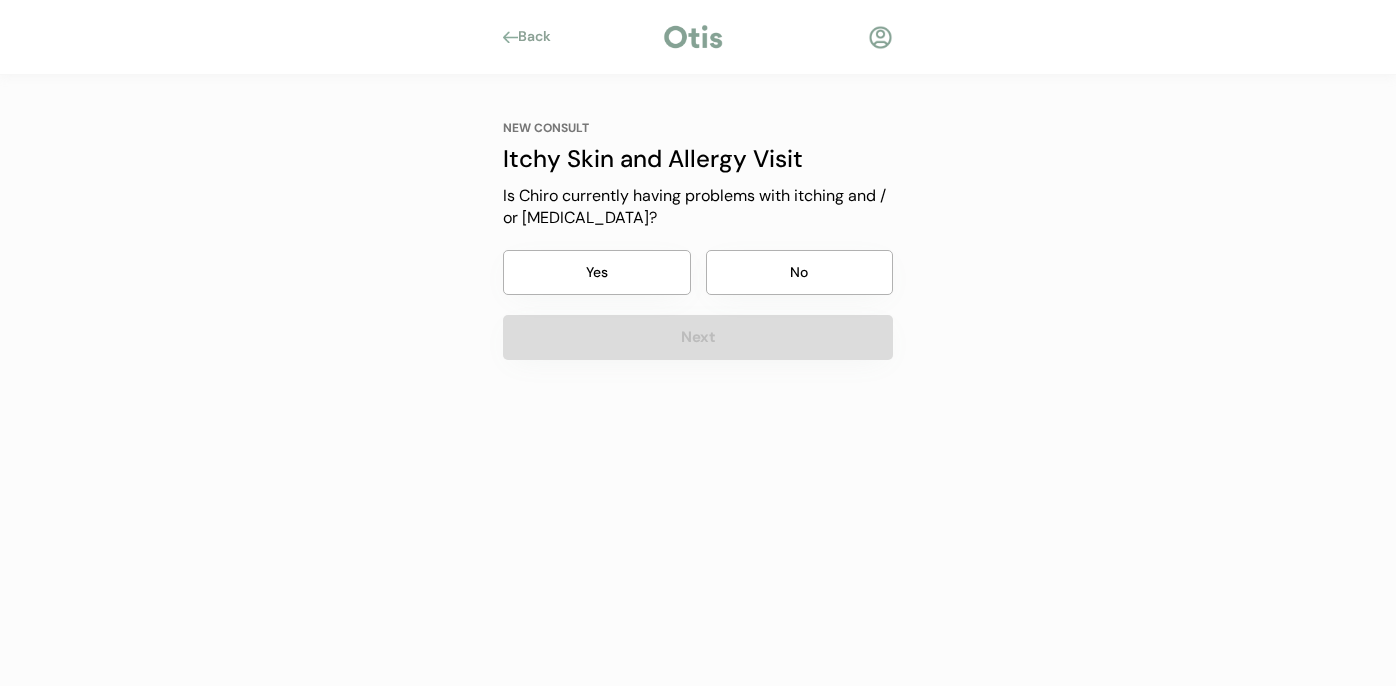 click on "Yes" at bounding box center [597, 272] 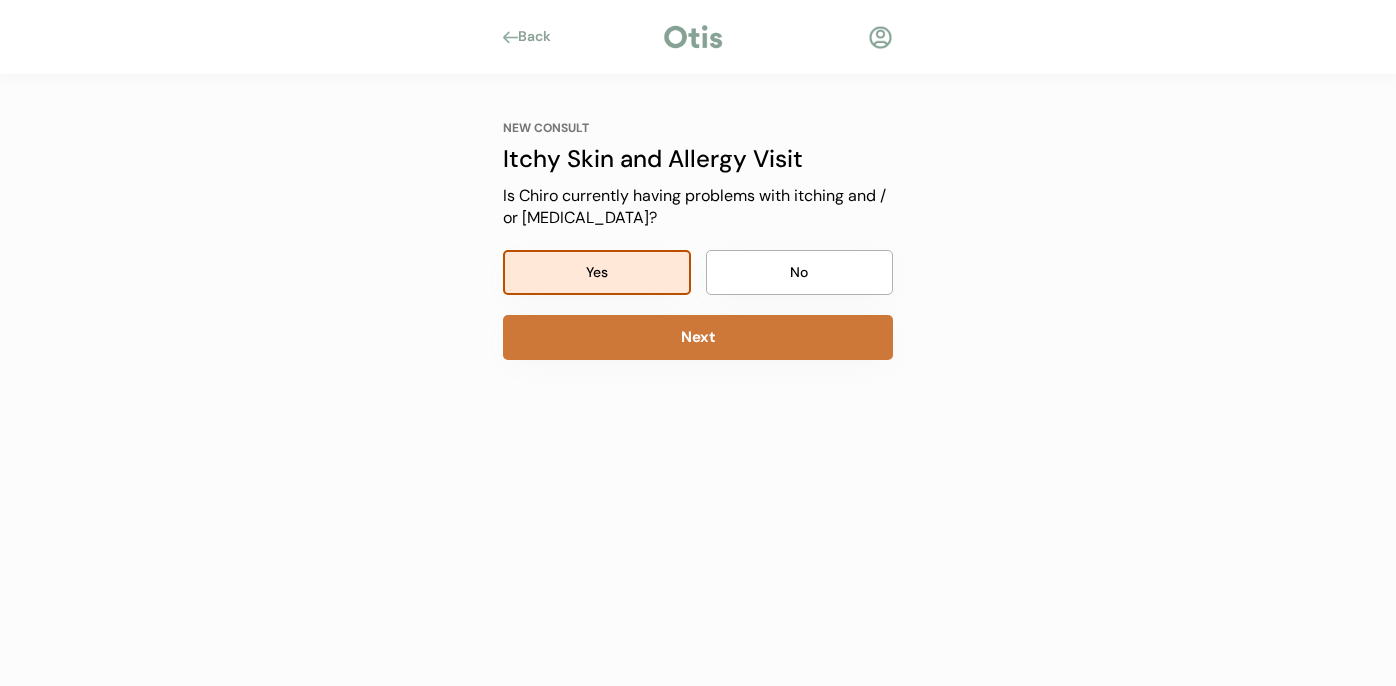 click on "Next" at bounding box center [698, 337] 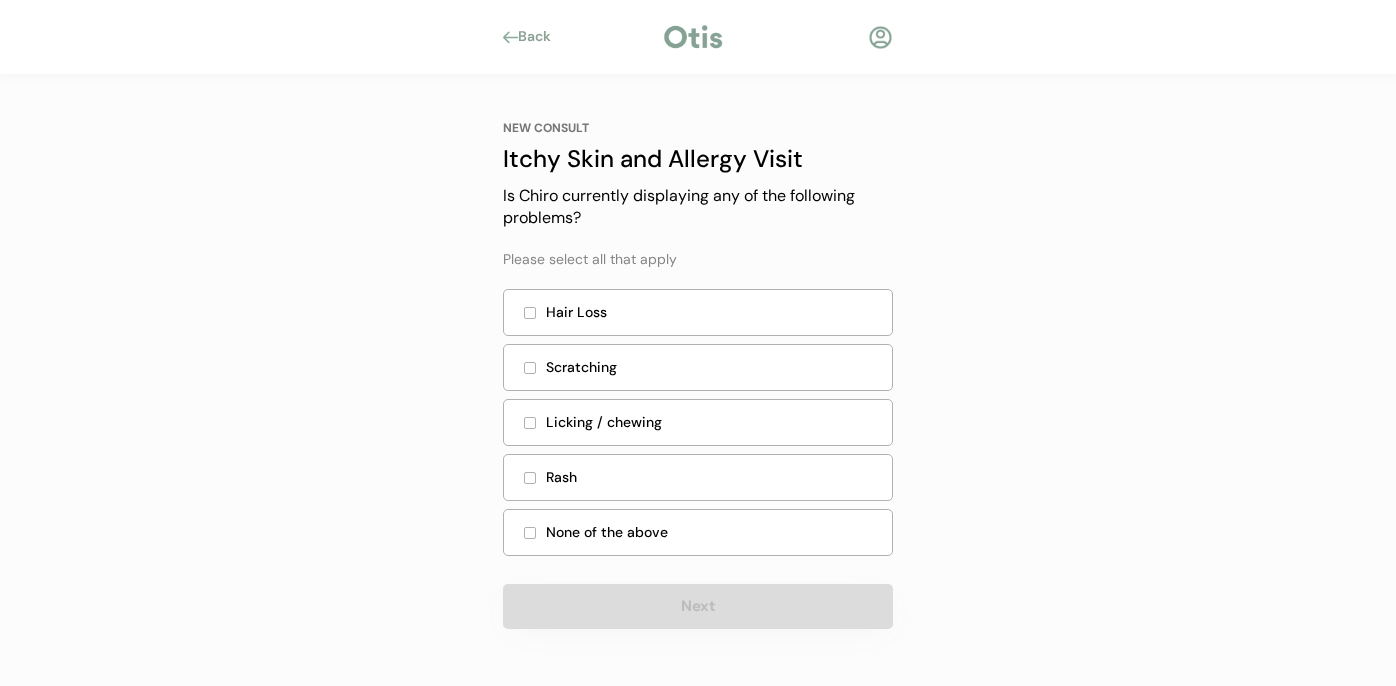 click on "Hair Loss" at bounding box center [713, 312] 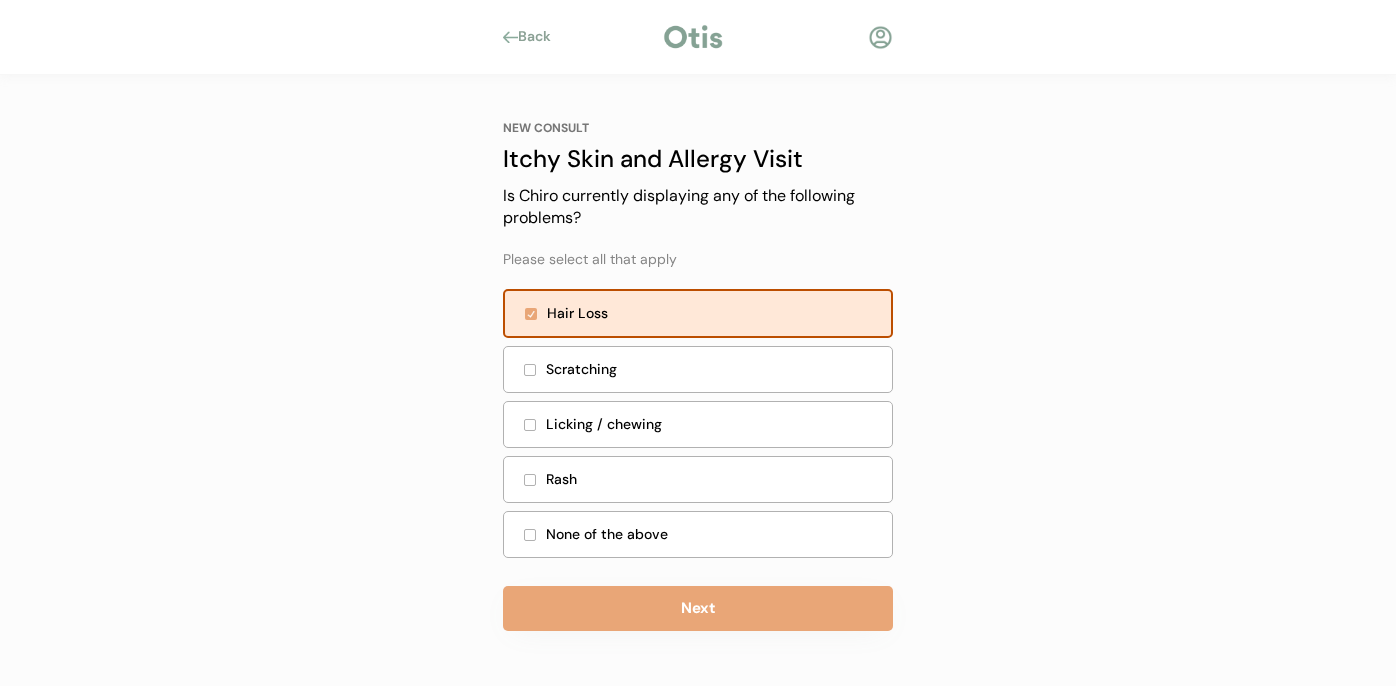 click on "Scratching" at bounding box center [713, 369] 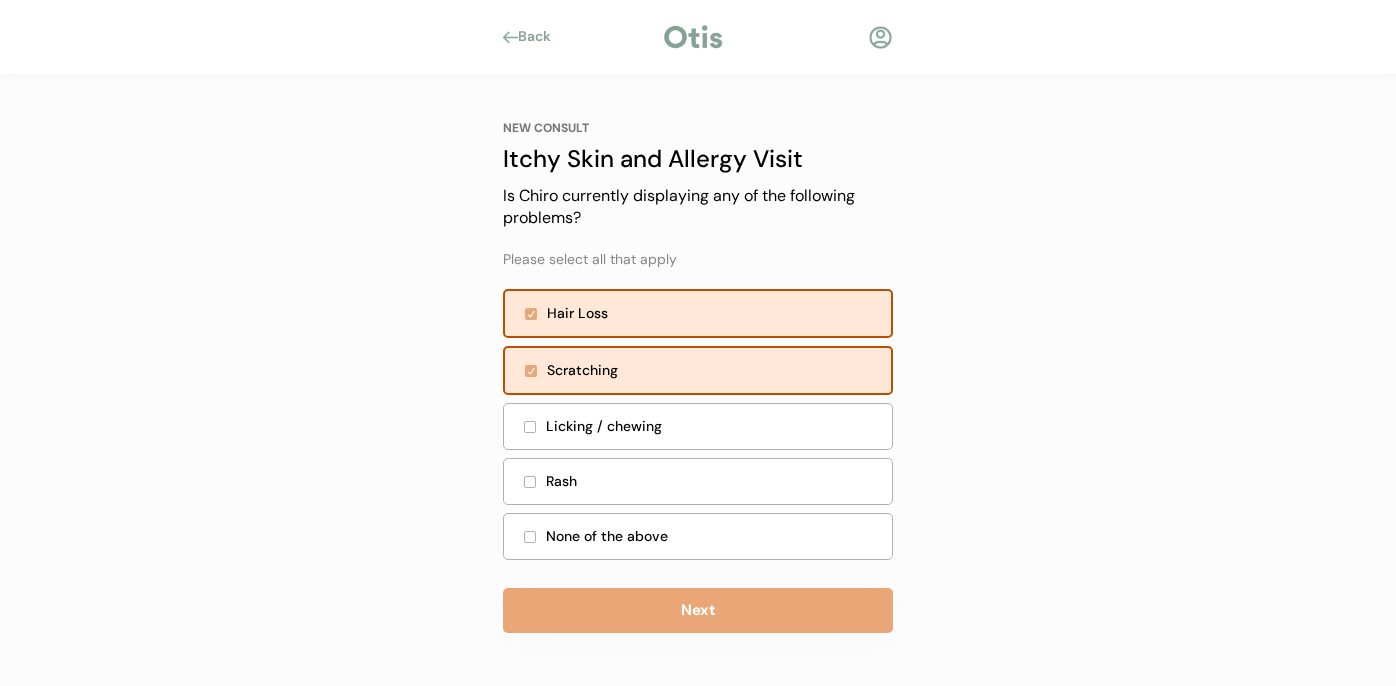 click on "Licking / chewing" at bounding box center [713, 426] 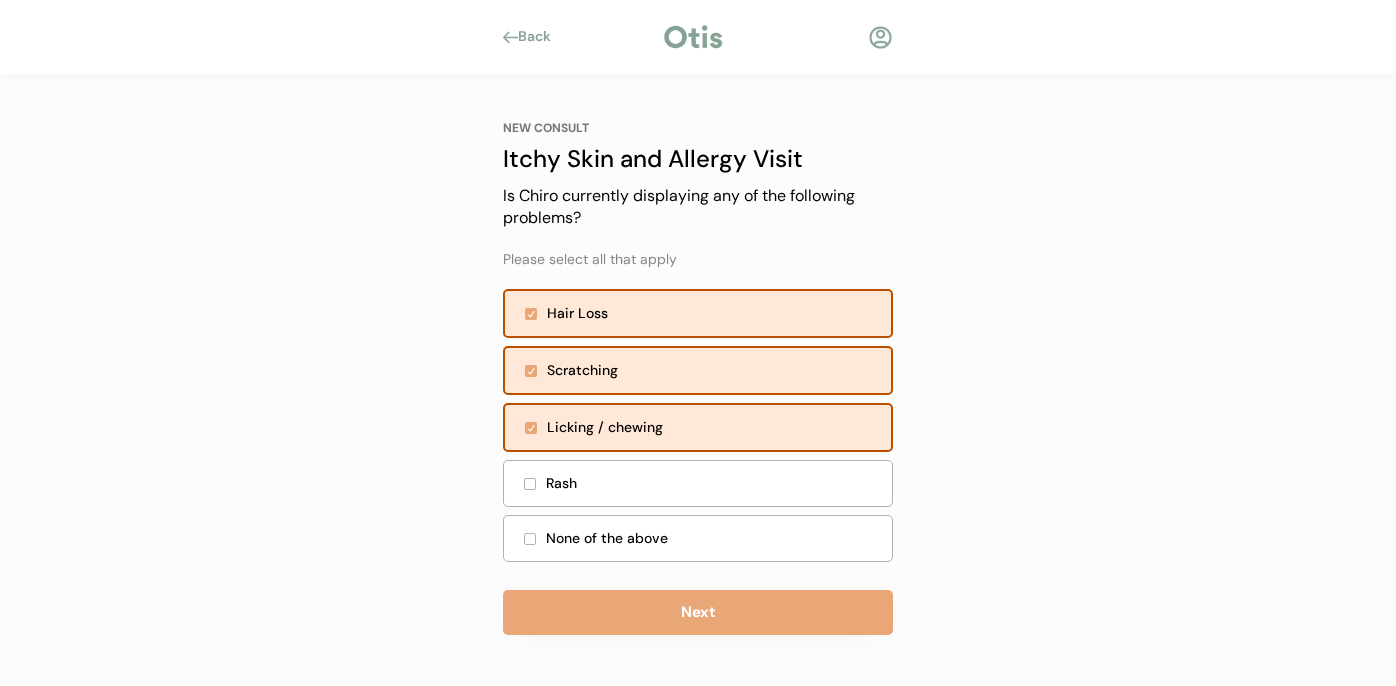 click on "Rash" at bounding box center (713, 483) 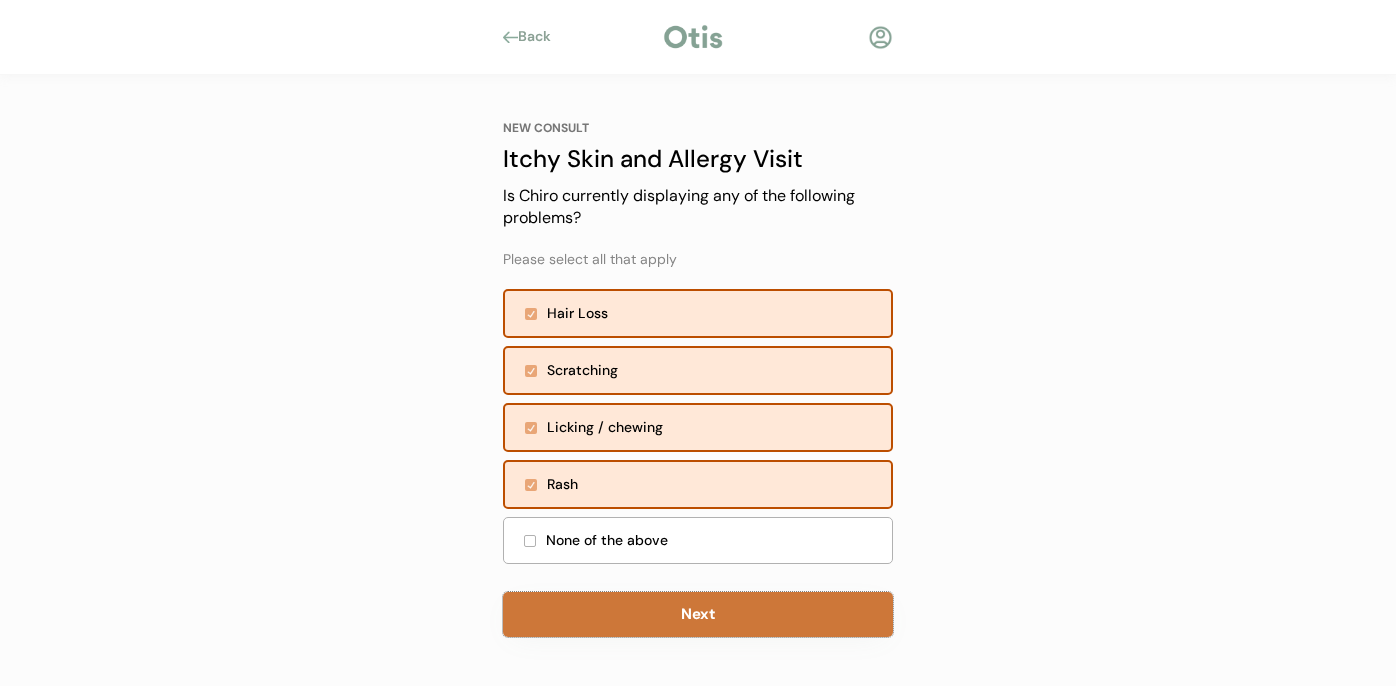 click on "Next" at bounding box center [698, 614] 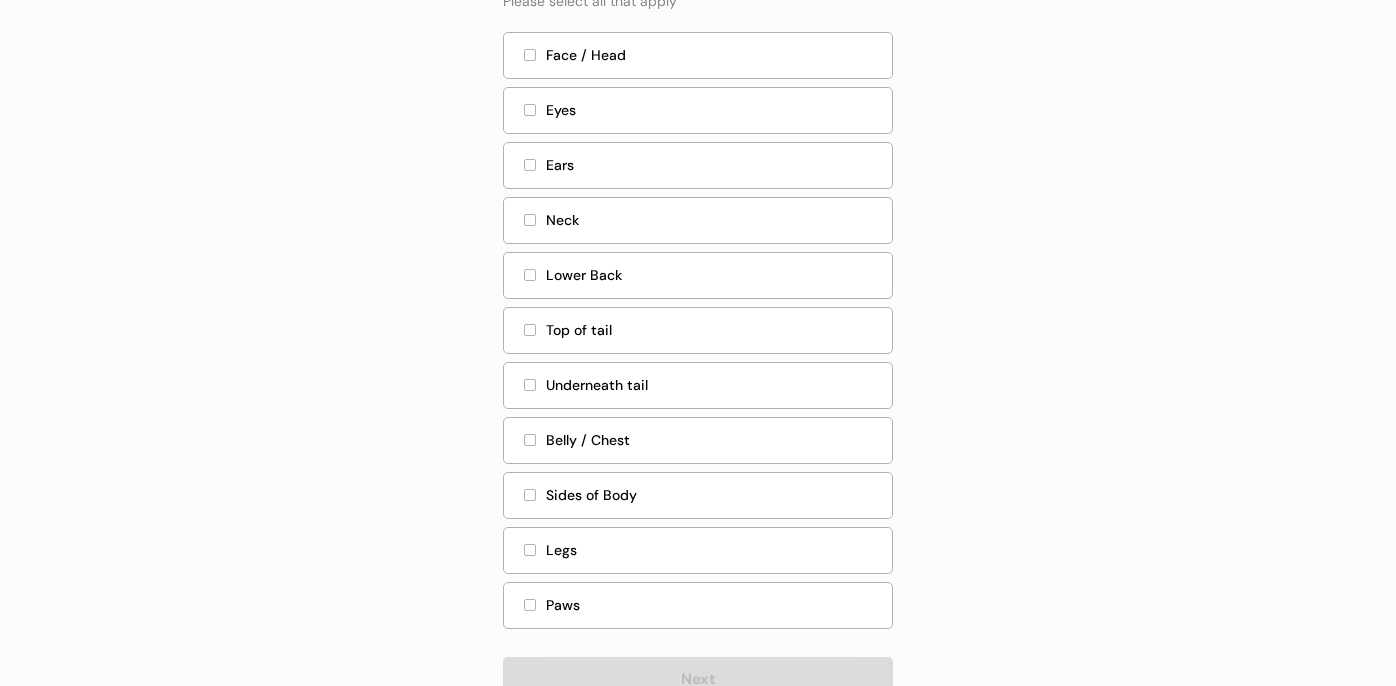 scroll, scrollTop: 246, scrollLeft: 0, axis: vertical 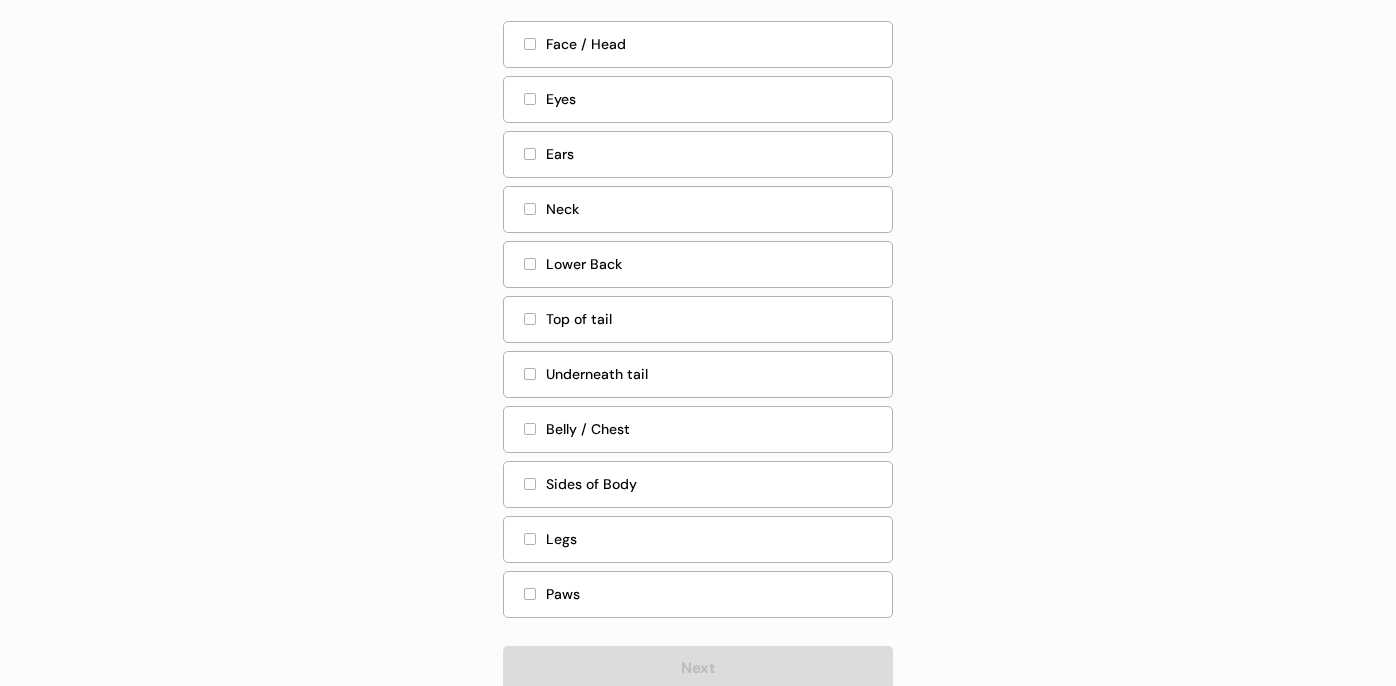 click on "Belly / Chest" at bounding box center [713, 429] 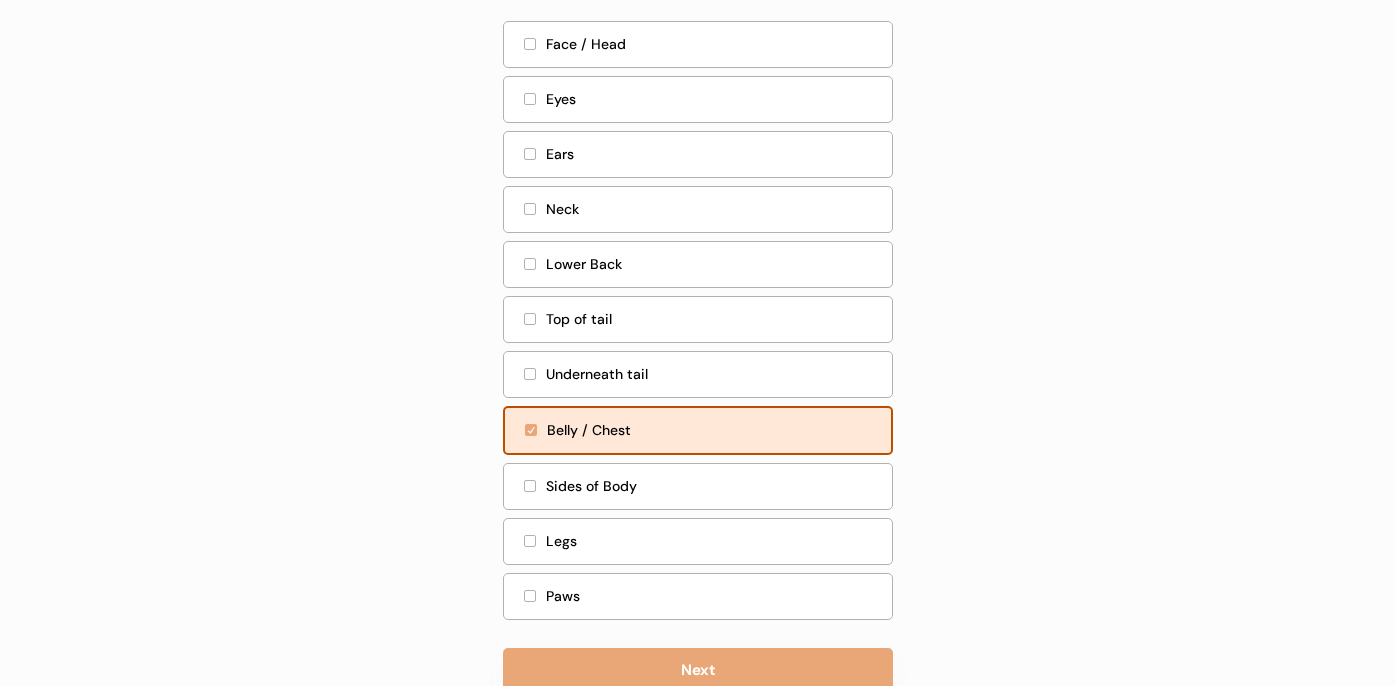 click on "Sides of Body" at bounding box center (713, 486) 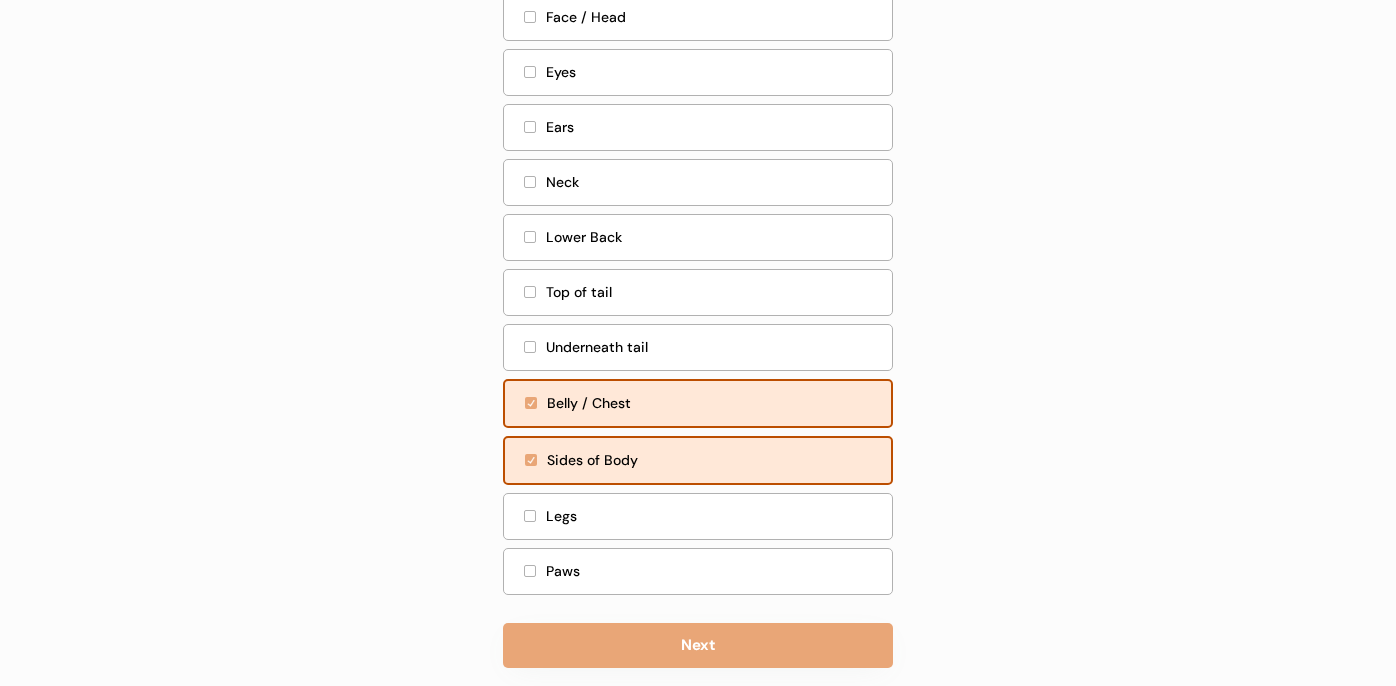 scroll, scrollTop: 303, scrollLeft: 0, axis: vertical 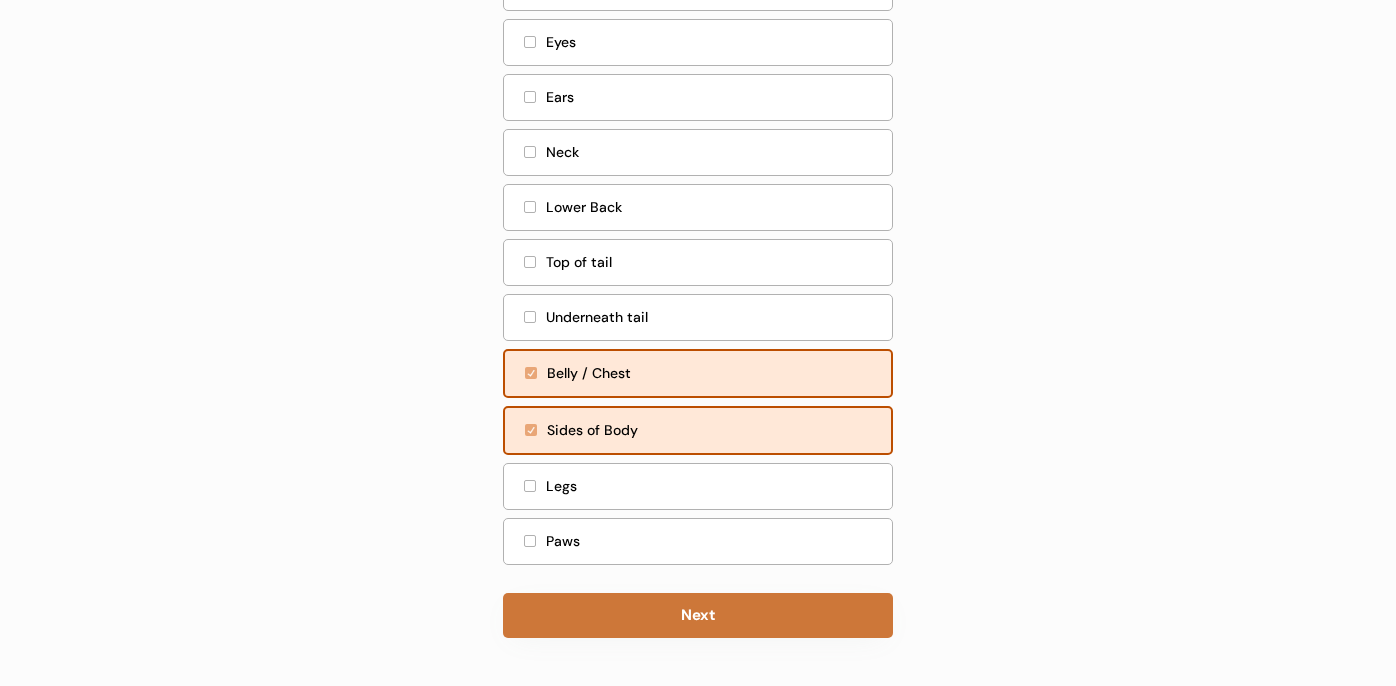 click on "Next" at bounding box center [698, 615] 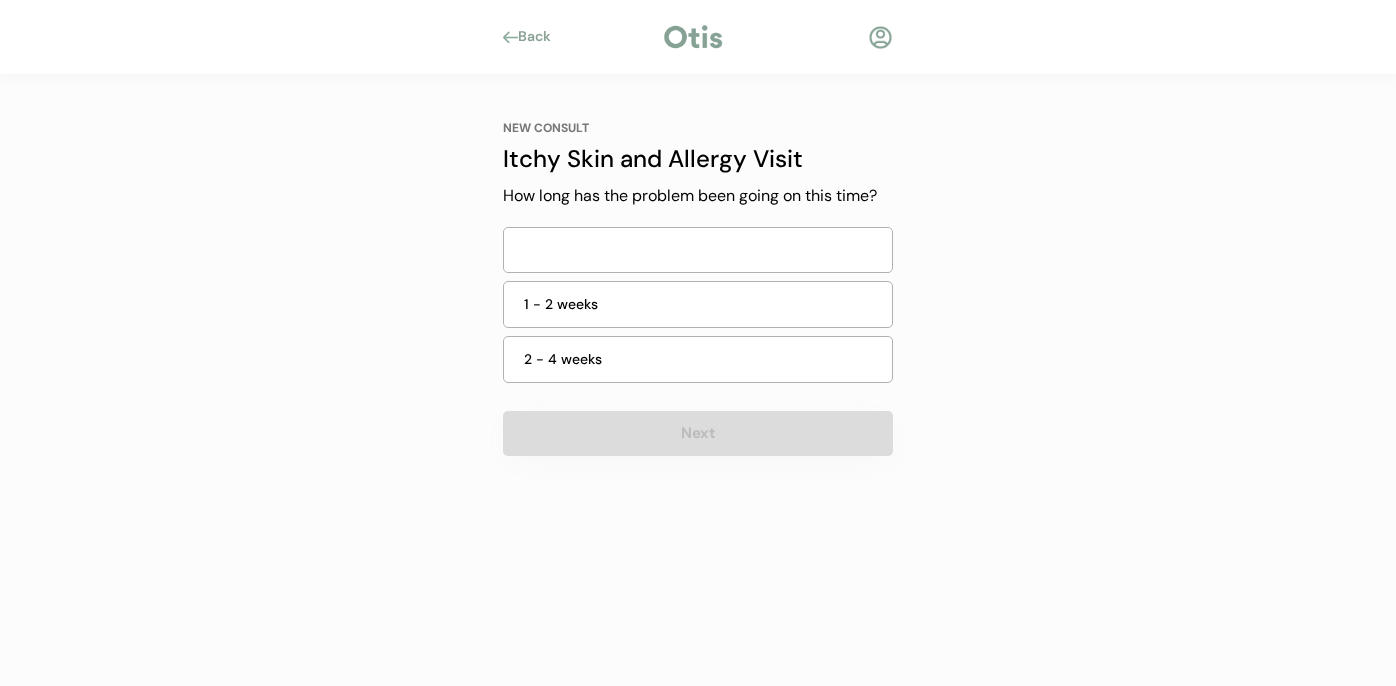 scroll, scrollTop: 0, scrollLeft: 0, axis: both 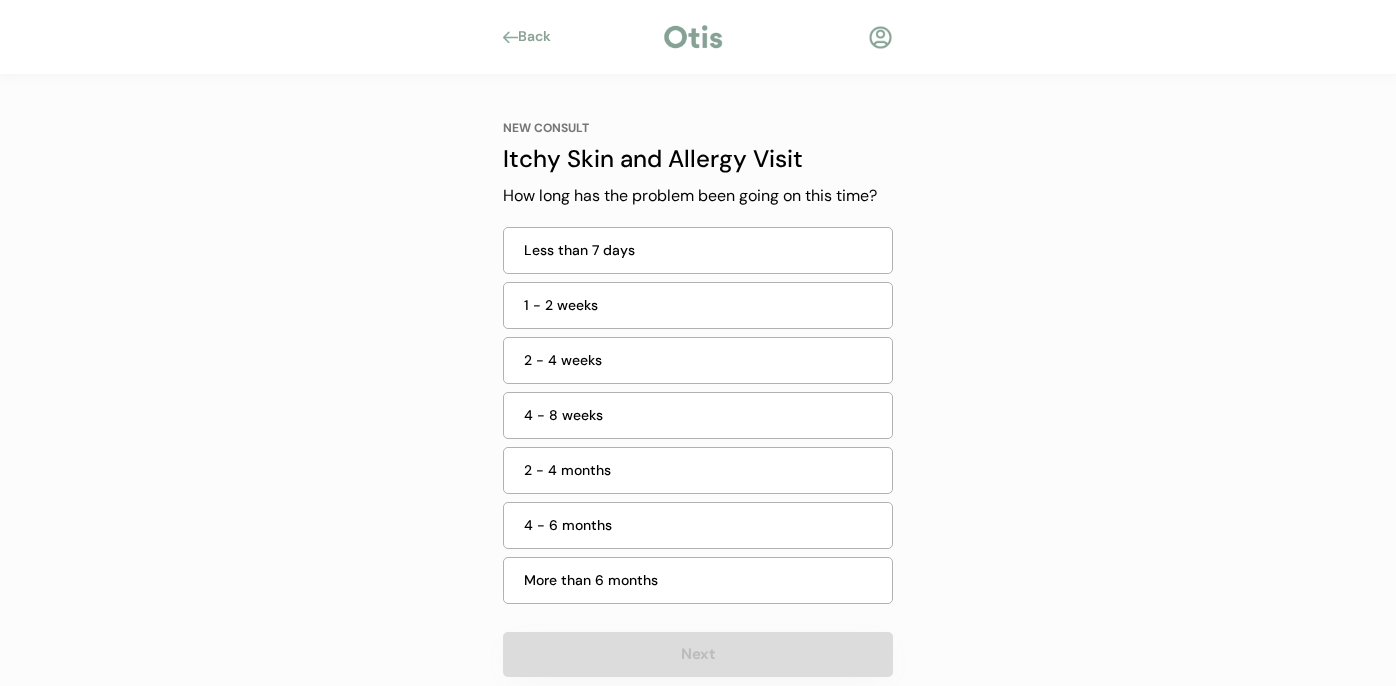 click on "More than 6 months" at bounding box center (702, 580) 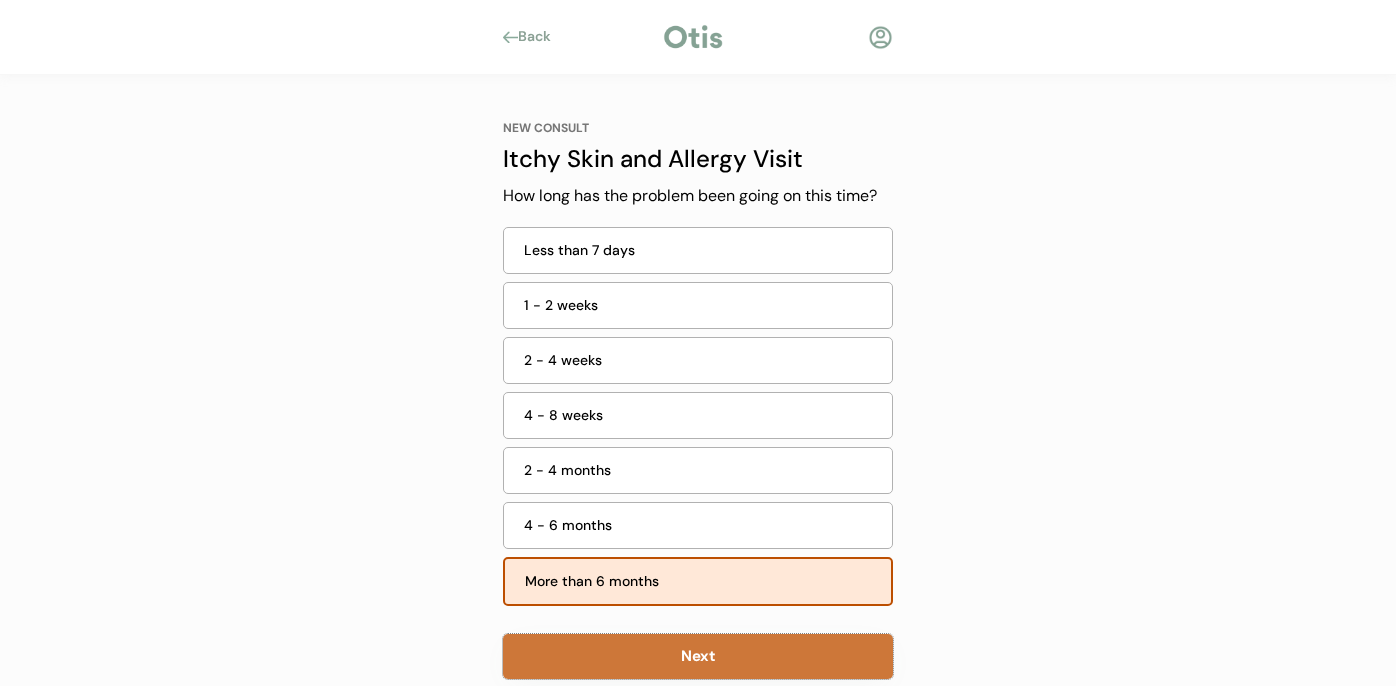 click on "Next" at bounding box center (698, 656) 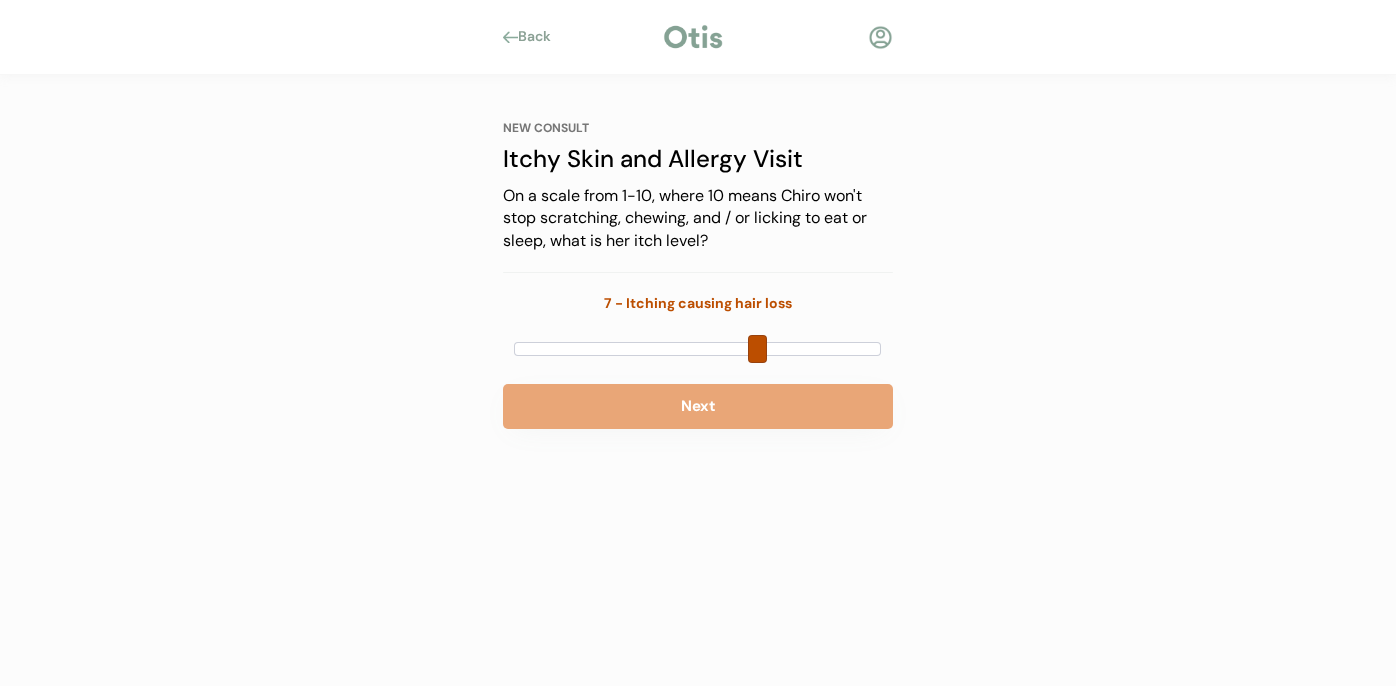 drag, startPoint x: 516, startPoint y: 344, endPoint x: 769, endPoint y: 340, distance: 253.03162 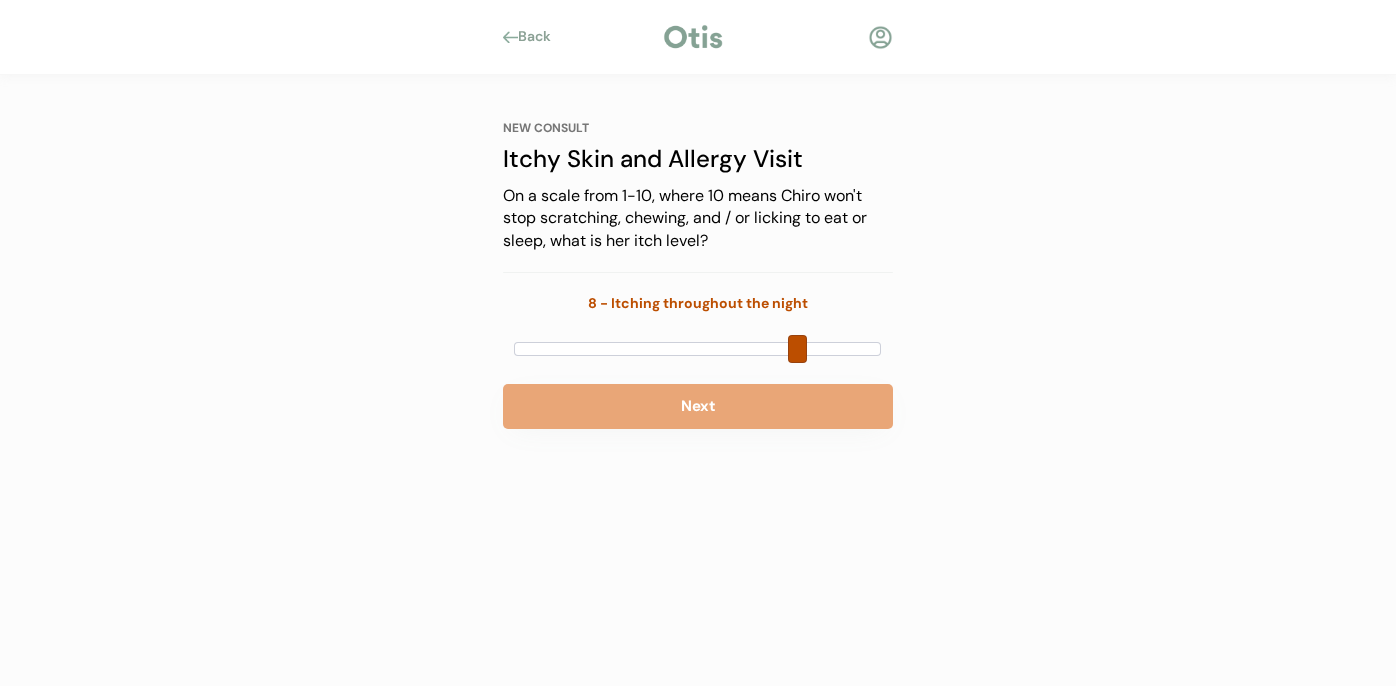 drag, startPoint x: 764, startPoint y: 340, endPoint x: 795, endPoint y: 351, distance: 32.89377 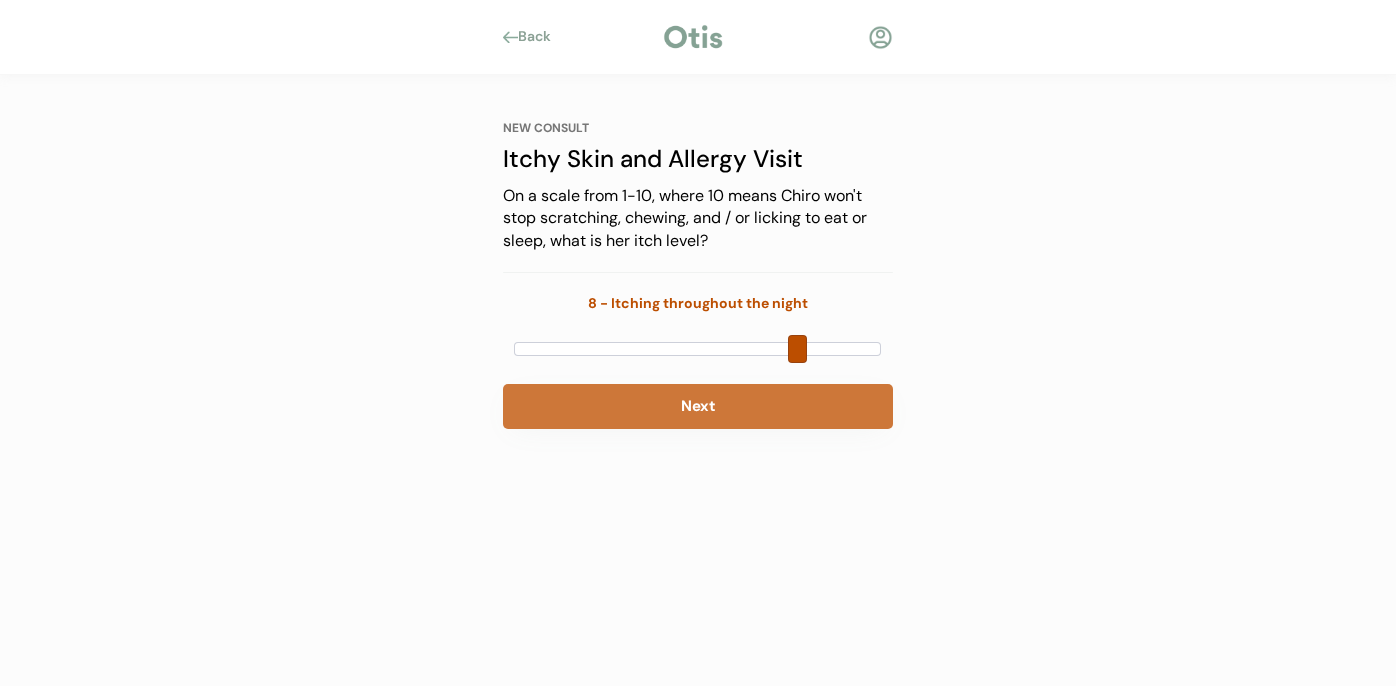 click on "Next" at bounding box center [698, 406] 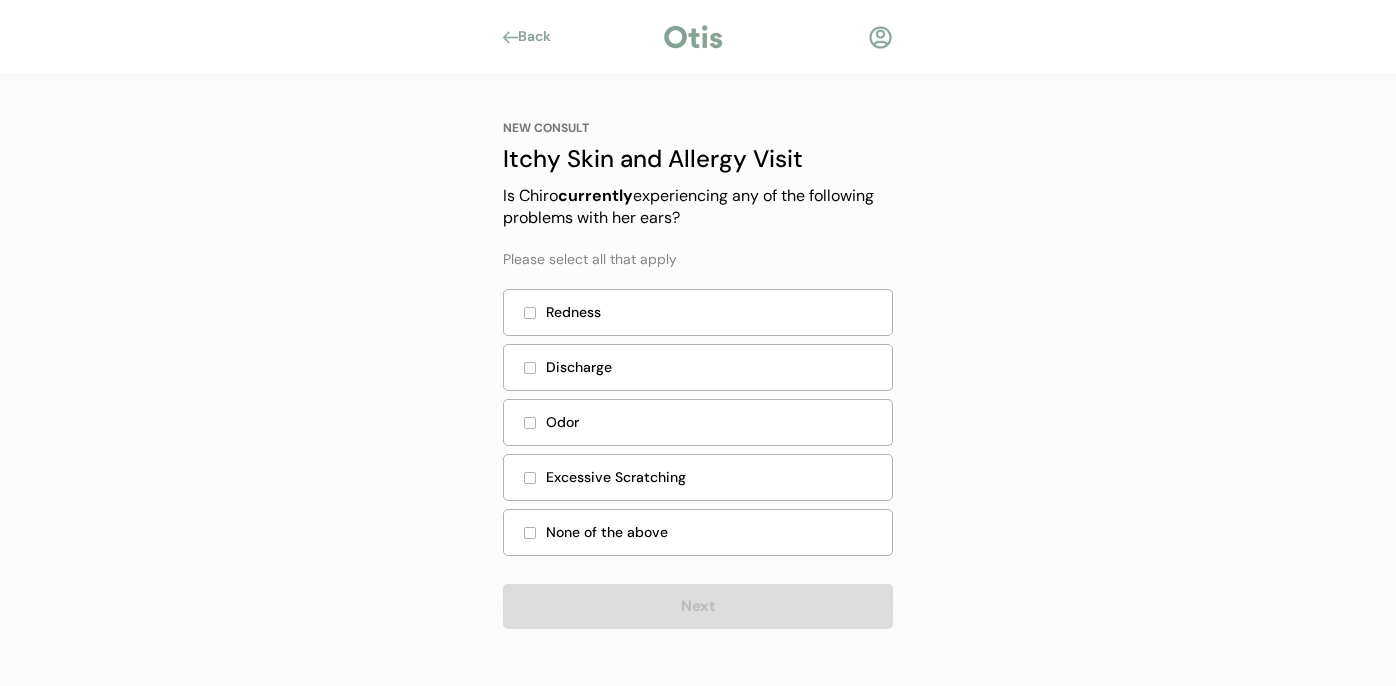 click on "None of the above" at bounding box center [713, 532] 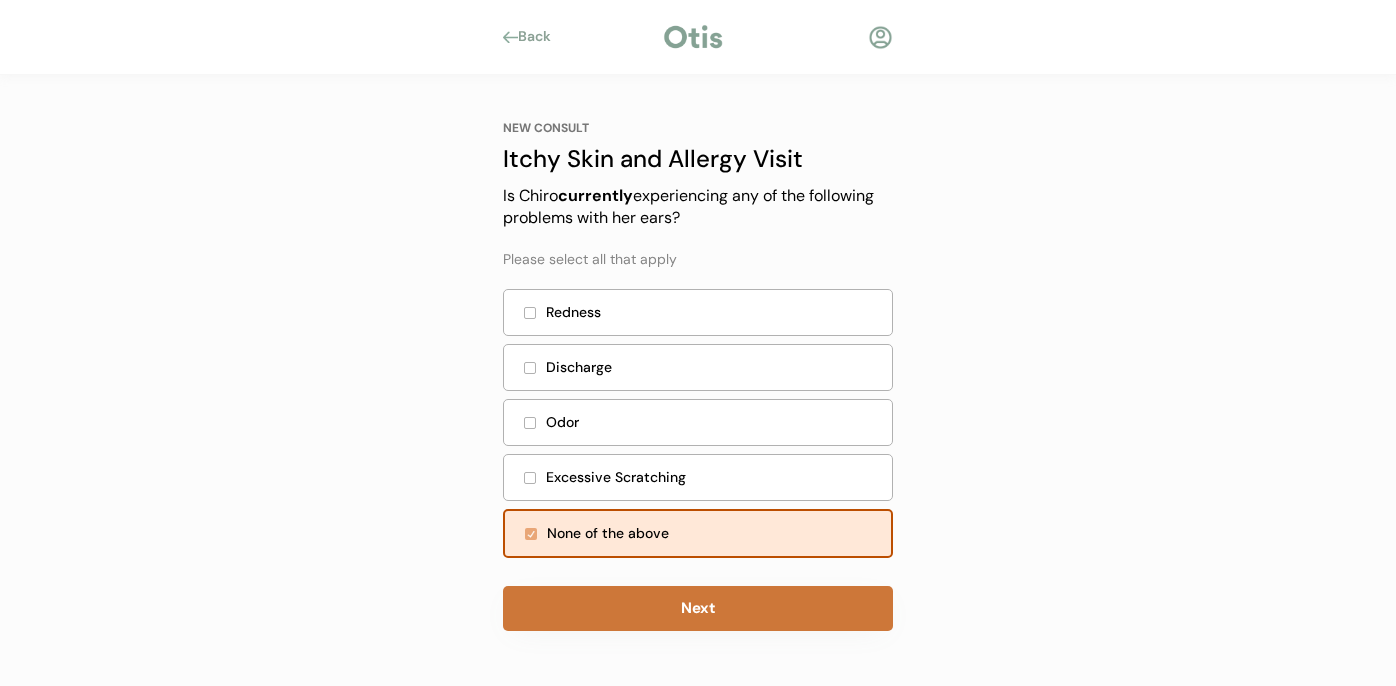 click on "Next" at bounding box center (698, 608) 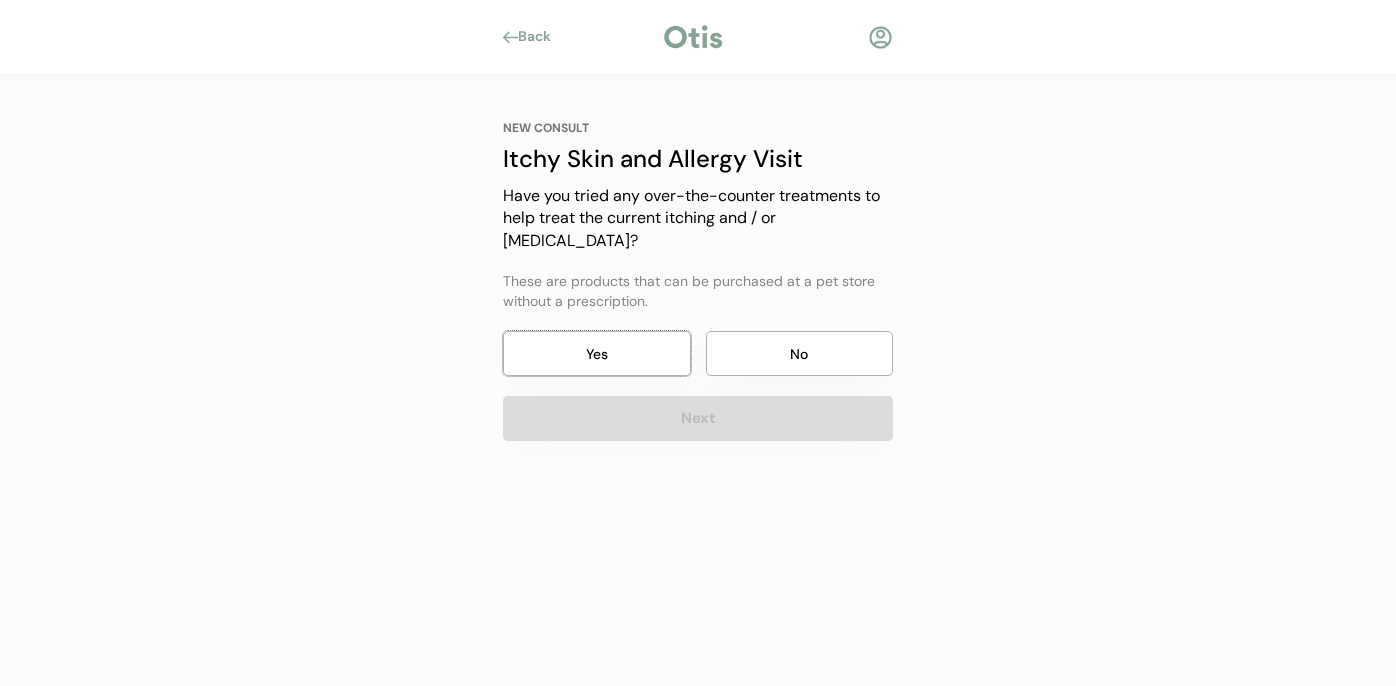 click on "Yes" at bounding box center [597, 353] 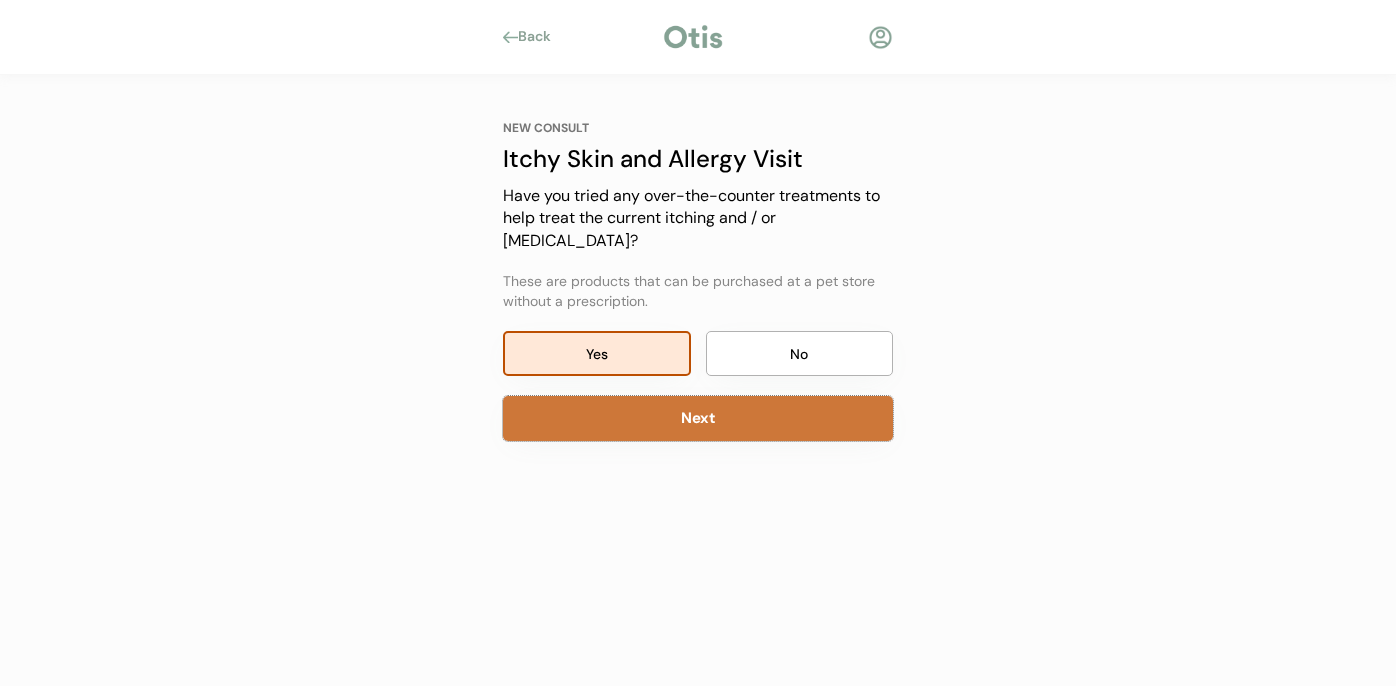 click on "Next" at bounding box center [698, 418] 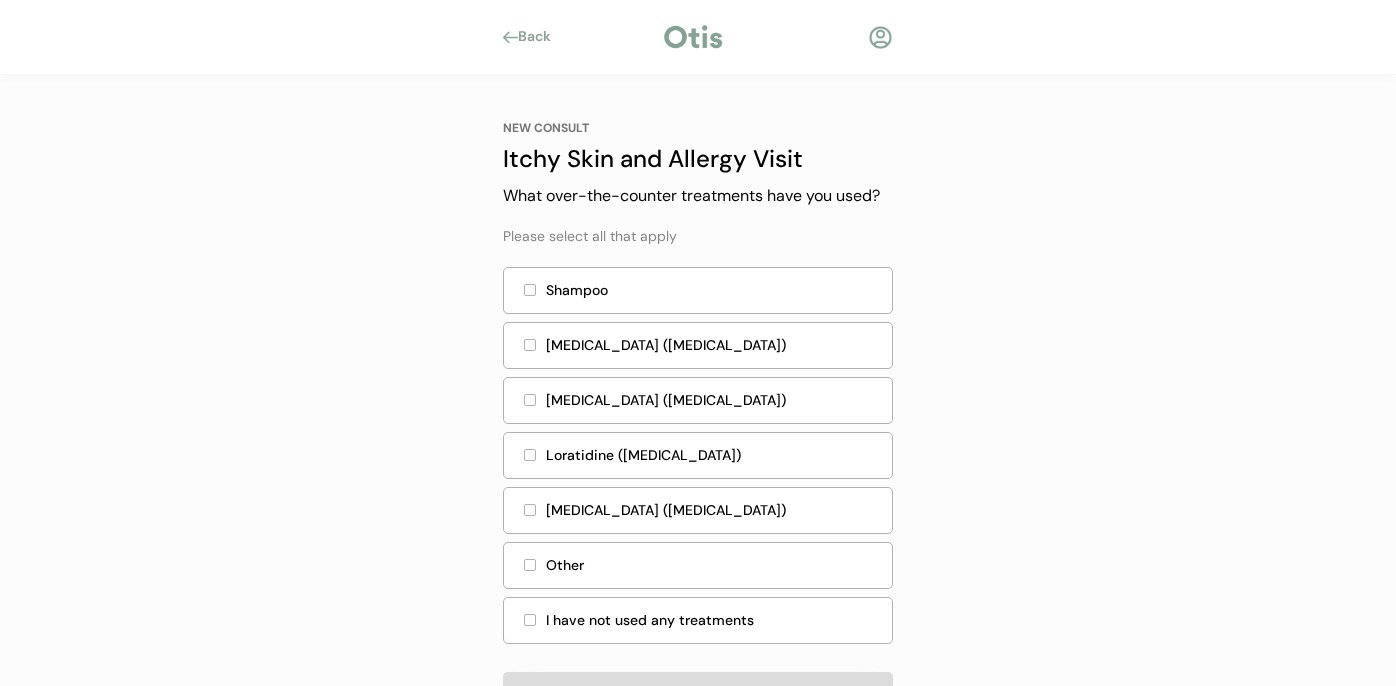 click on "Shampoo" at bounding box center [713, 290] 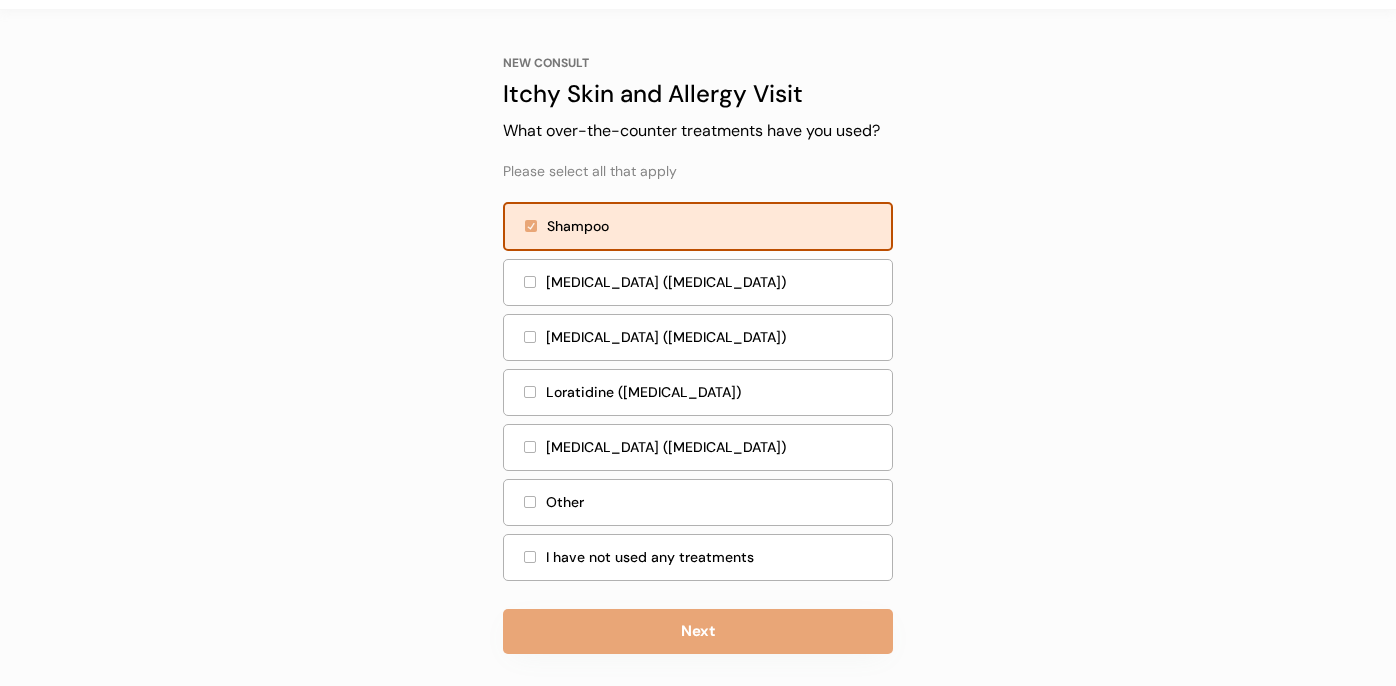 scroll, scrollTop: 81, scrollLeft: 0, axis: vertical 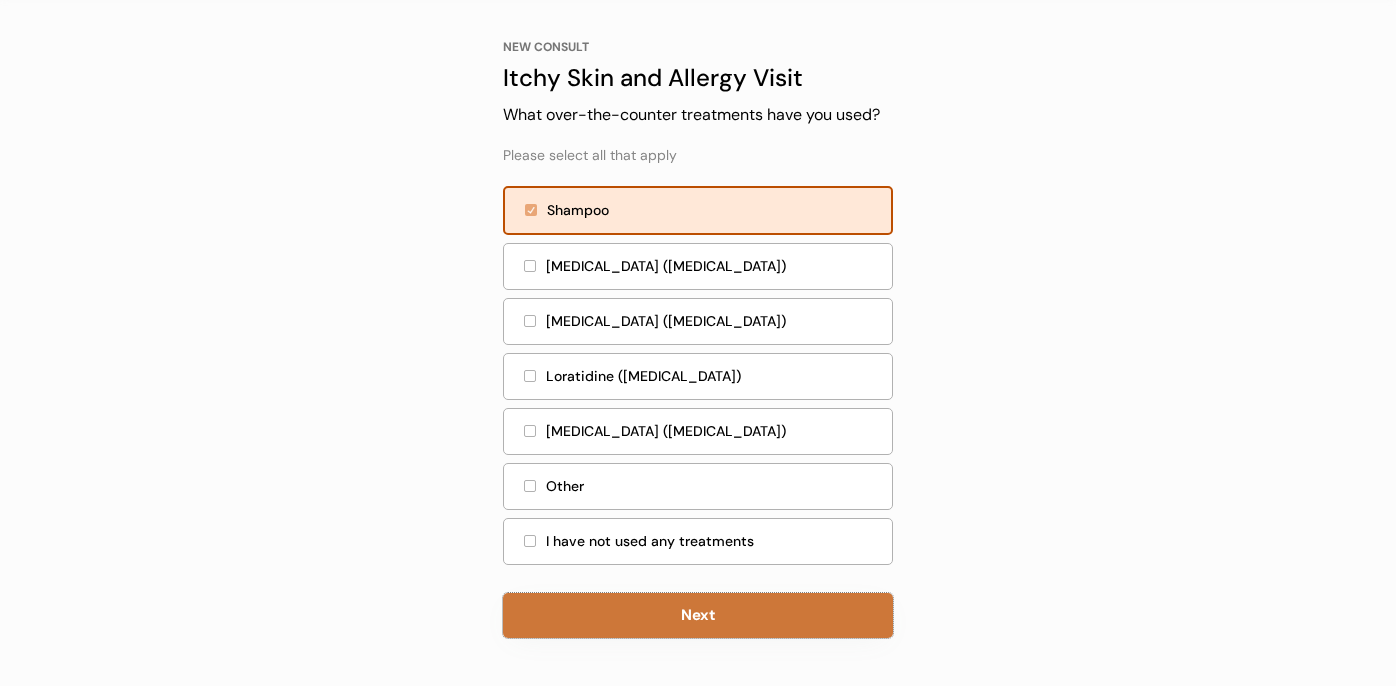 click on "Next" at bounding box center [698, 615] 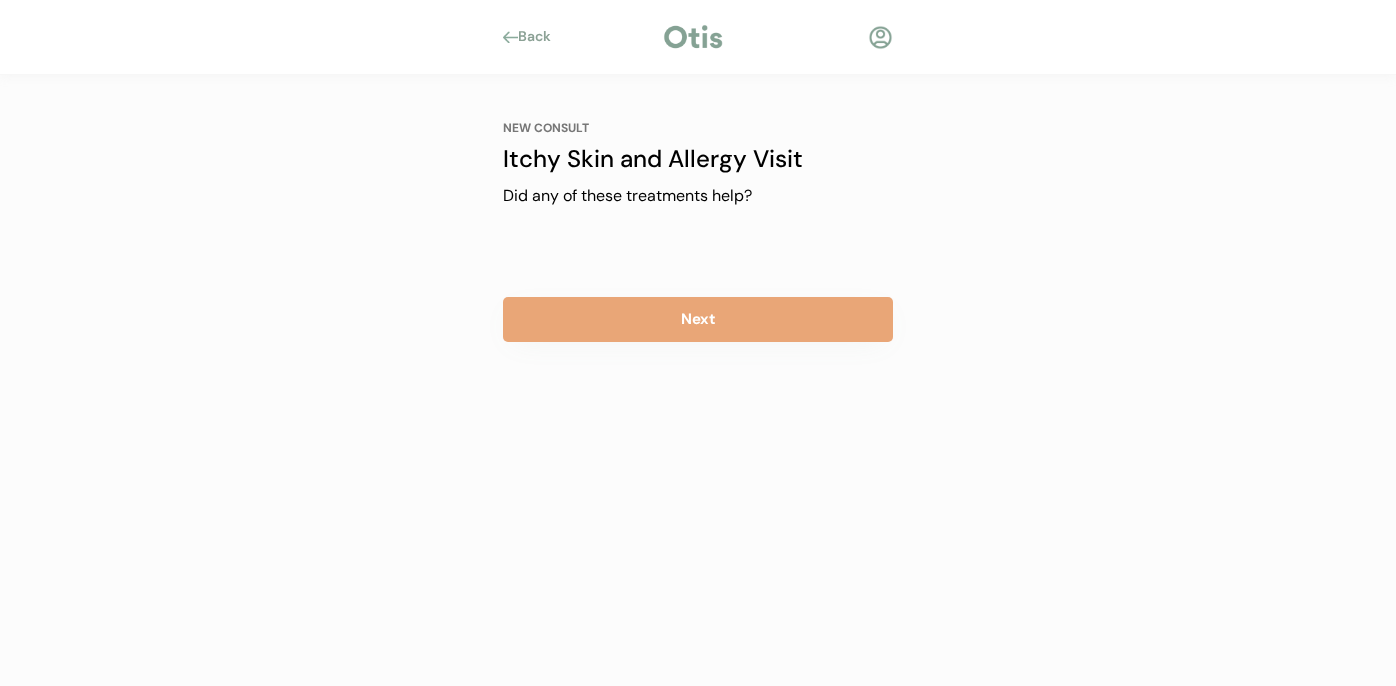 scroll, scrollTop: 0, scrollLeft: 0, axis: both 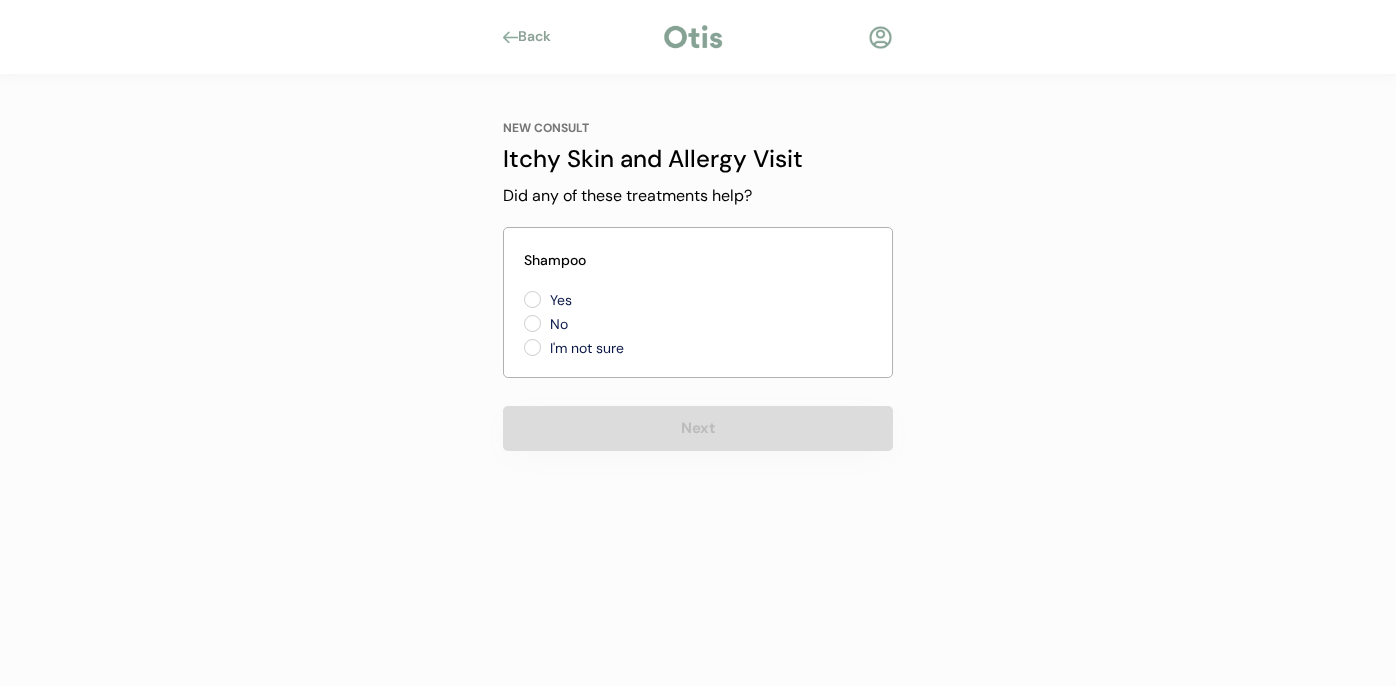 click on "Yes No I'm not sure" at bounding box center (624, 327) 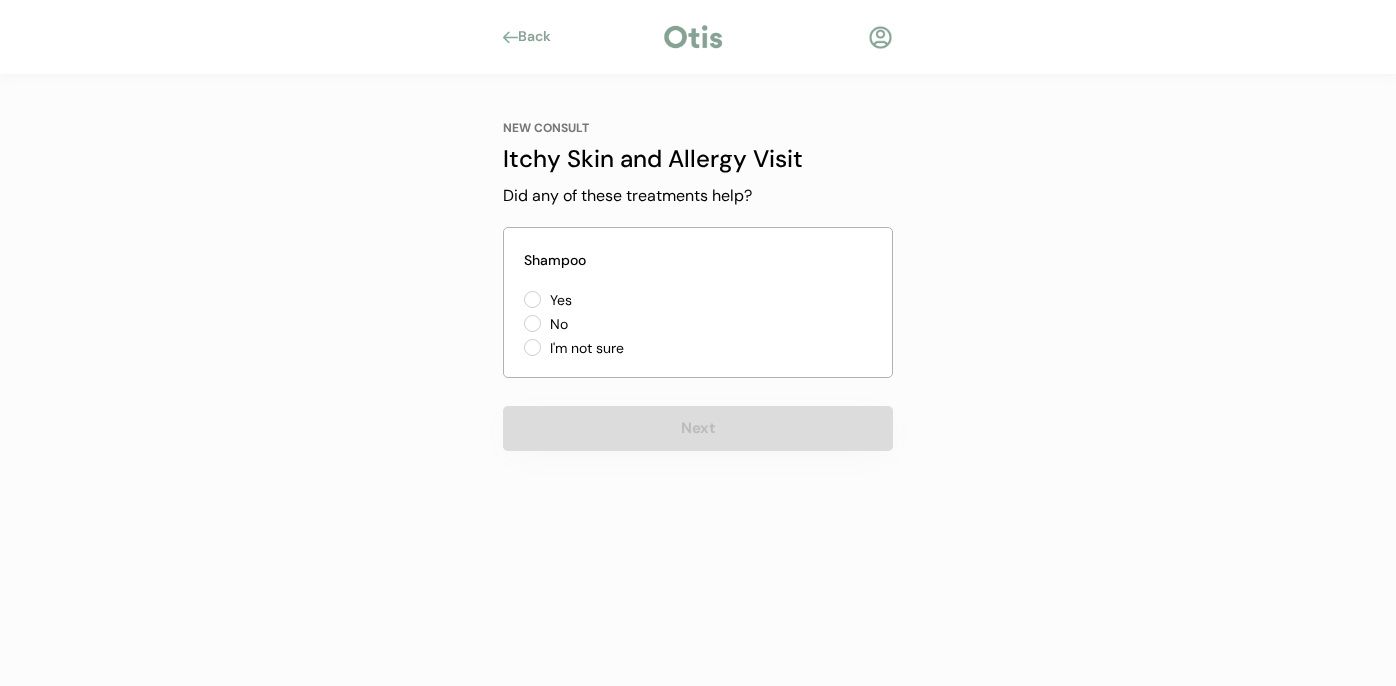 click on "Yes" at bounding box center (634, 300) 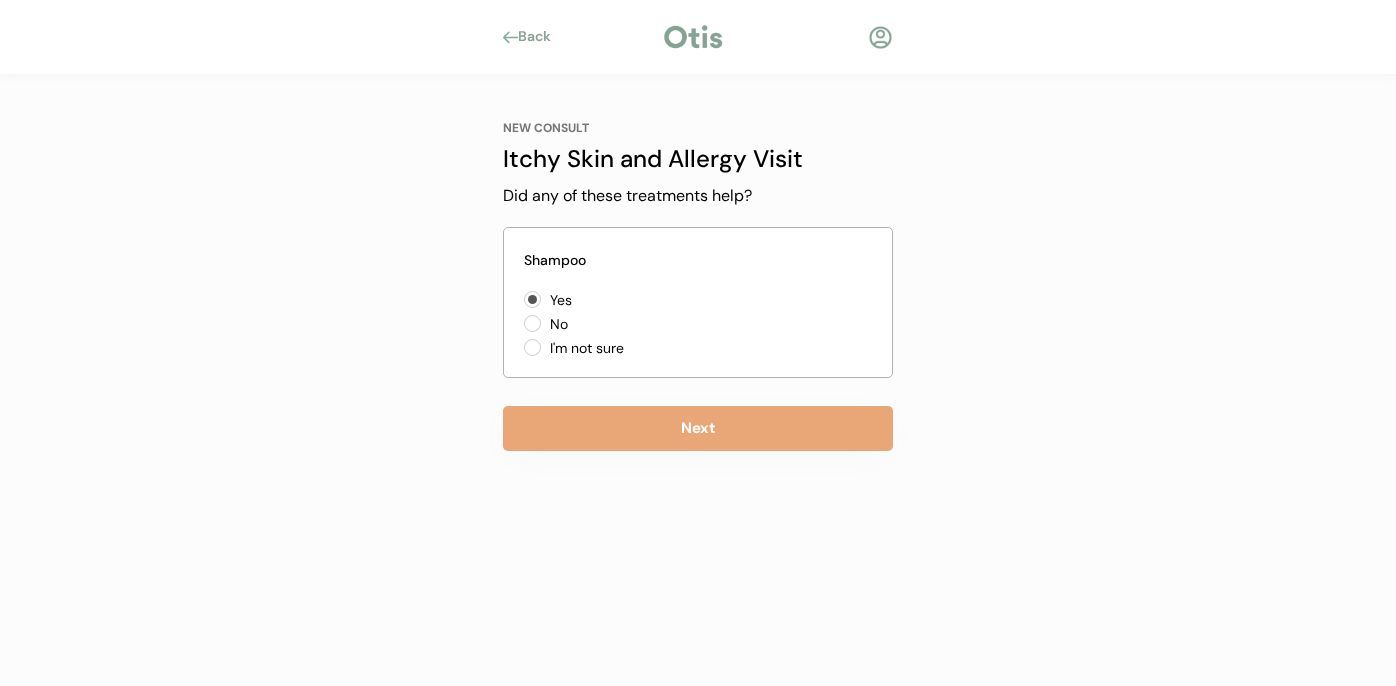 click on "No" at bounding box center [634, 324] 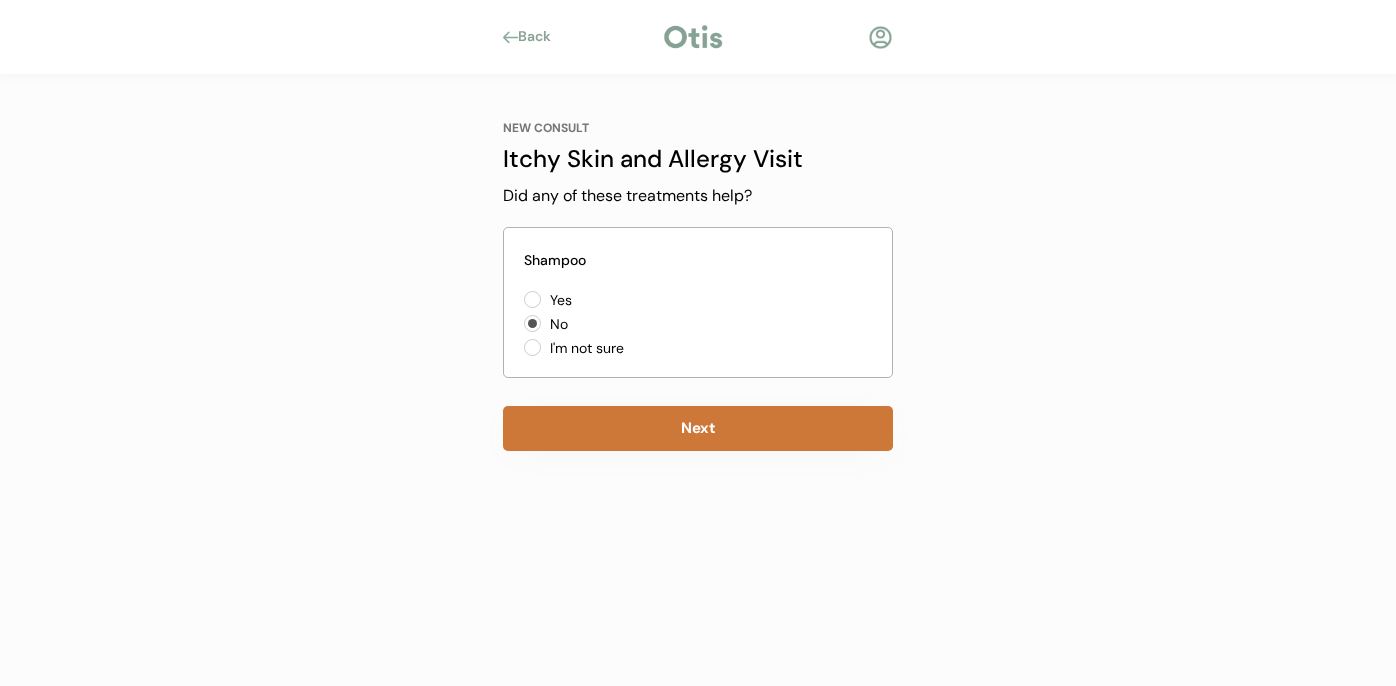click on "Next" at bounding box center [698, 428] 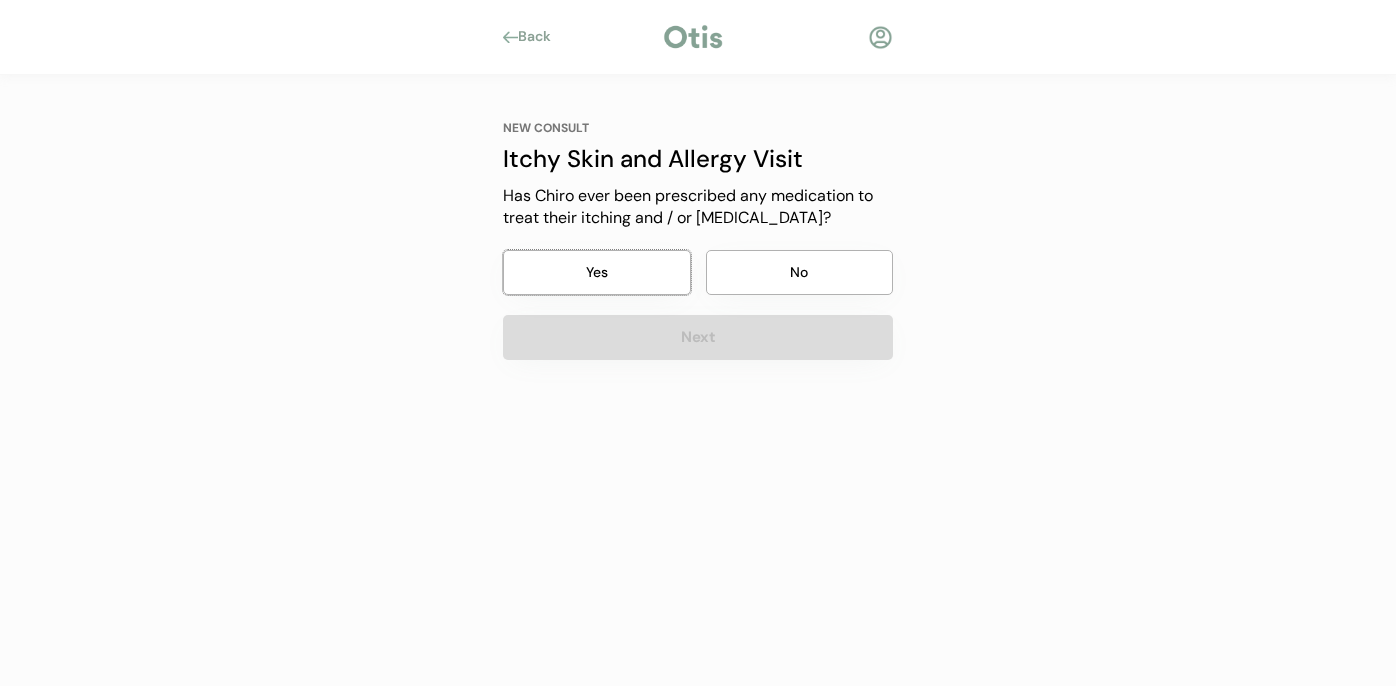 click on "Yes" at bounding box center [597, 272] 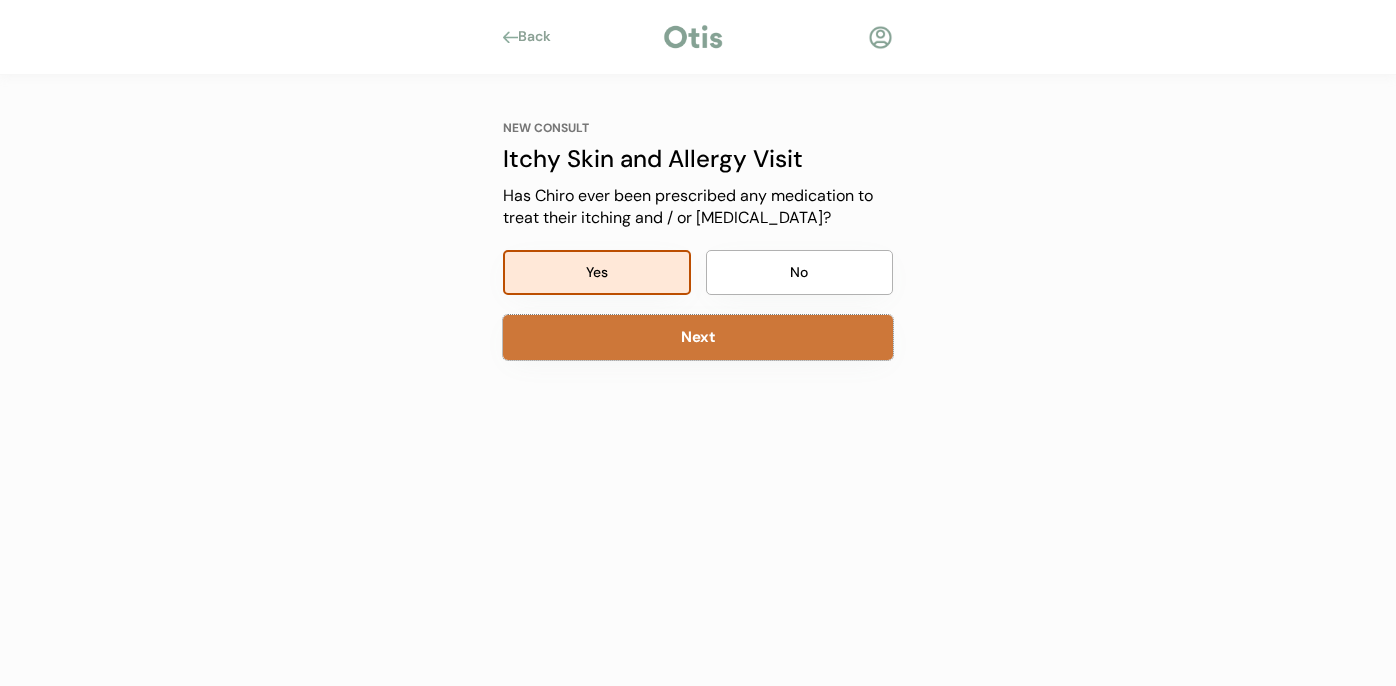 click on "Next" at bounding box center [698, 337] 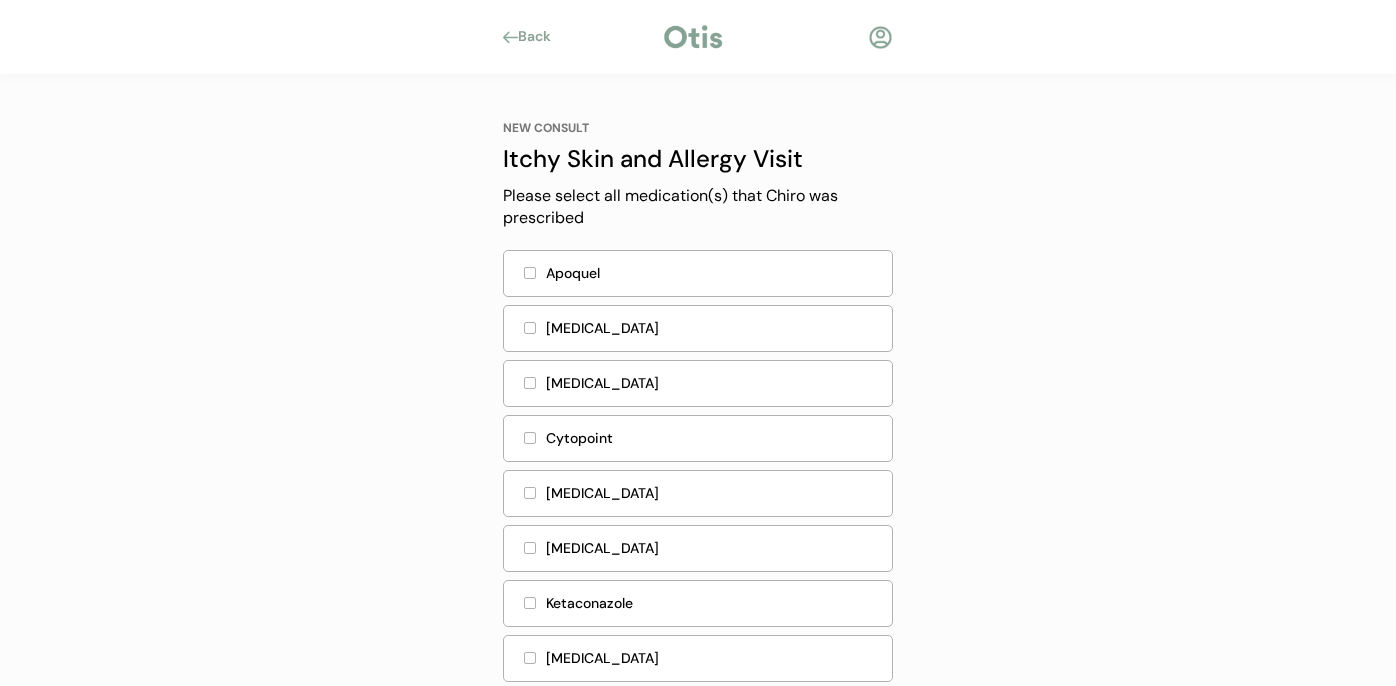 click on "Apoquel" at bounding box center [713, 273] 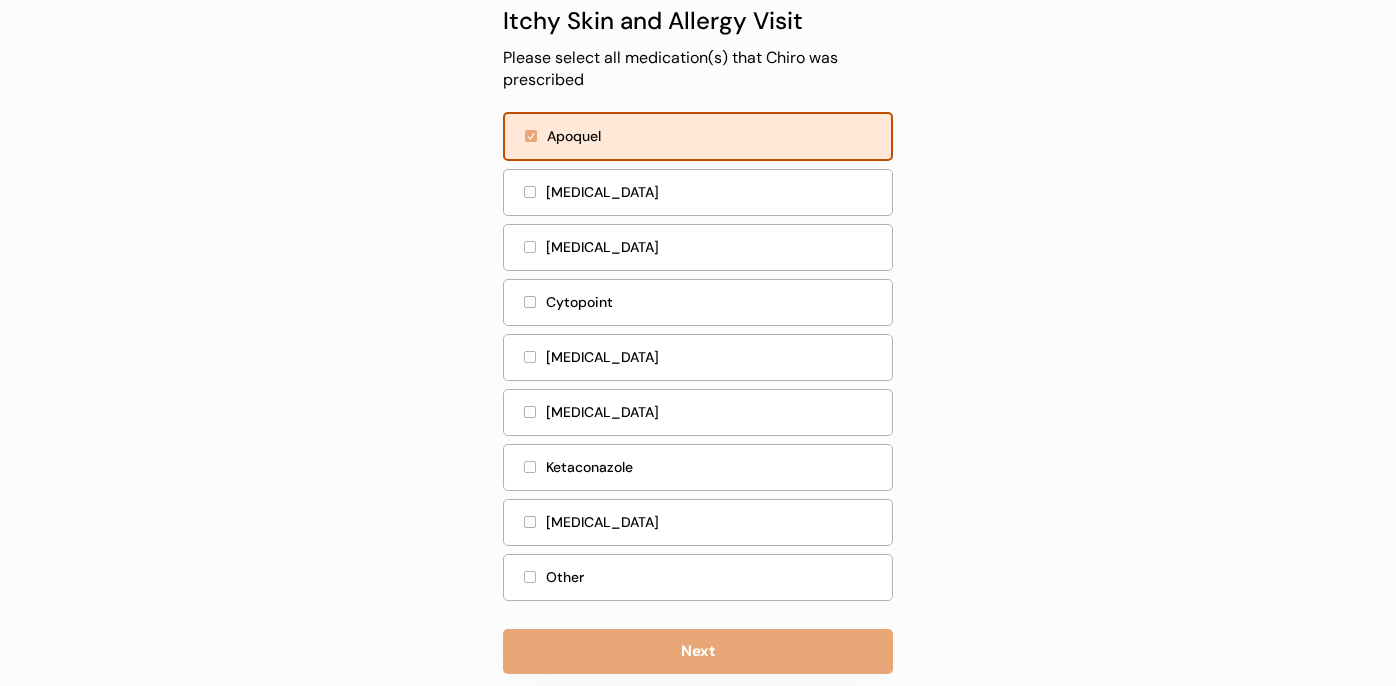 scroll, scrollTop: 173, scrollLeft: 0, axis: vertical 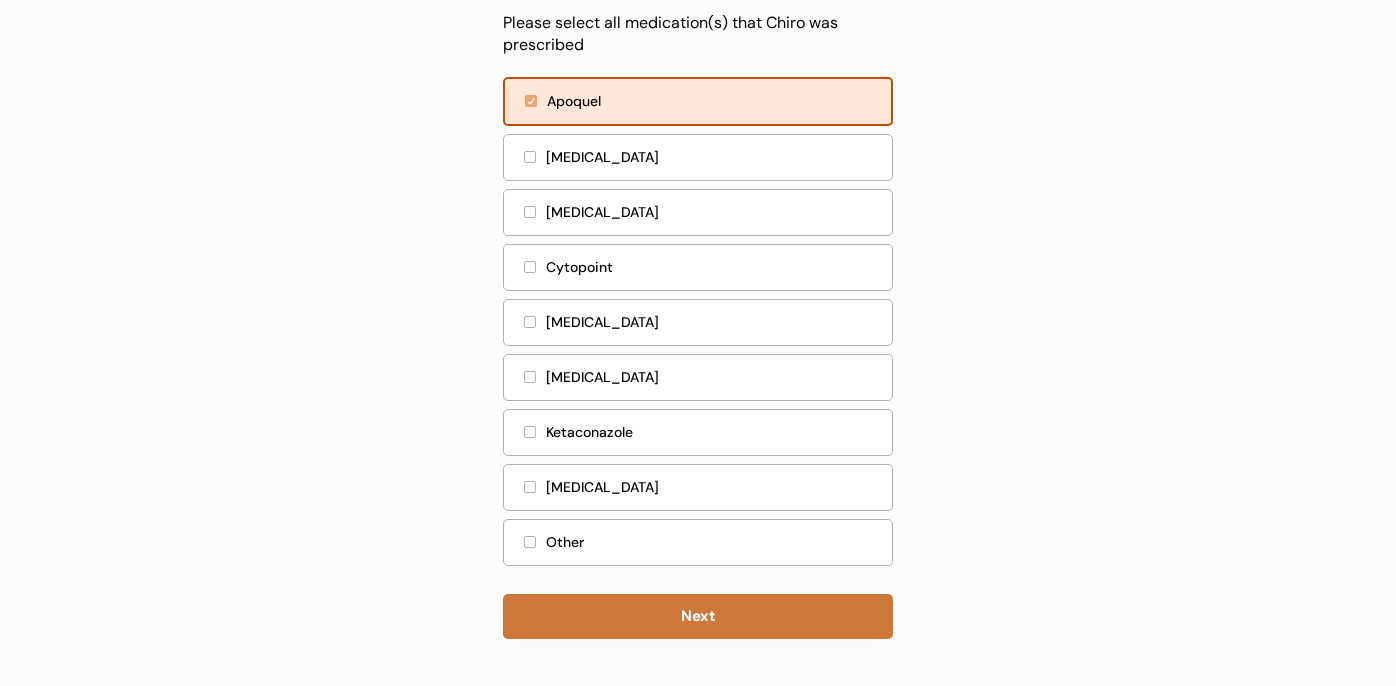 click on "Next" at bounding box center (698, 616) 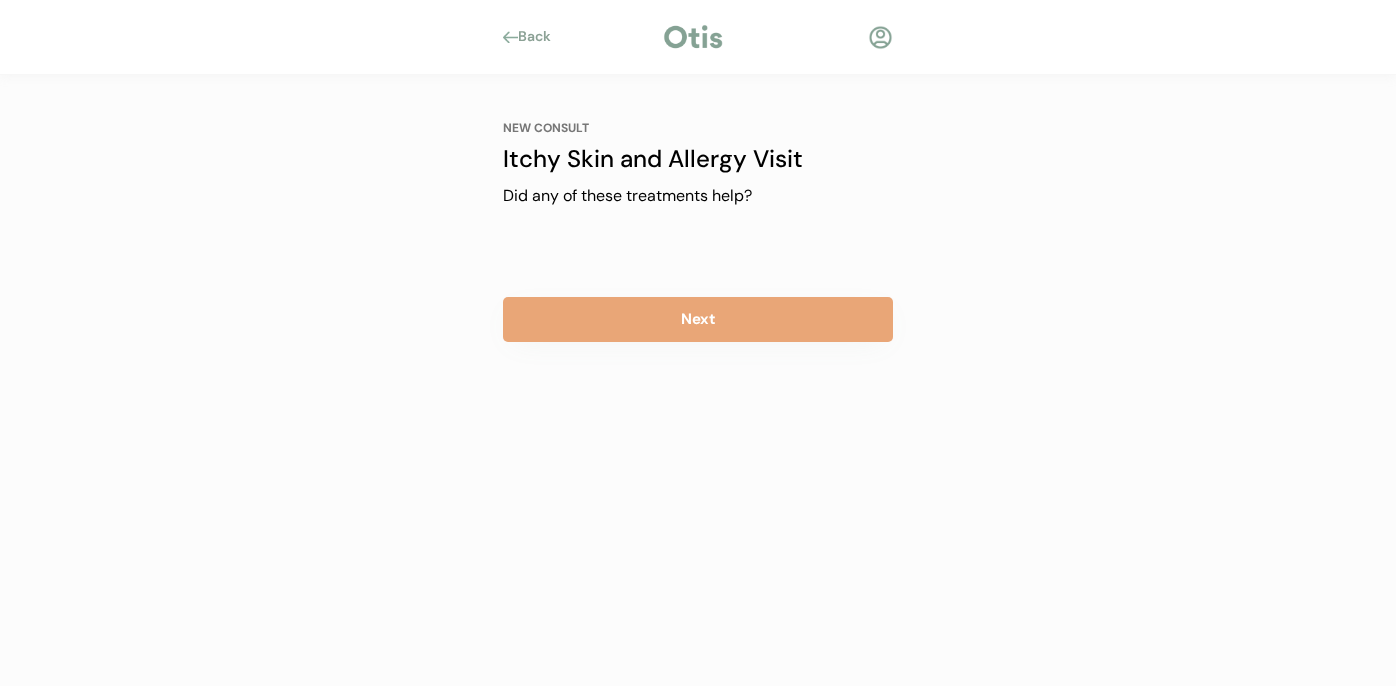 scroll, scrollTop: 0, scrollLeft: 0, axis: both 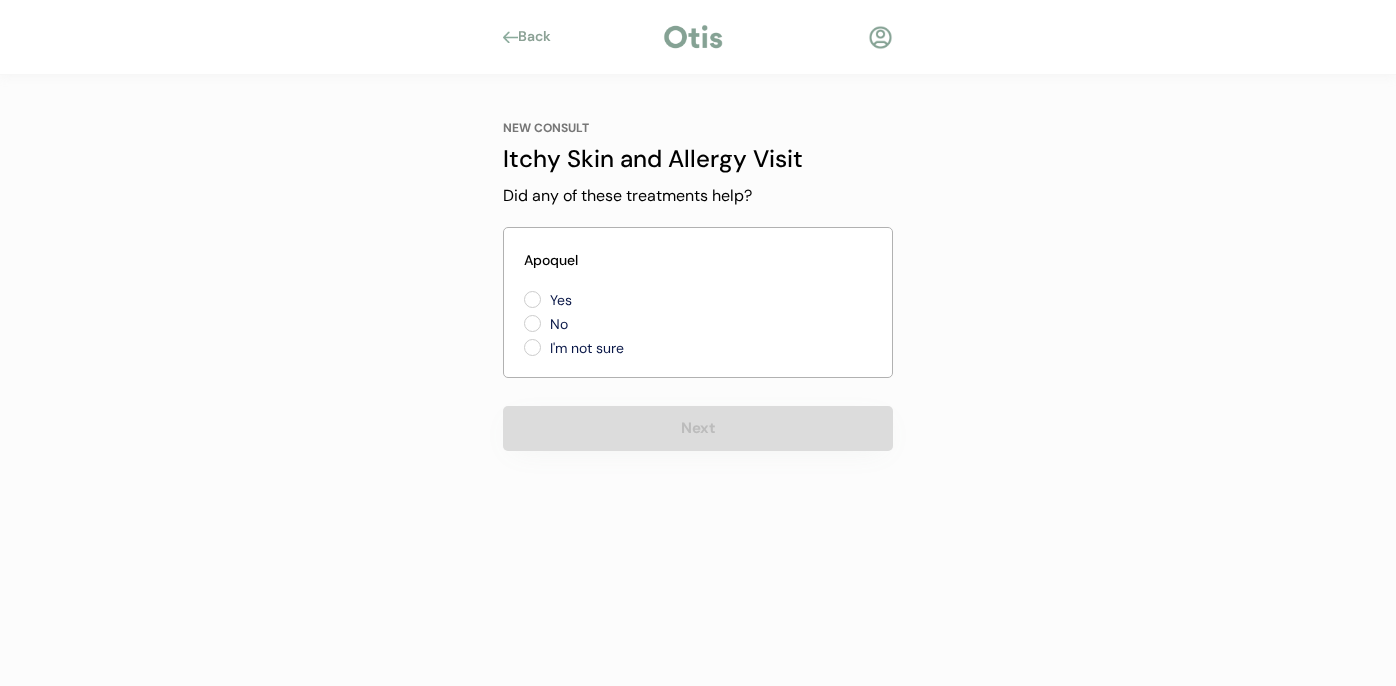 click on "Yes" at bounding box center [634, 300] 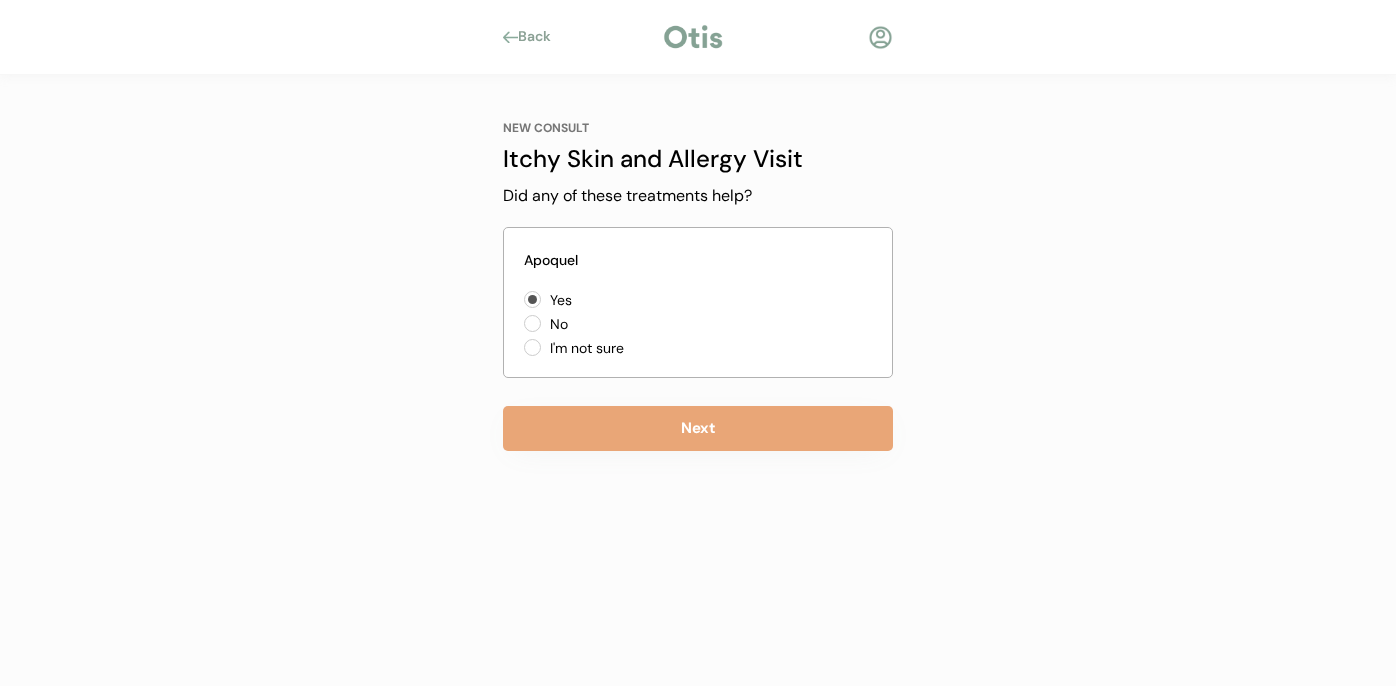 scroll, scrollTop: 173, scrollLeft: 0, axis: vertical 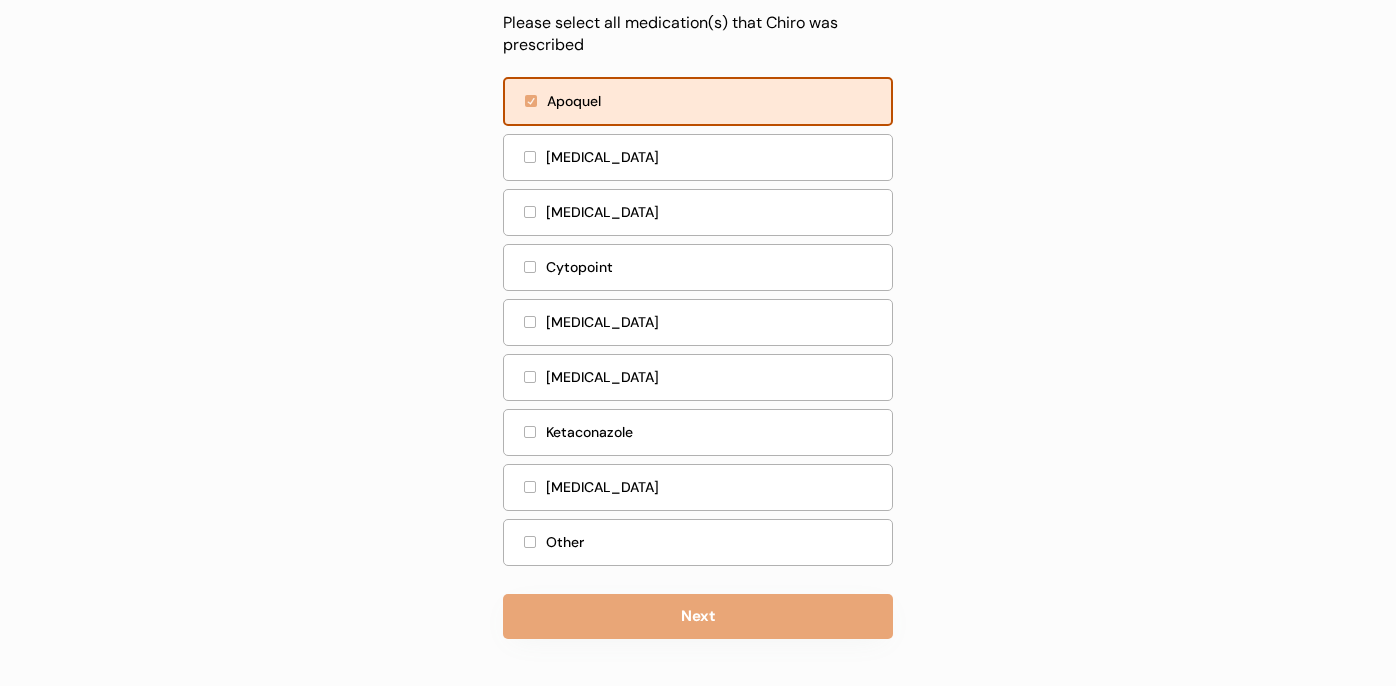 click on "Other" at bounding box center [713, 542] 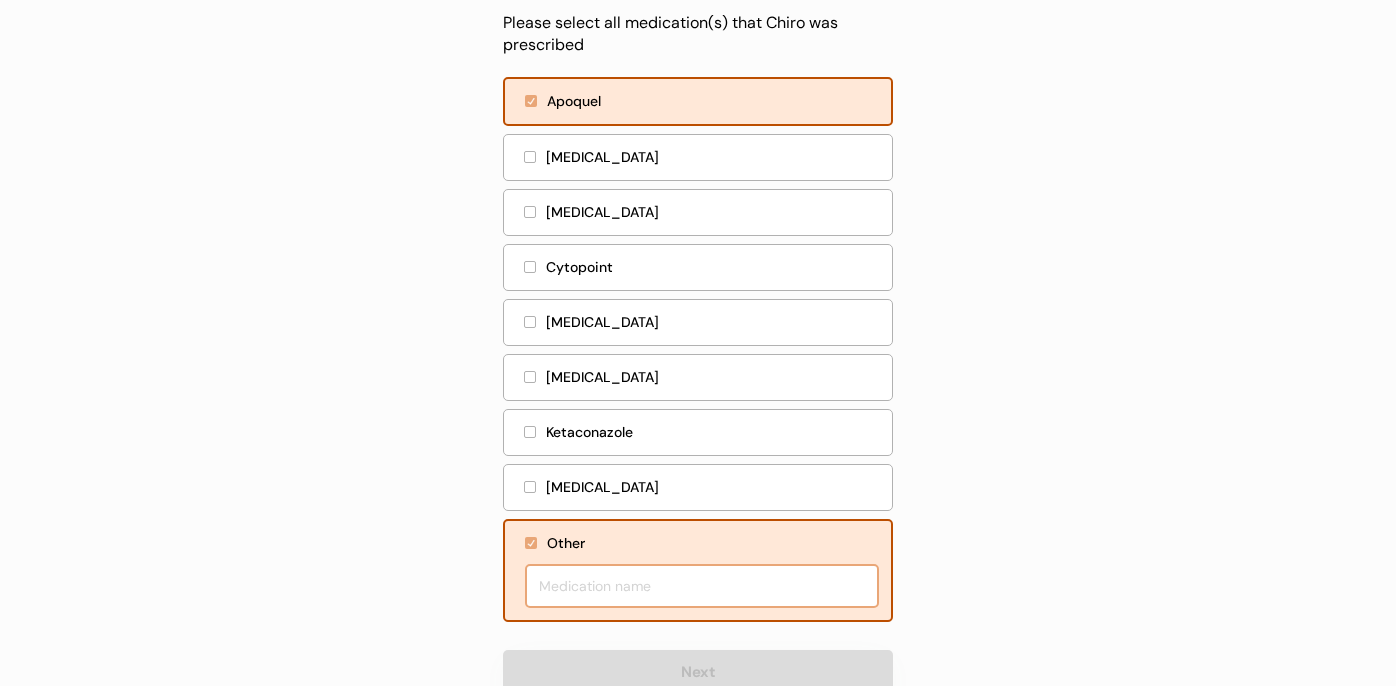 click at bounding box center [702, 586] 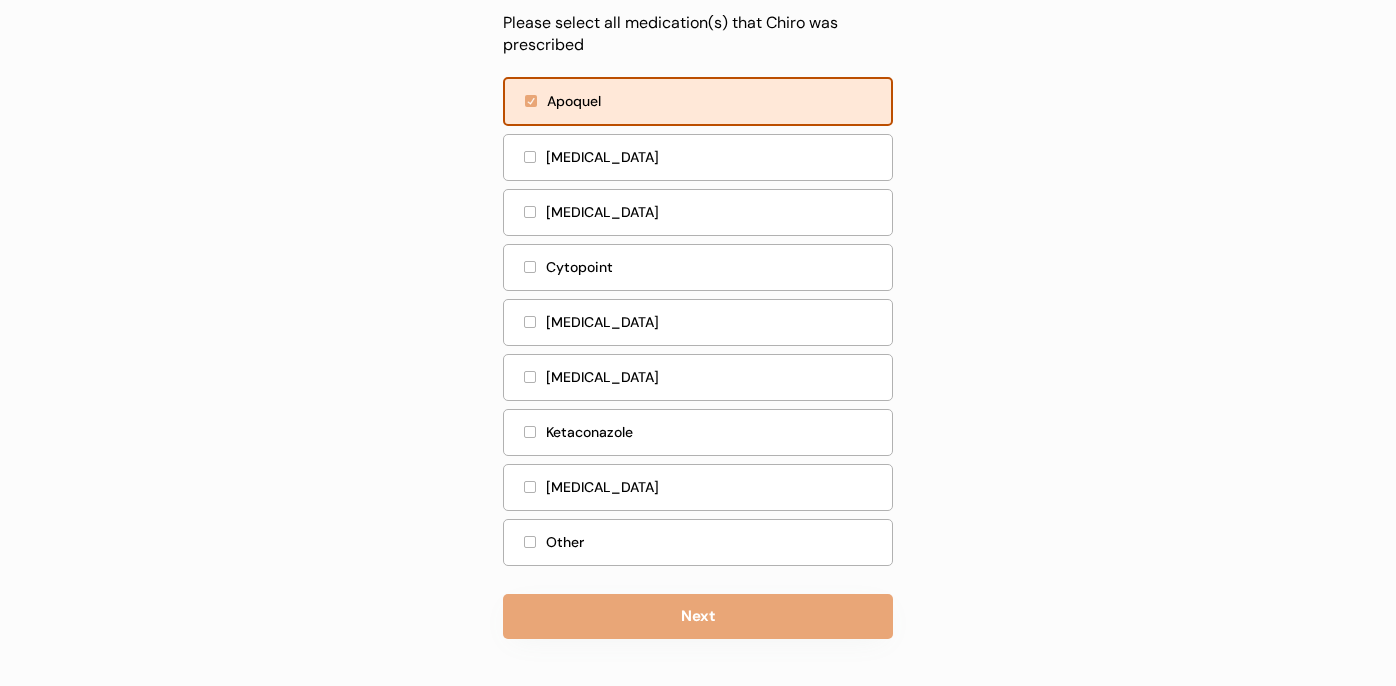click on "Other" at bounding box center (713, 542) 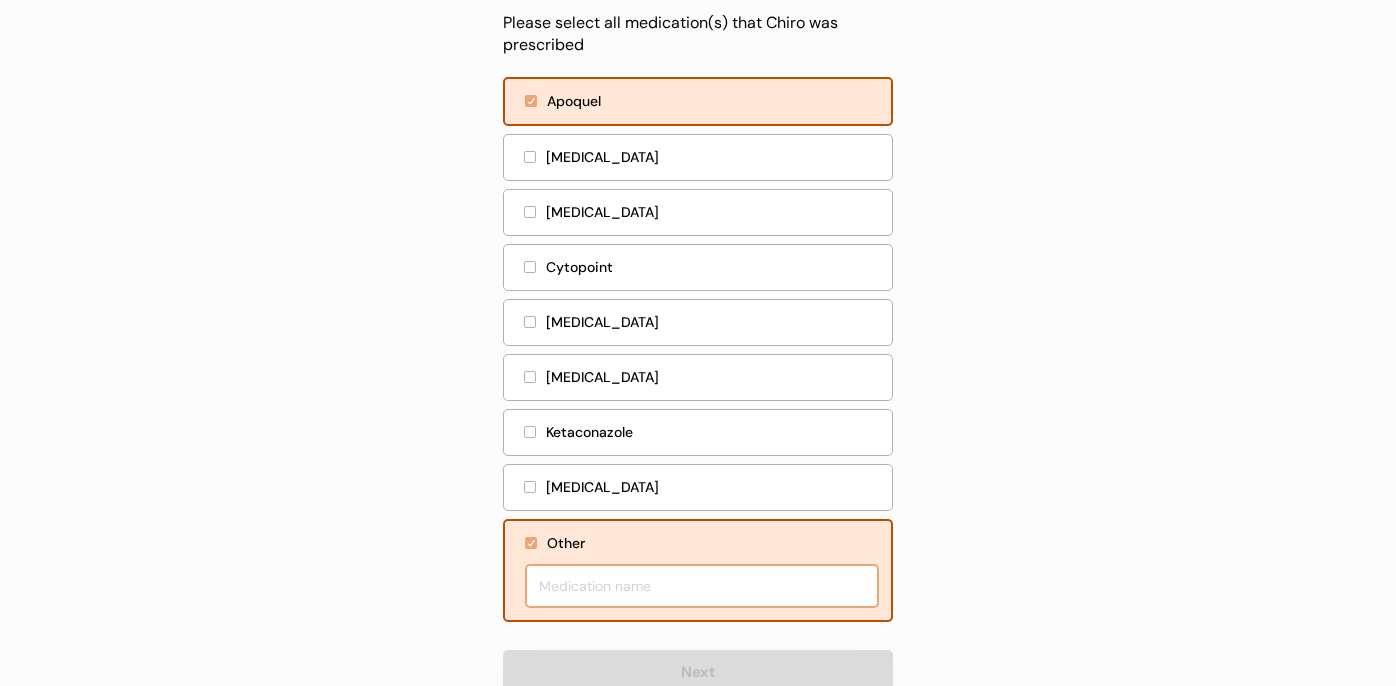 click at bounding box center (702, 586) 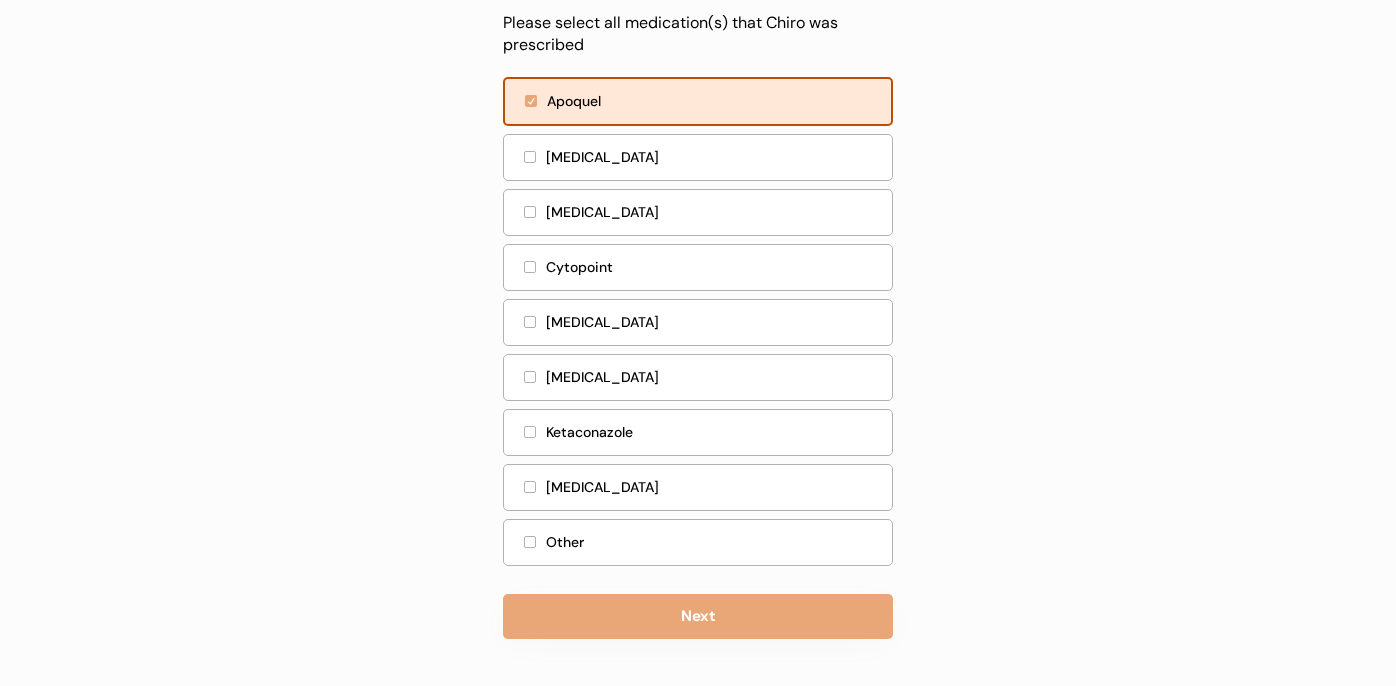 click on "Other" at bounding box center (713, 542) 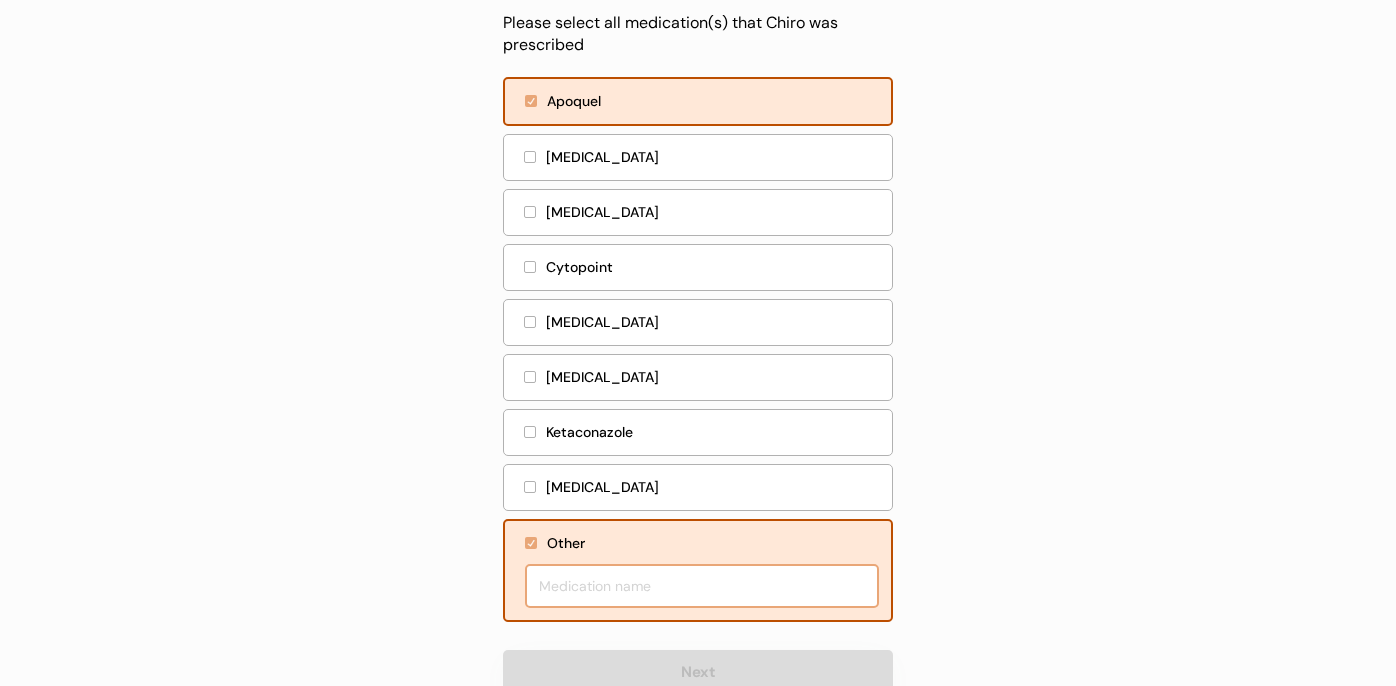 click at bounding box center [702, 586] 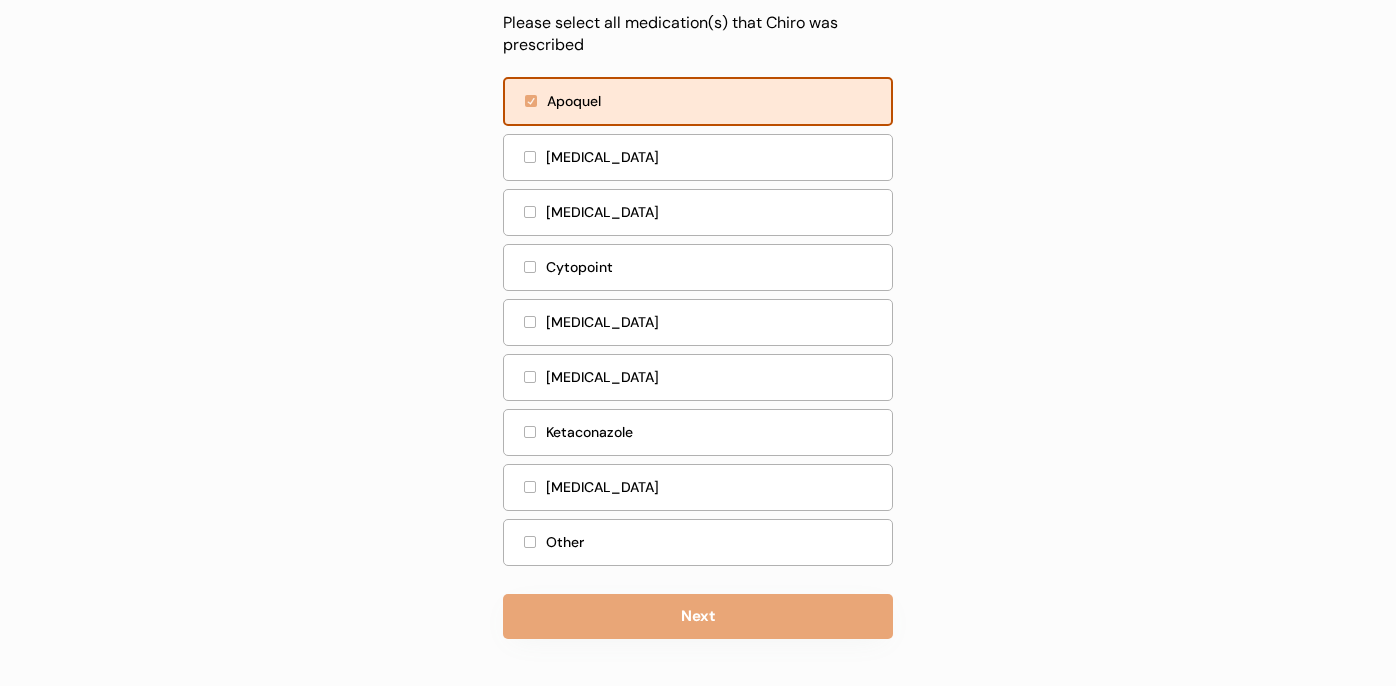 click on "Other" at bounding box center [713, 542] 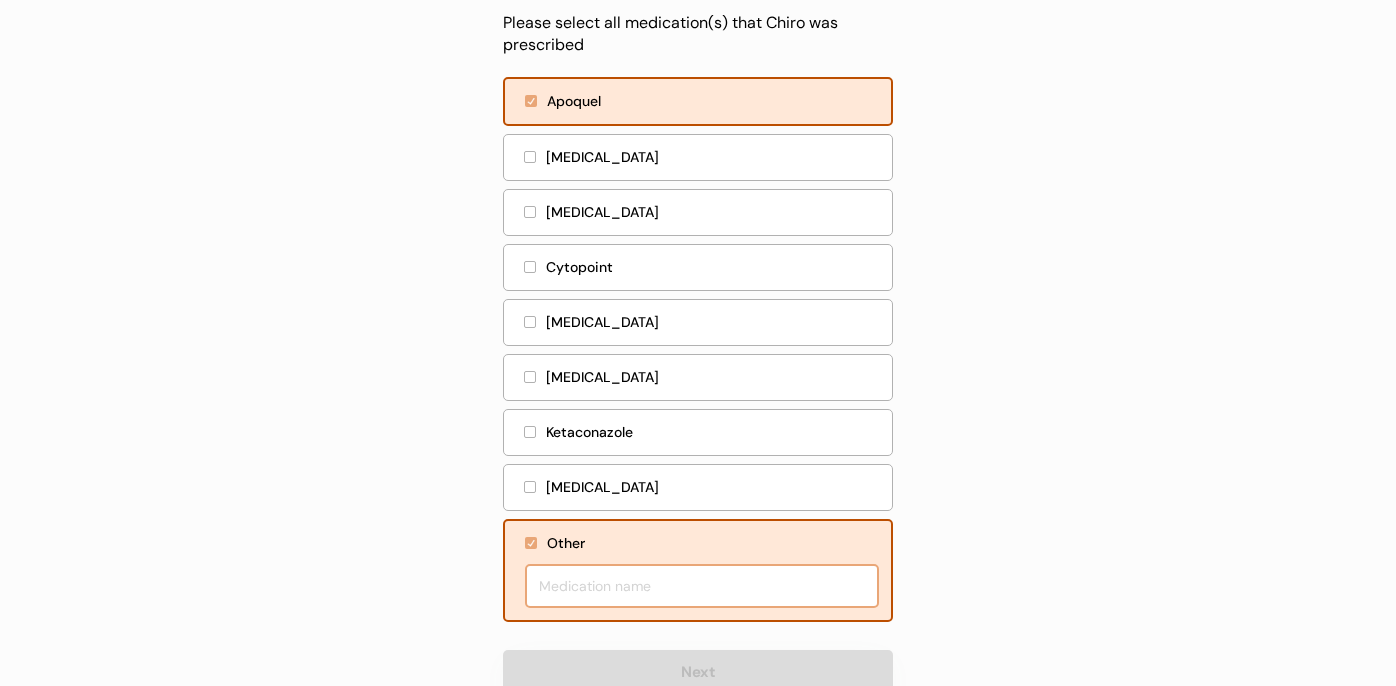 click at bounding box center (702, 586) 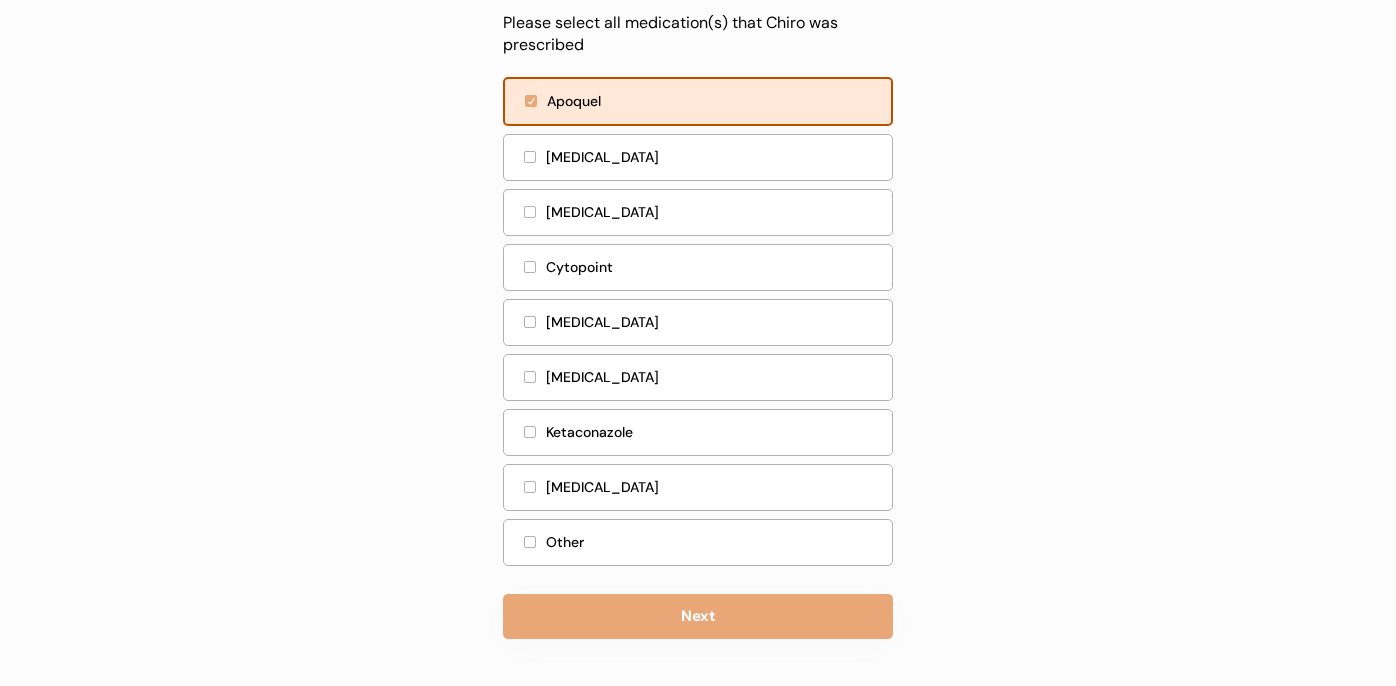 click on "Other" at bounding box center [713, 542] 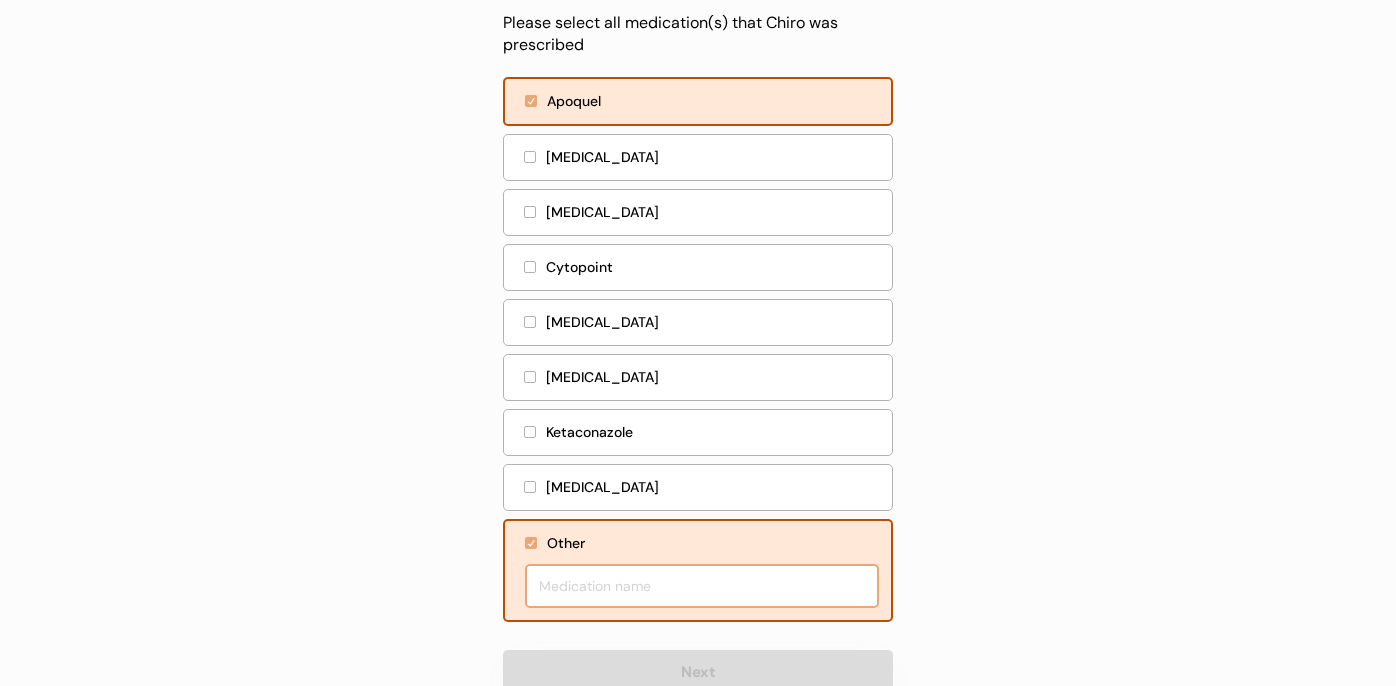 click at bounding box center [702, 586] 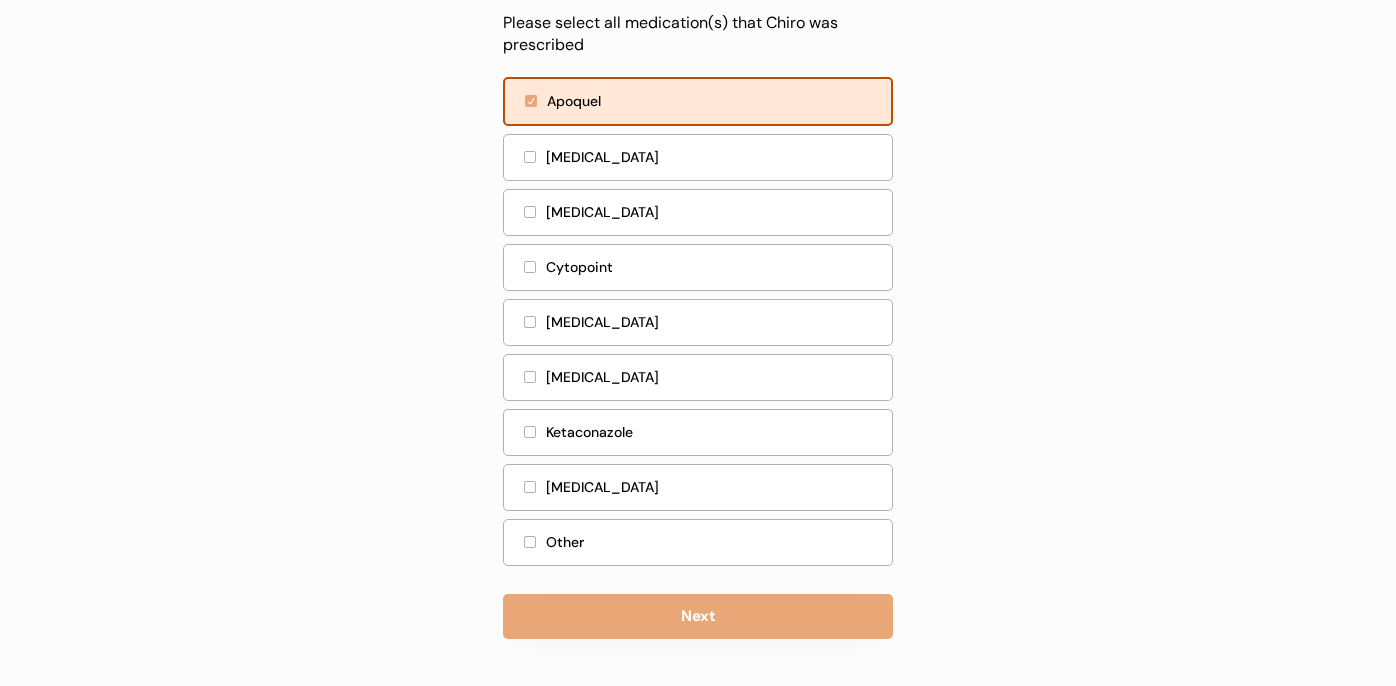 click on "Other" at bounding box center [713, 542] 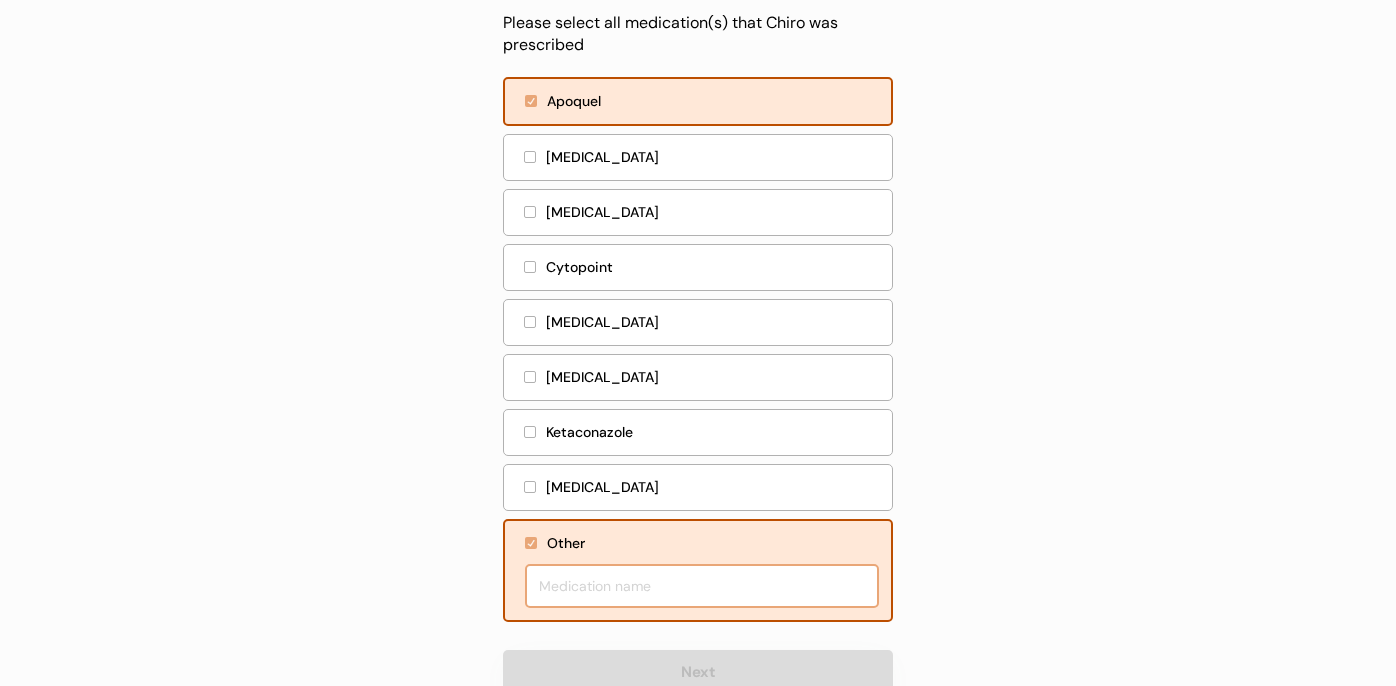 click at bounding box center (702, 586) 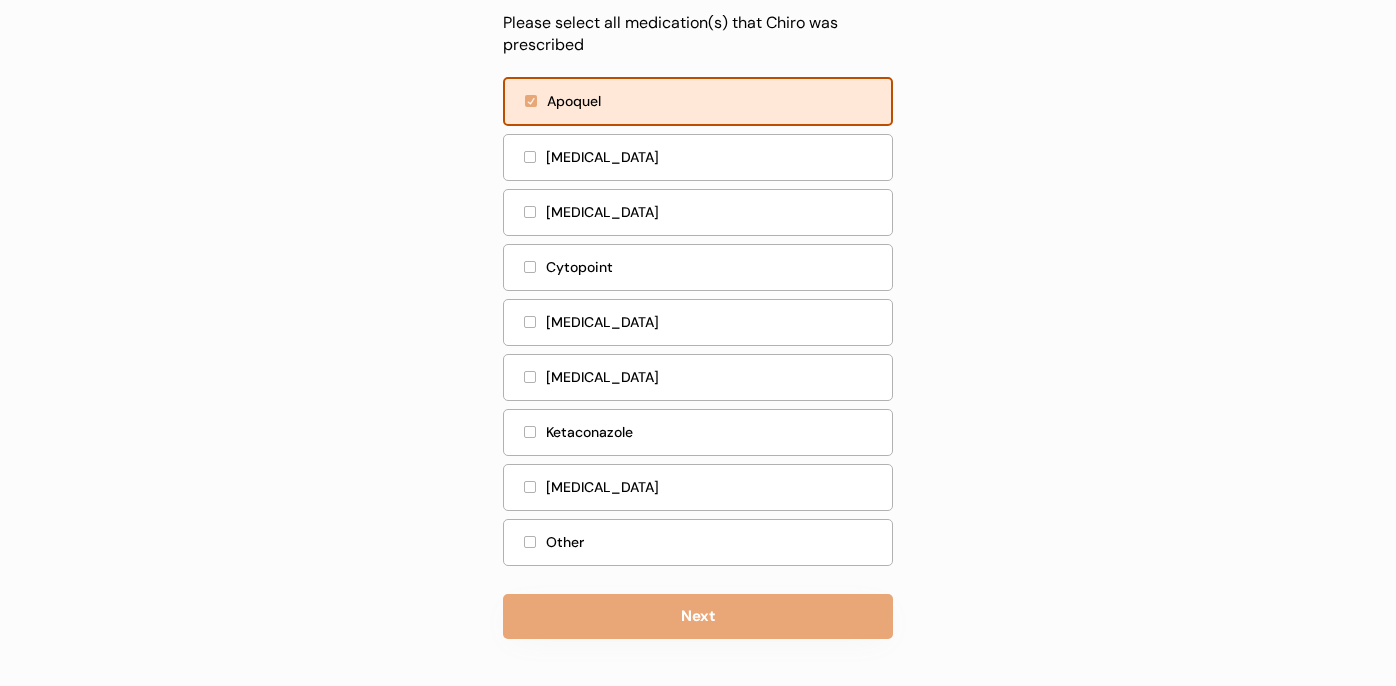 click on "Other" at bounding box center (698, 542) 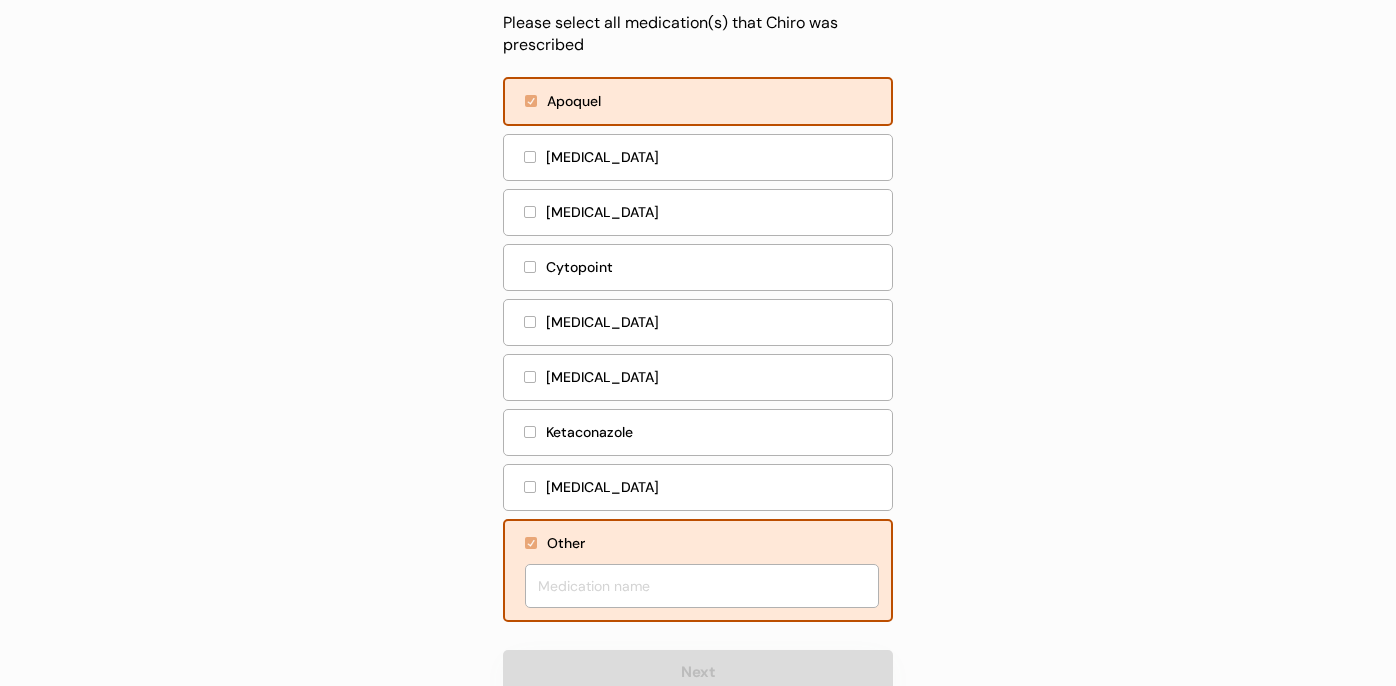 click at bounding box center [530, 432] 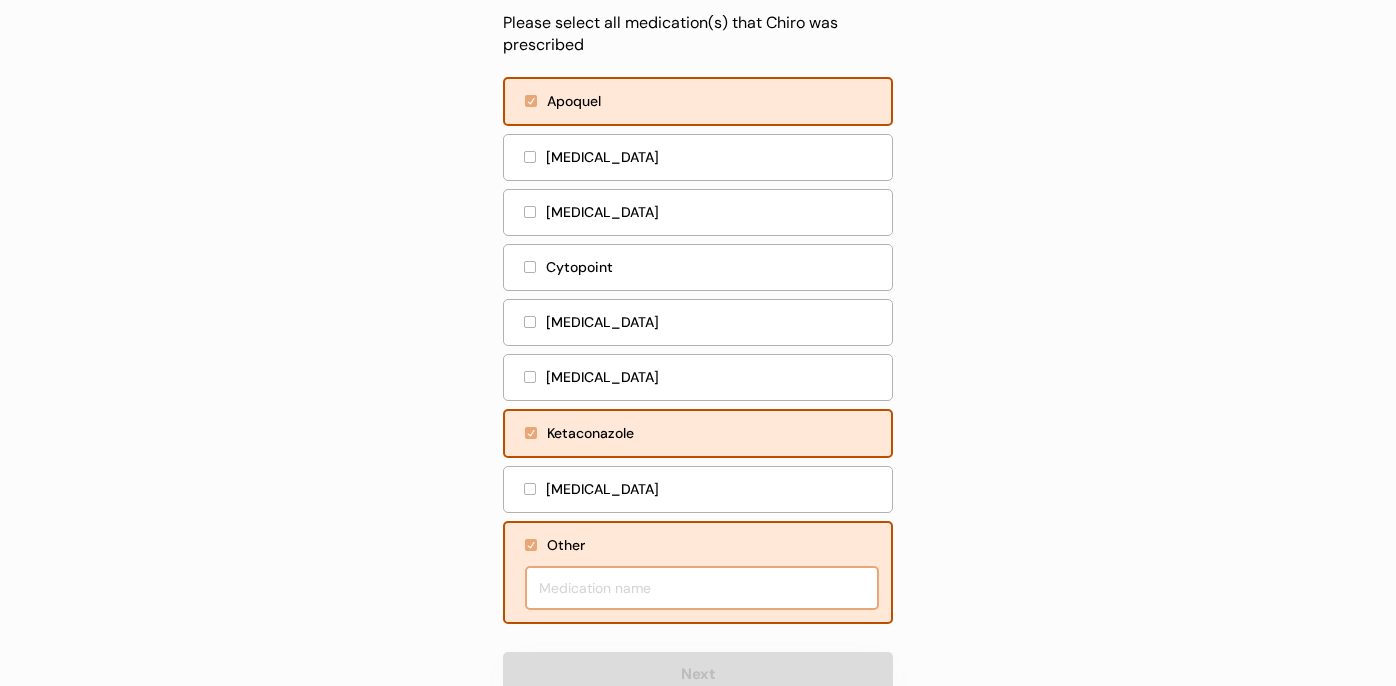 click at bounding box center [702, 588] 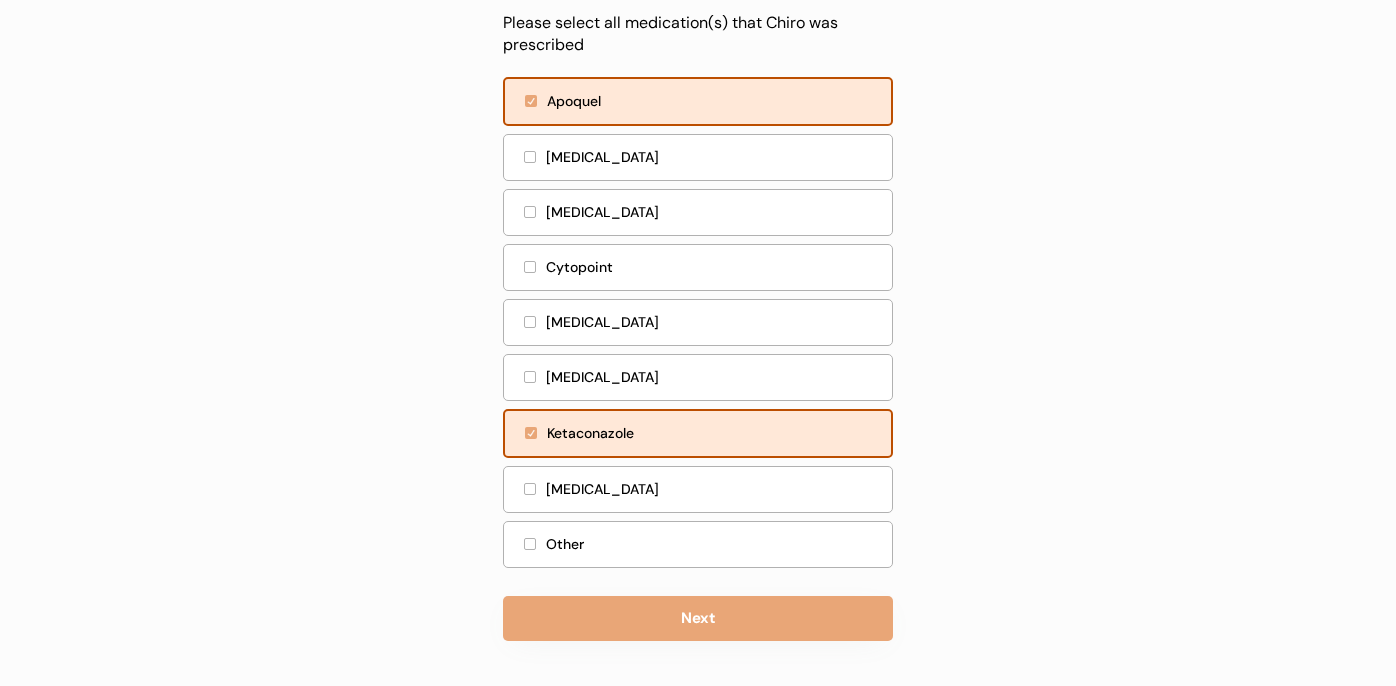 click on "Other" at bounding box center (698, 544) 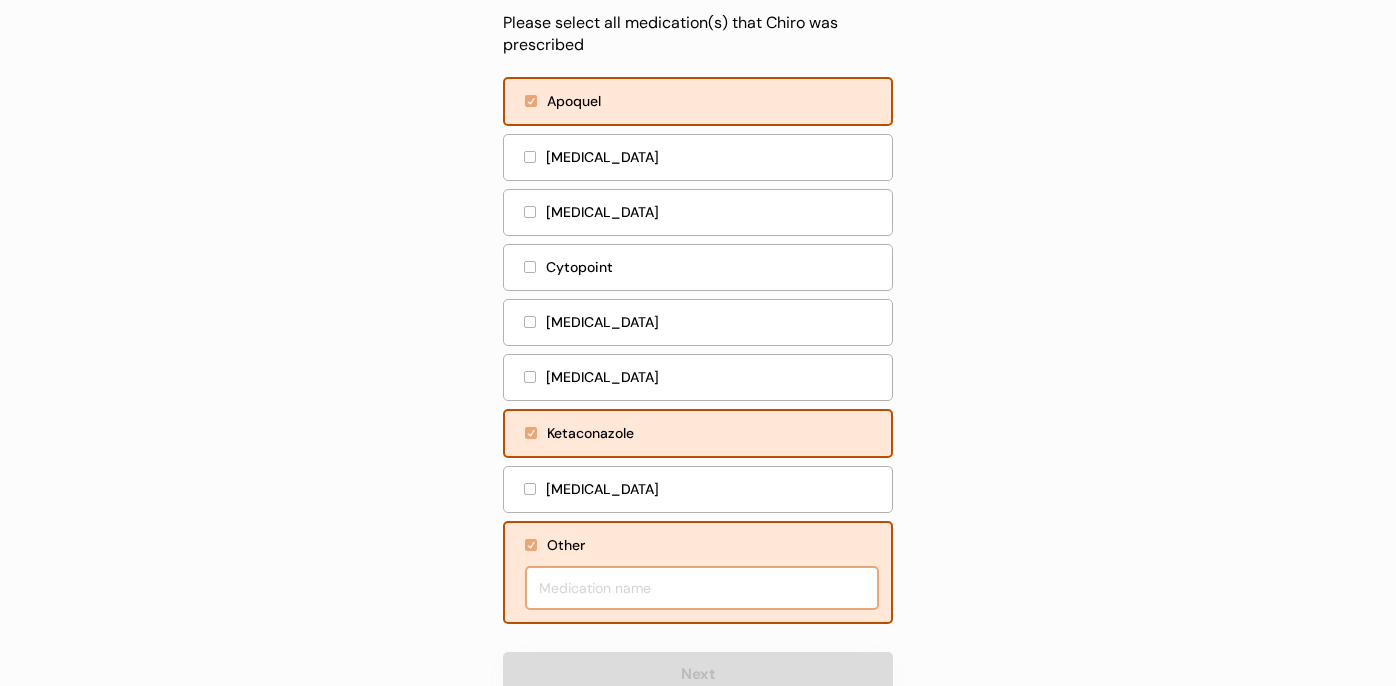 click at bounding box center (702, 588) 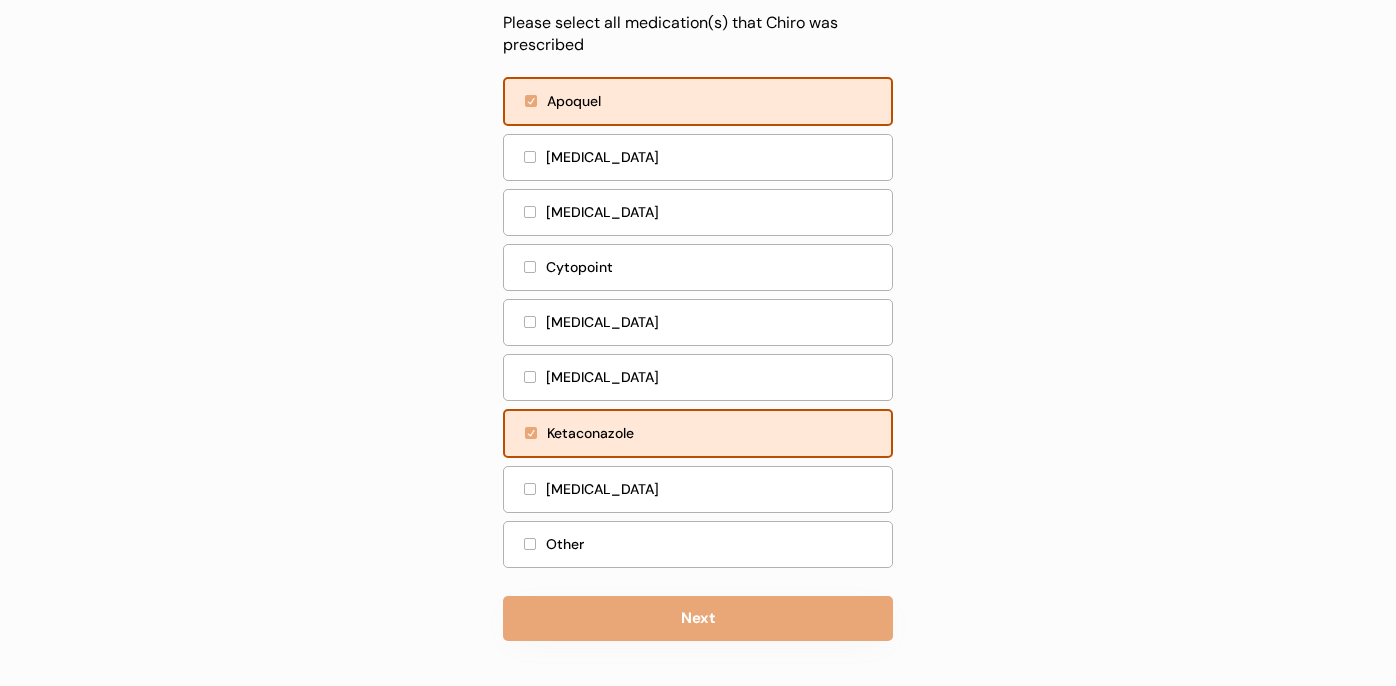 click on "Other" at bounding box center [713, 544] 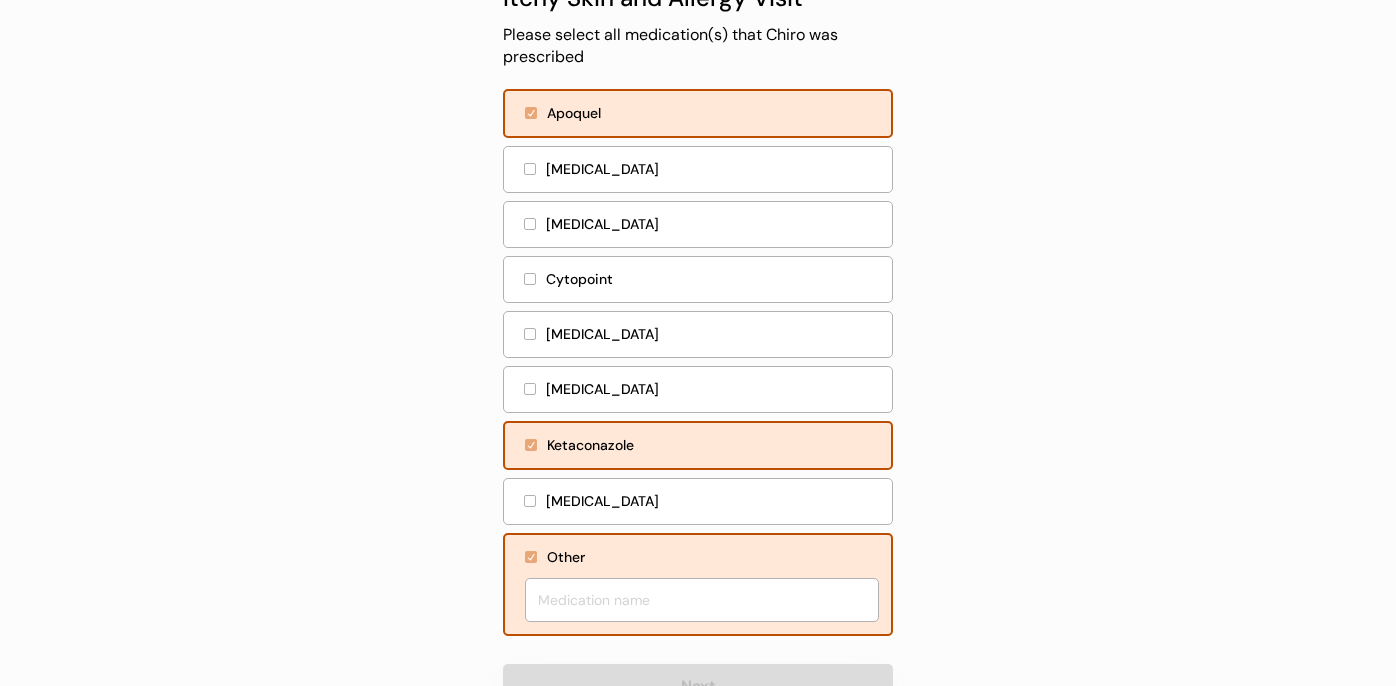 scroll, scrollTop: 155, scrollLeft: 0, axis: vertical 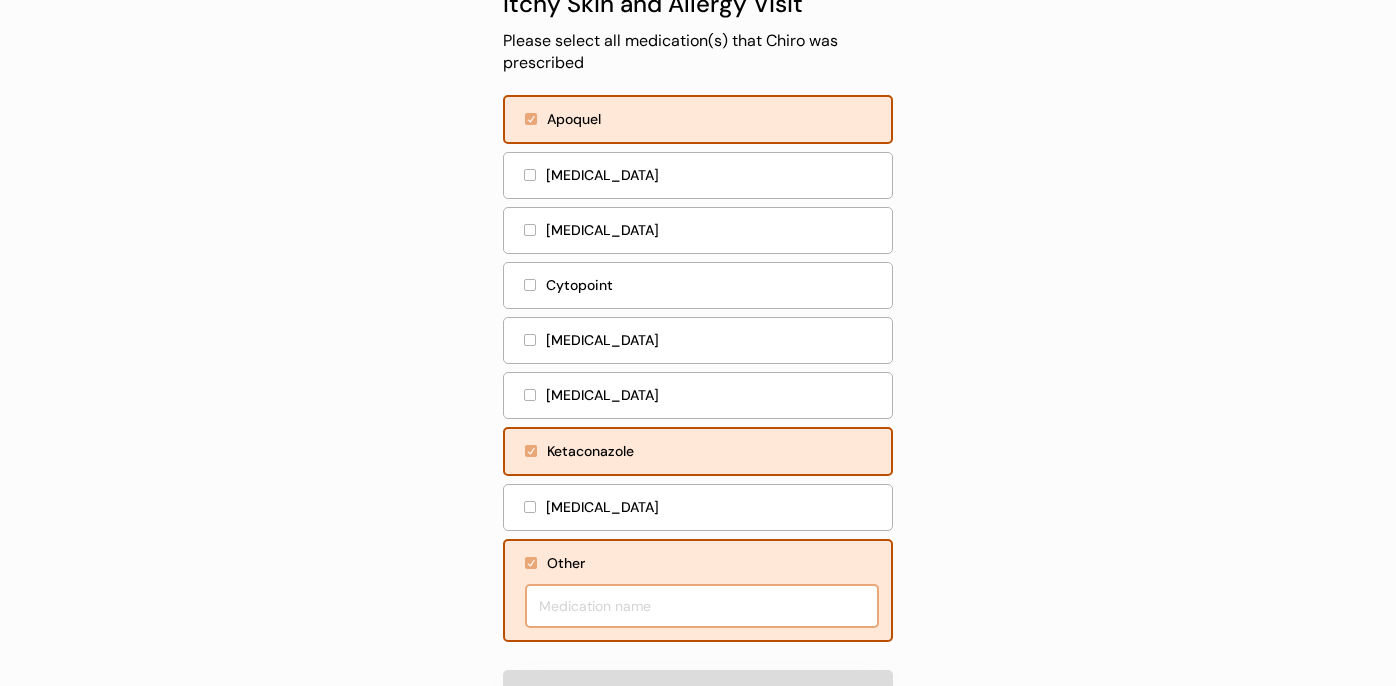 click at bounding box center [702, 606] 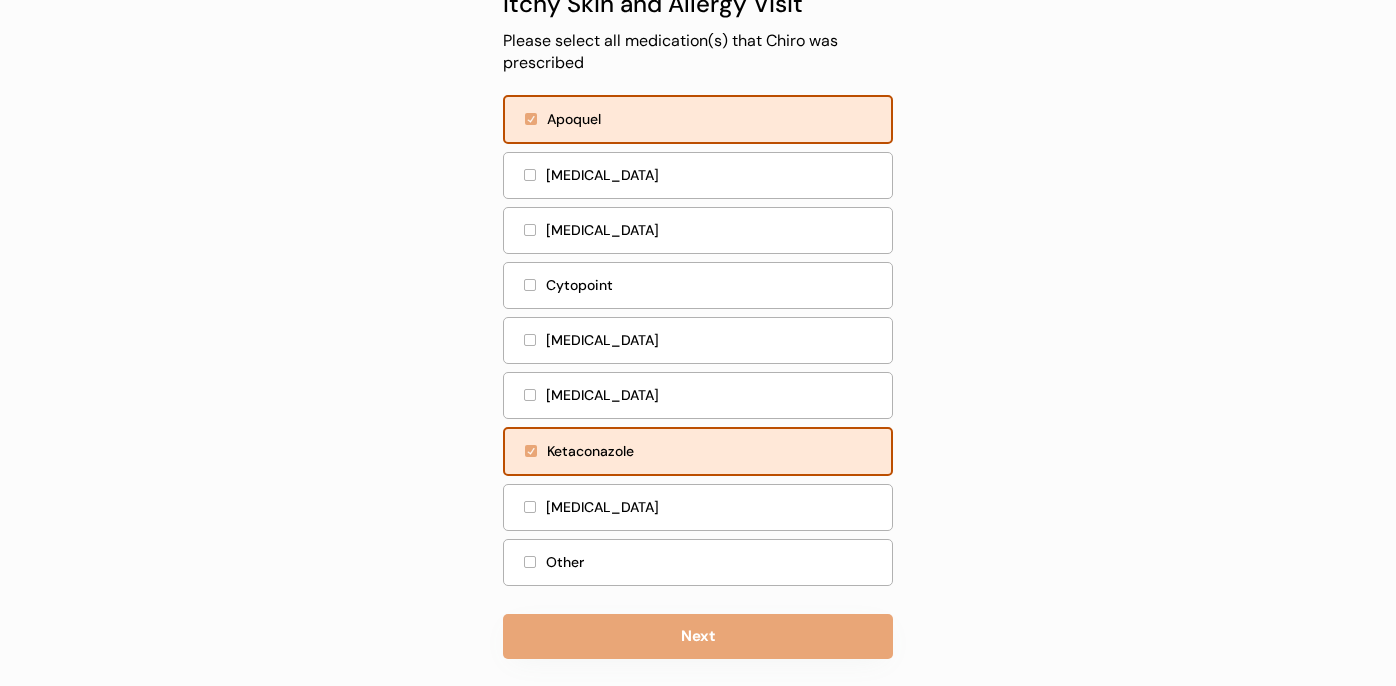 click on "Other" at bounding box center [698, 562] 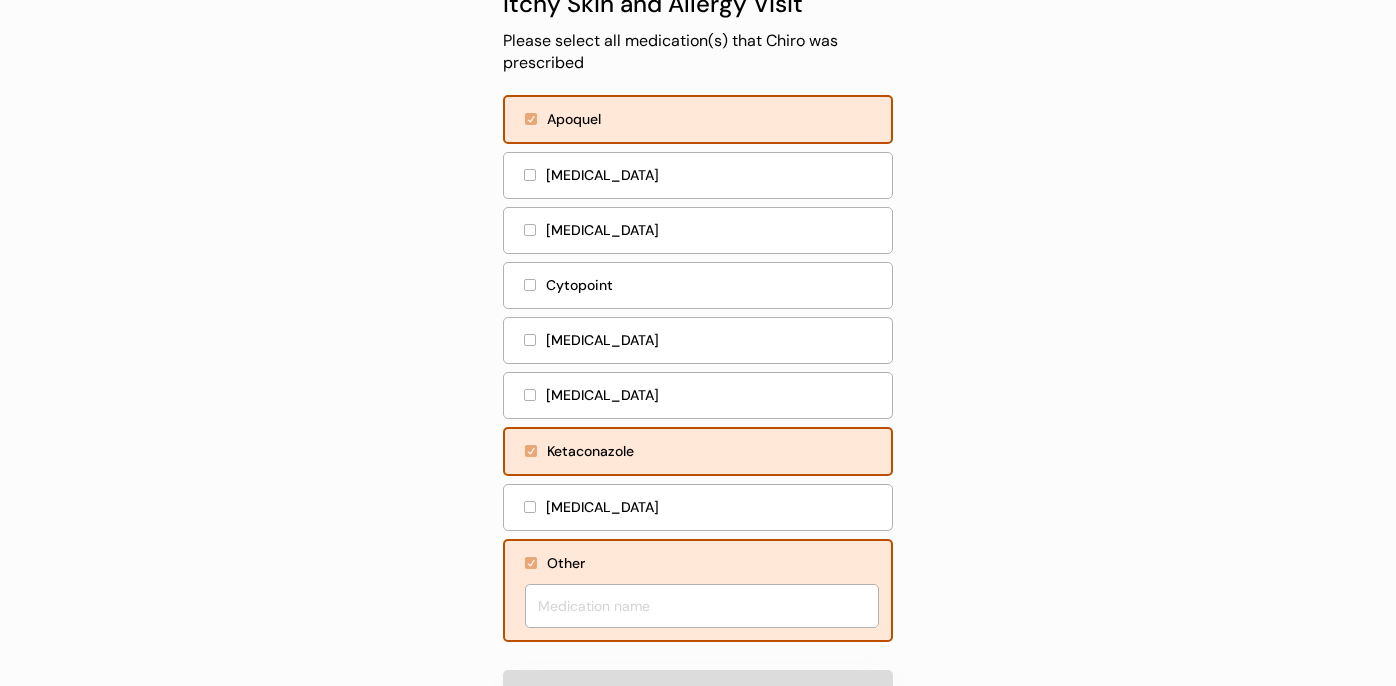 scroll, scrollTop: 231, scrollLeft: 0, axis: vertical 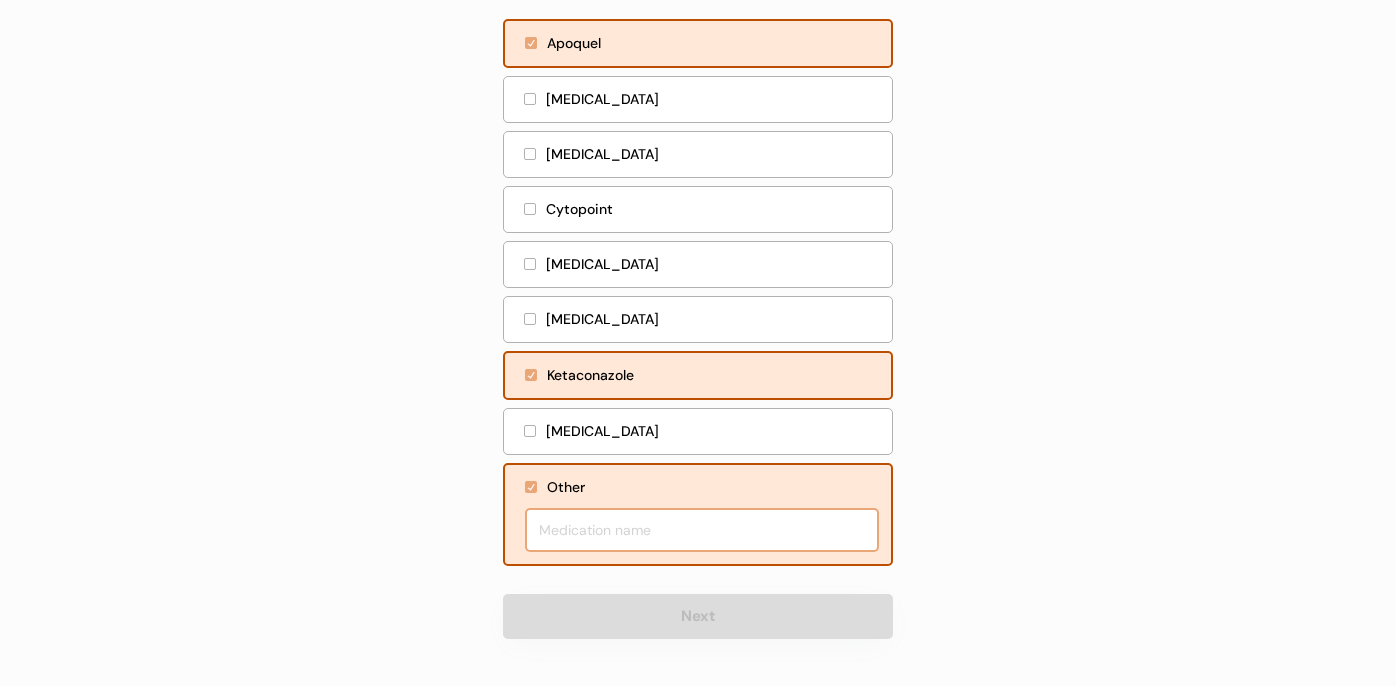 click at bounding box center (702, 530) 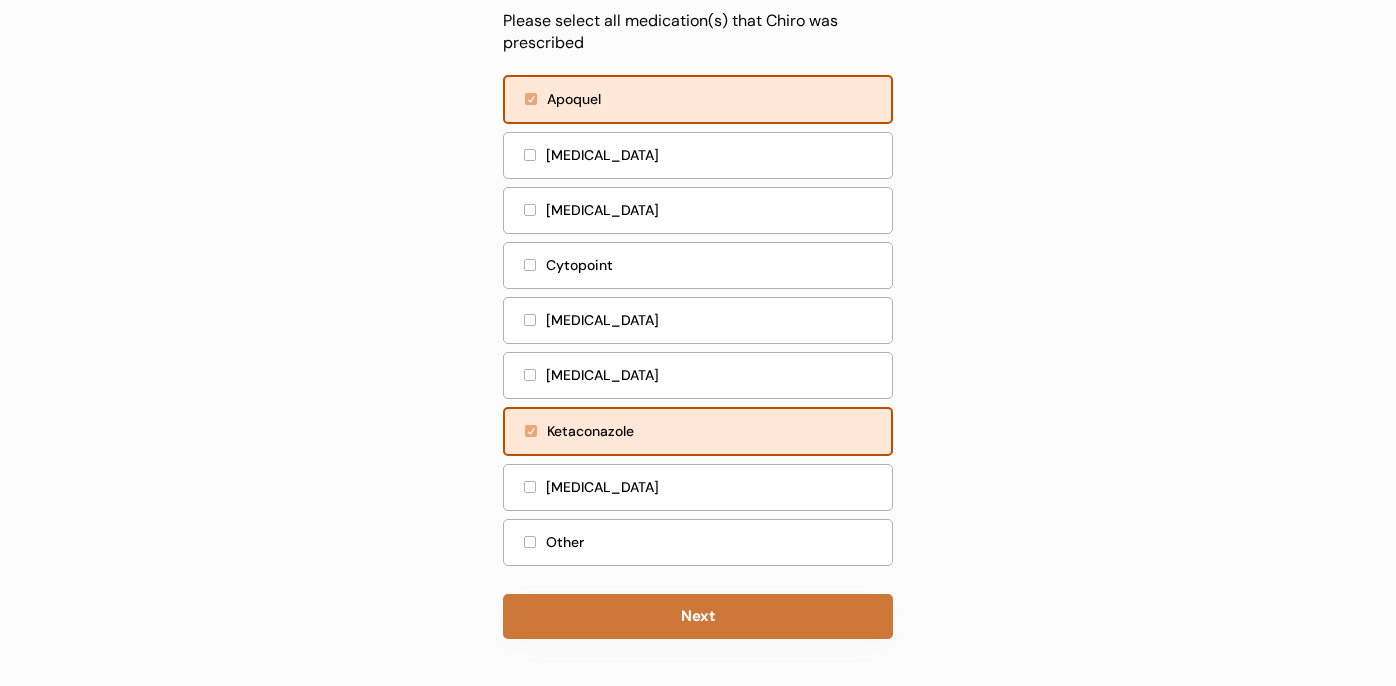 click on "Next" at bounding box center (698, 616) 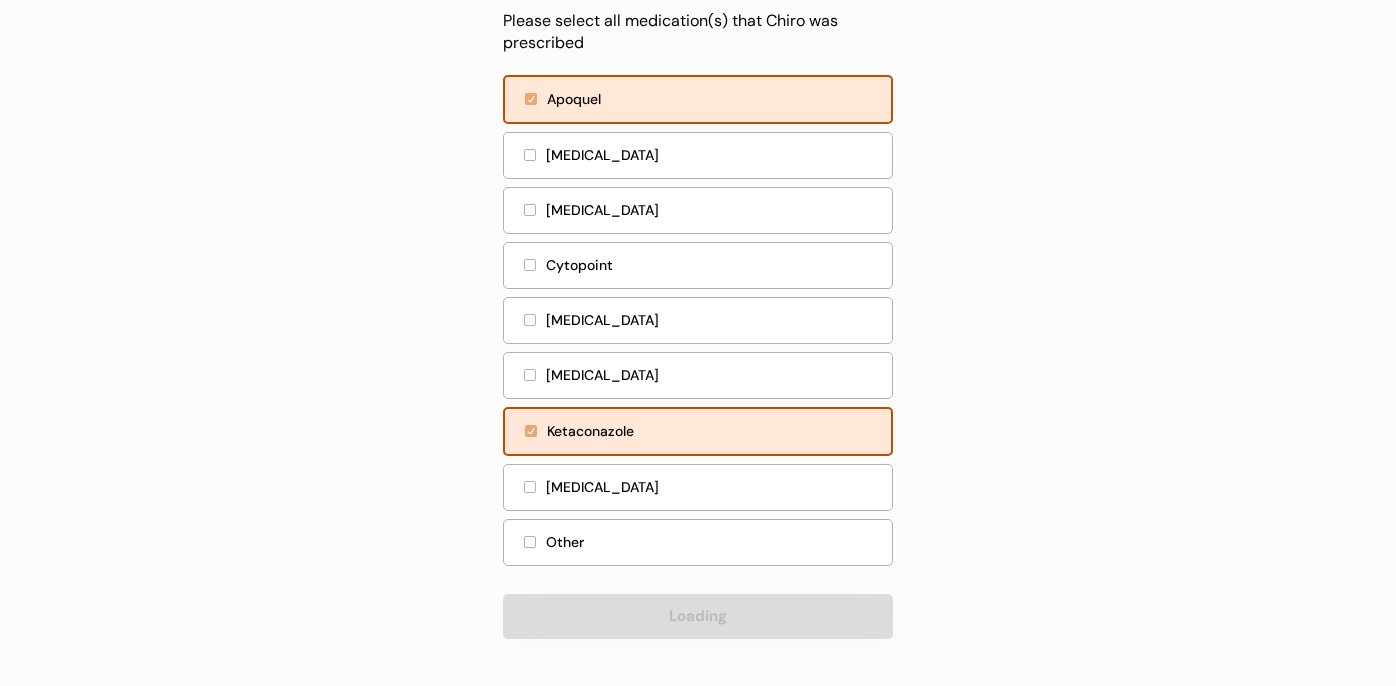 scroll, scrollTop: 0, scrollLeft: 0, axis: both 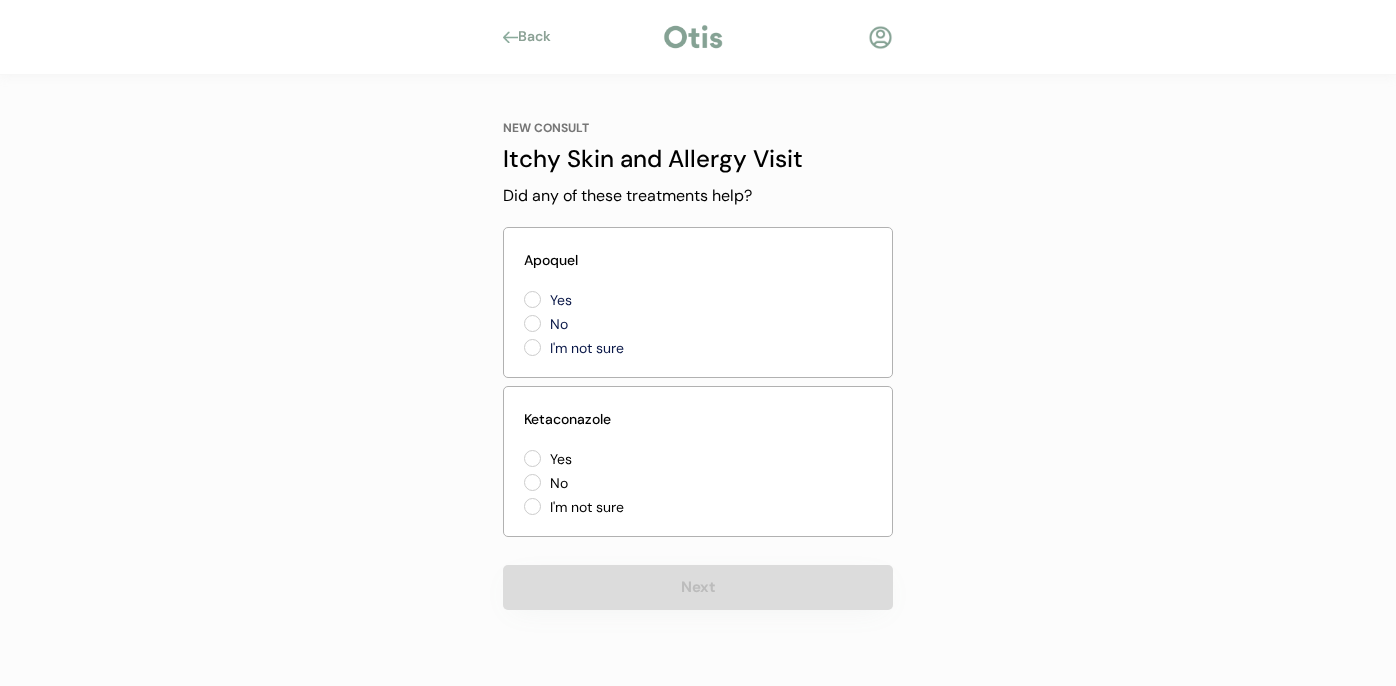 click on "Yes" at bounding box center [634, 300] 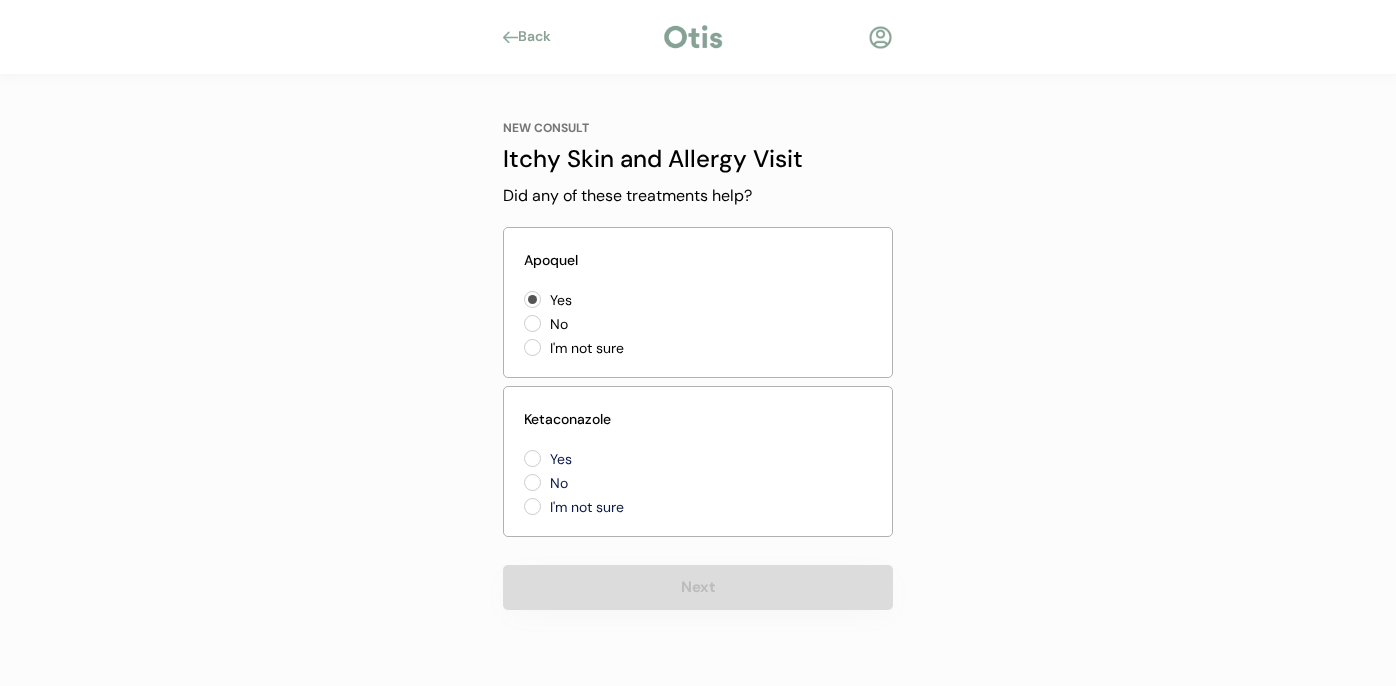 click on "Yes" at bounding box center [634, 459] 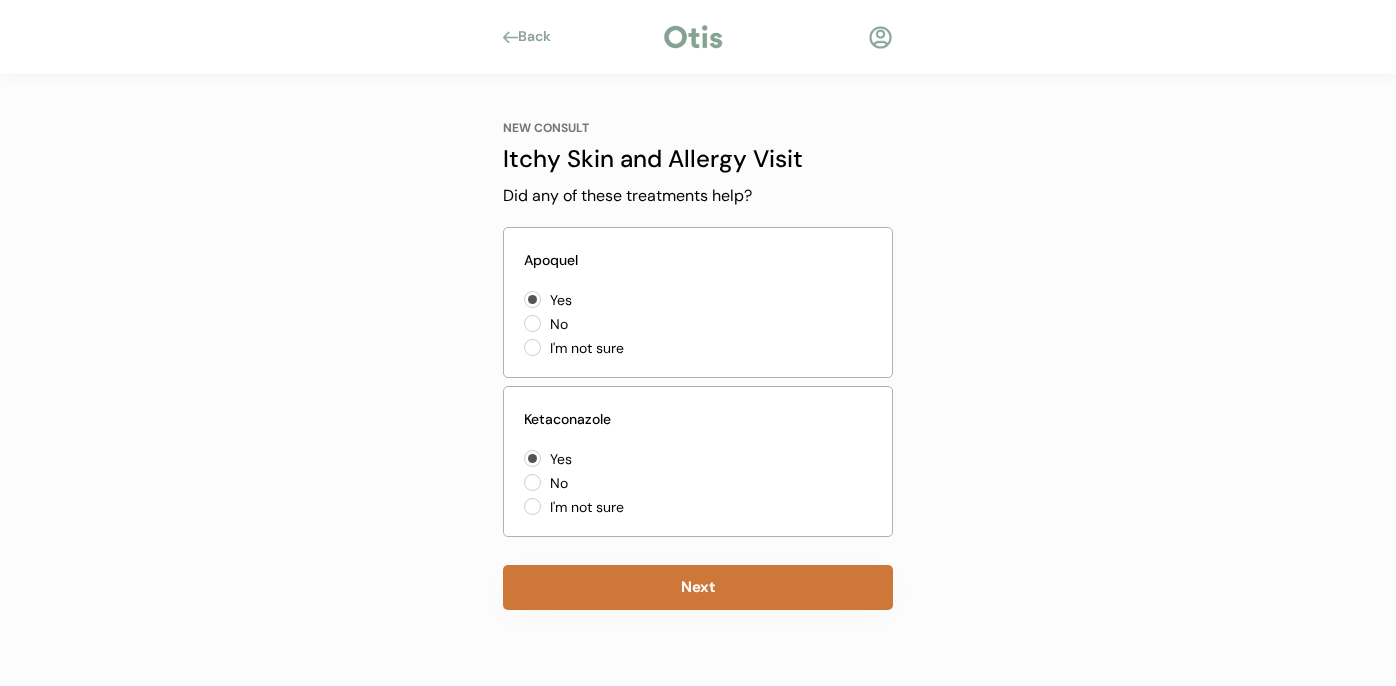 click on "Next" at bounding box center (698, 587) 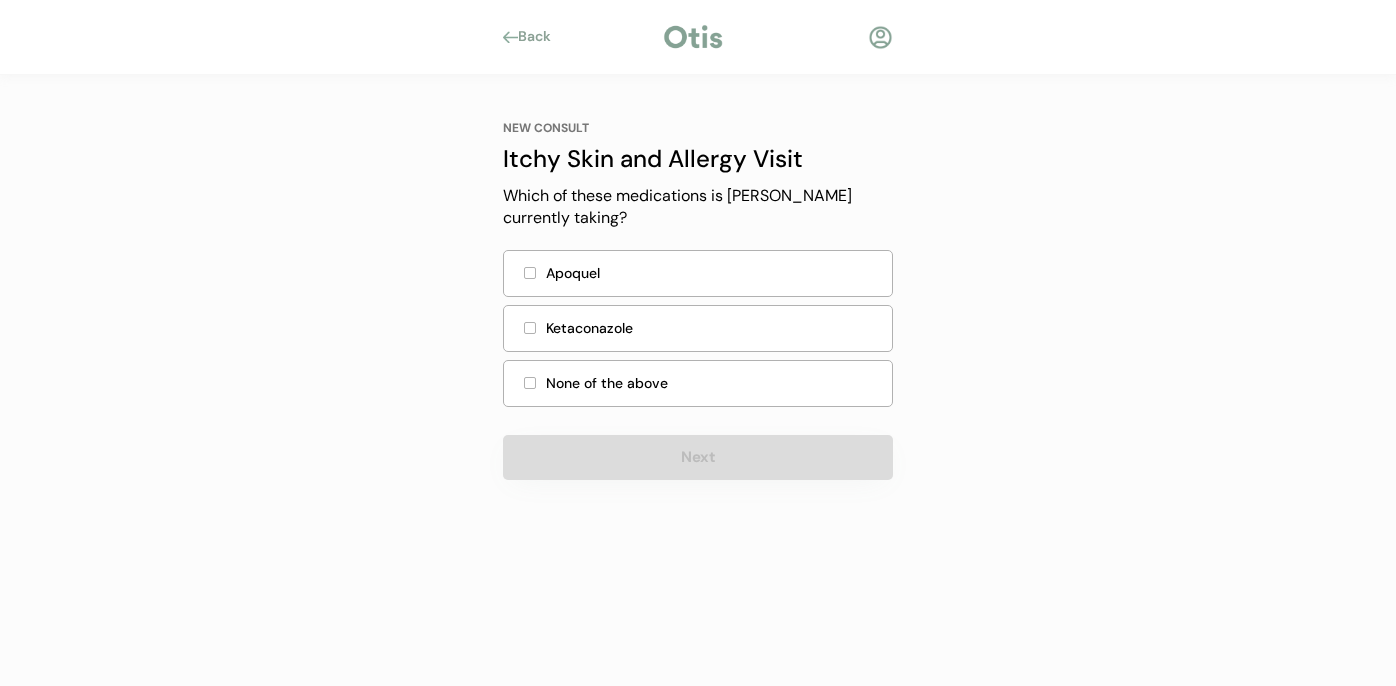 click on "Apoquel" at bounding box center [713, 273] 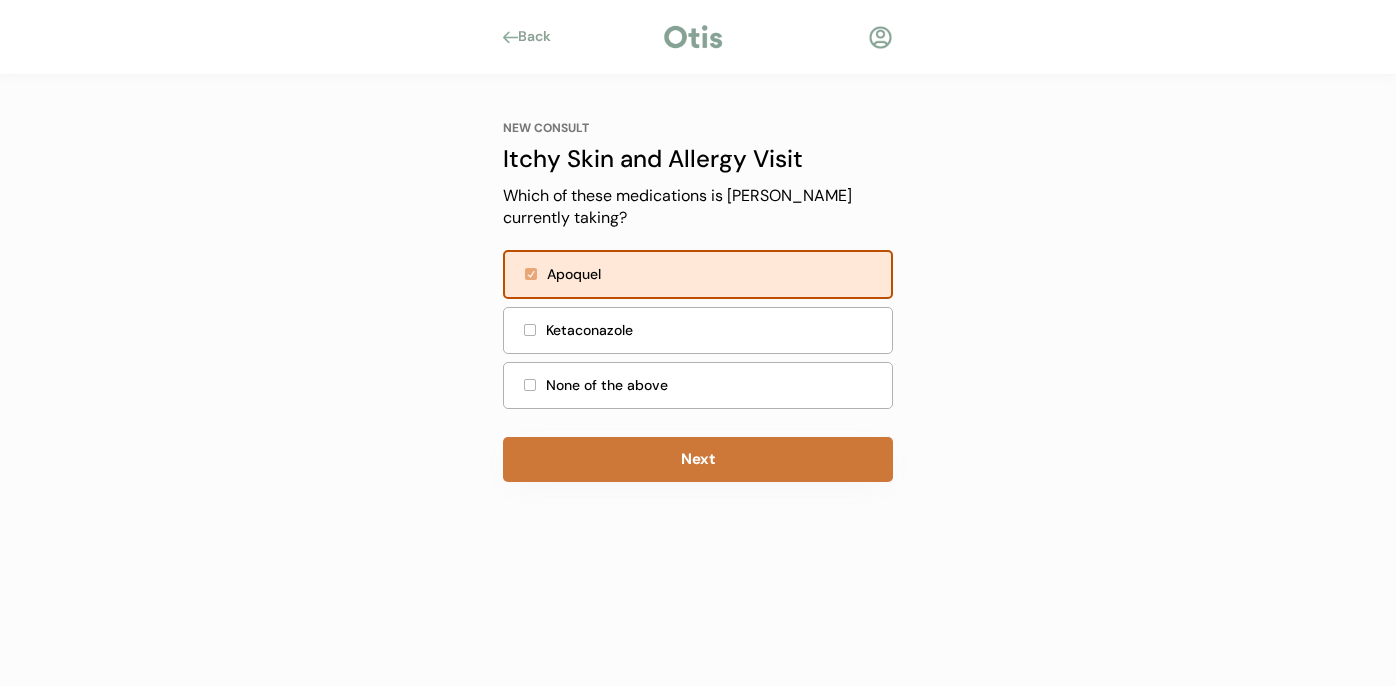 click on "Next" at bounding box center [698, 459] 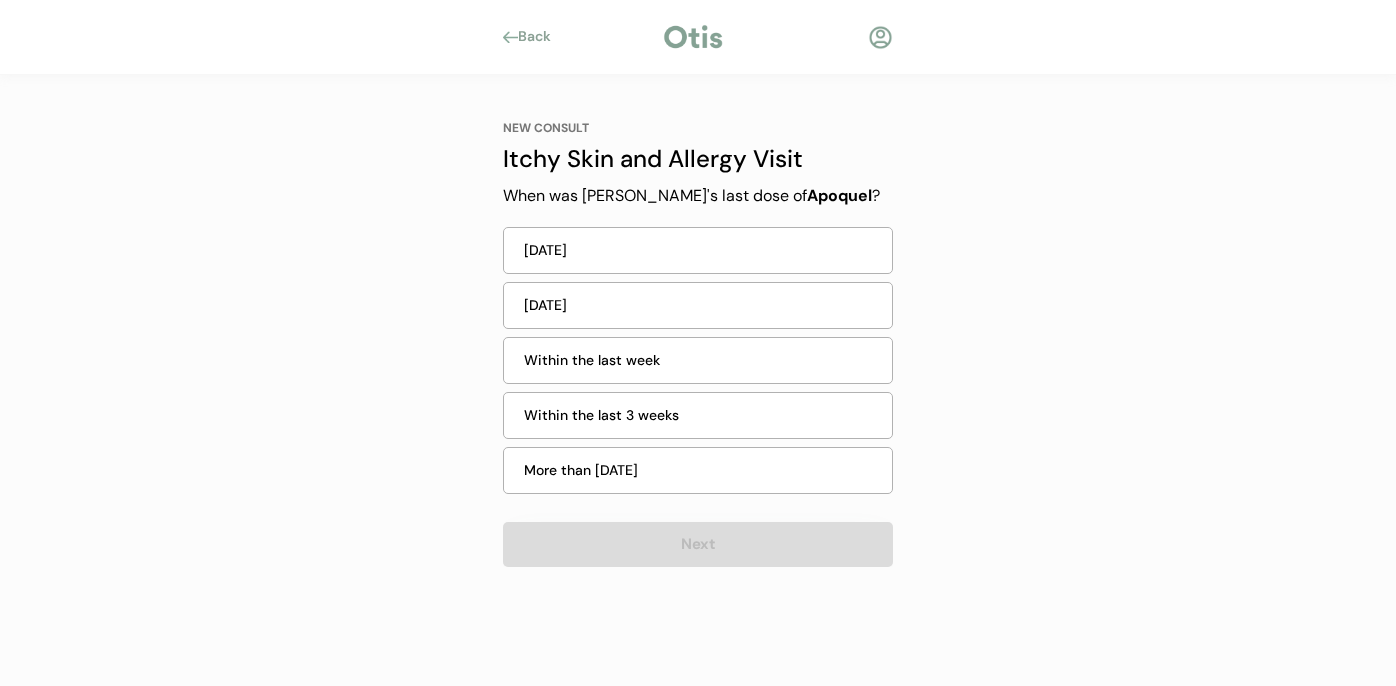 click on "Within the last 3 weeks" at bounding box center [702, 415] 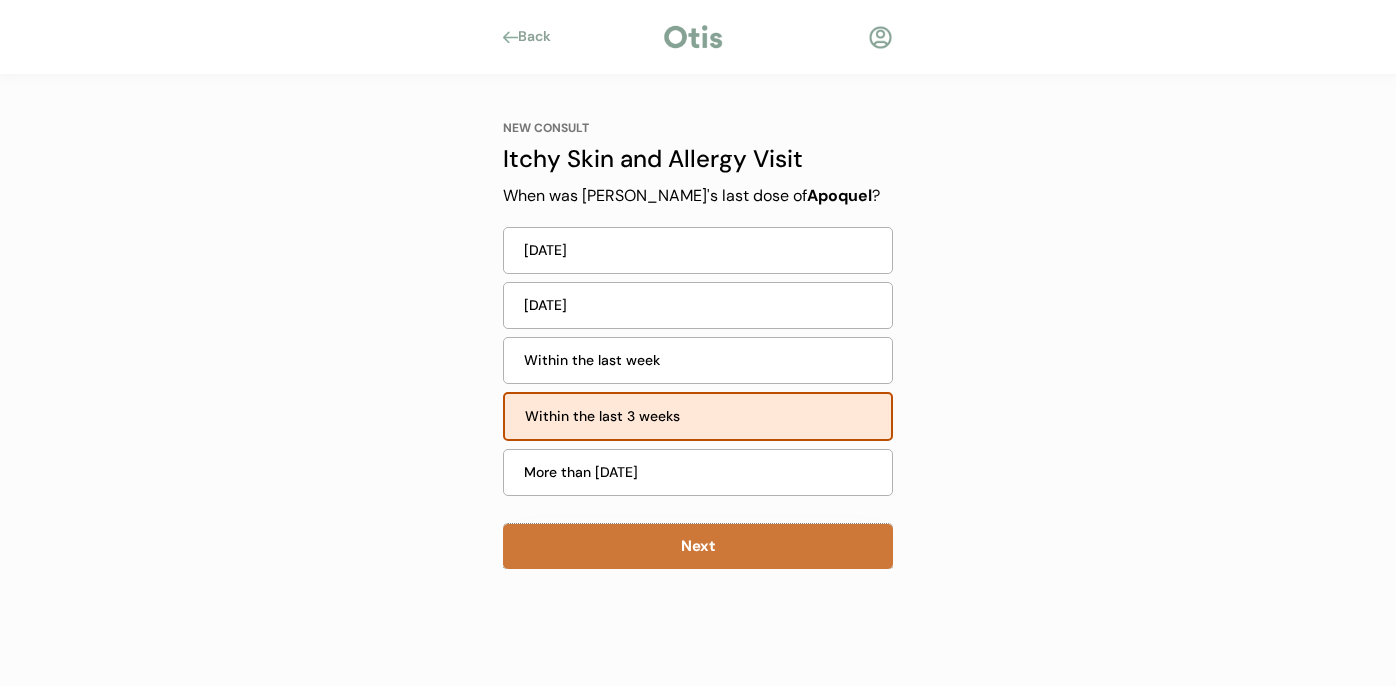 click on "Next" at bounding box center [698, 546] 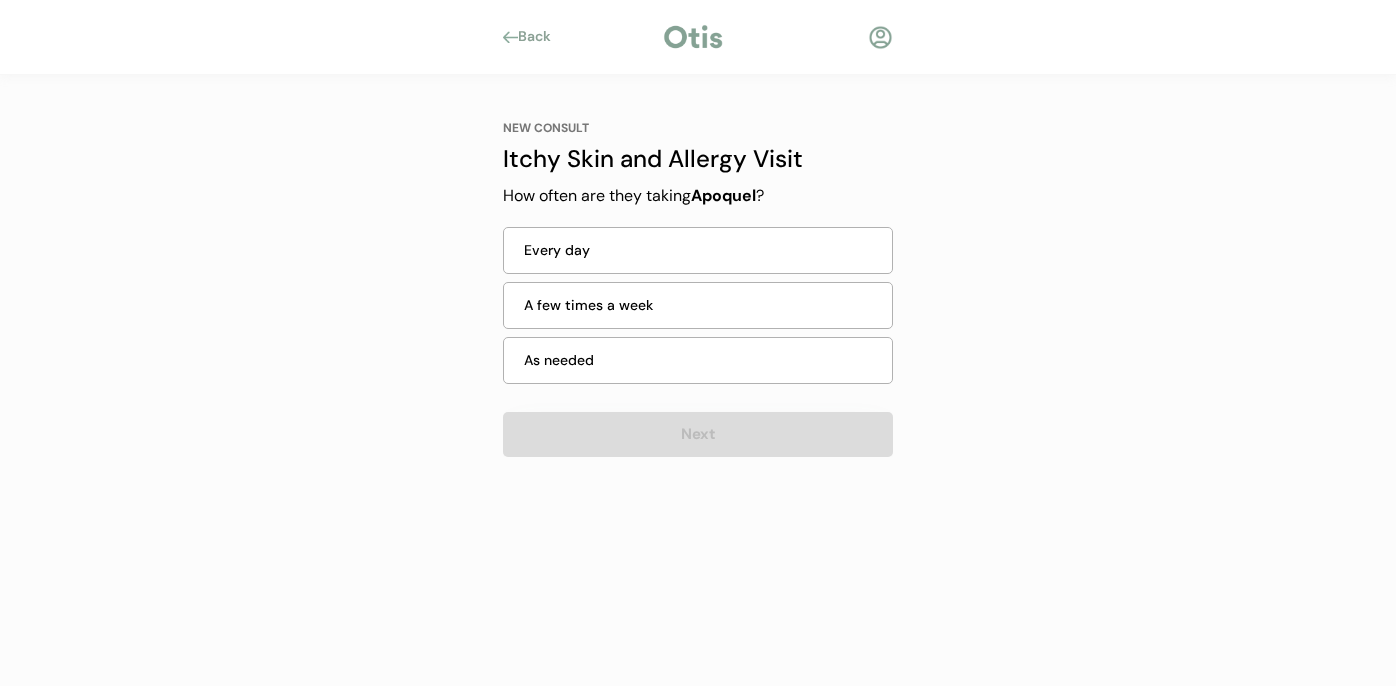 click on "Every day" at bounding box center [702, 250] 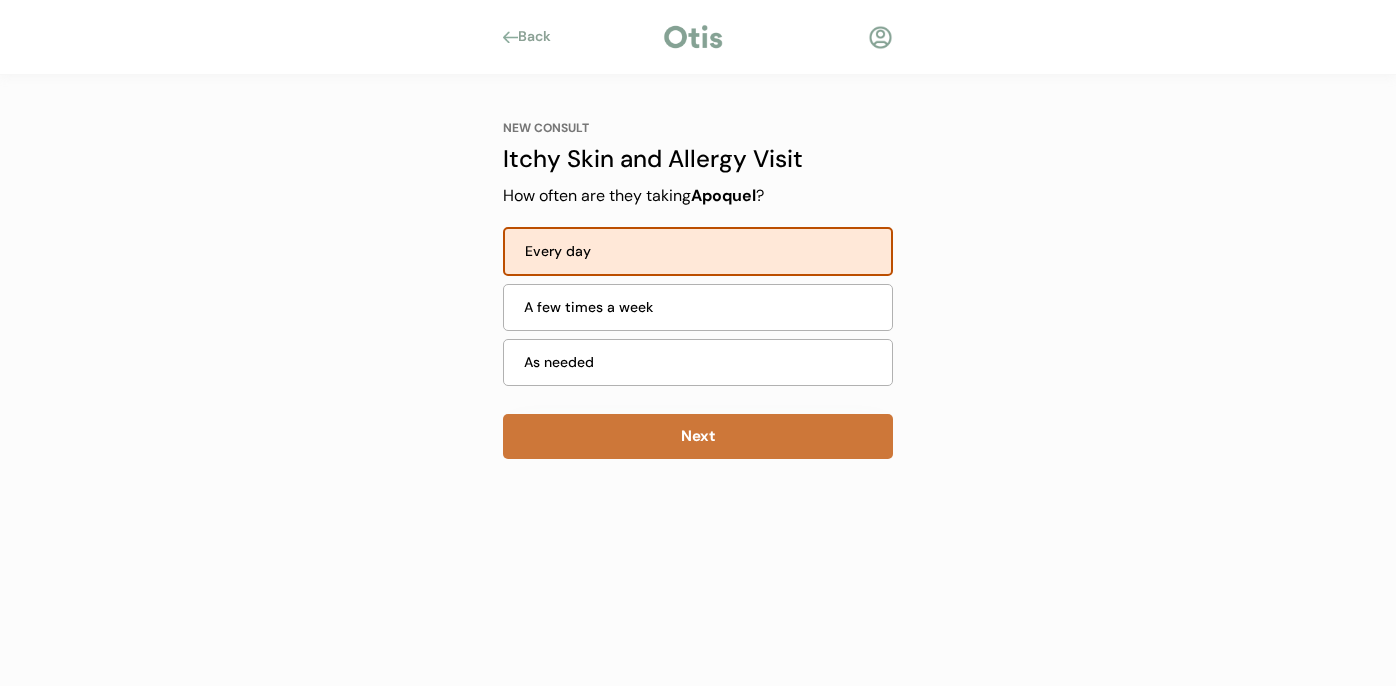 click on "Next" at bounding box center [698, 436] 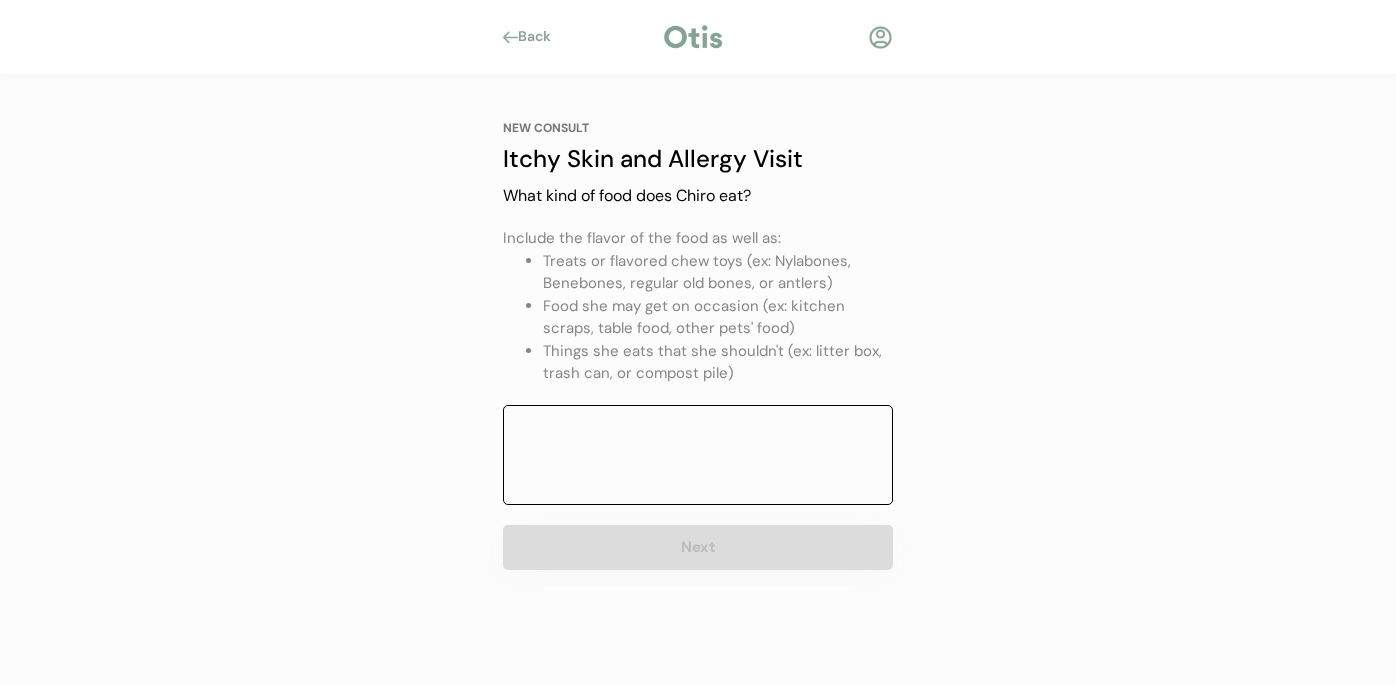 click at bounding box center [698, 455] 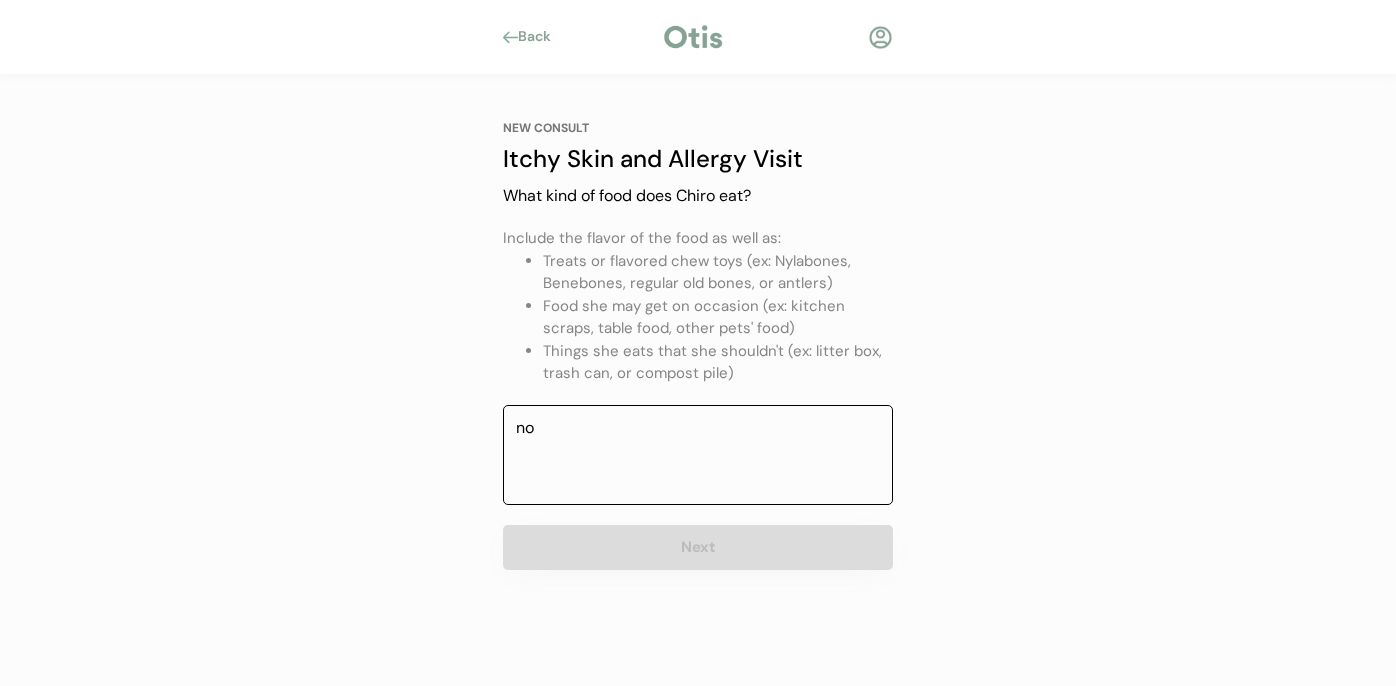 type on "n" 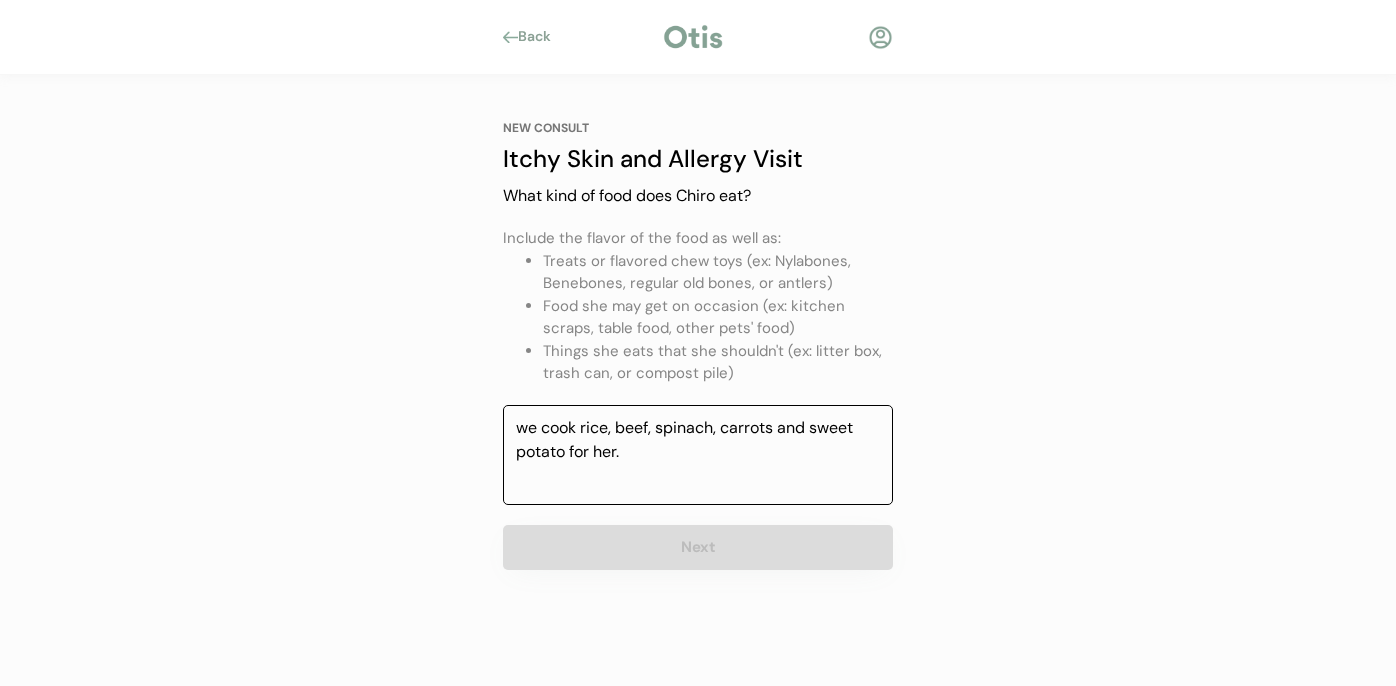 type on "we cook rice, beef, spinach, carrots and sweet potato for her." 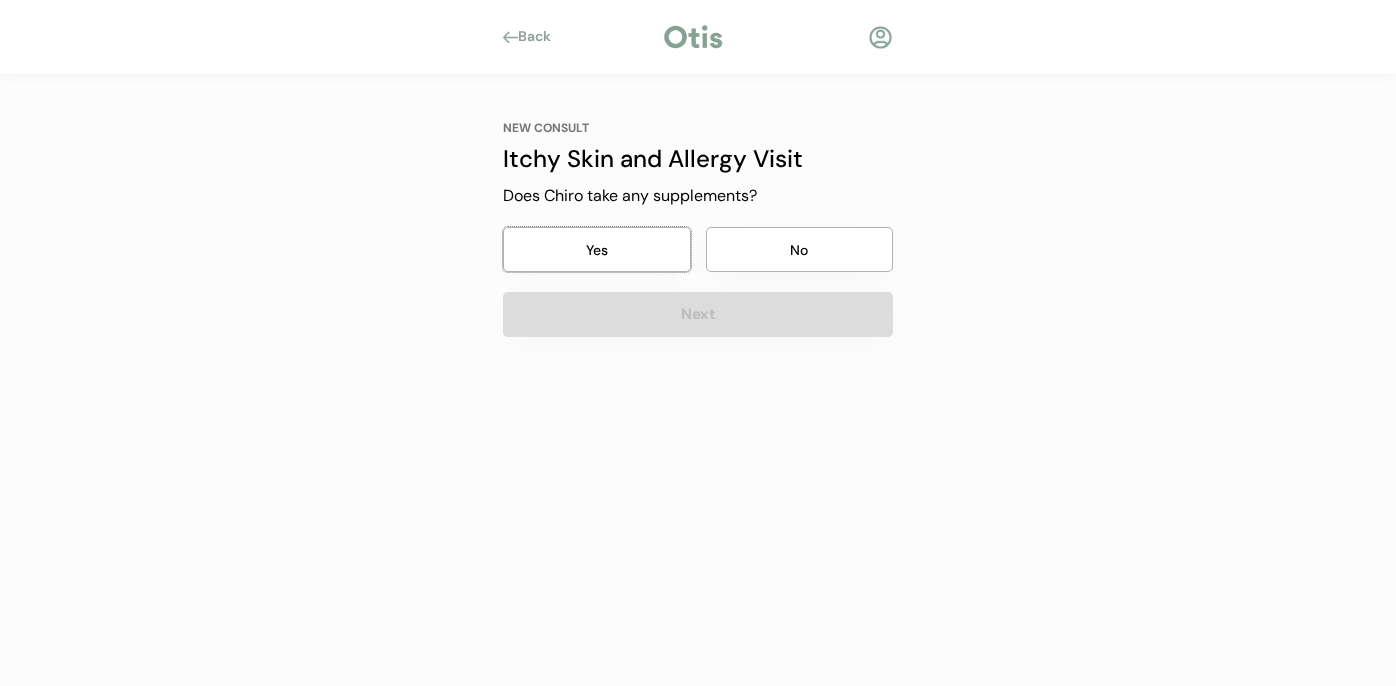 click on "Yes" at bounding box center [597, 249] 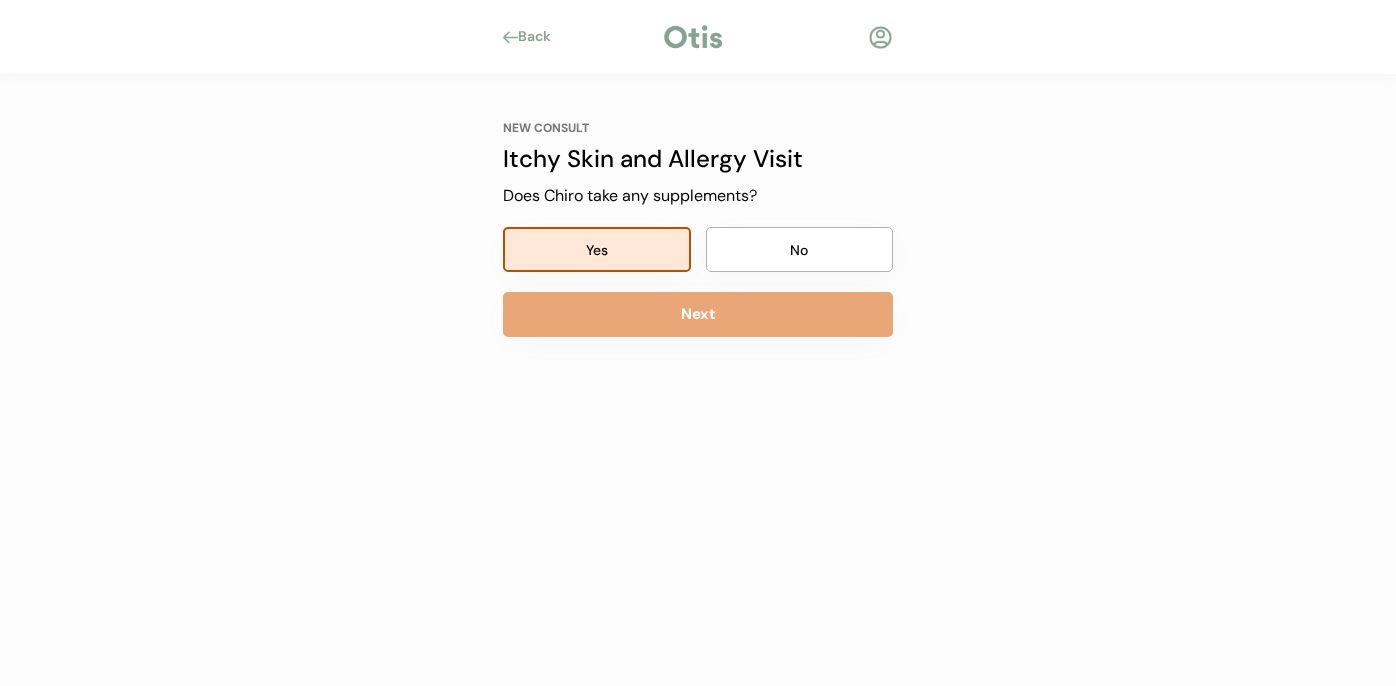 click on "Yes" at bounding box center (597, 249) 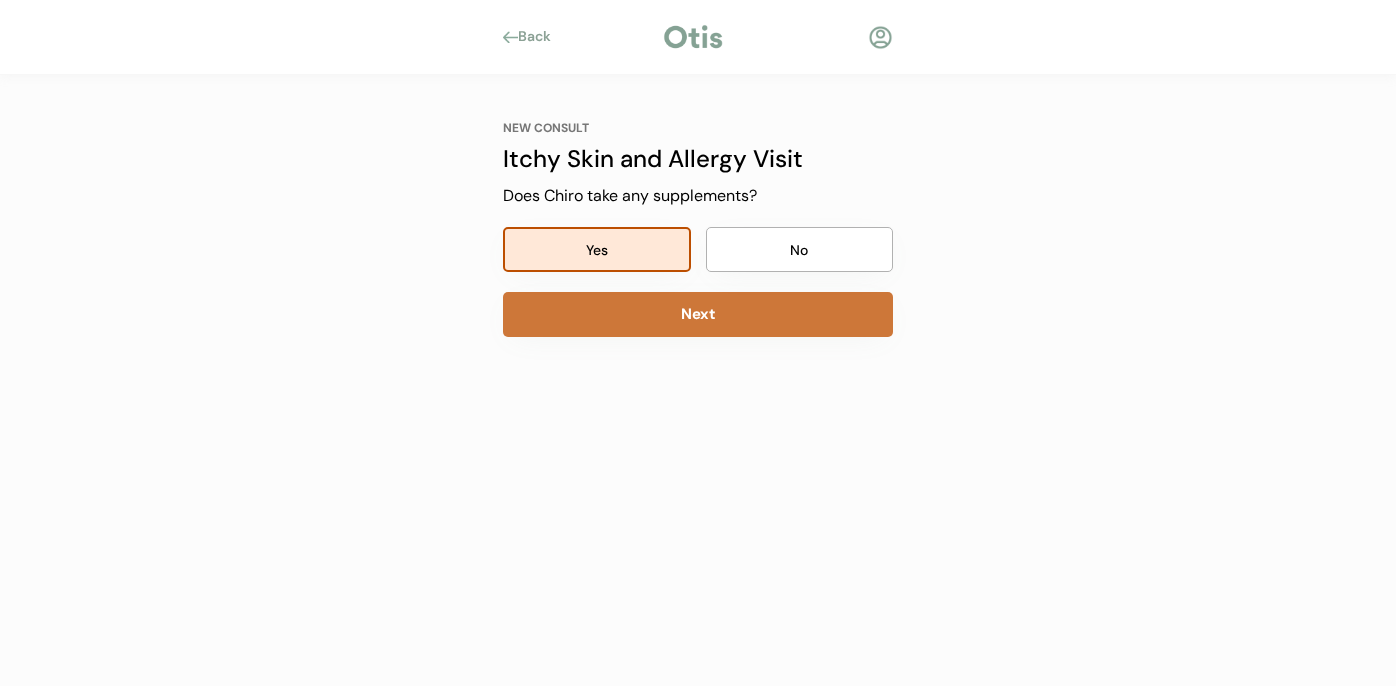 click on "Next" at bounding box center (698, 314) 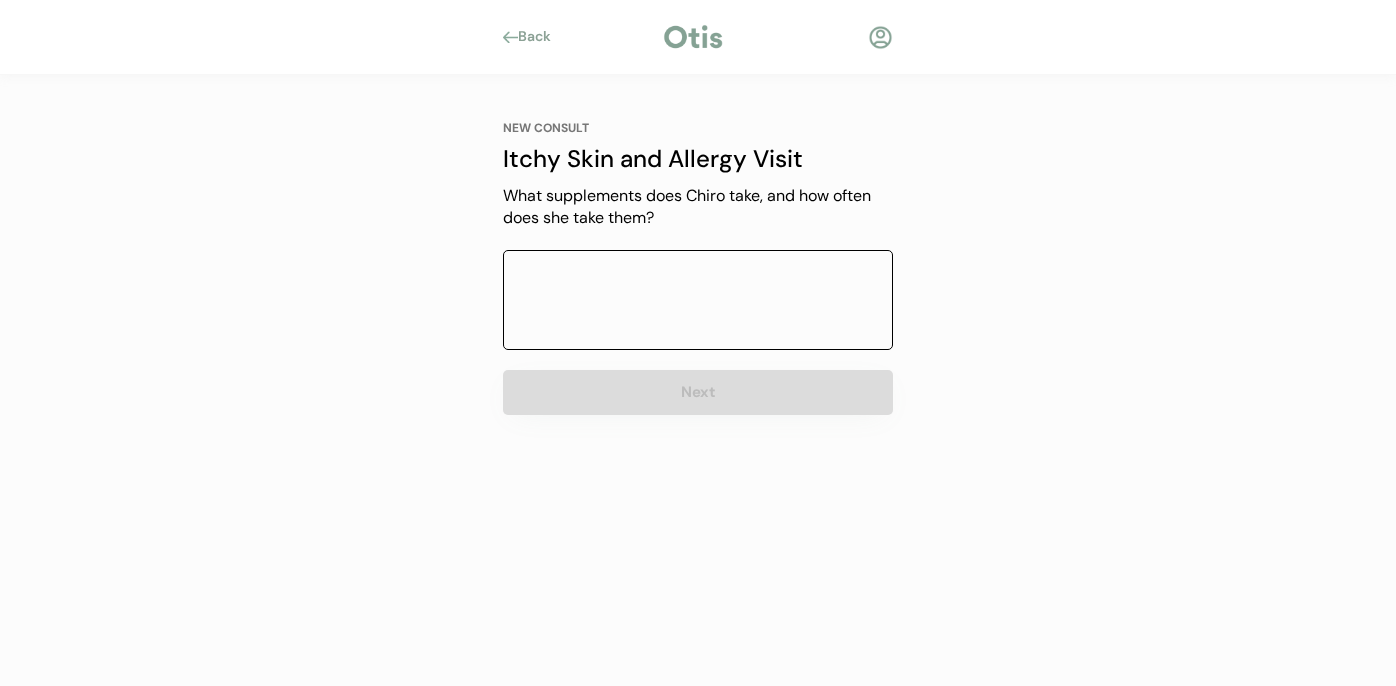 click at bounding box center [698, 300] 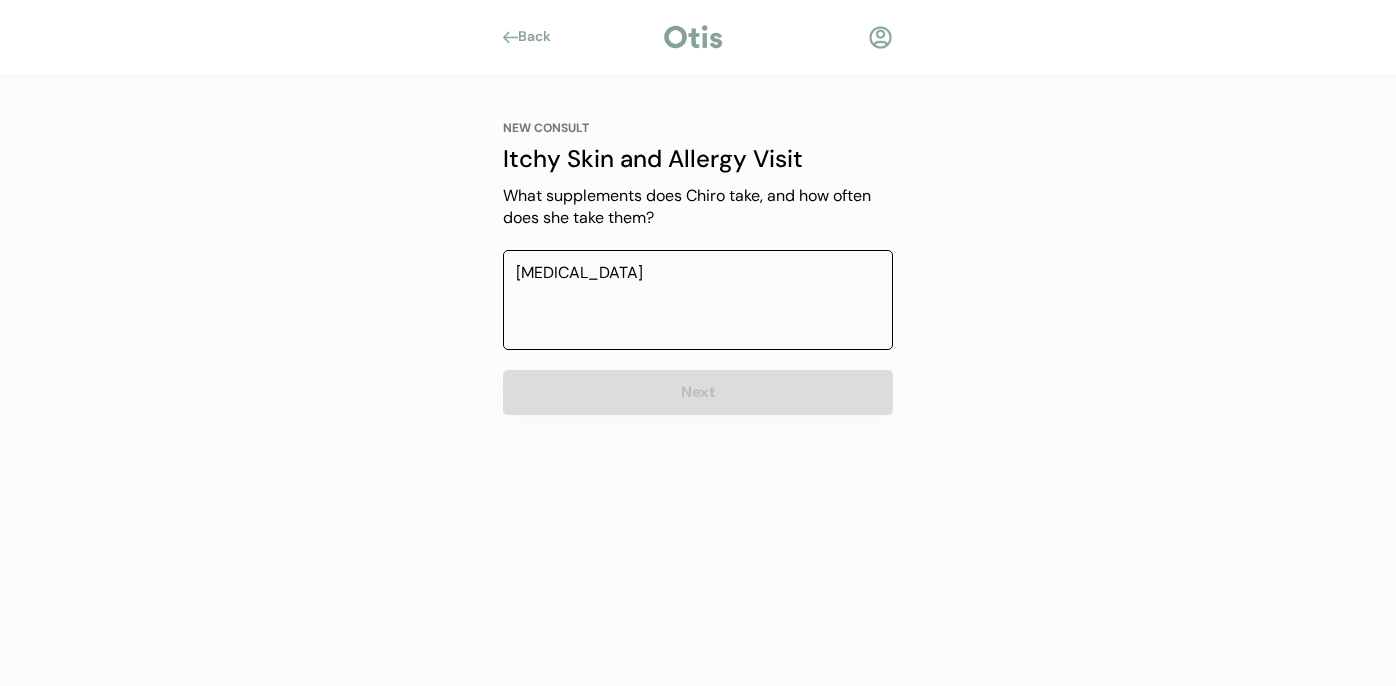 type on "fish oil" 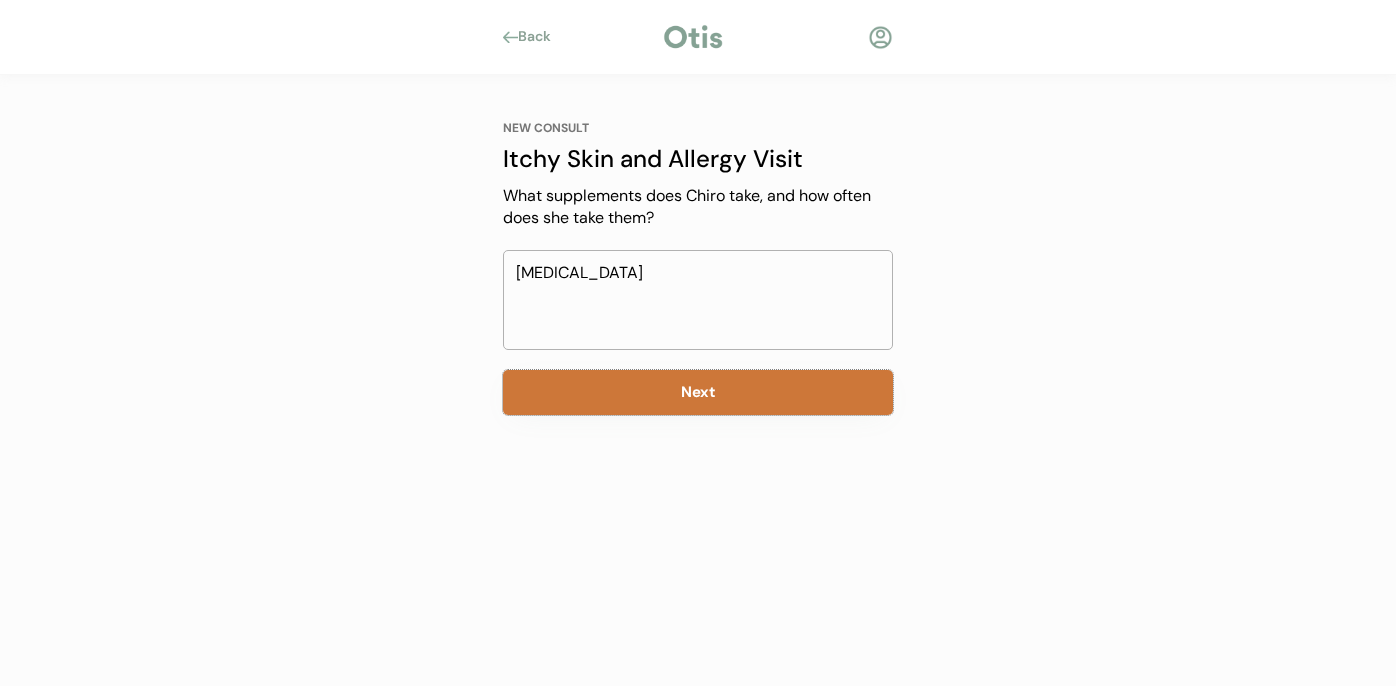 click on "Next" at bounding box center [698, 392] 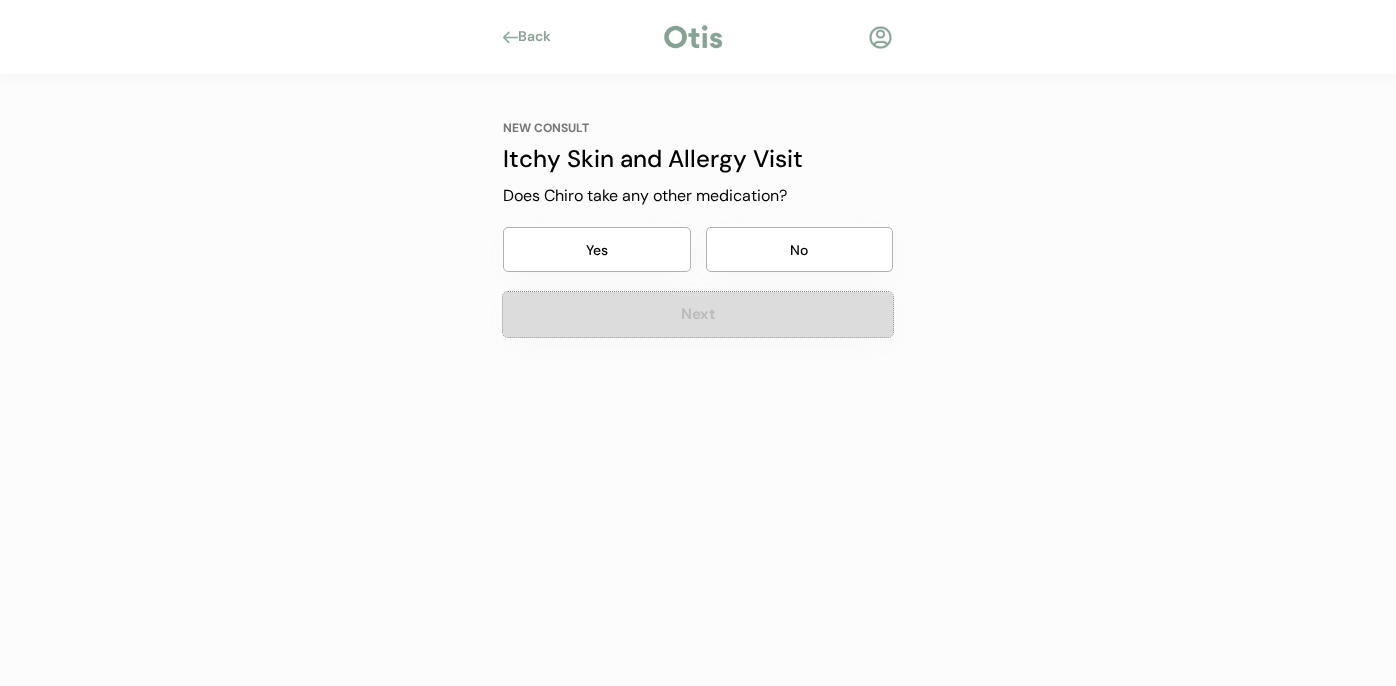 click on "Next" at bounding box center [698, 314] 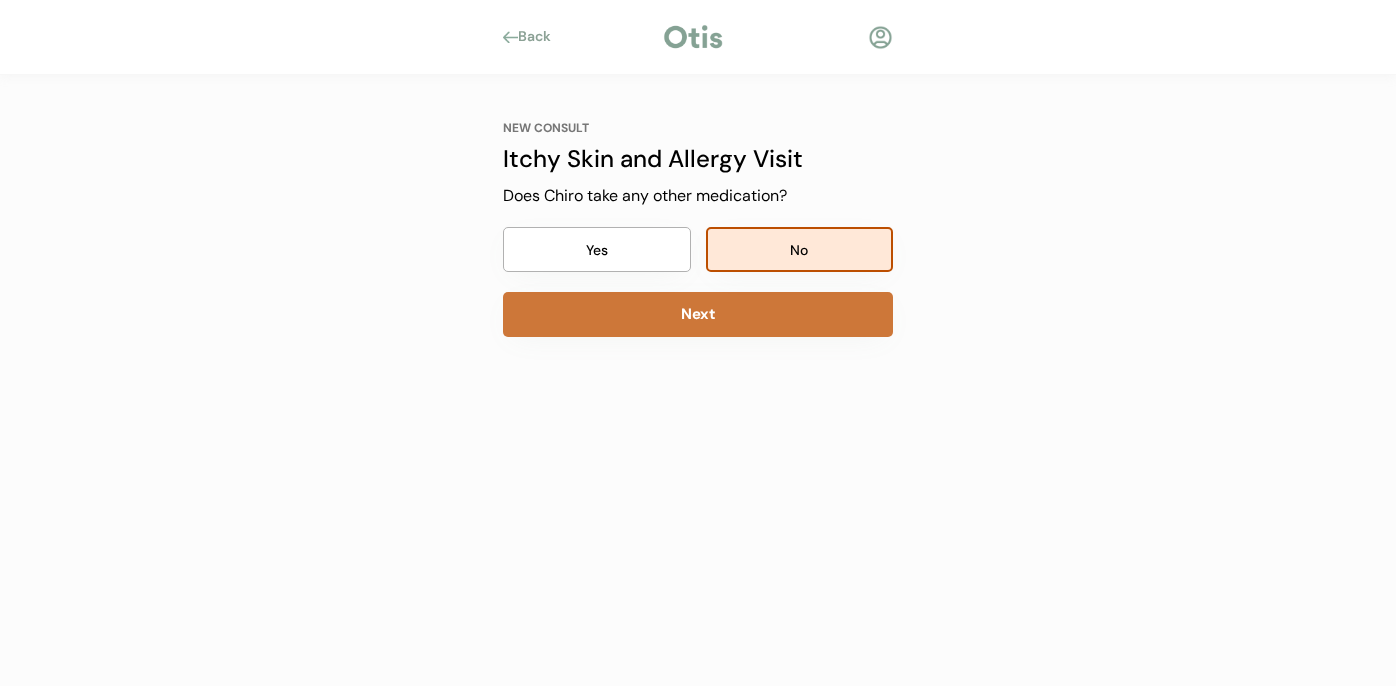 click on "Next" at bounding box center [698, 314] 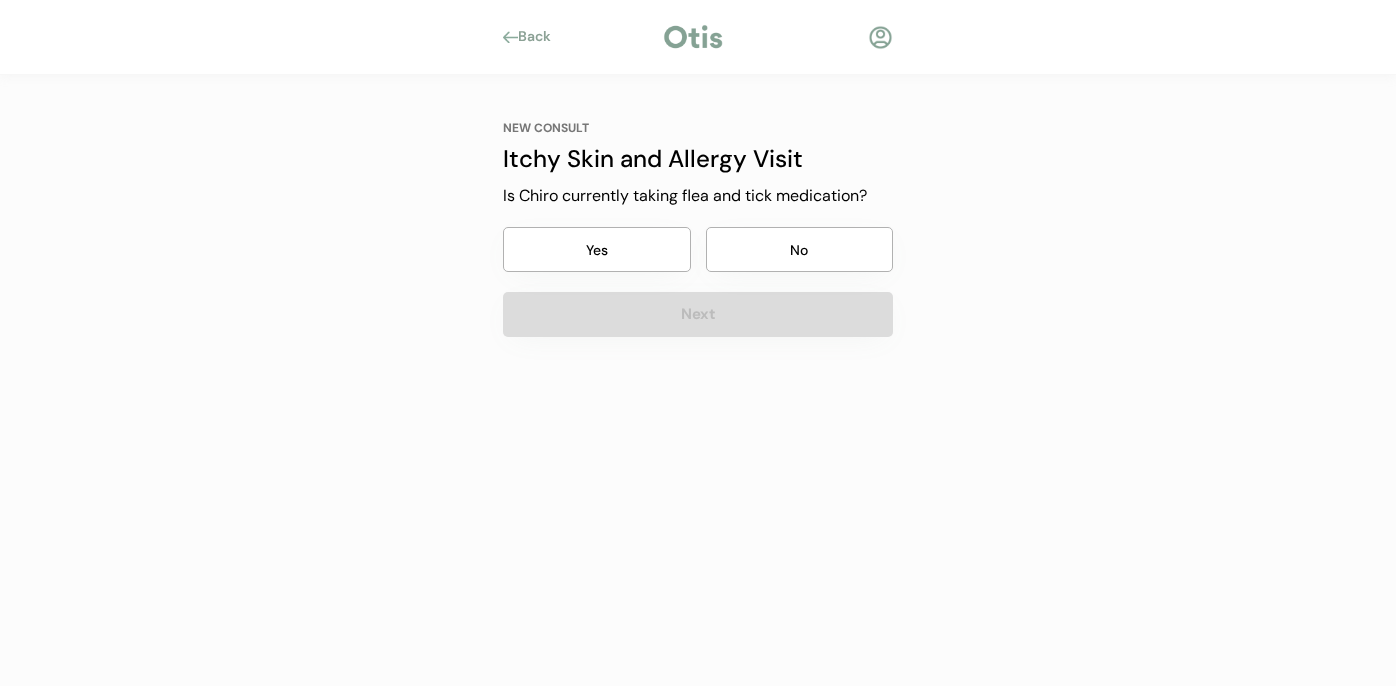 click on "No" at bounding box center (800, 249) 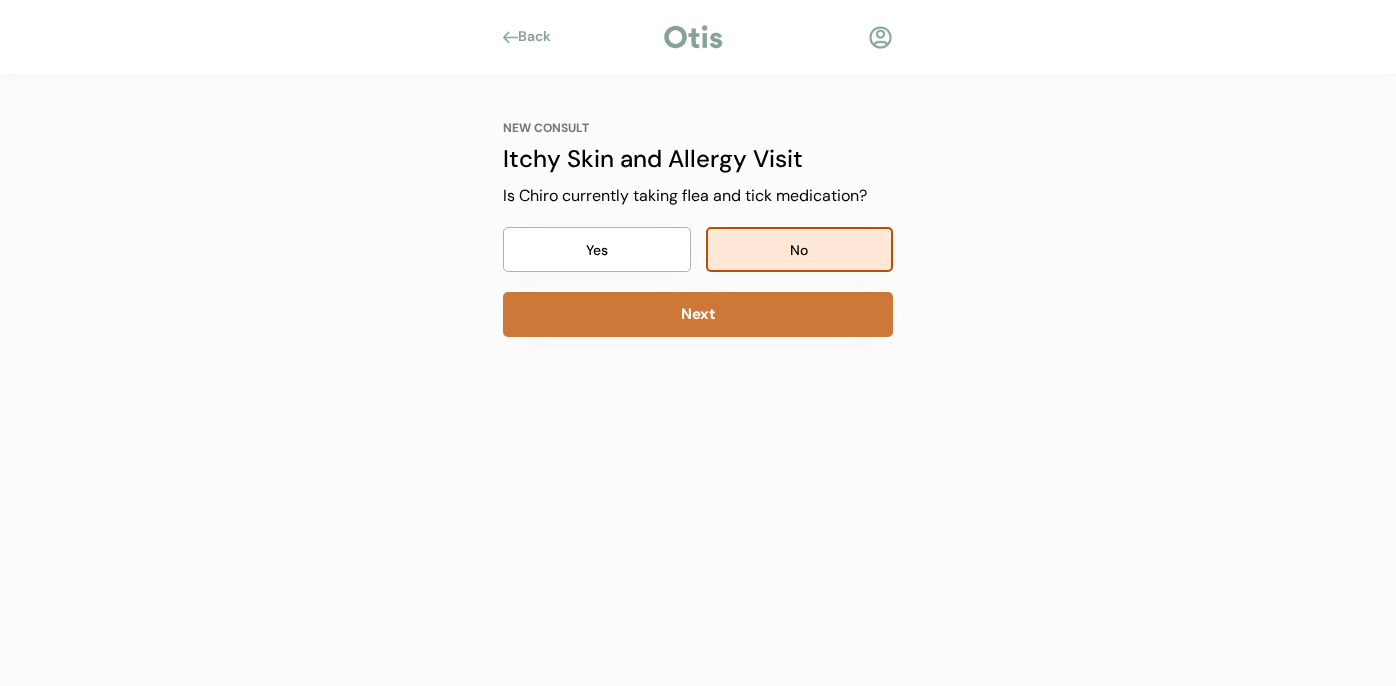 click on "Next" at bounding box center (698, 314) 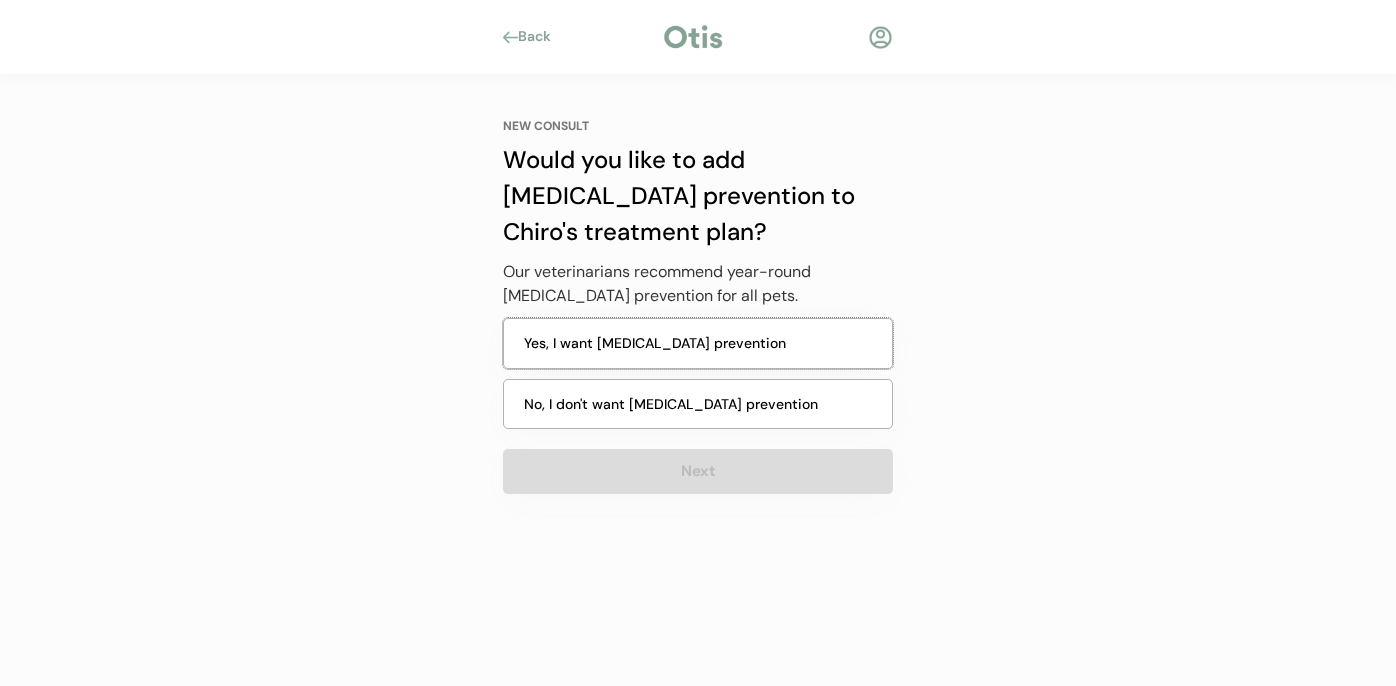 click on "Yes, I want heartworm prevention" at bounding box center (698, 343) 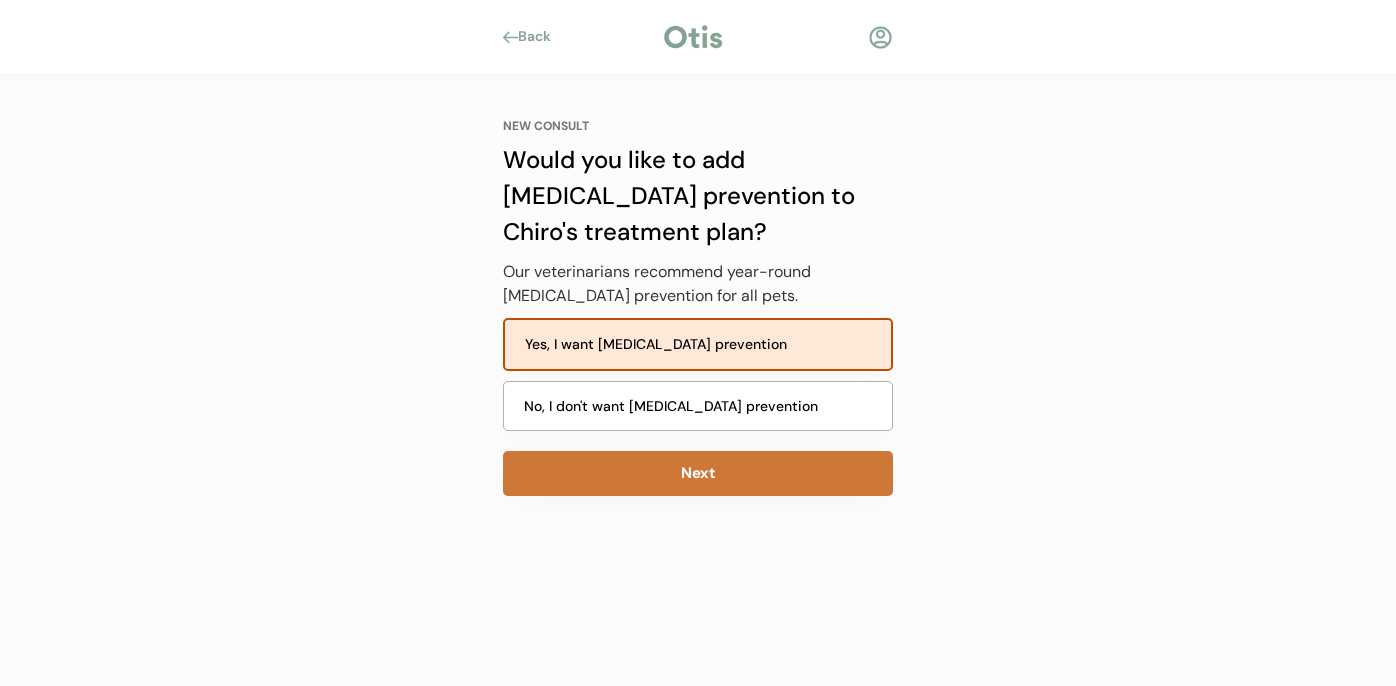 click on "Next" at bounding box center (698, 473) 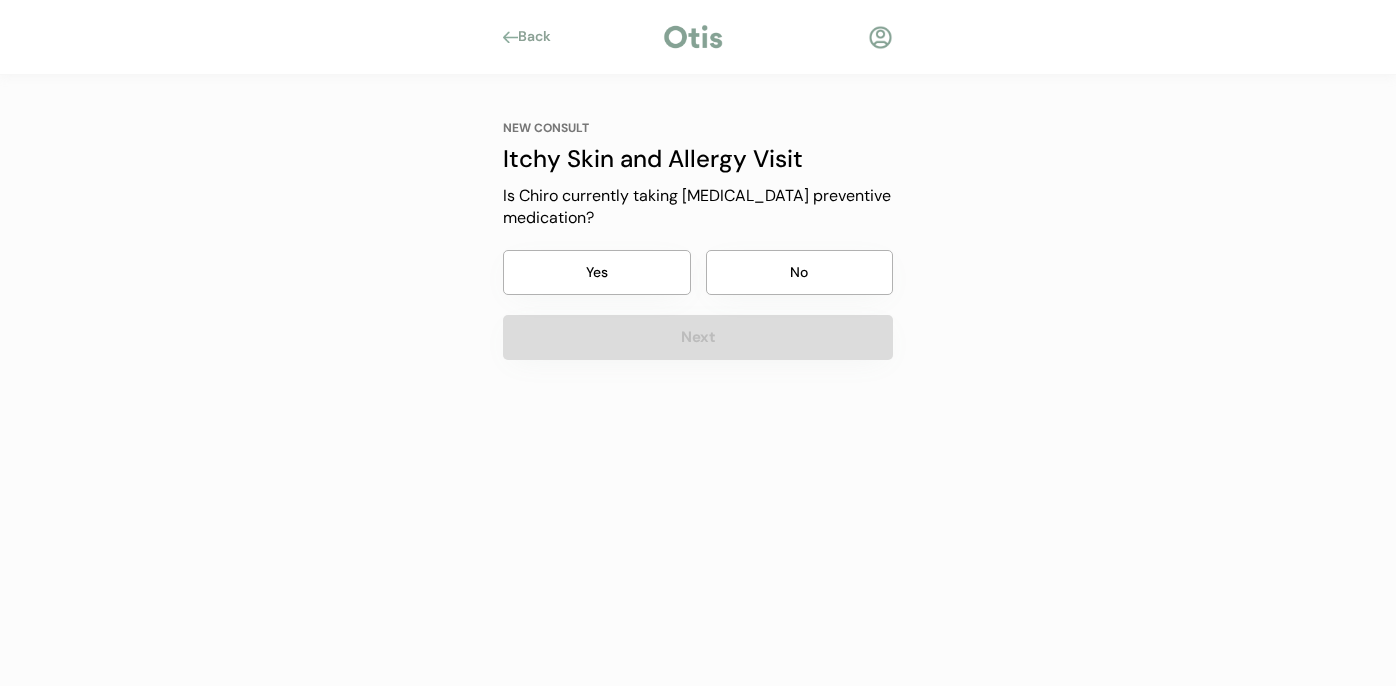 click on "No" at bounding box center [800, 272] 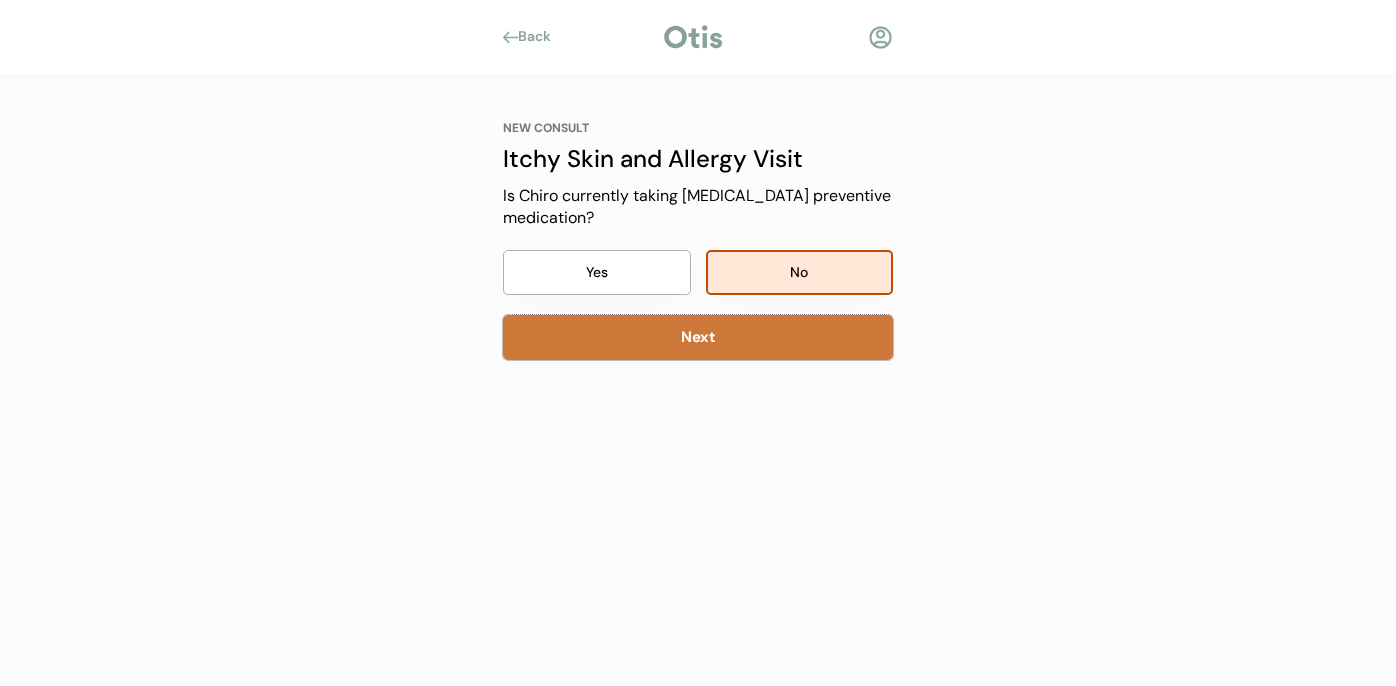 click on "Next" at bounding box center [698, 337] 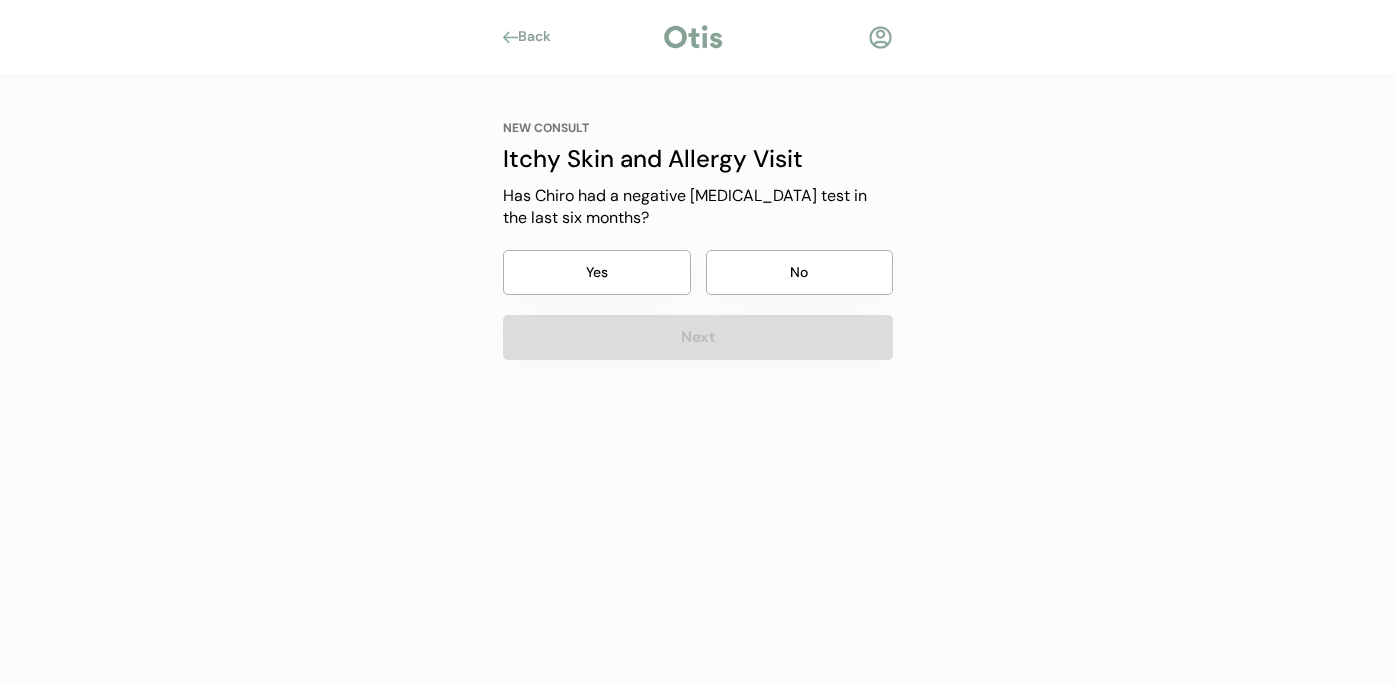 click on "Yes" at bounding box center [597, 272] 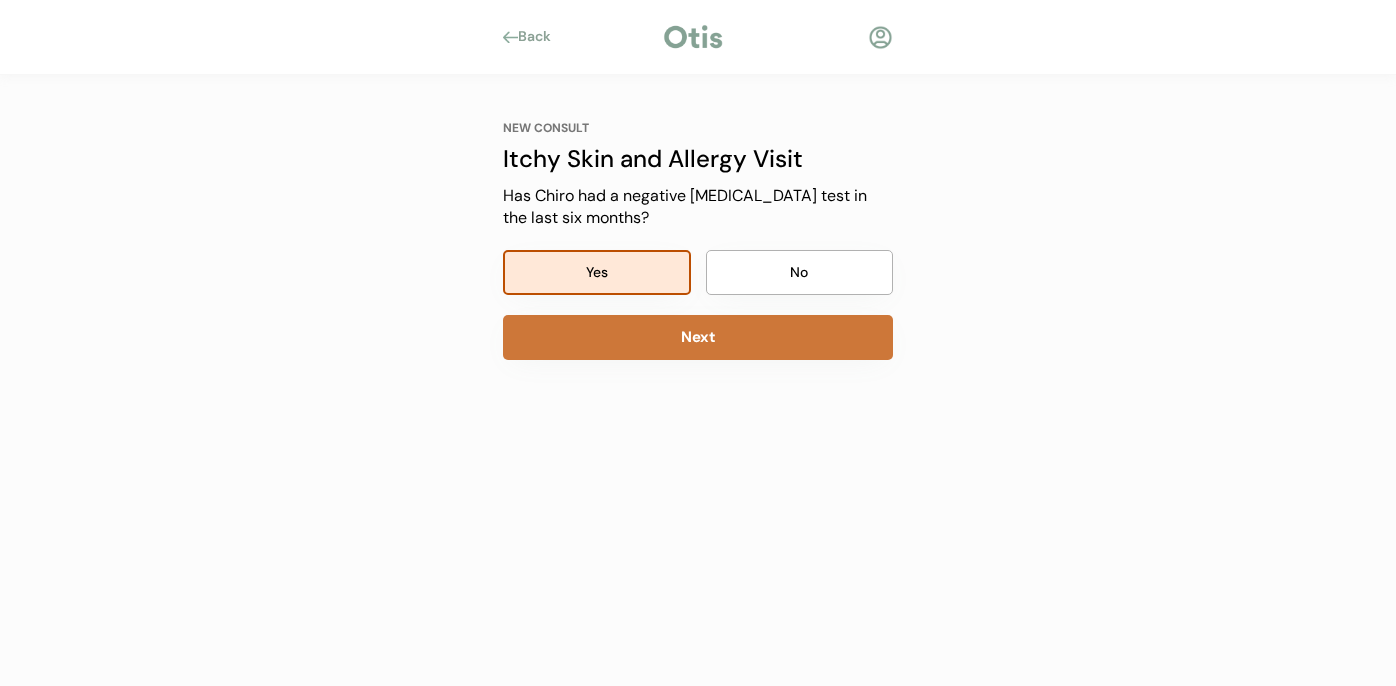 click on "Next" at bounding box center (698, 337) 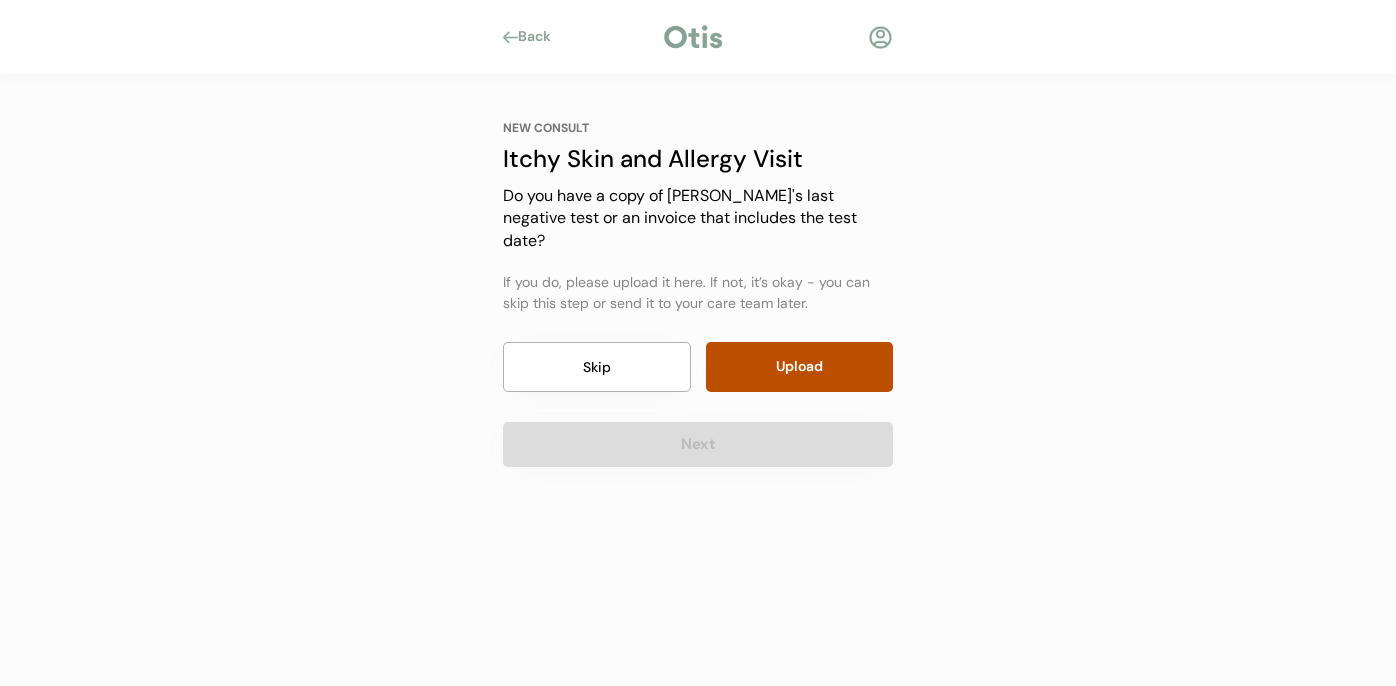 click on "Skip" at bounding box center (597, 367) 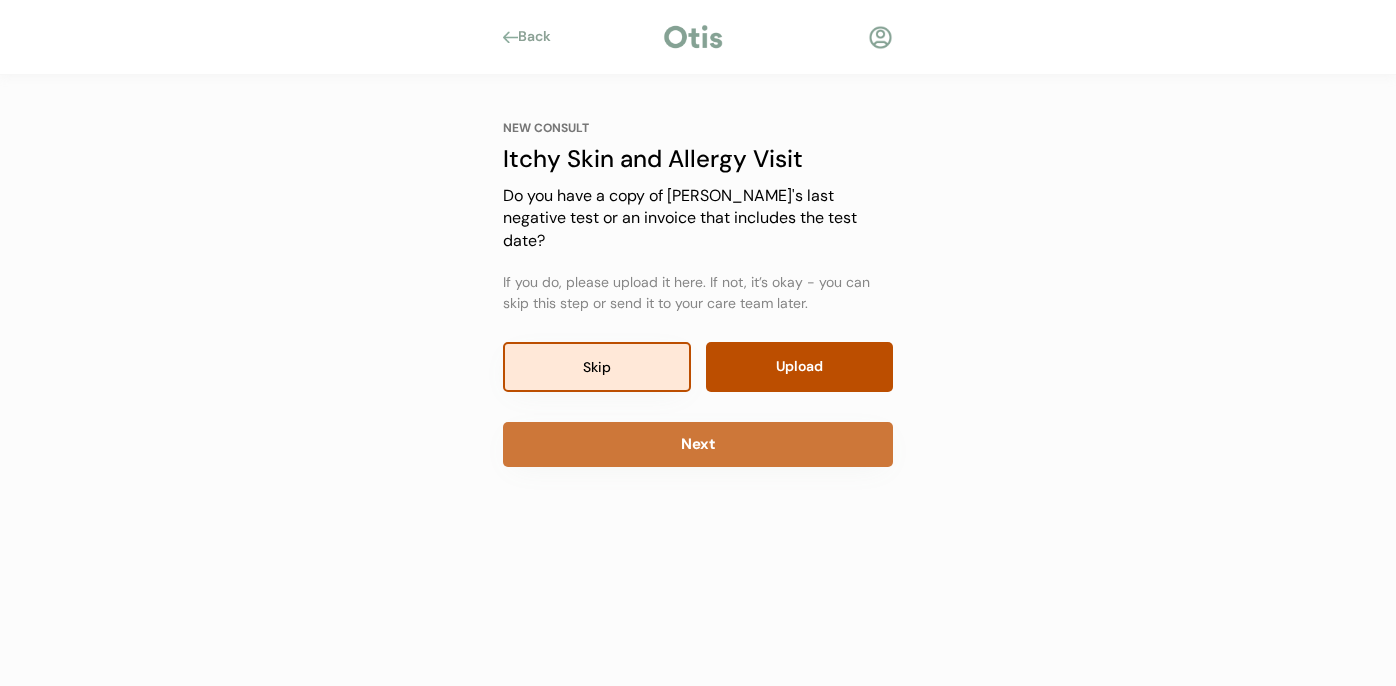 click on "Next" at bounding box center [698, 444] 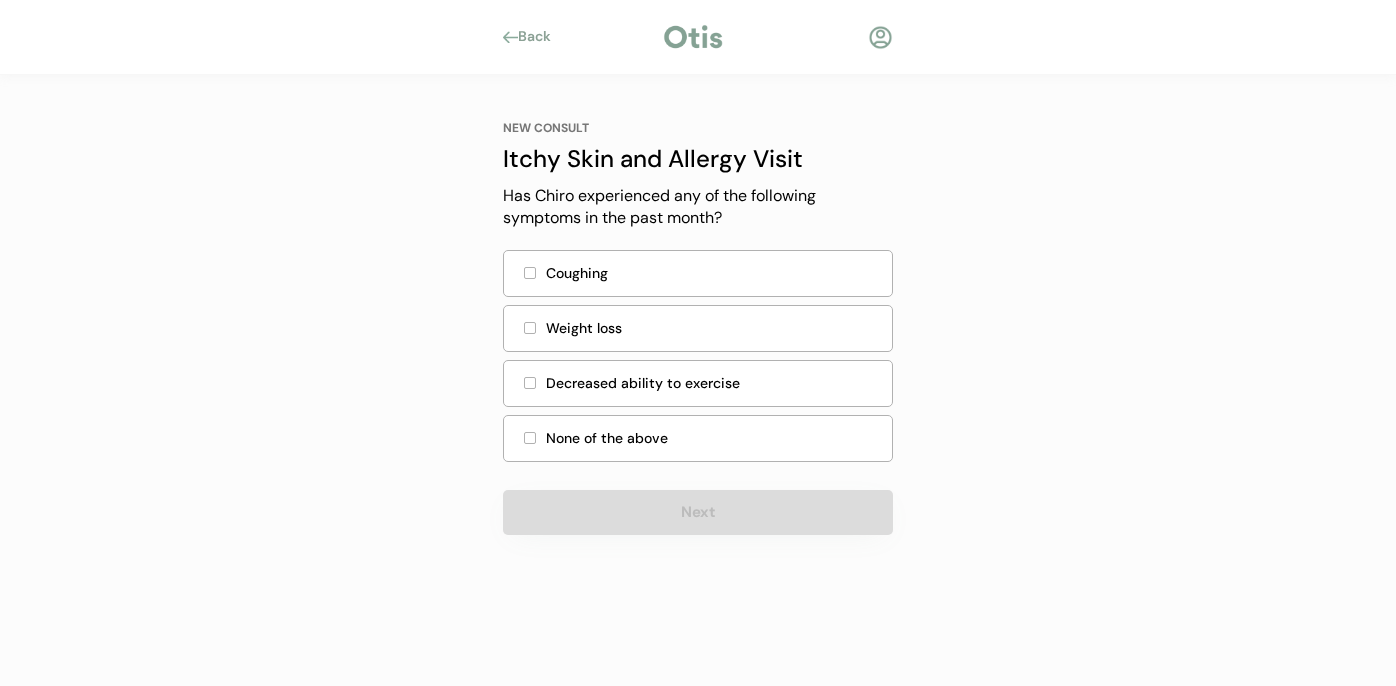 click on "Weight loss" at bounding box center [713, 328] 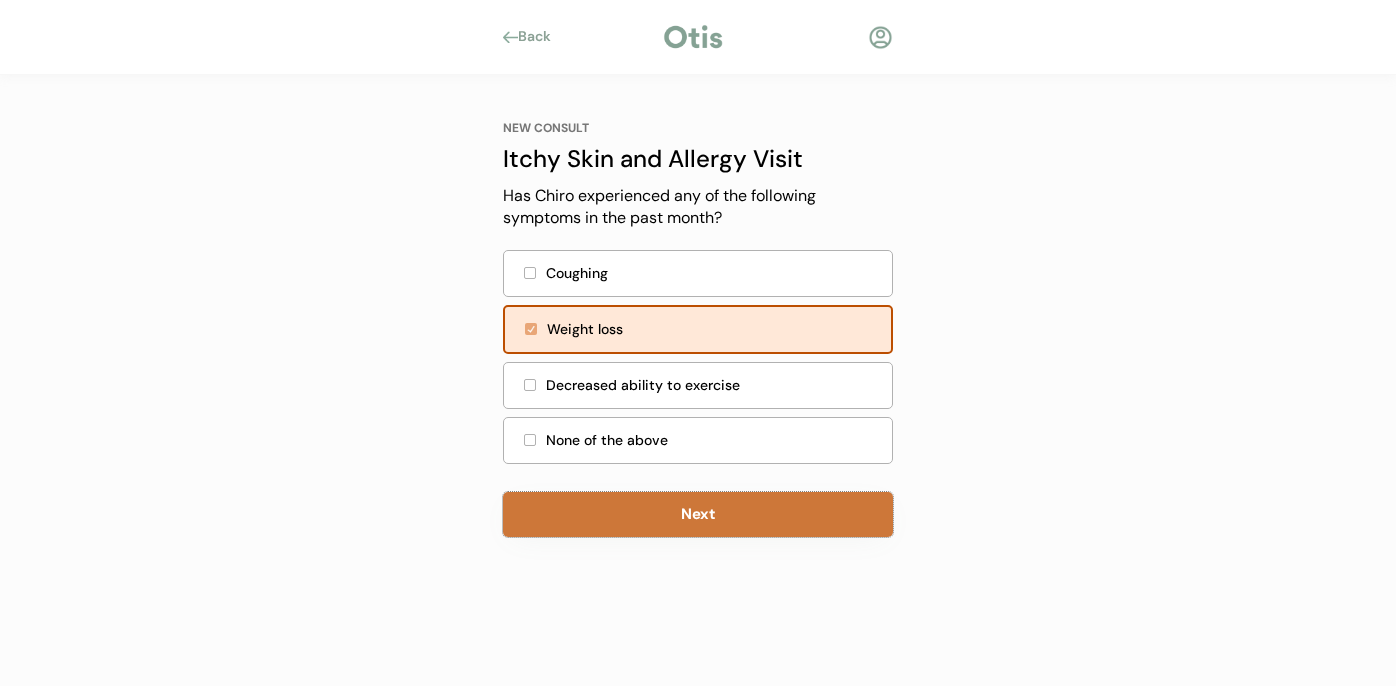click on "Next" at bounding box center [698, 514] 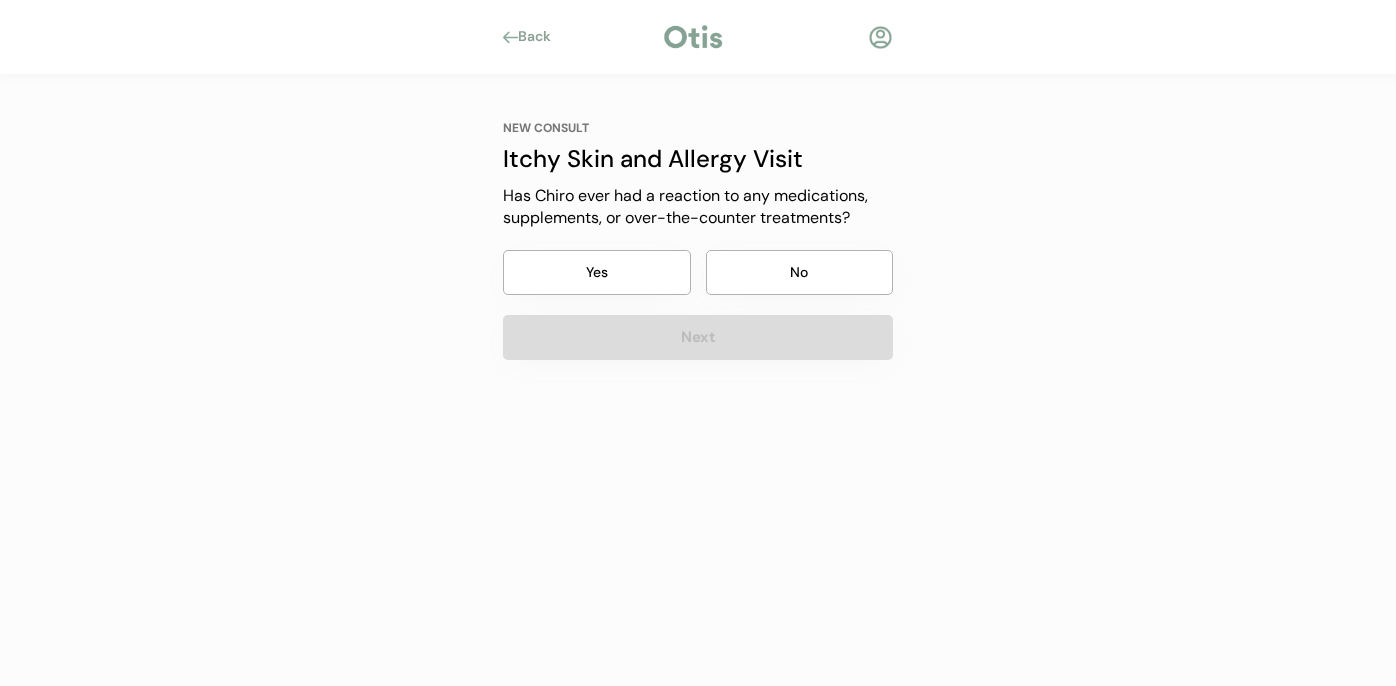 click on "No" at bounding box center (800, 272) 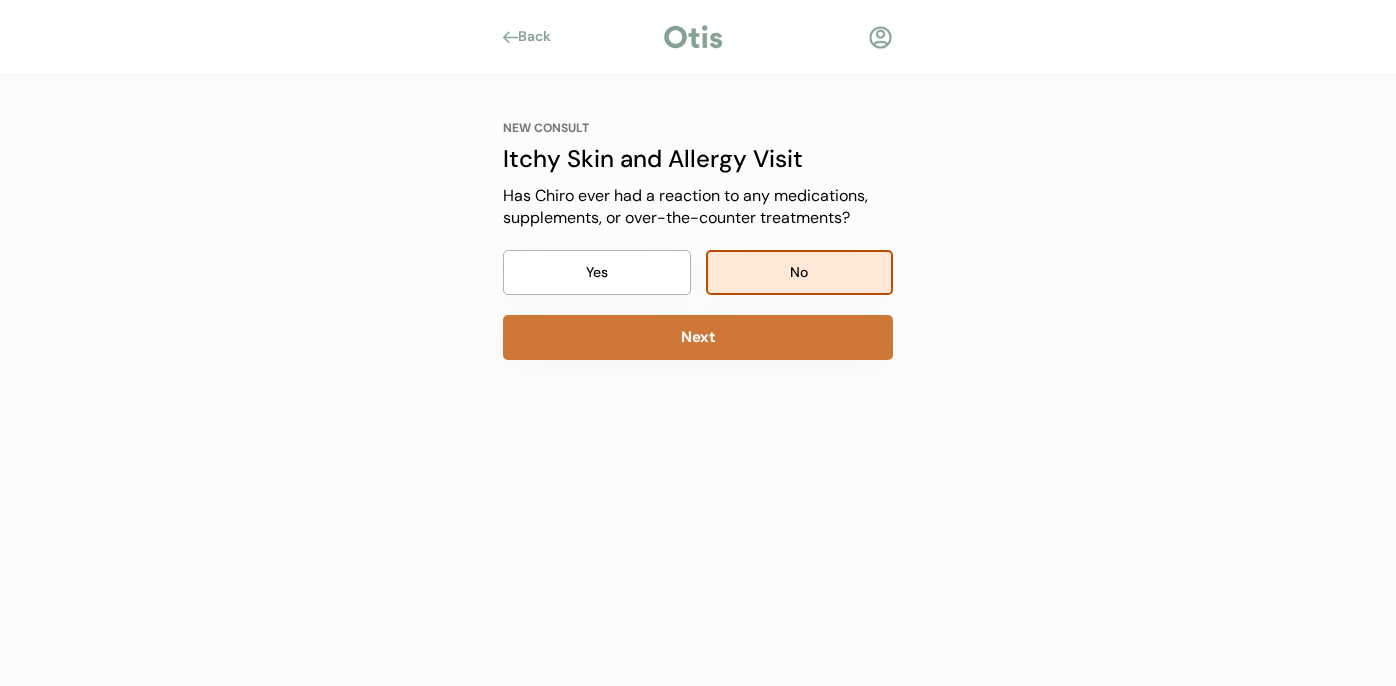 click on "Next" at bounding box center [698, 337] 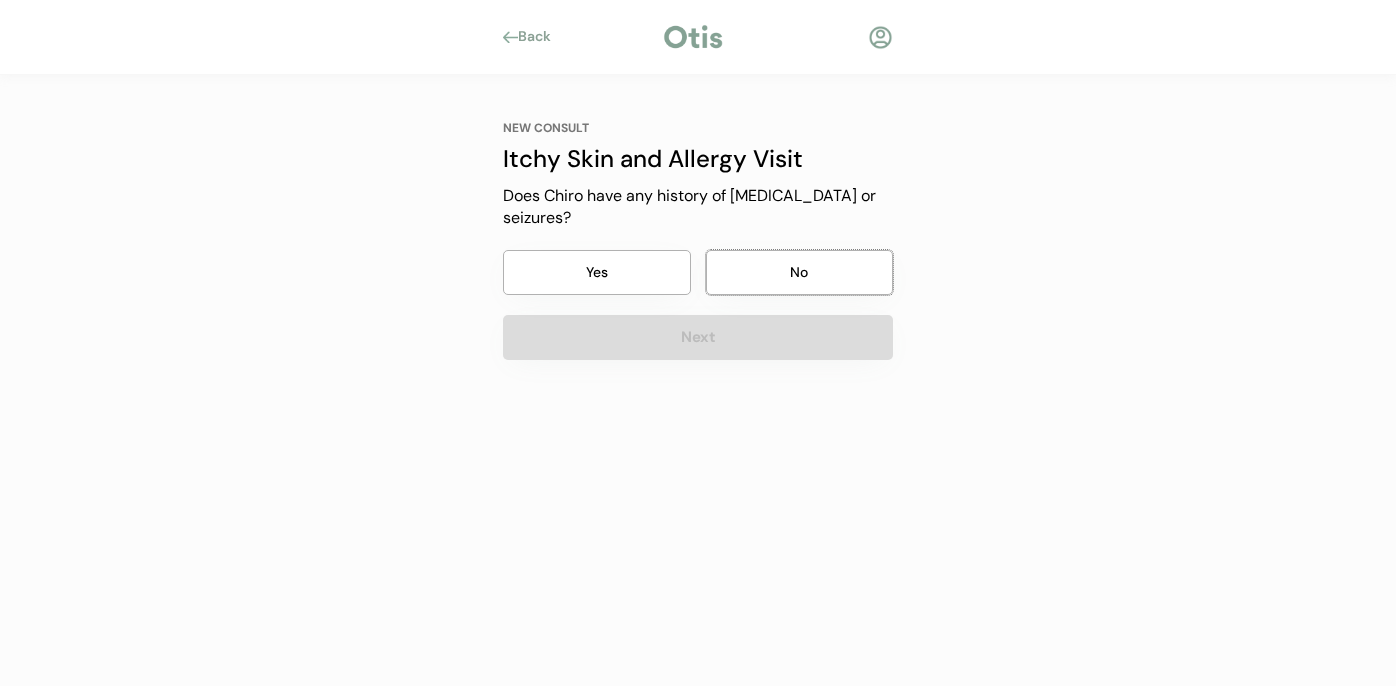 click on "No" at bounding box center [800, 272] 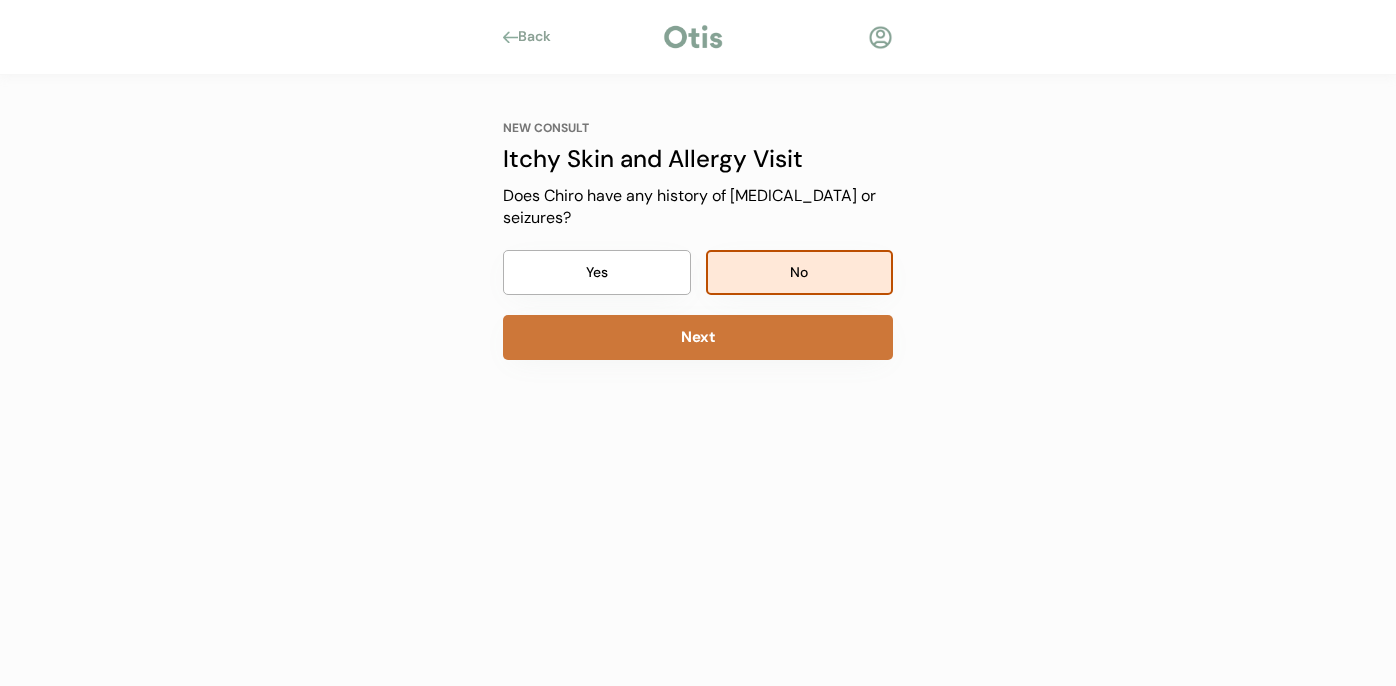 click on "Next" at bounding box center (698, 337) 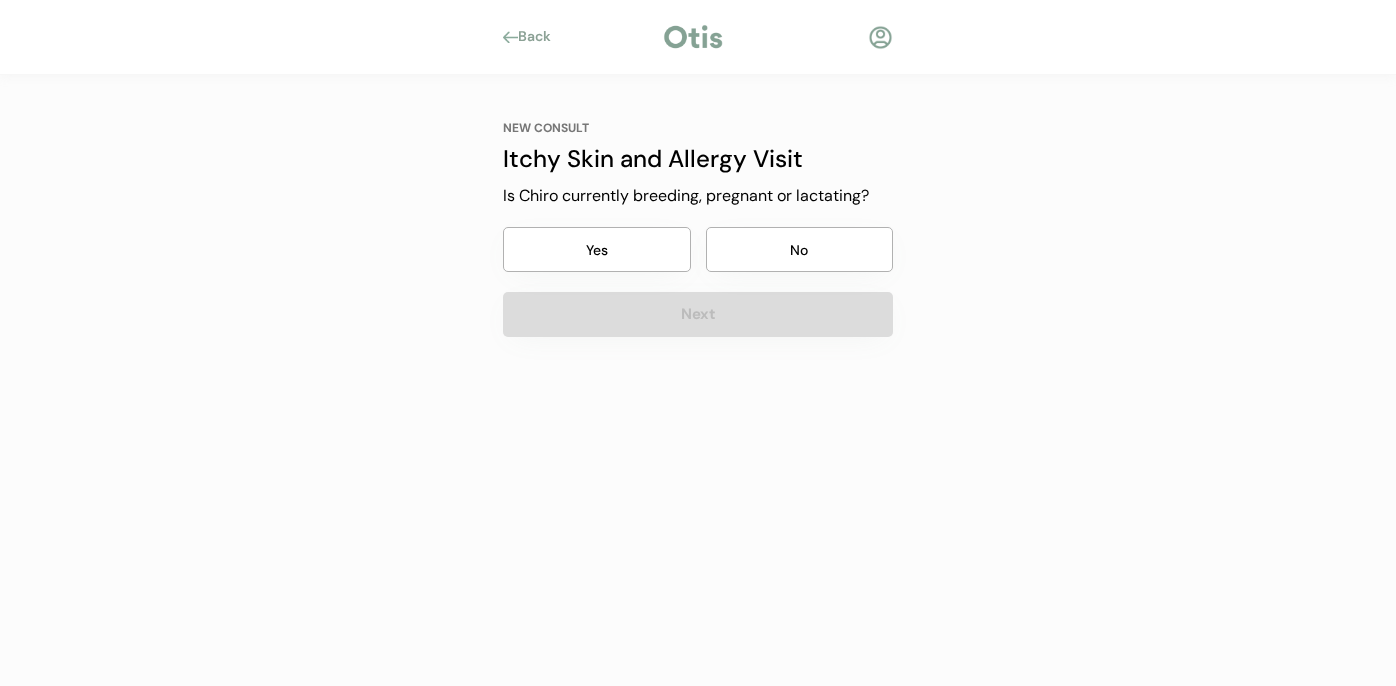 click on "No" at bounding box center [800, 249] 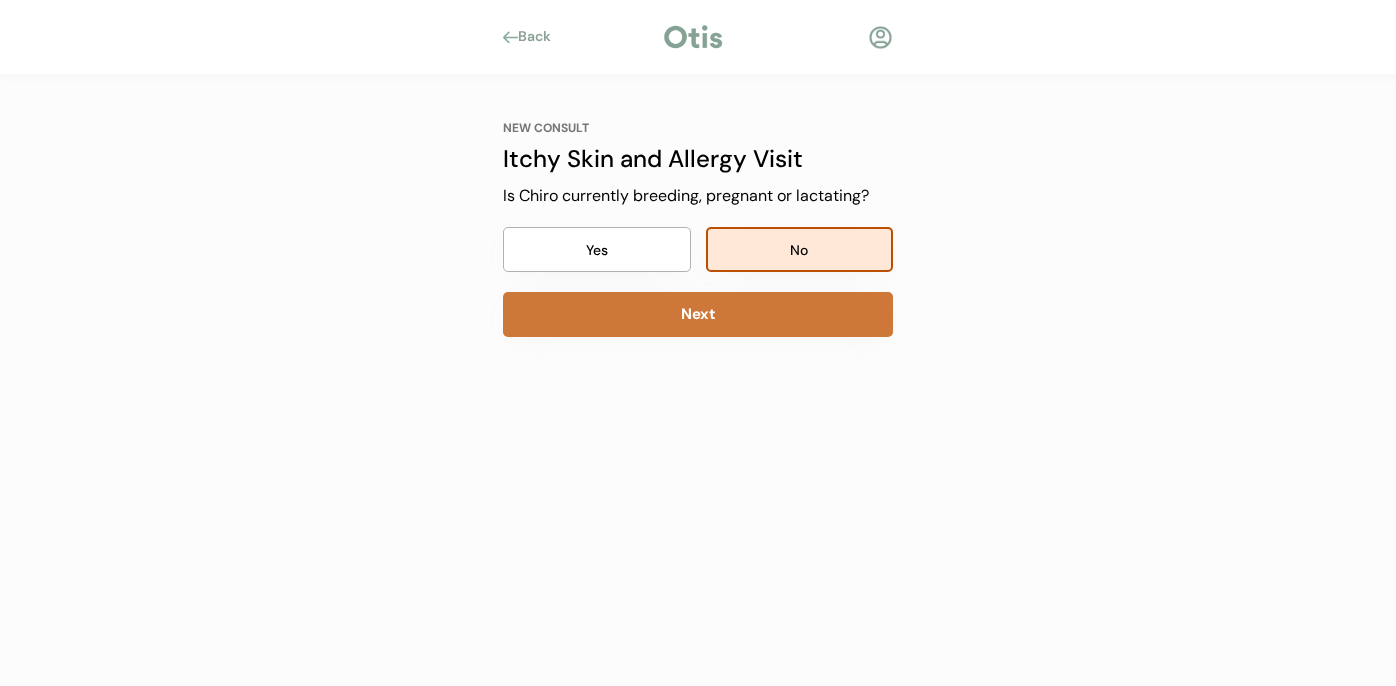 click on "Next" at bounding box center [698, 314] 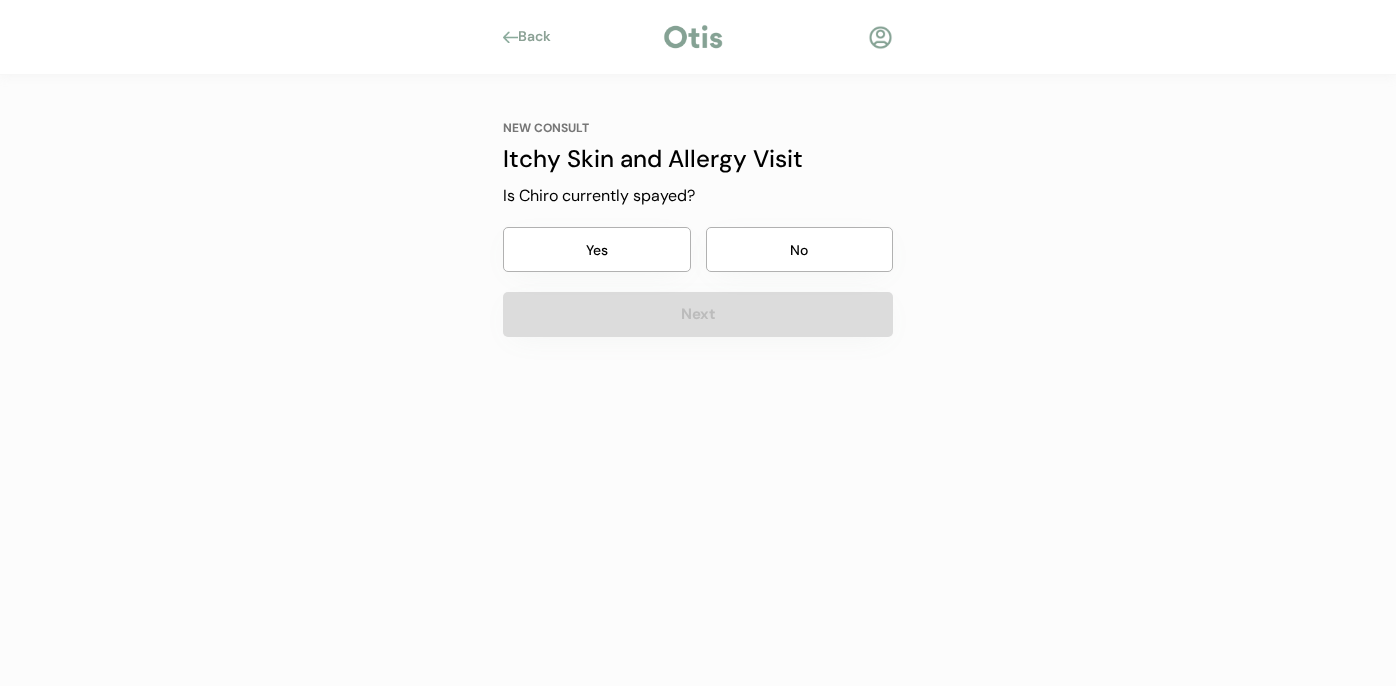 click on "Yes" at bounding box center [597, 249] 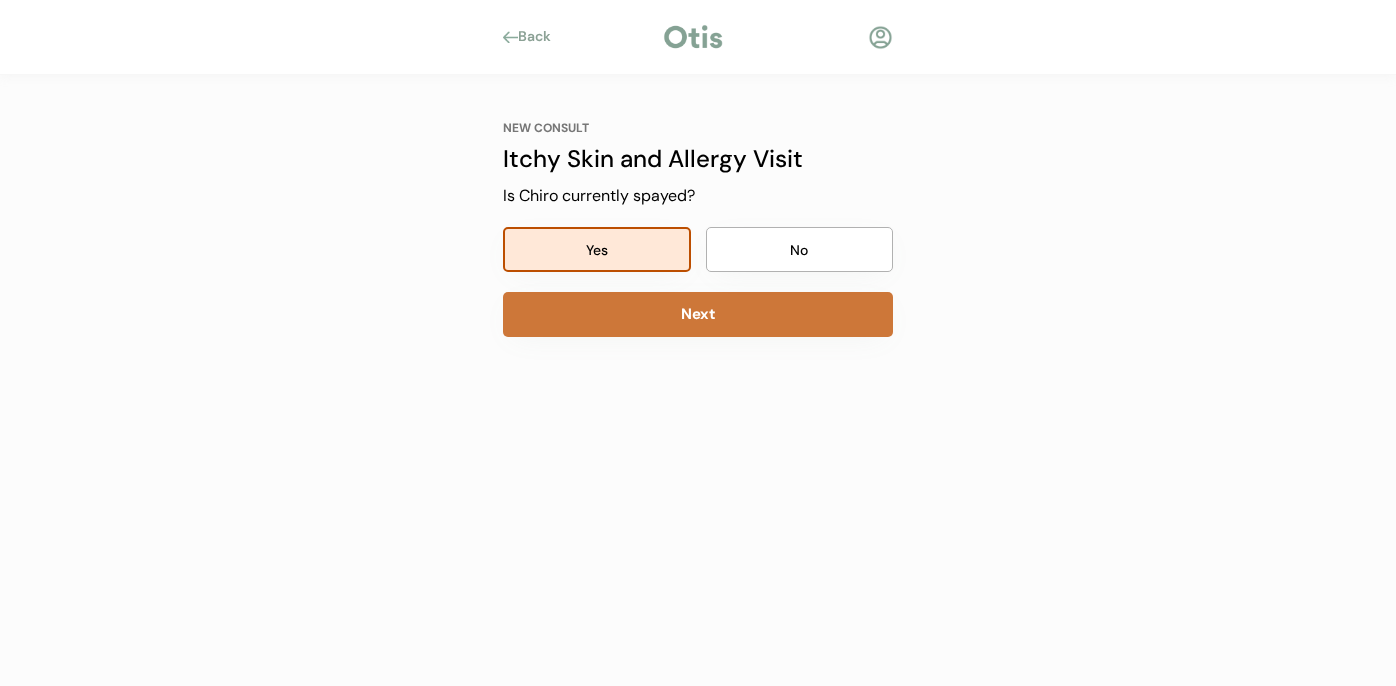 click on "Next" at bounding box center (698, 314) 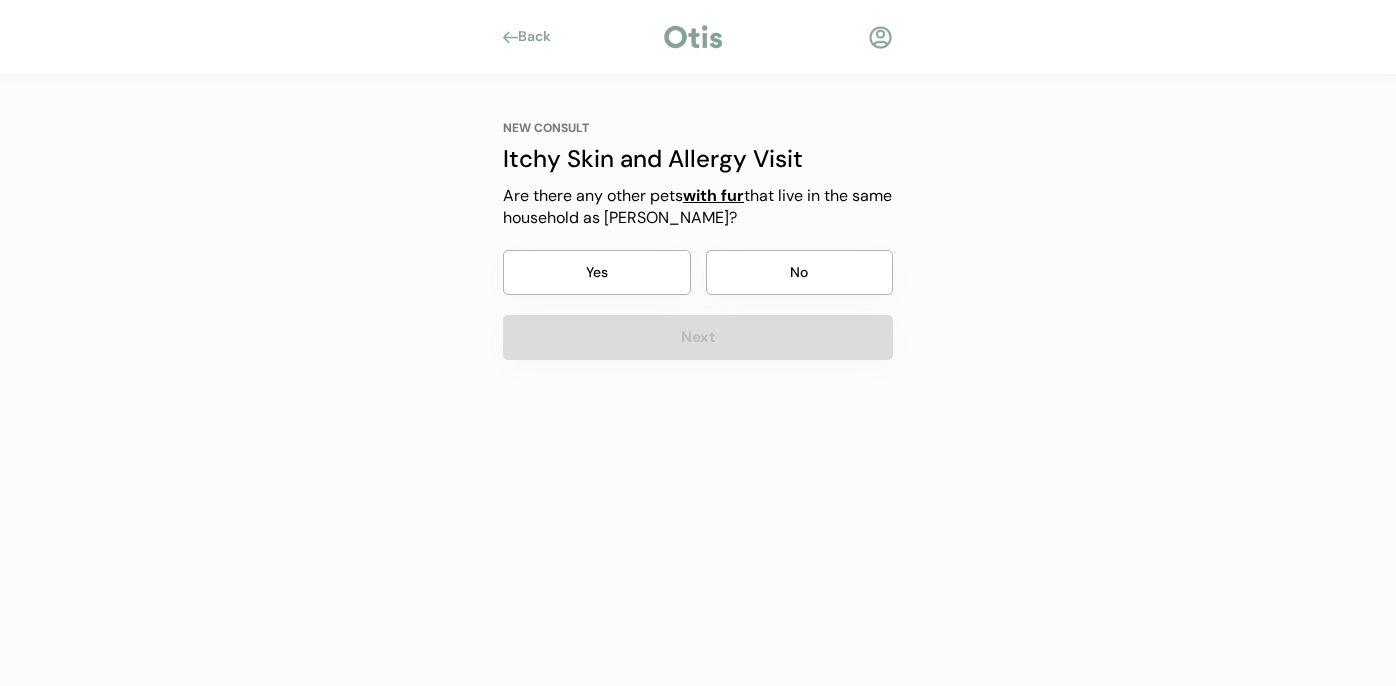 click on "Yes" at bounding box center [597, 272] 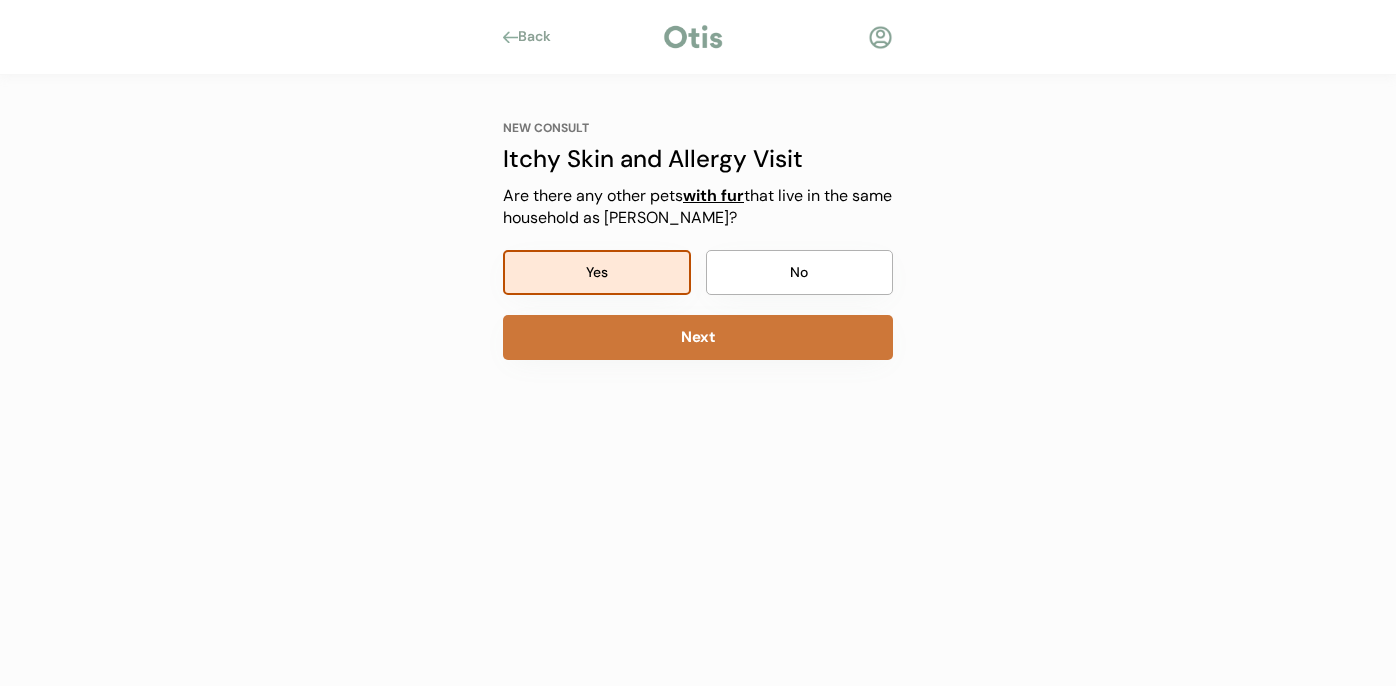 click on "Next" at bounding box center [698, 337] 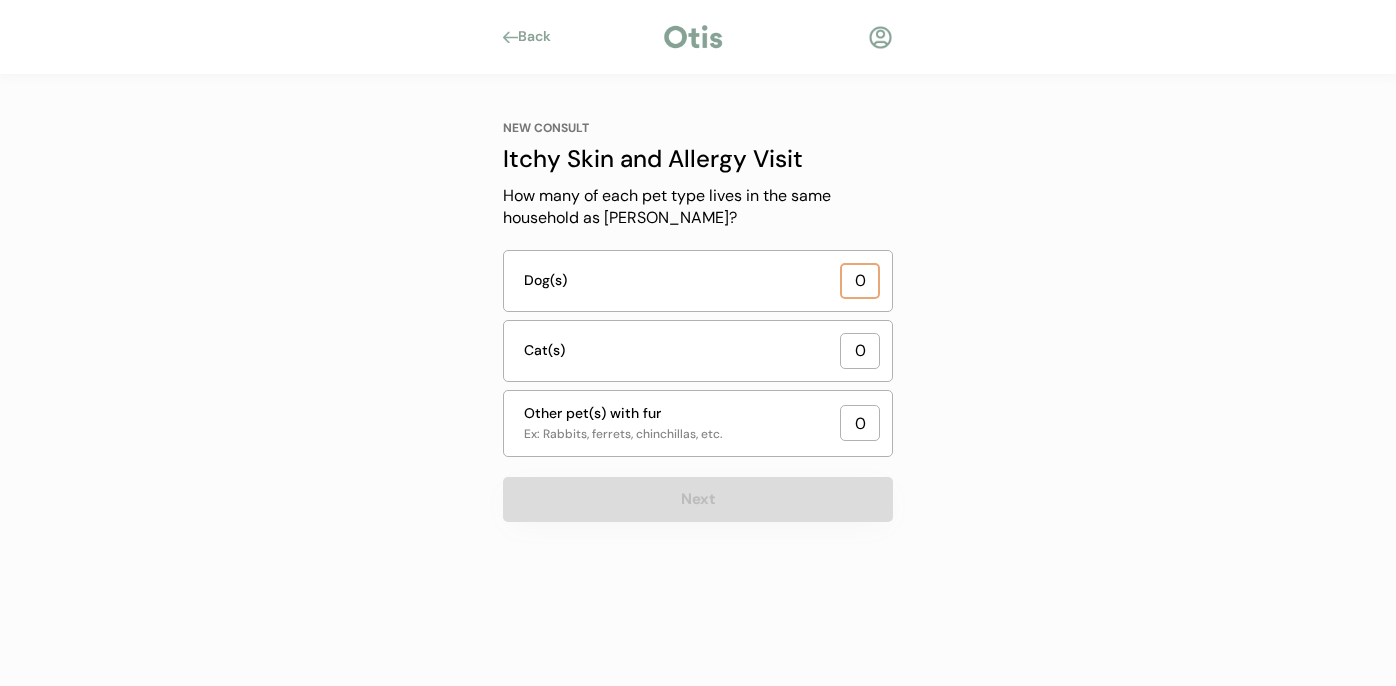 click at bounding box center (860, 281) 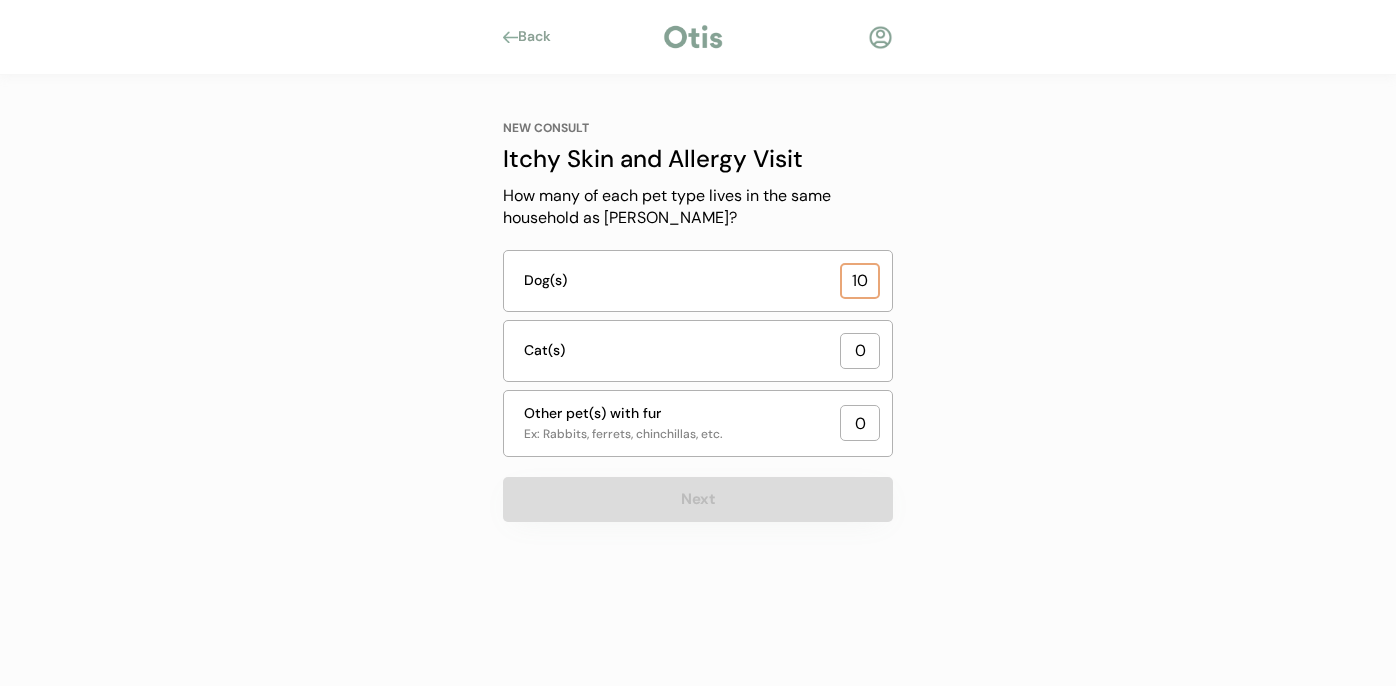 drag, startPoint x: 868, startPoint y: 284, endPoint x: 844, endPoint y: 284, distance: 24 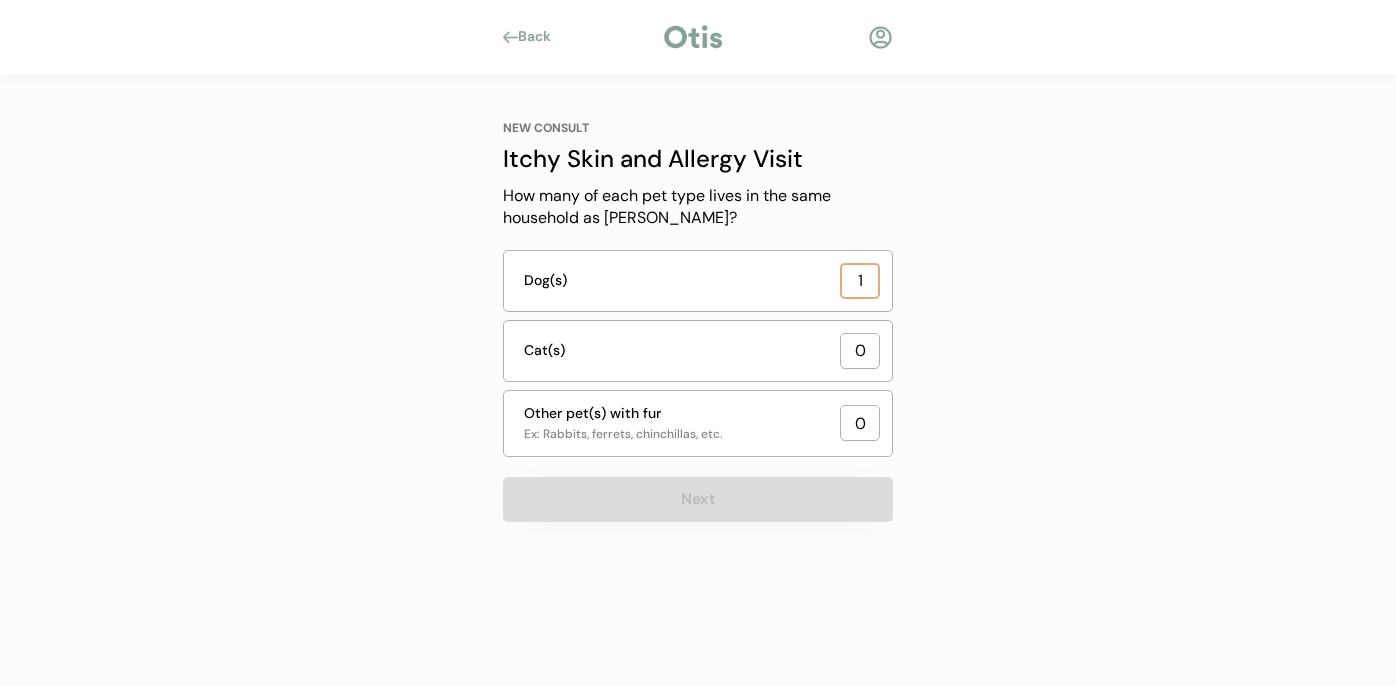 type on "1" 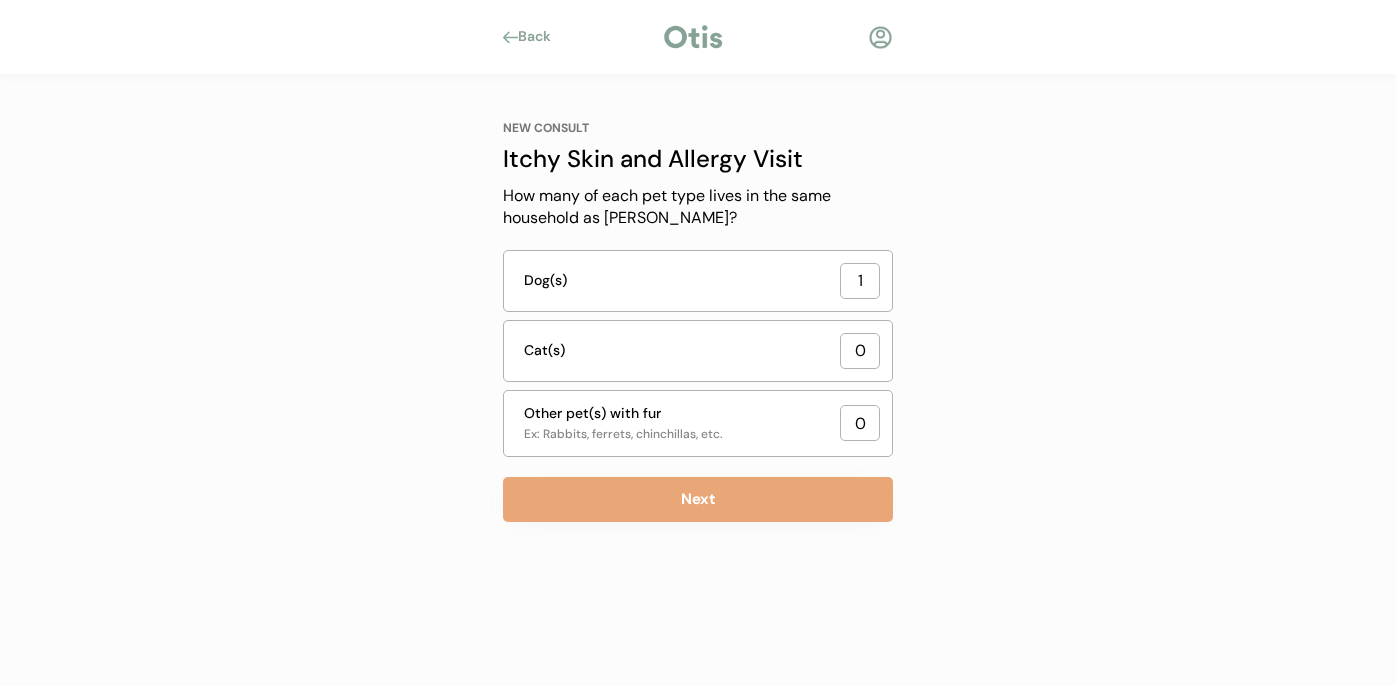 click on "Cat(s)" at bounding box center [698, 351] 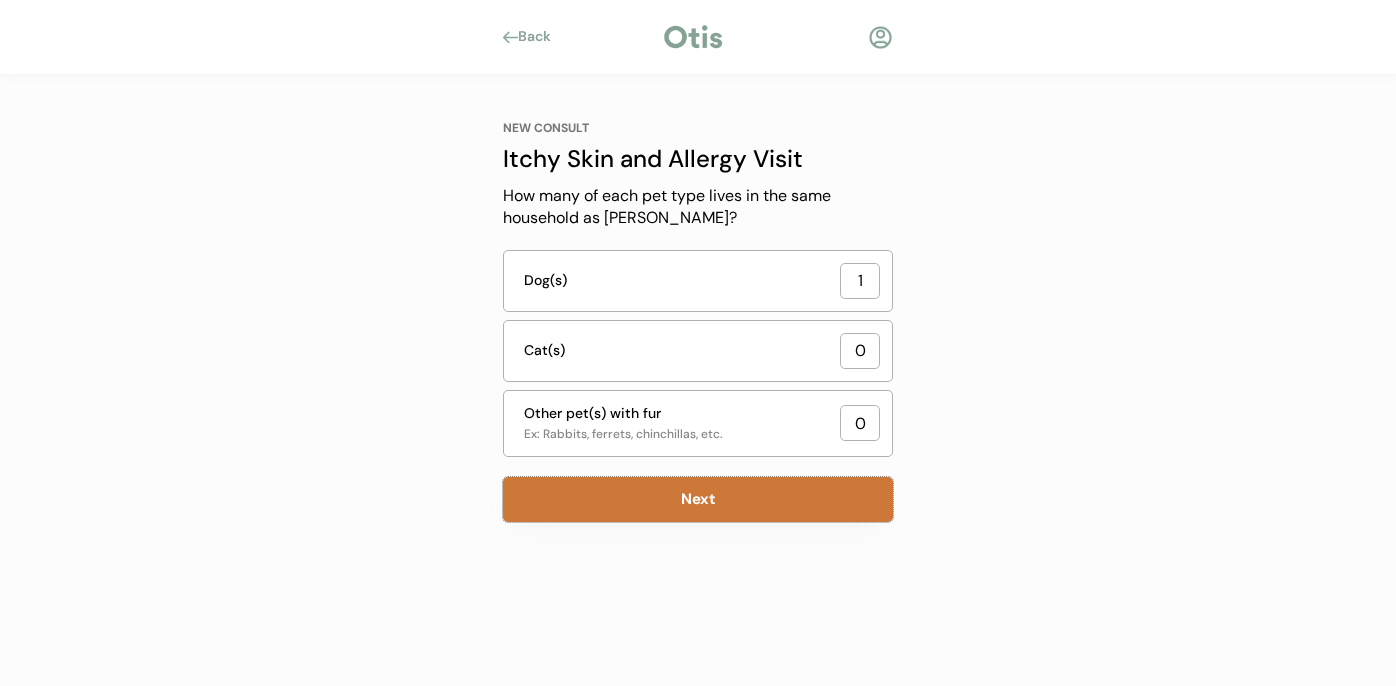 click on "Next" at bounding box center (698, 499) 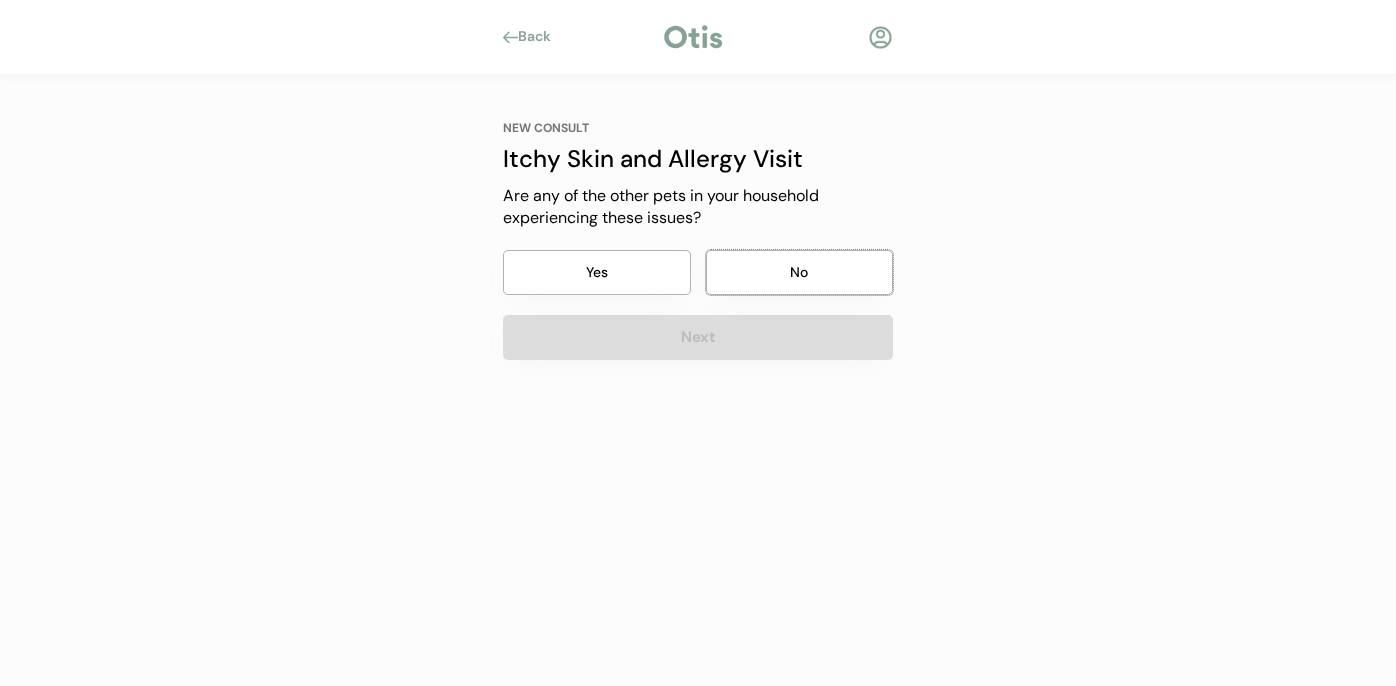 click on "No" at bounding box center [800, 272] 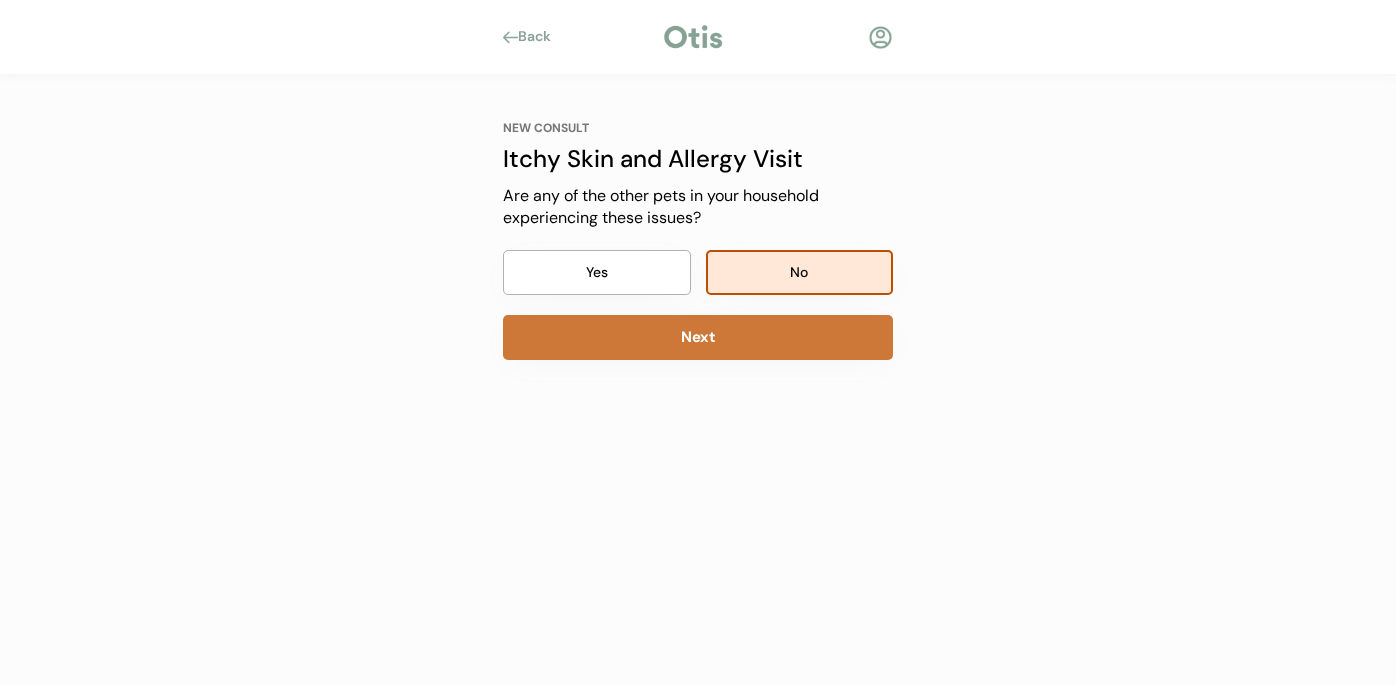 click on "Next" at bounding box center (698, 337) 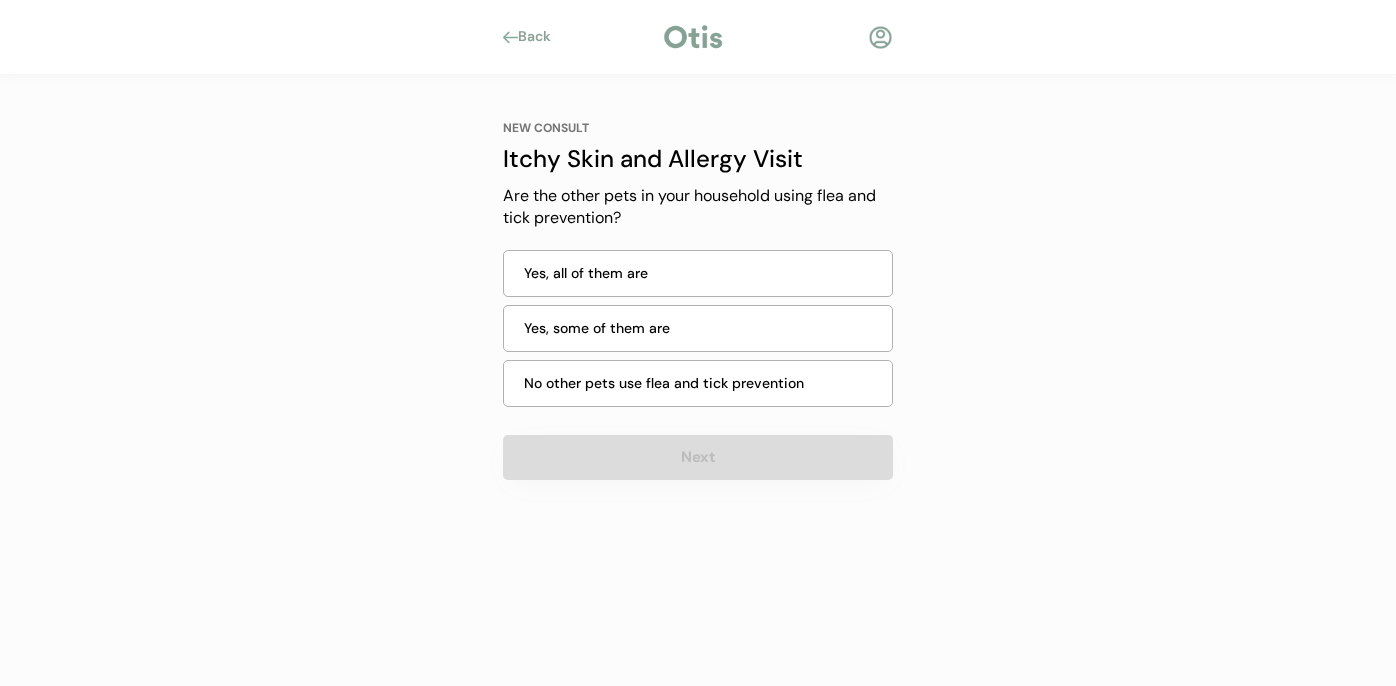 click on "No other pets use flea and tick prevention" at bounding box center [702, 383] 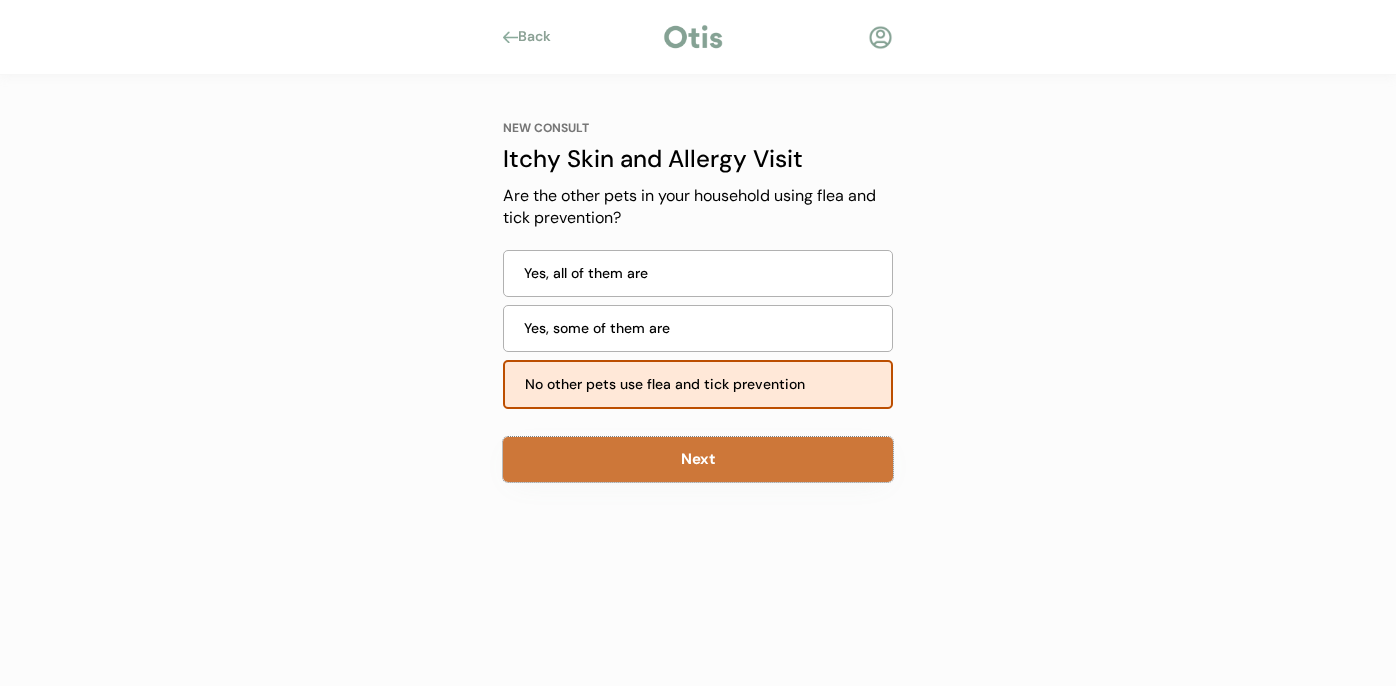click on "Next" at bounding box center [698, 459] 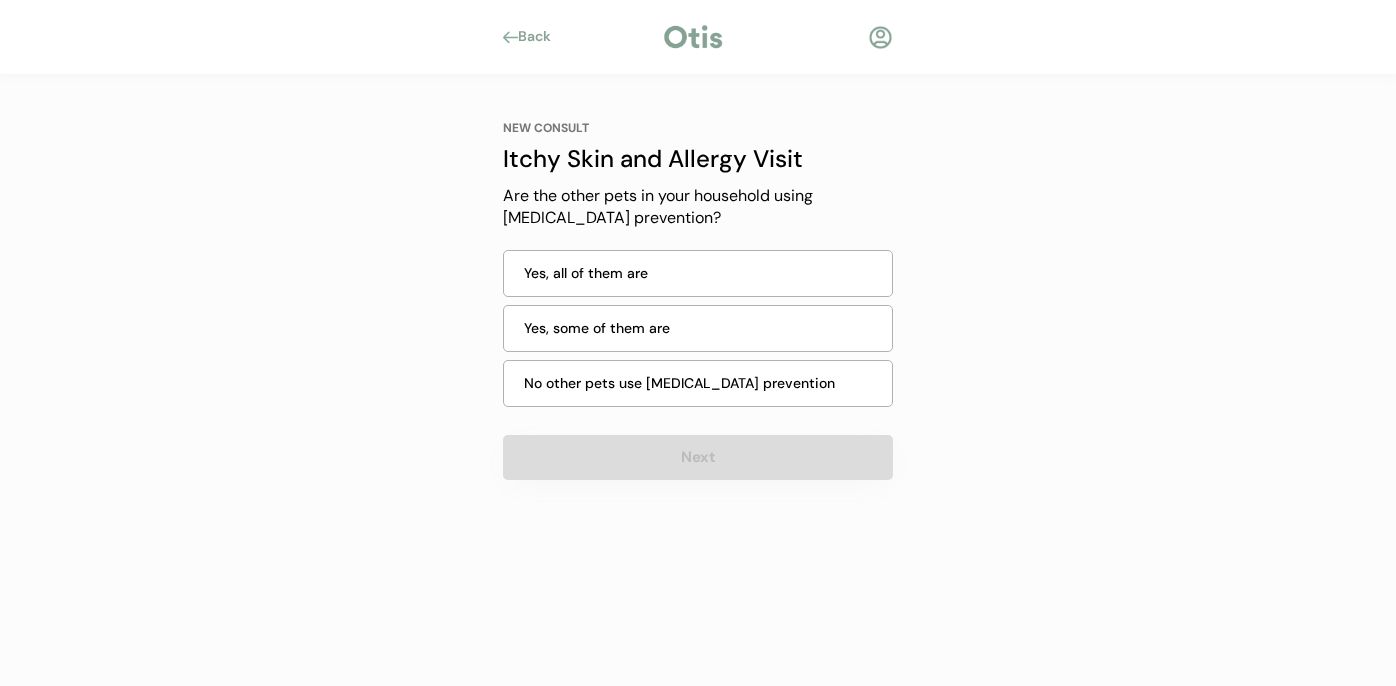 click on "No other pets use heartworm prevention" at bounding box center (702, 383) 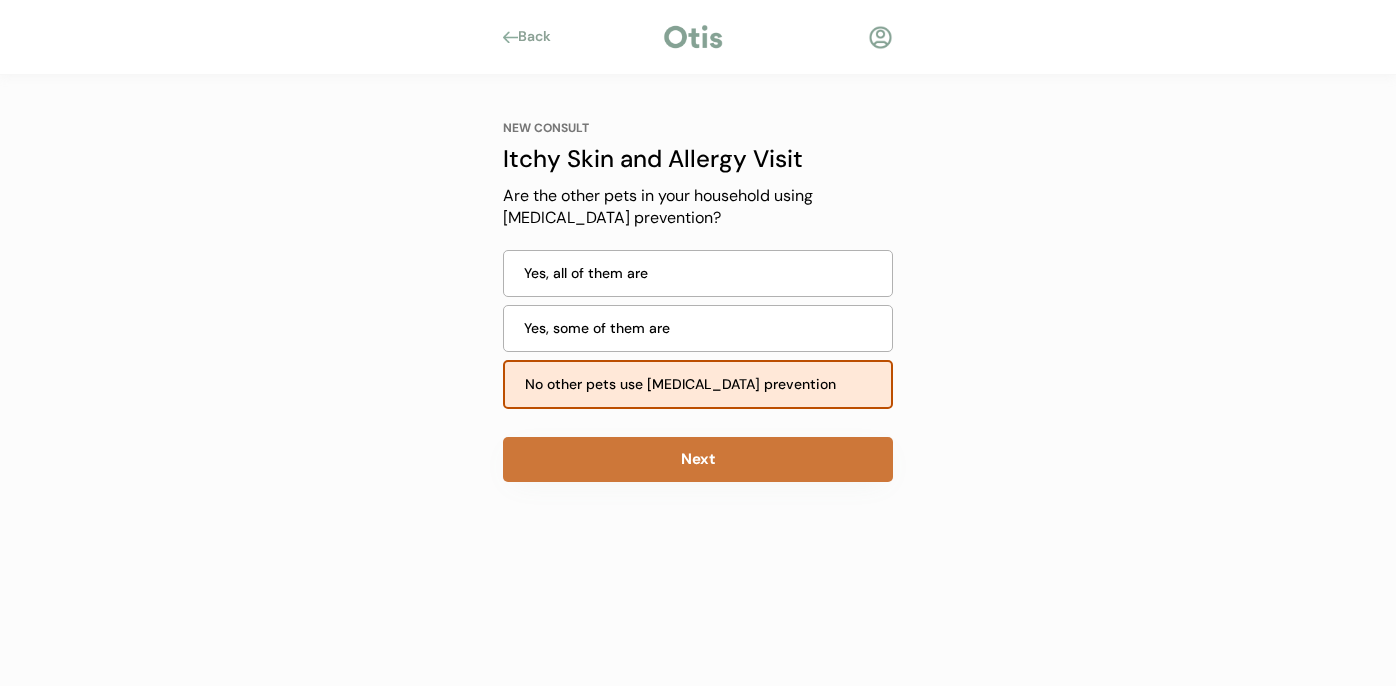 click on "Next" at bounding box center (698, 459) 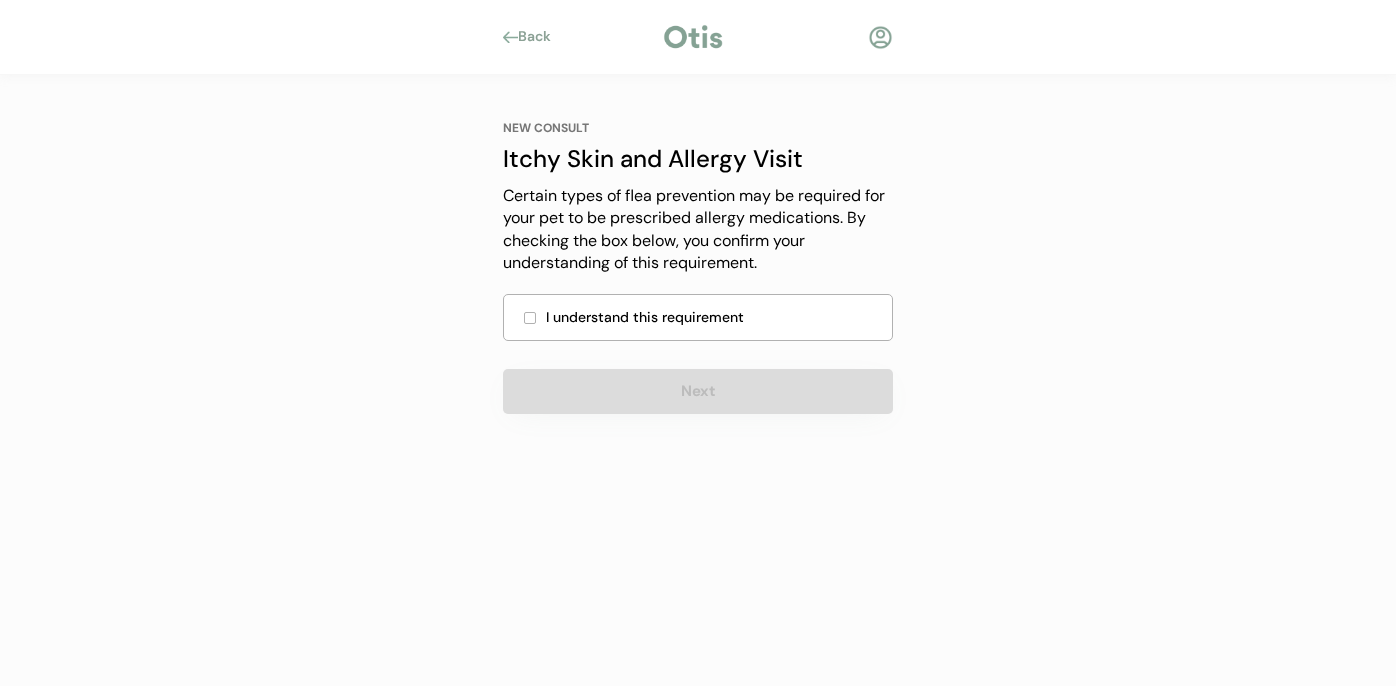 click on "I understand this requirement" at bounding box center (713, 317) 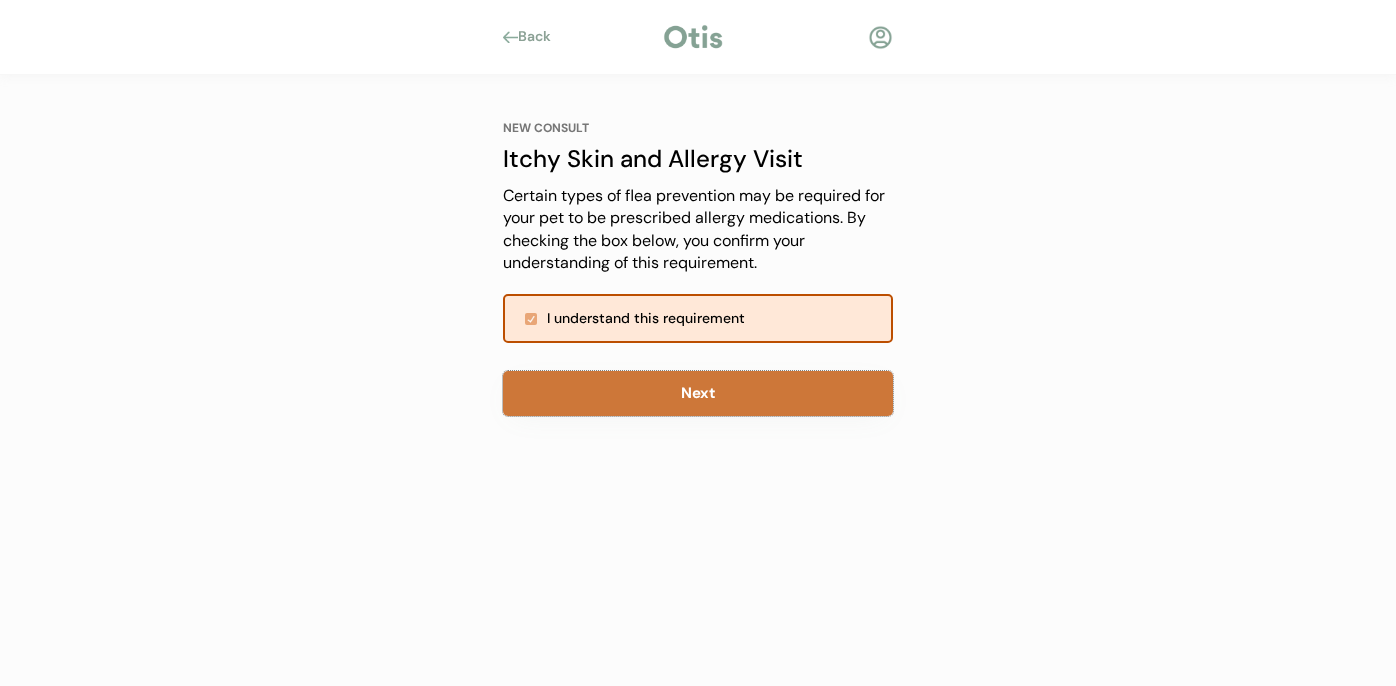 click on "Next" at bounding box center [698, 393] 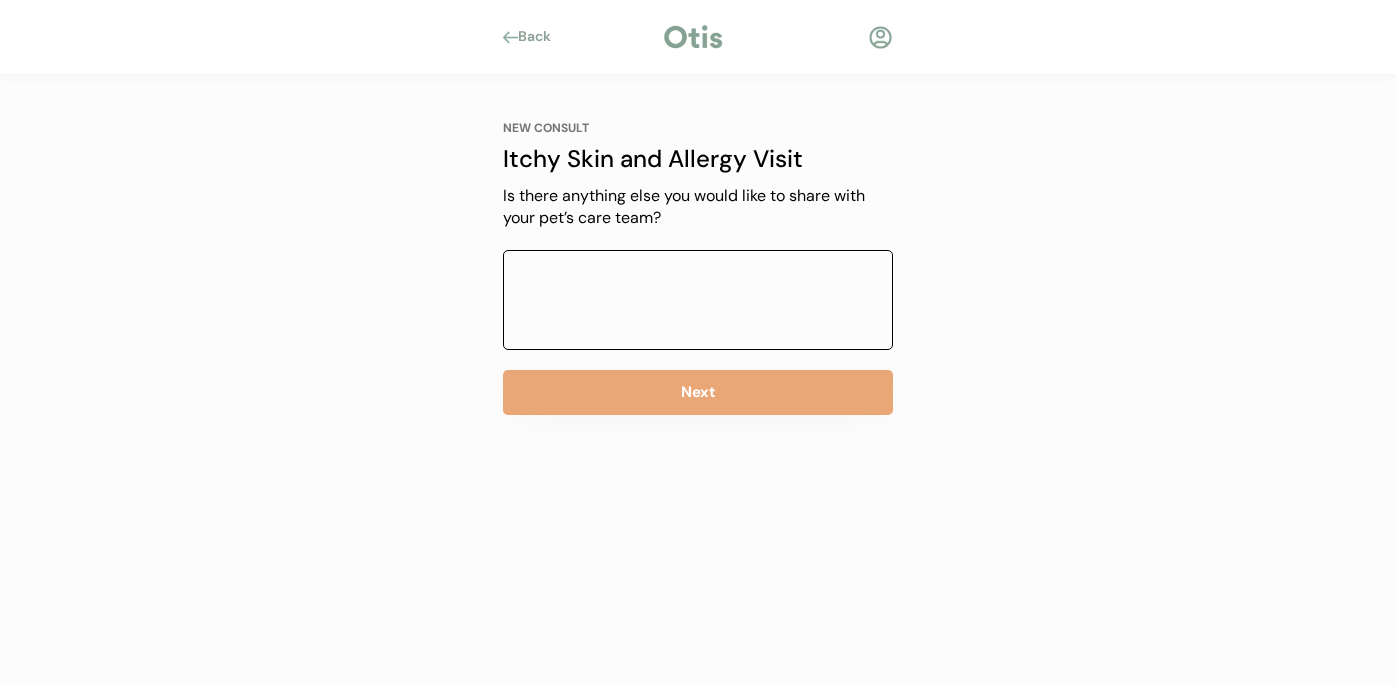 click at bounding box center [698, 300] 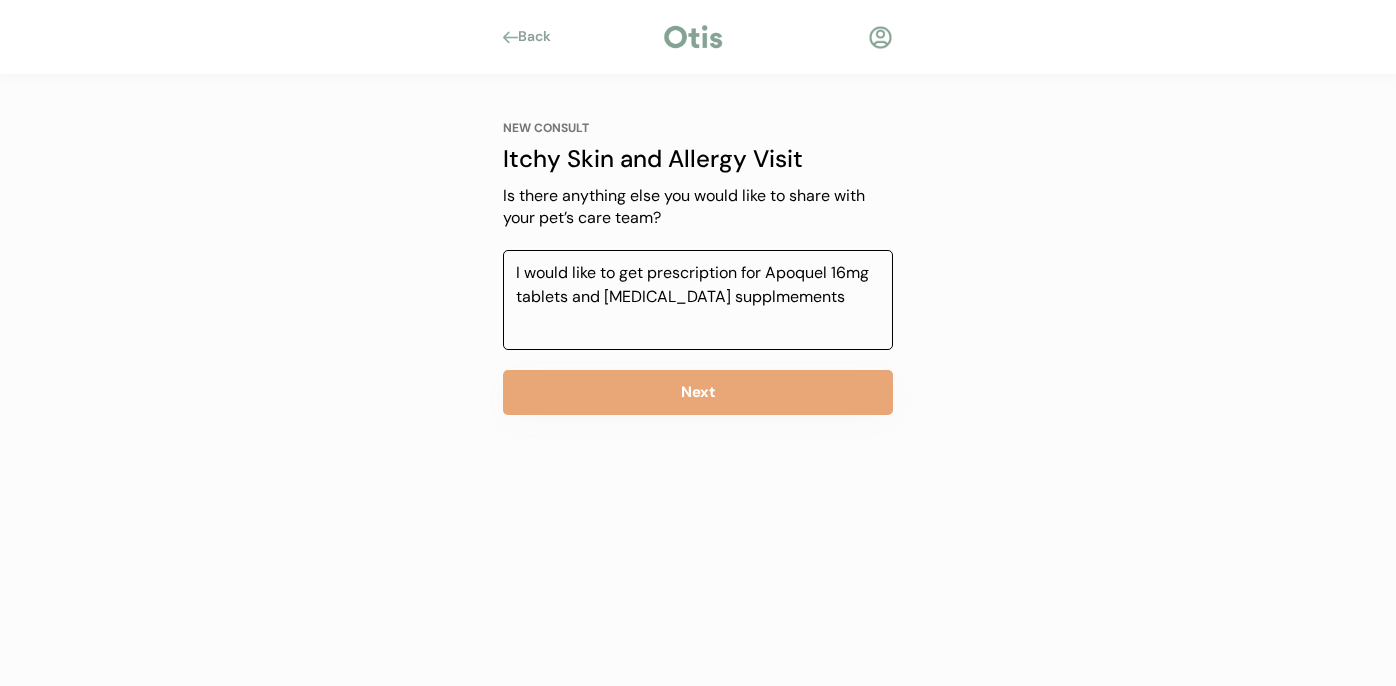 click on "I would like to get prescription for Apoquel 16mg tablets and fish oil supplmements" at bounding box center (698, 300) 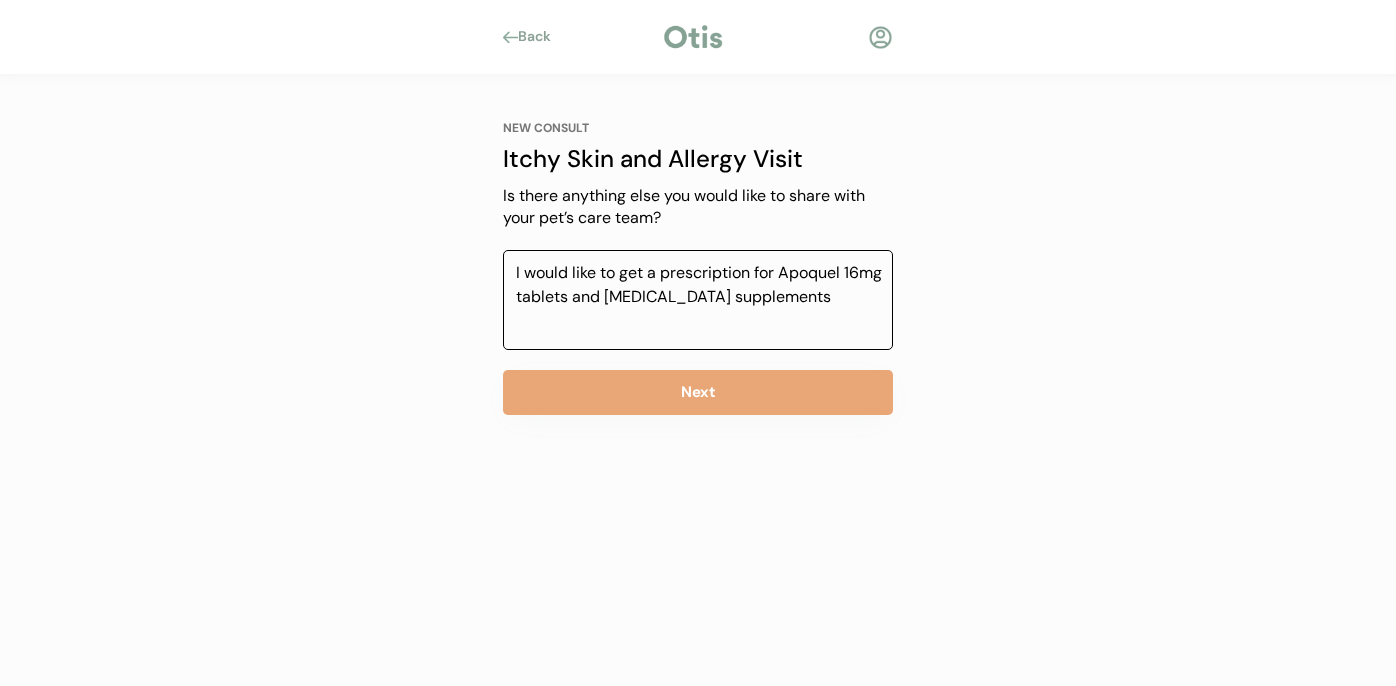 click on "I would like to get a prescription for Apoquel 16mg tablets and fish oil supplements" at bounding box center [698, 300] 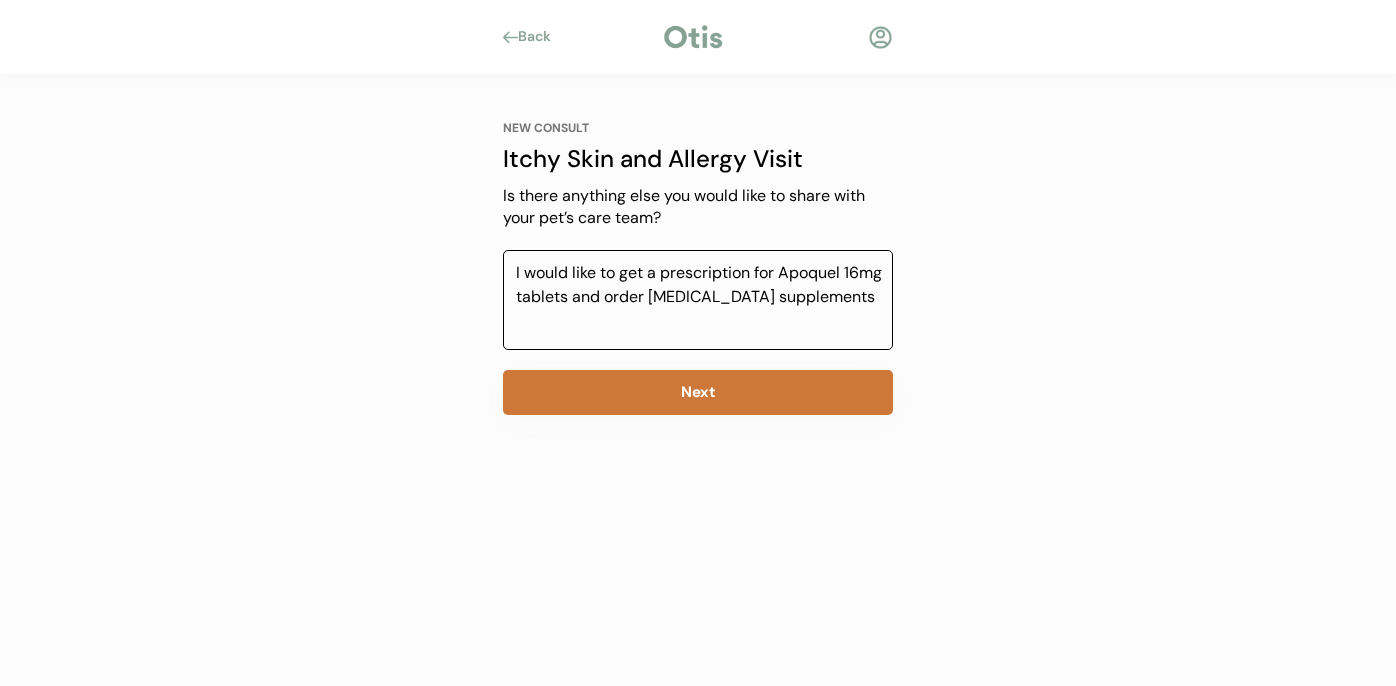 type on "I would like to get a prescription for Apoquel 16mg tablets and order fish oil supplements" 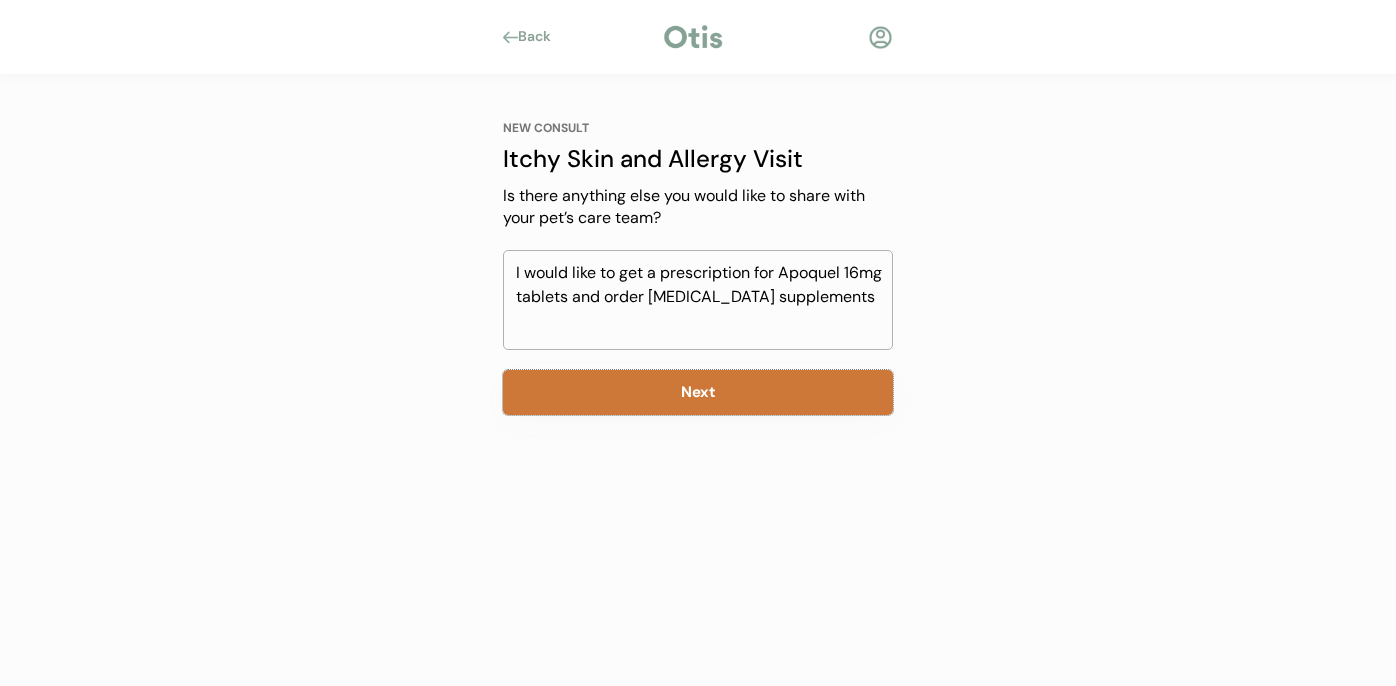 click on "Next" at bounding box center (698, 392) 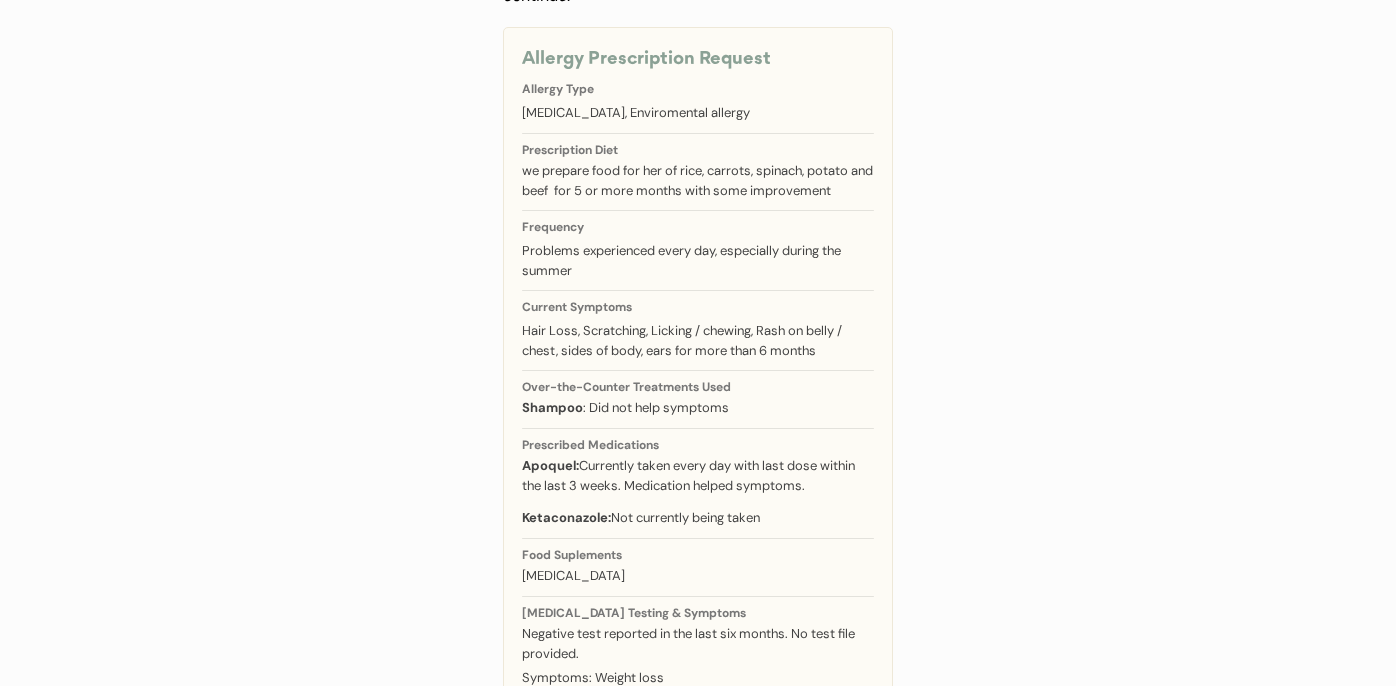 scroll, scrollTop: 646, scrollLeft: 0, axis: vertical 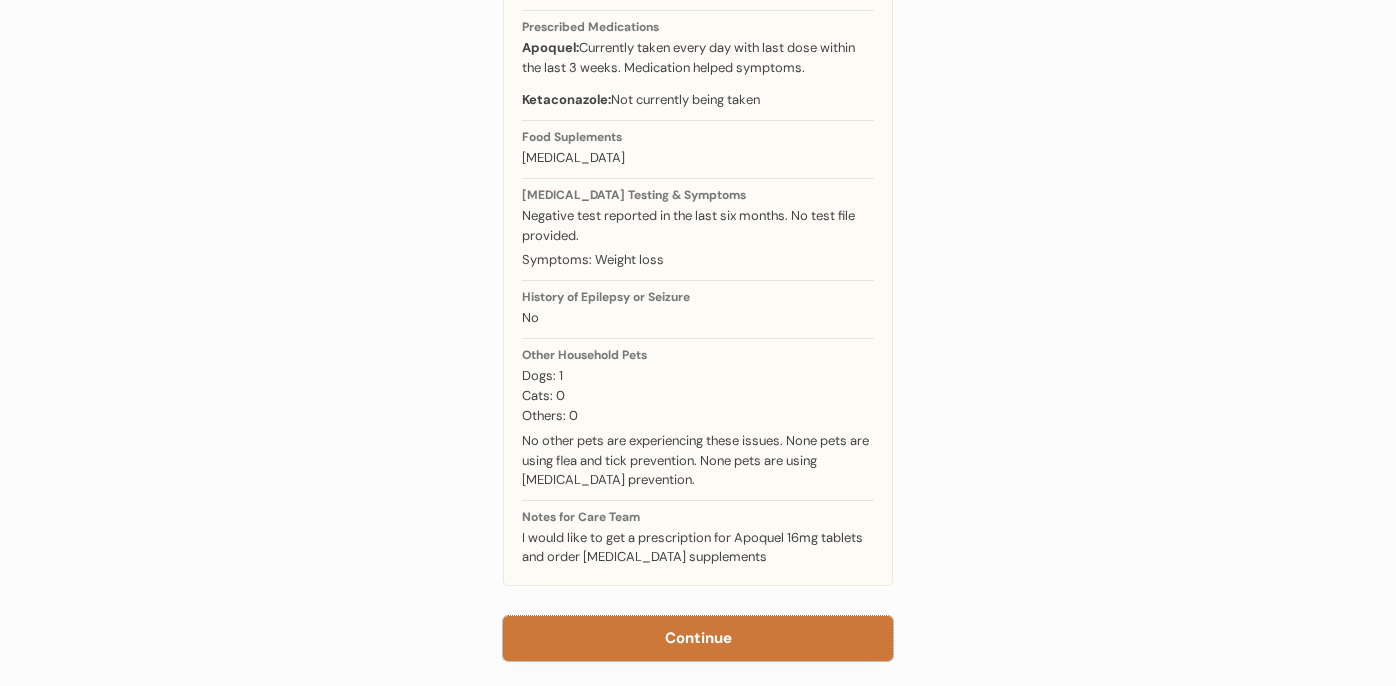 click on "Continue" at bounding box center [698, 638] 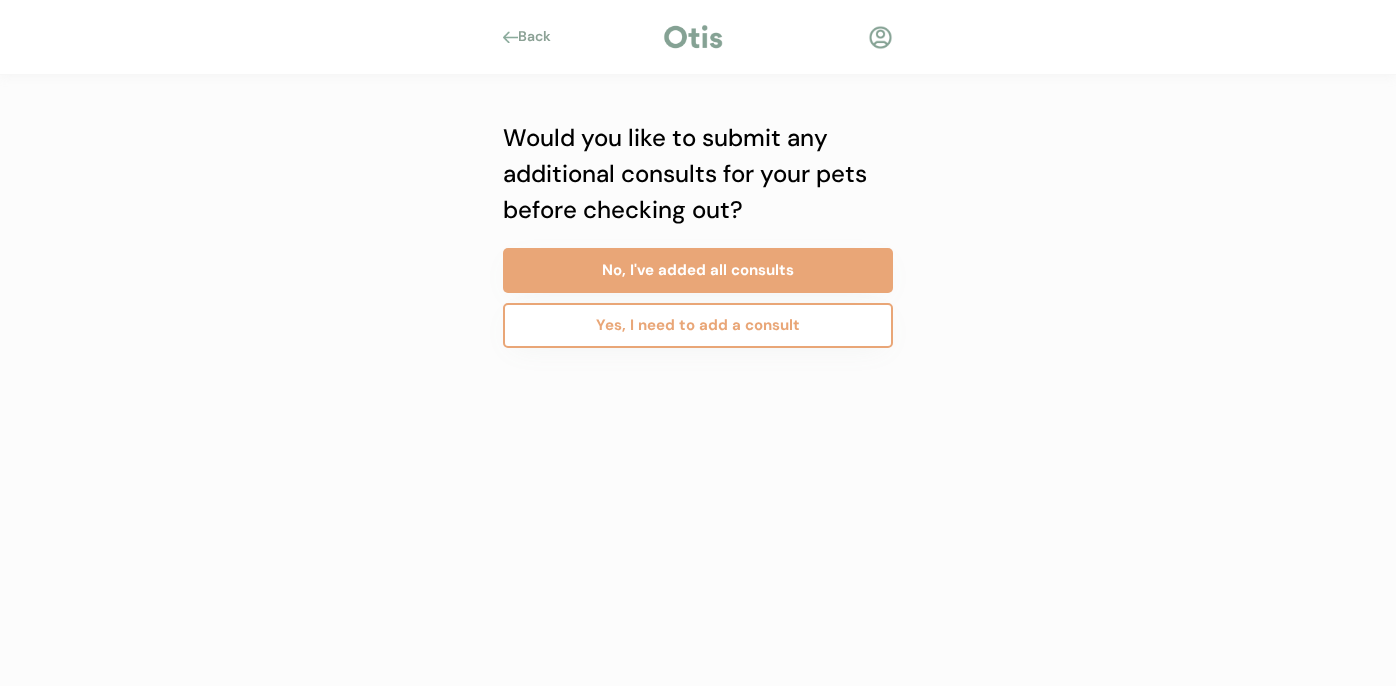 scroll, scrollTop: 0, scrollLeft: 0, axis: both 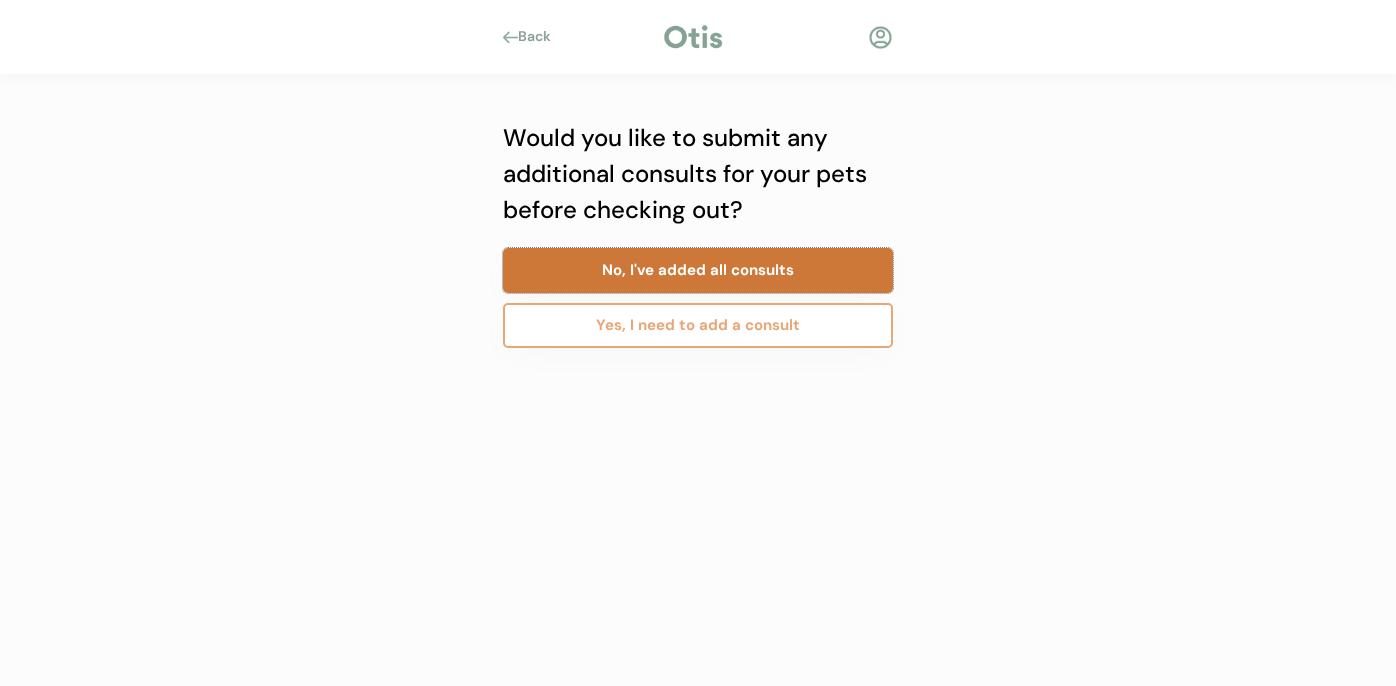 click on "No, I've added all consults" at bounding box center (698, 270) 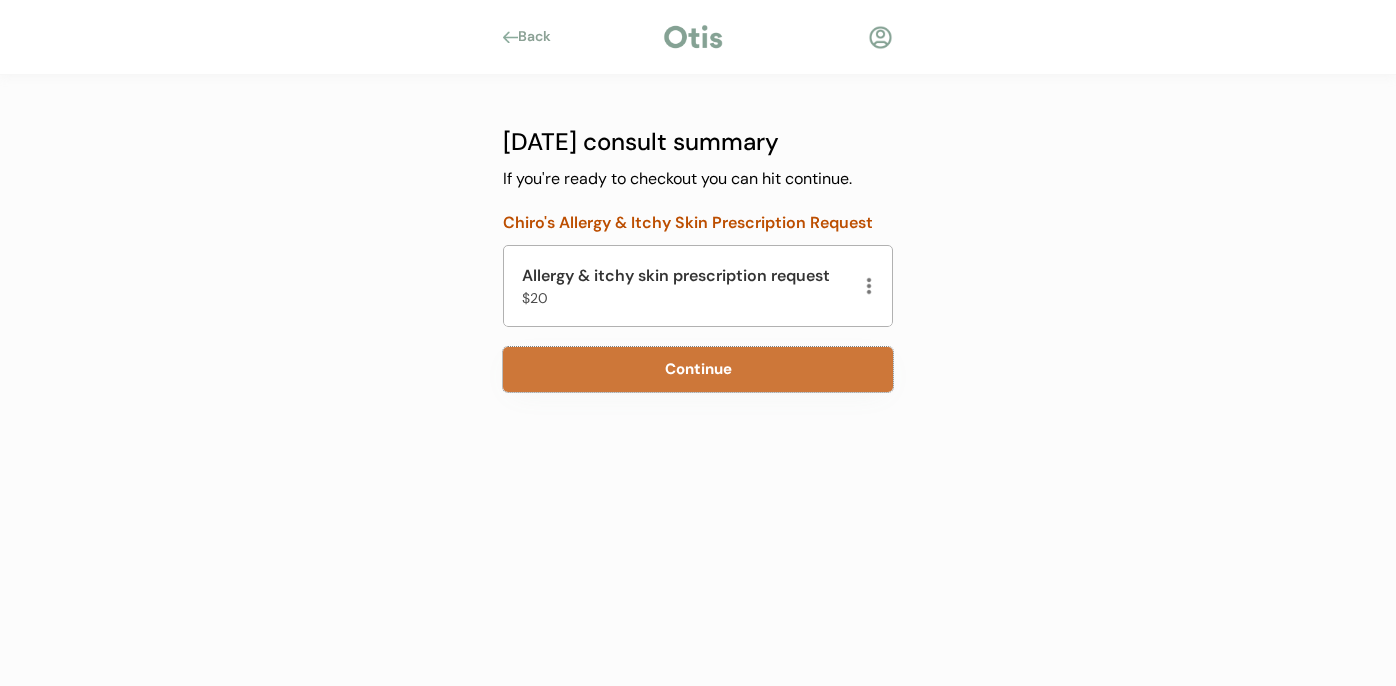 click on "Continue" at bounding box center (698, 369) 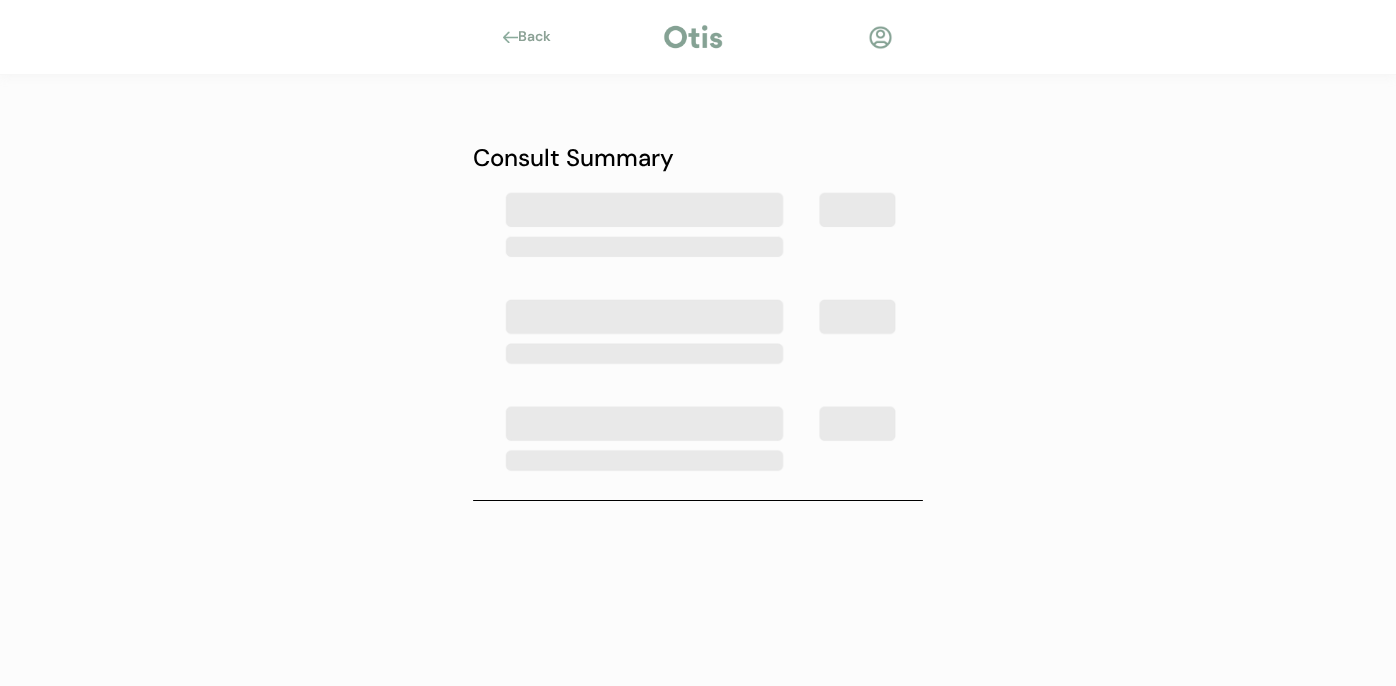 scroll, scrollTop: 0, scrollLeft: 0, axis: both 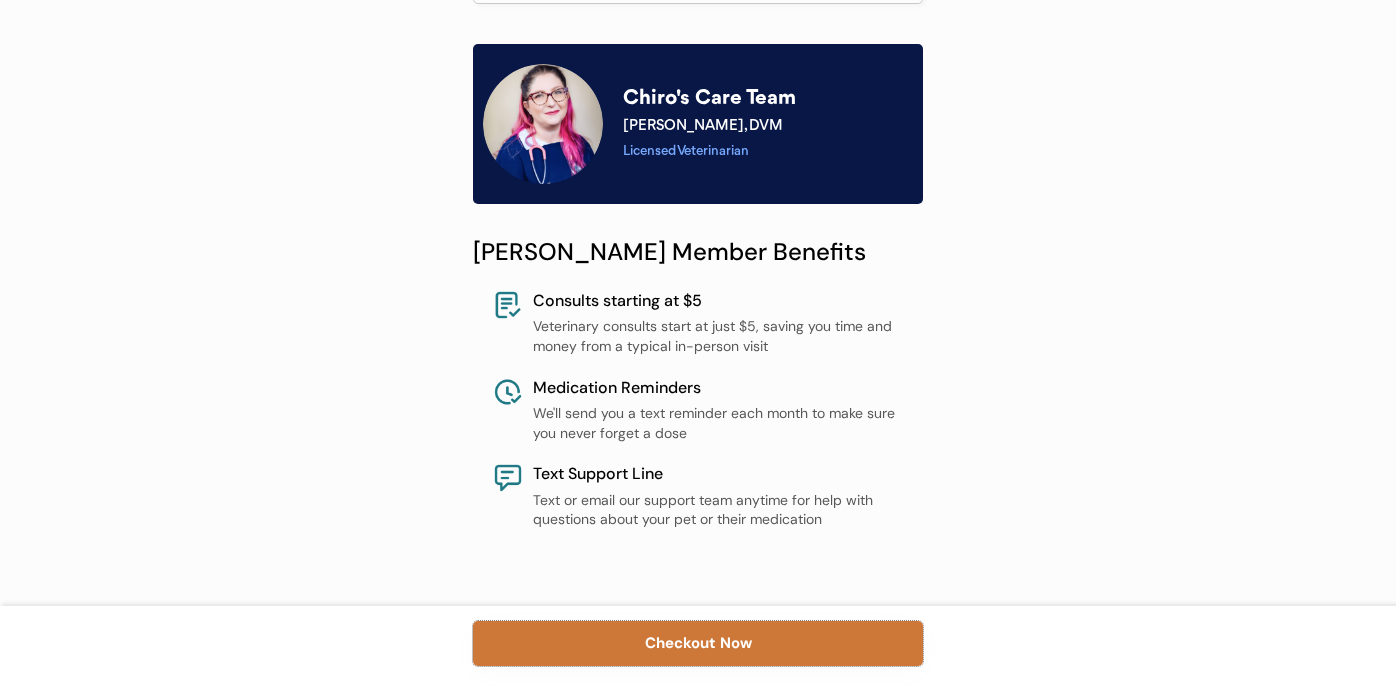 click on "Checkout Now" at bounding box center [698, 643] 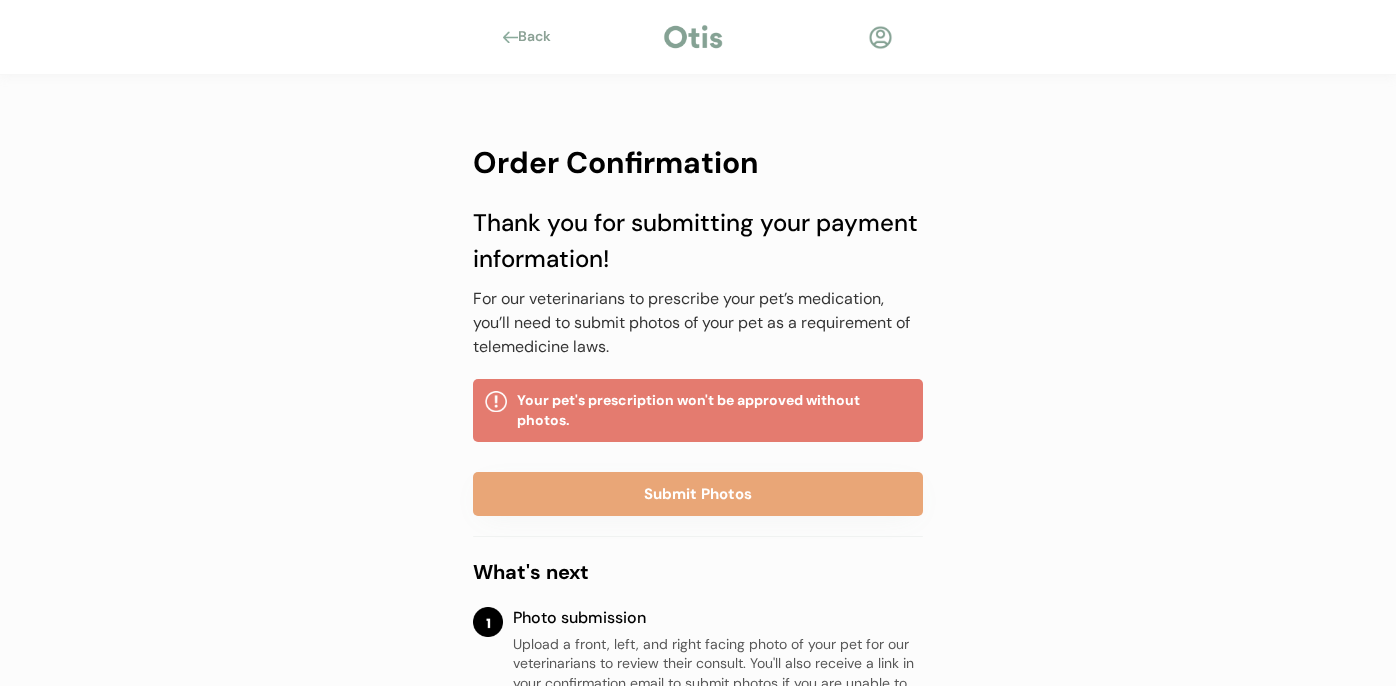 scroll, scrollTop: 0, scrollLeft: 0, axis: both 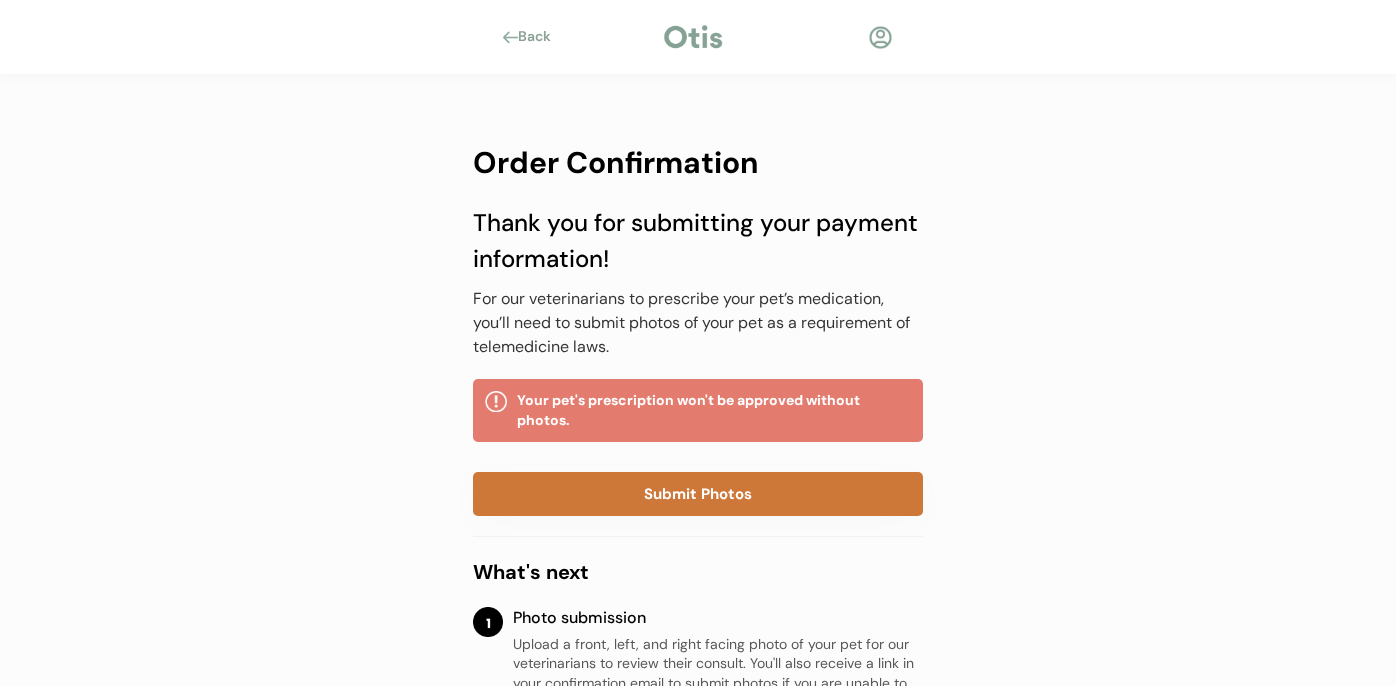 click on "Submit Photos" at bounding box center (698, 494) 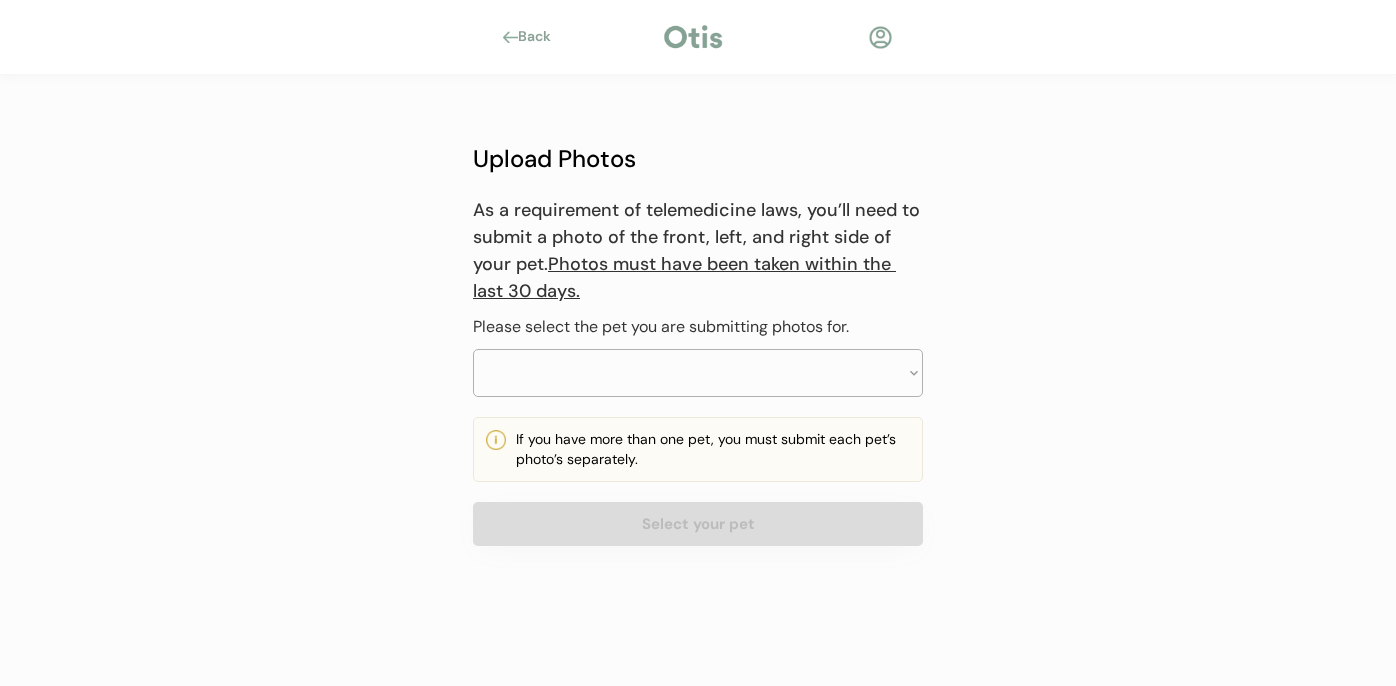scroll, scrollTop: 0, scrollLeft: 0, axis: both 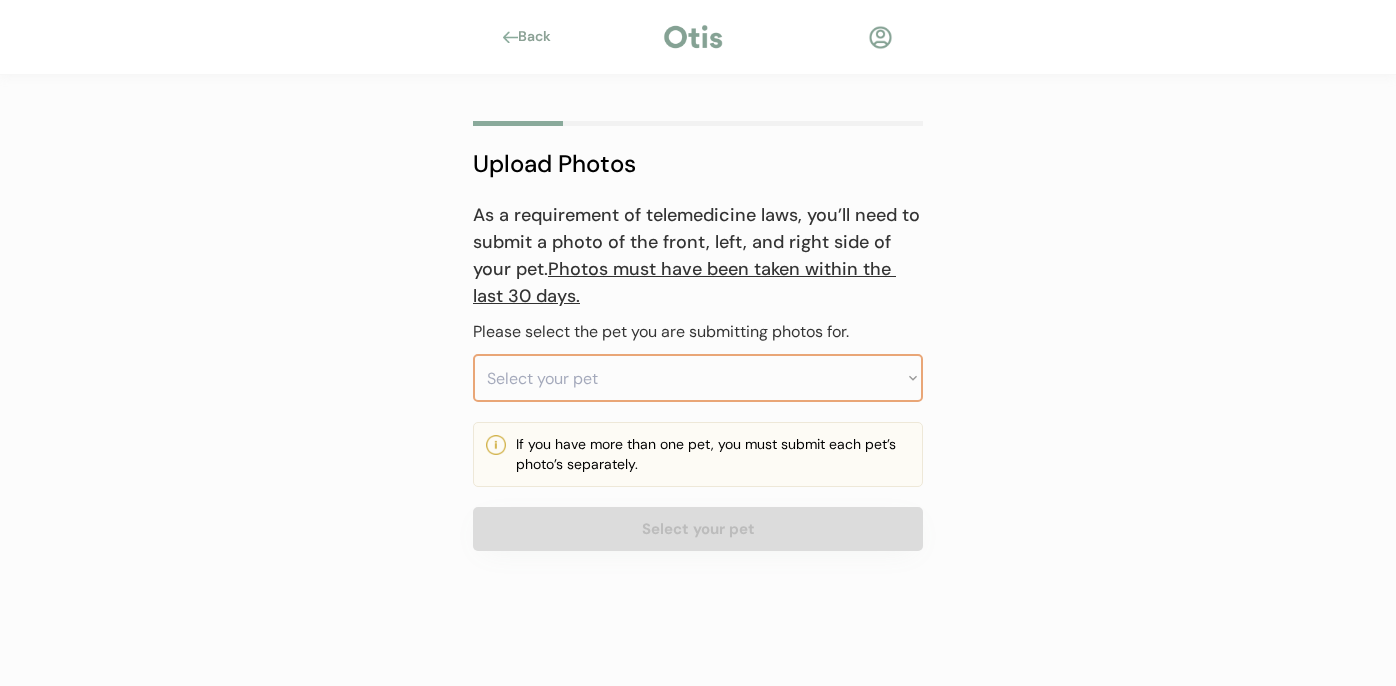 click on "Select your pet Chiro" at bounding box center [698, 378] 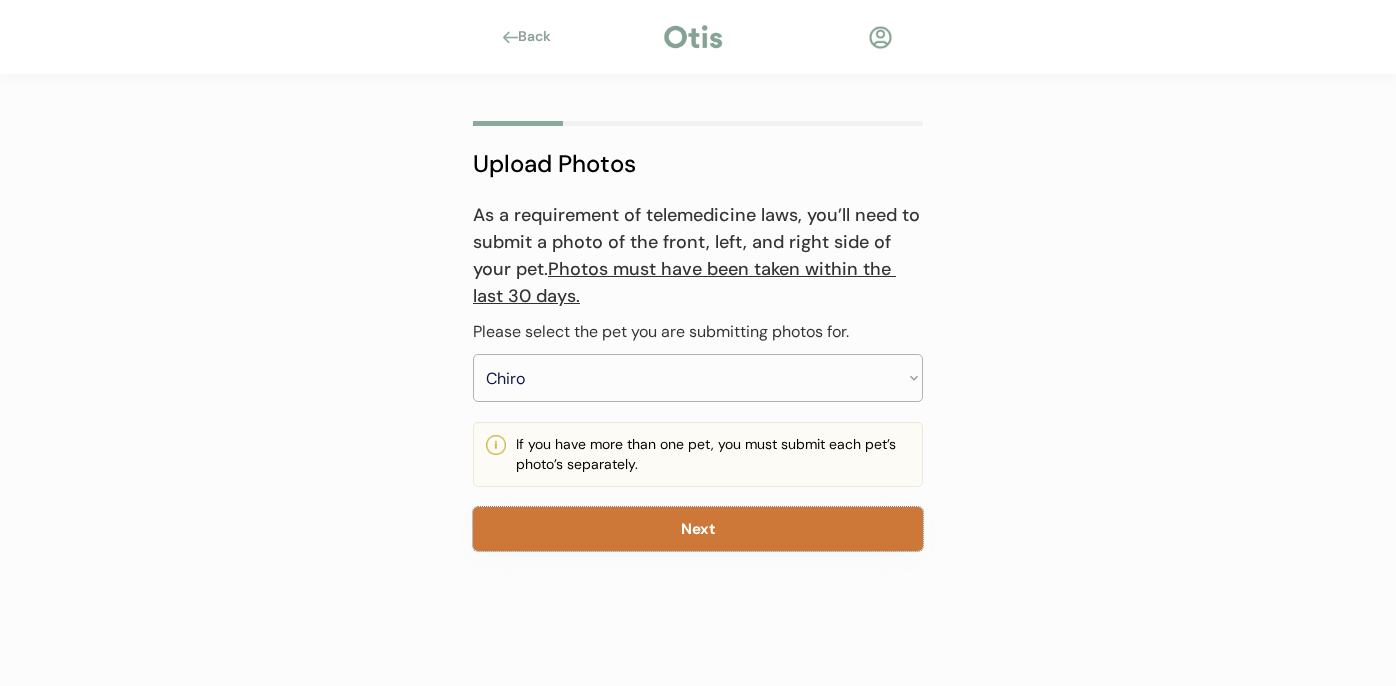 click on "Next" at bounding box center (698, 529) 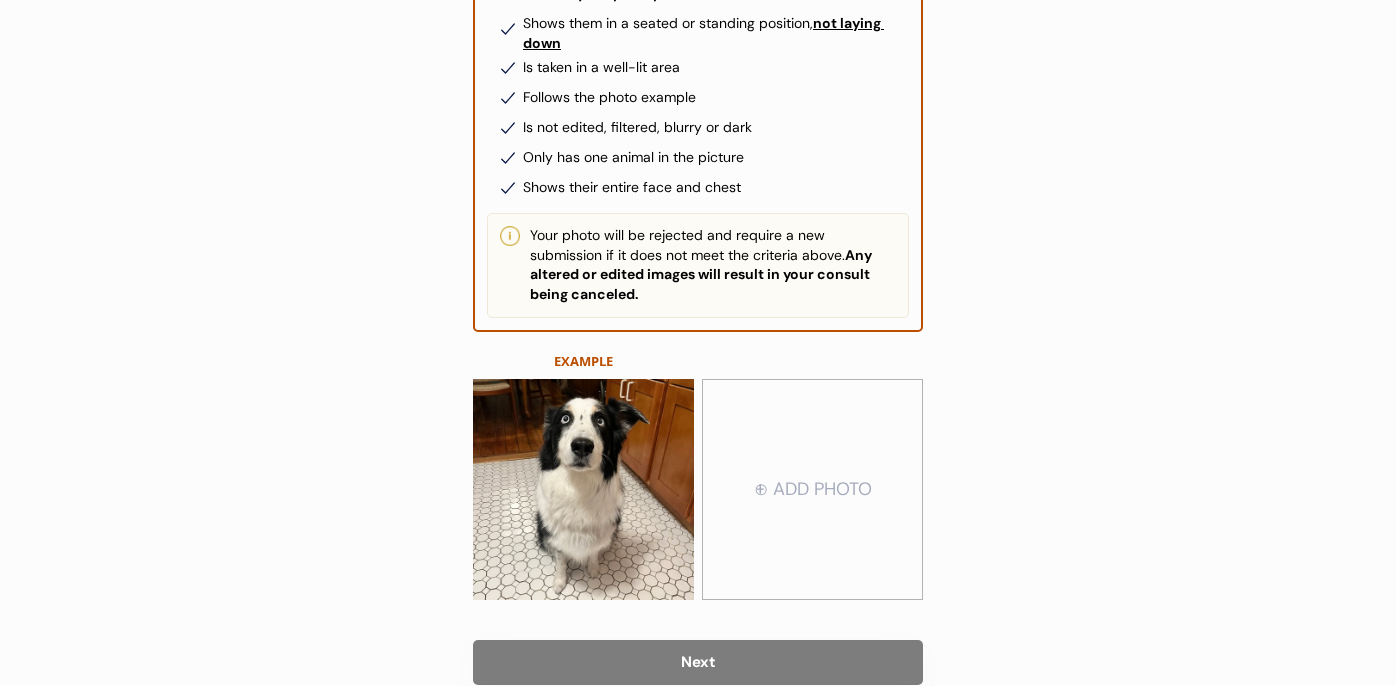scroll, scrollTop: 404, scrollLeft: 0, axis: vertical 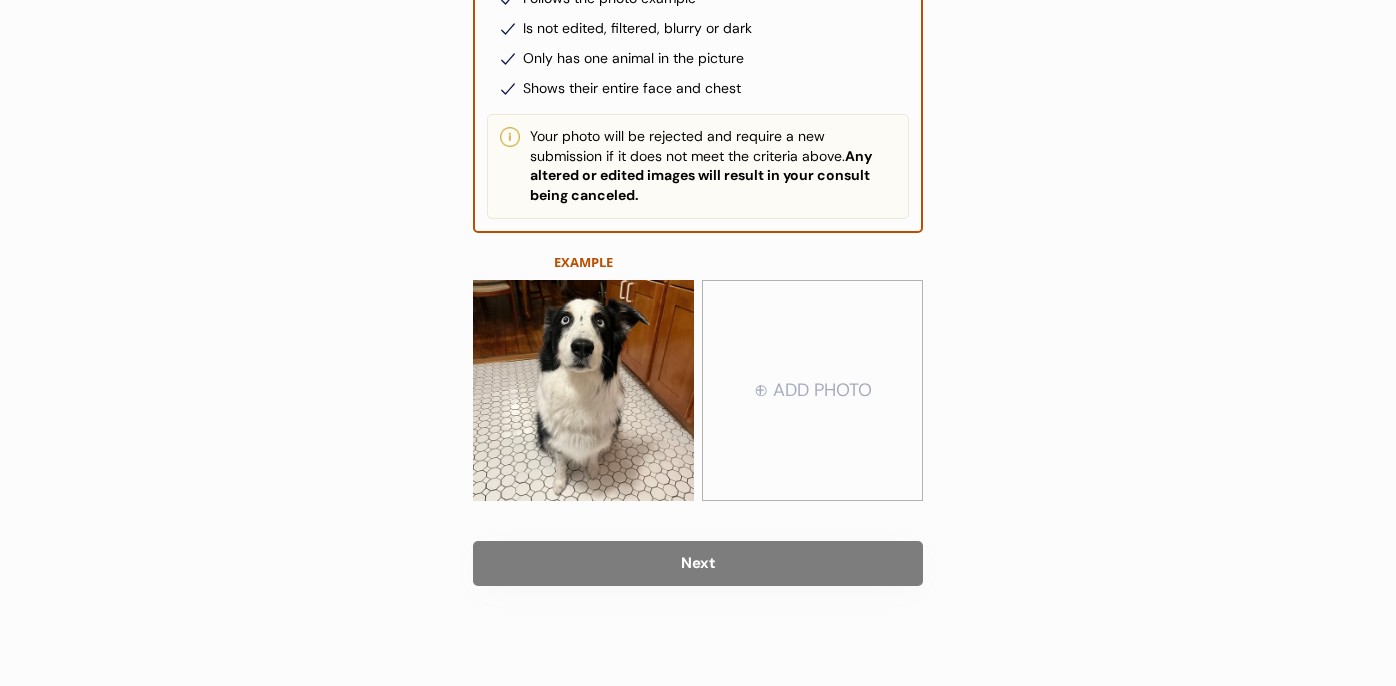 click at bounding box center [812, 391] 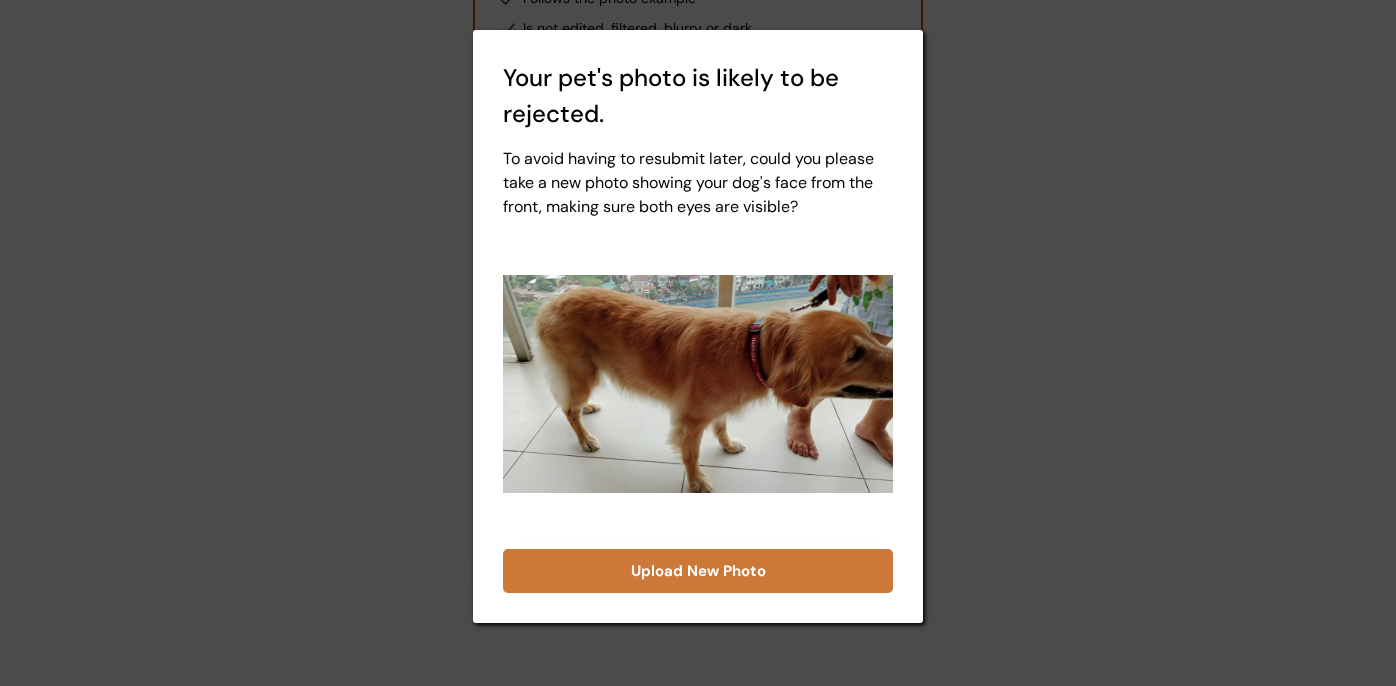 click on "Upload New Photo" at bounding box center (698, 571) 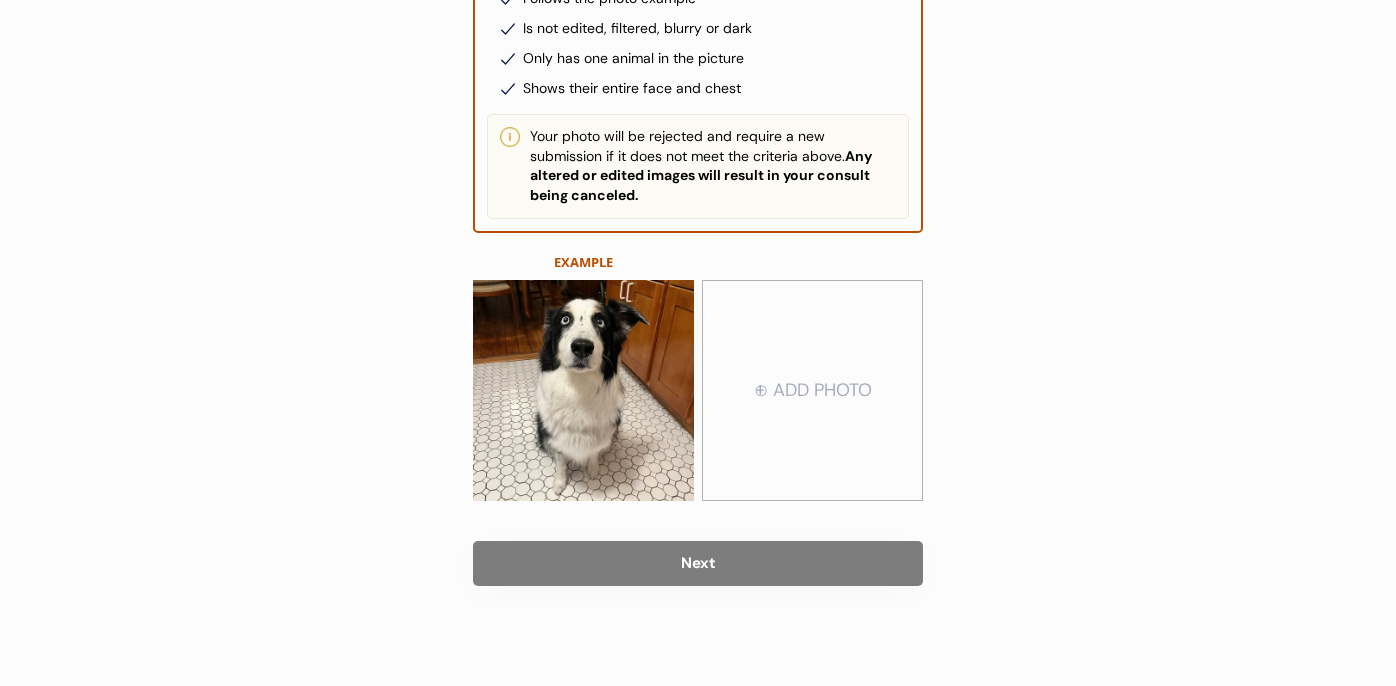 click at bounding box center [812, 391] 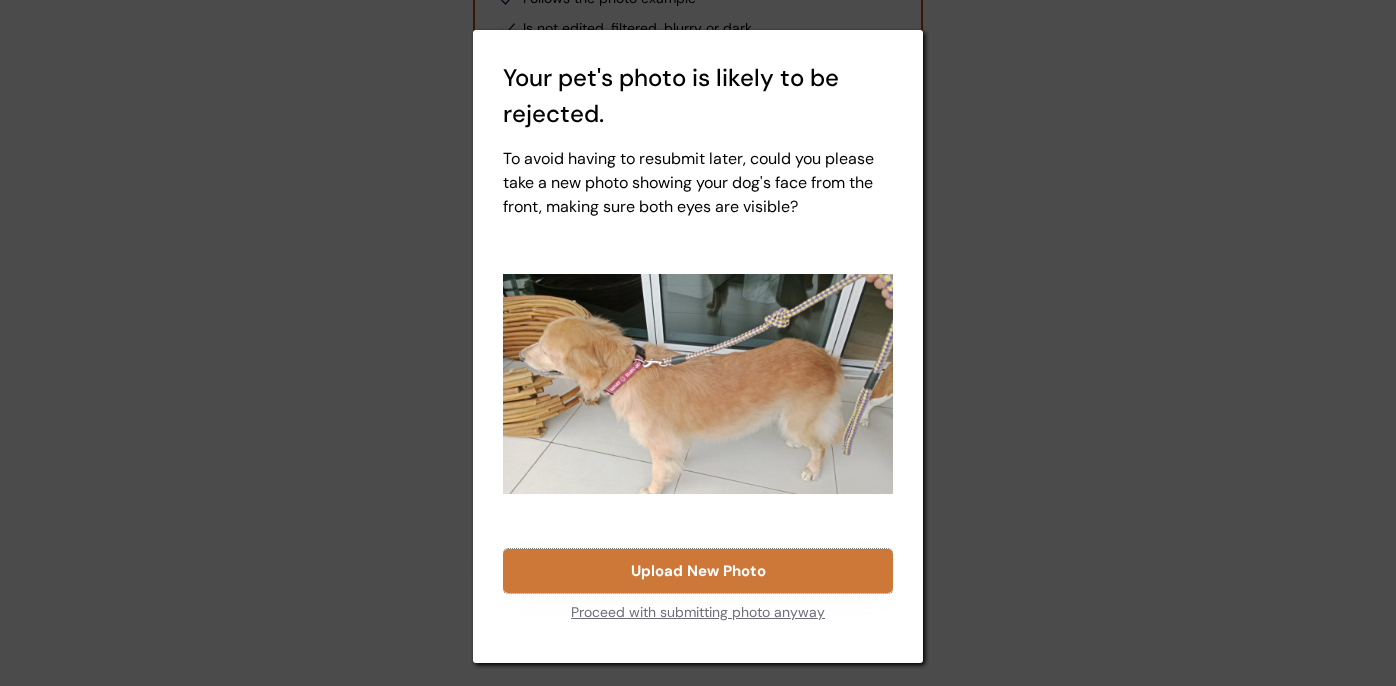 click on "Upload New Photo" at bounding box center [698, 571] 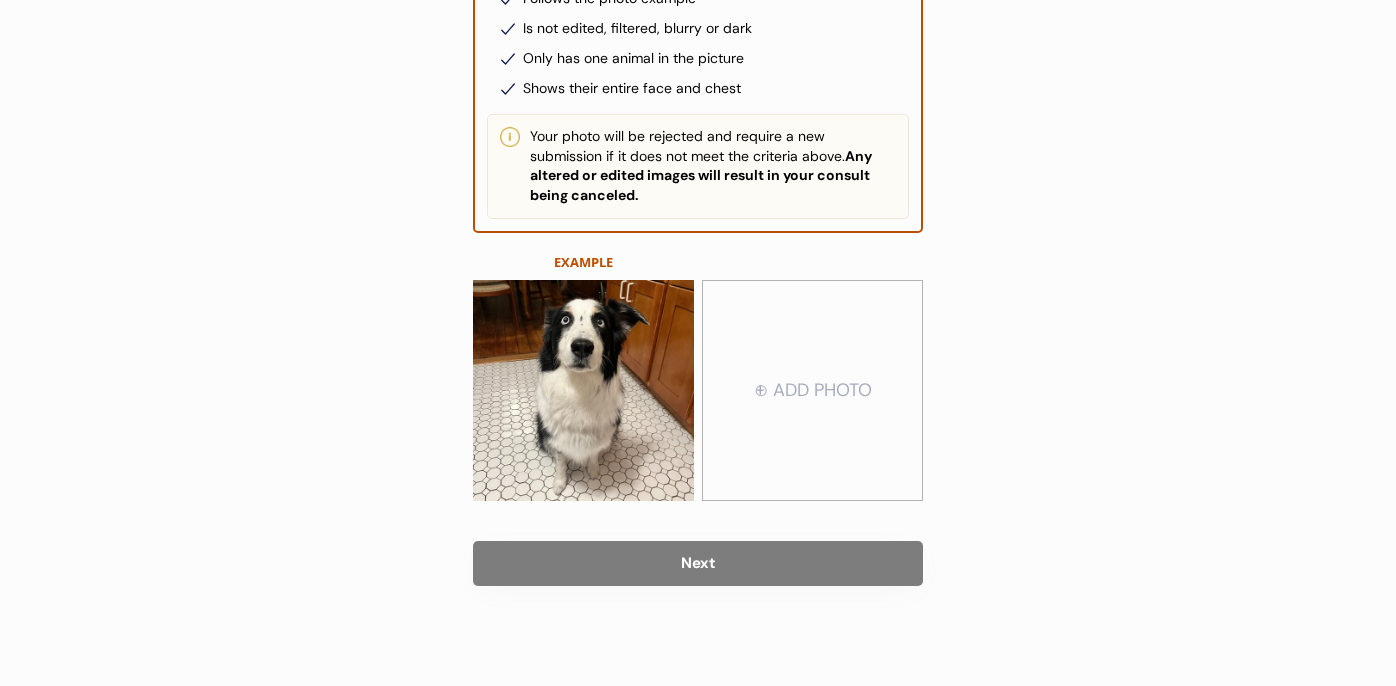 click at bounding box center (812, 391) 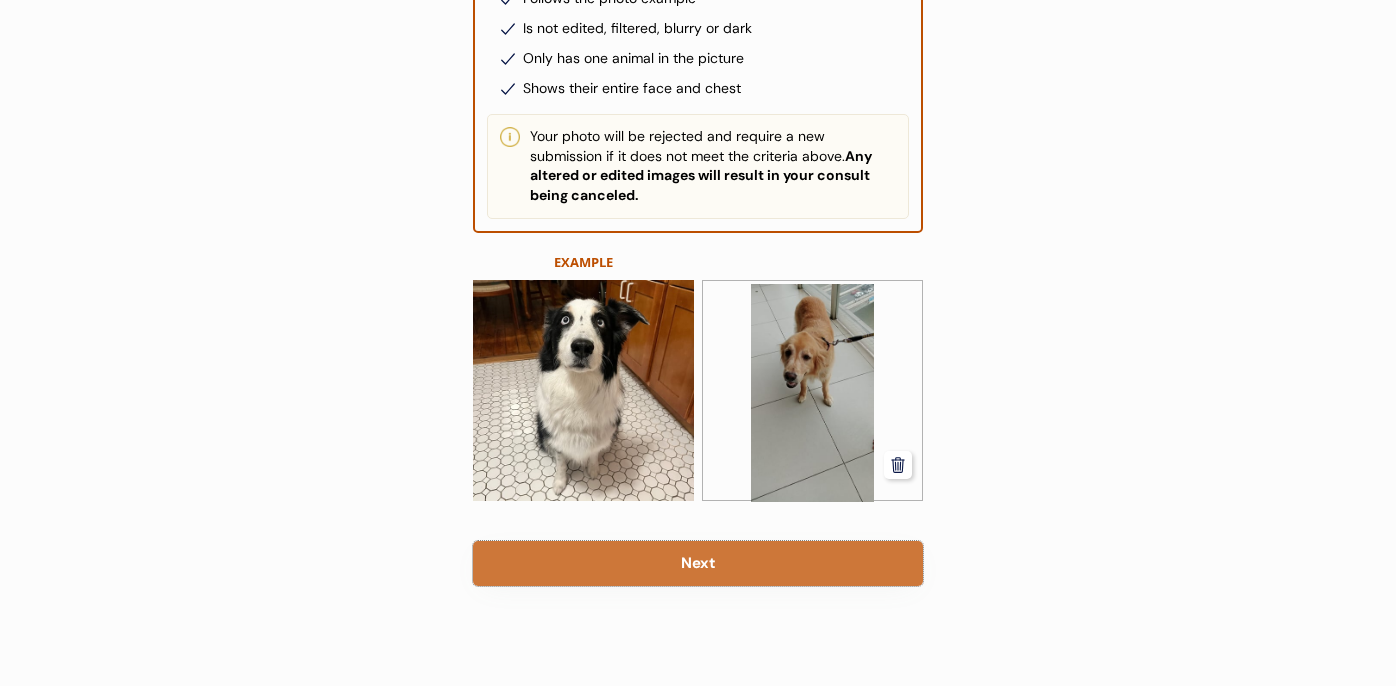 click on "Next" at bounding box center (698, 563) 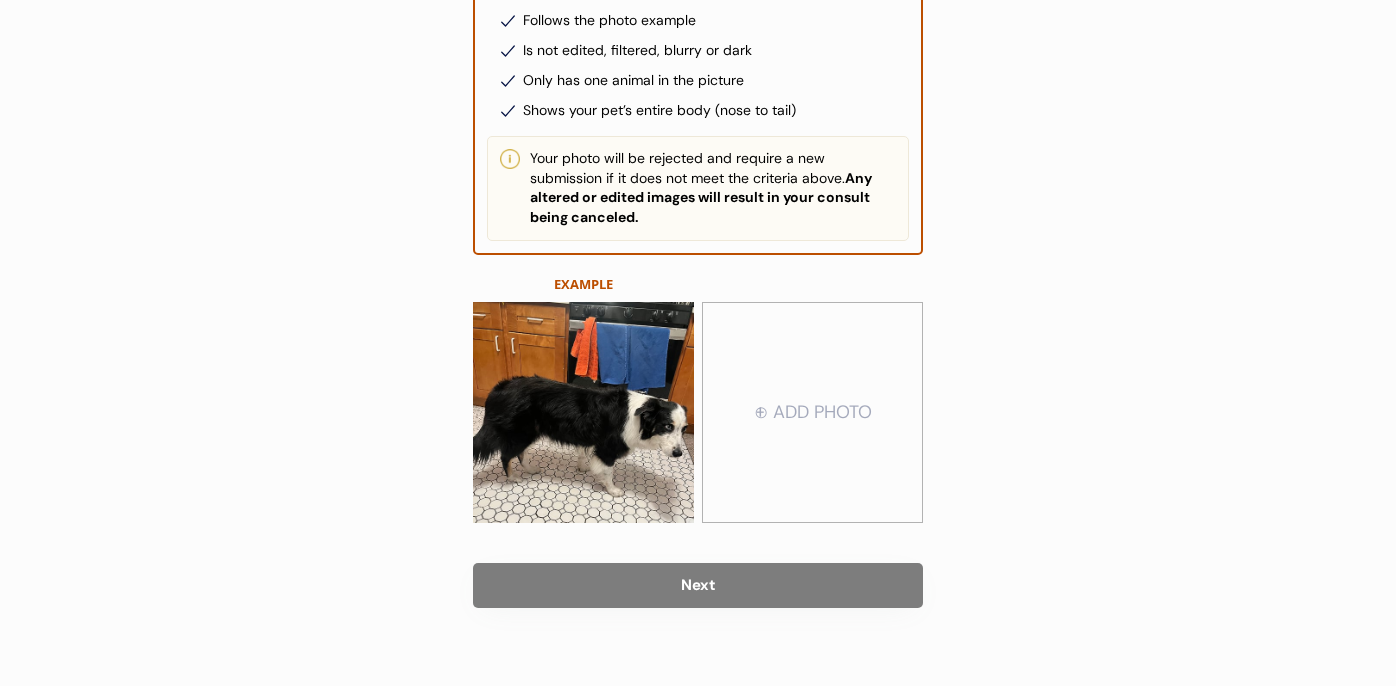 scroll, scrollTop: 404, scrollLeft: 0, axis: vertical 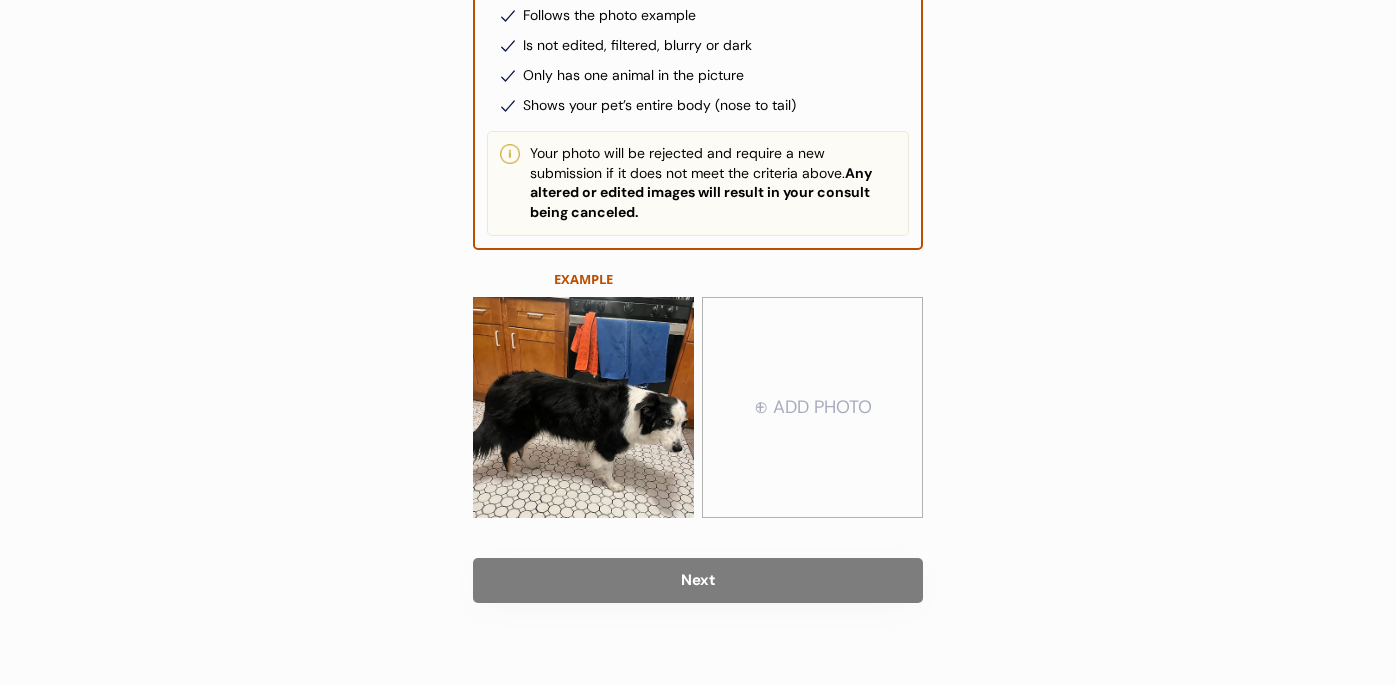 click at bounding box center (812, 408) 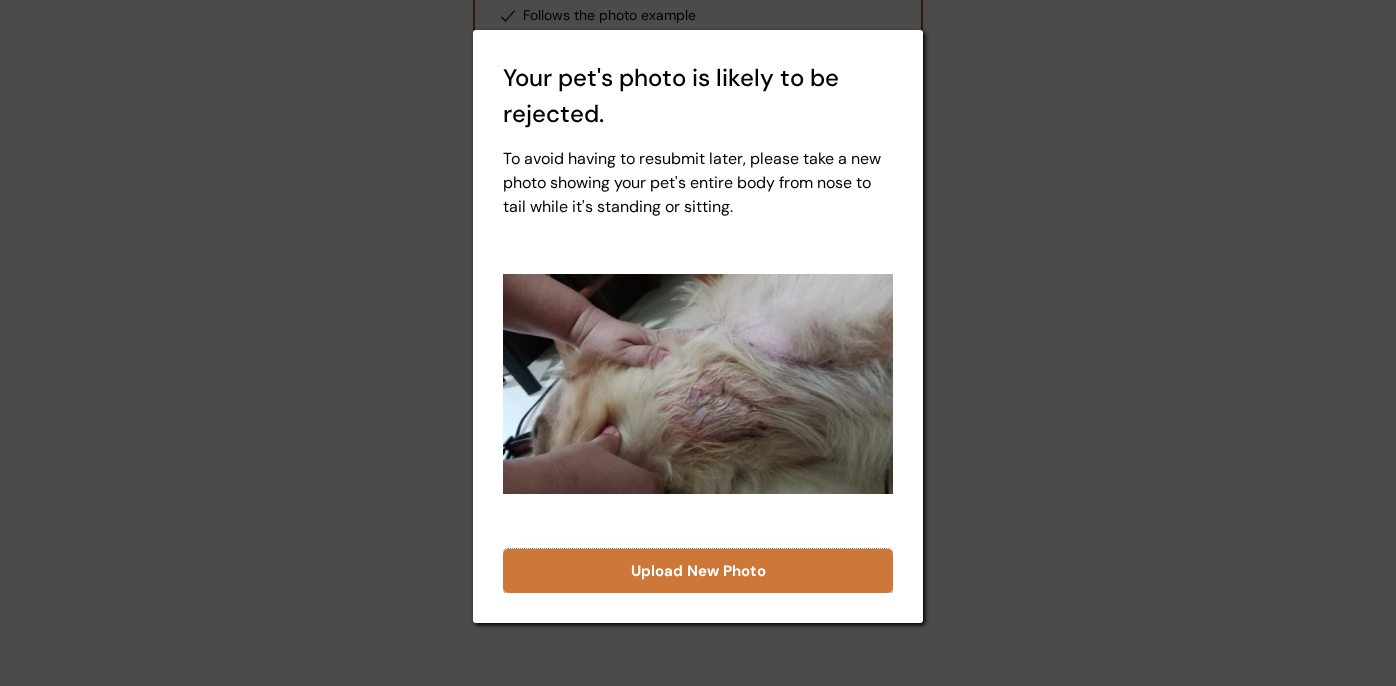 click on "Upload New Photo" at bounding box center (698, 571) 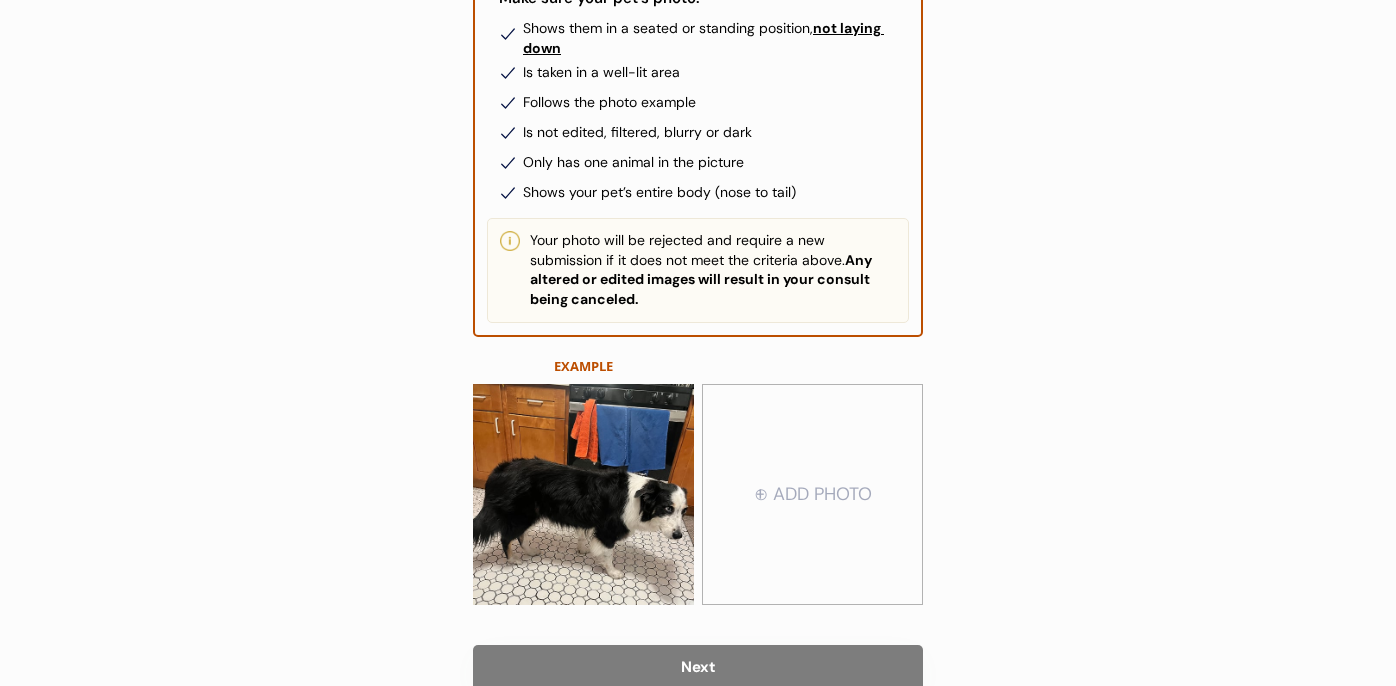 scroll, scrollTop: 404, scrollLeft: 0, axis: vertical 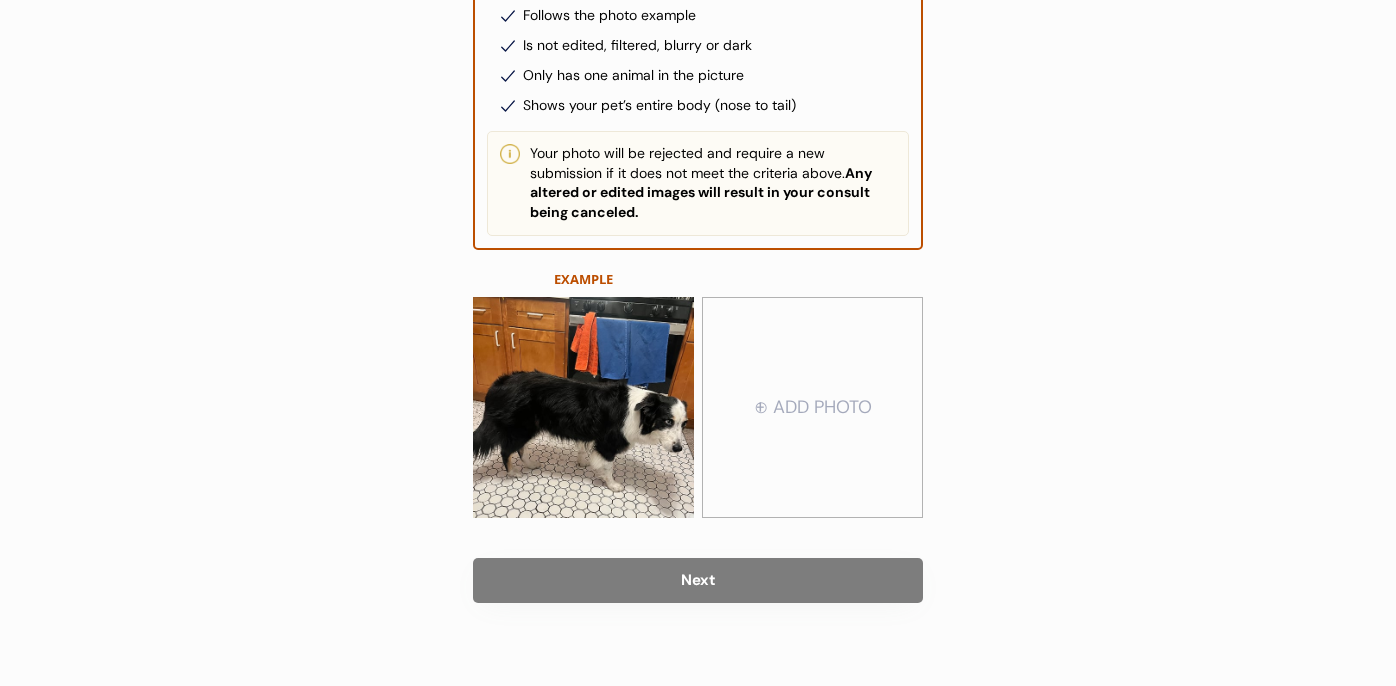 click on "Next" at bounding box center [698, 580] 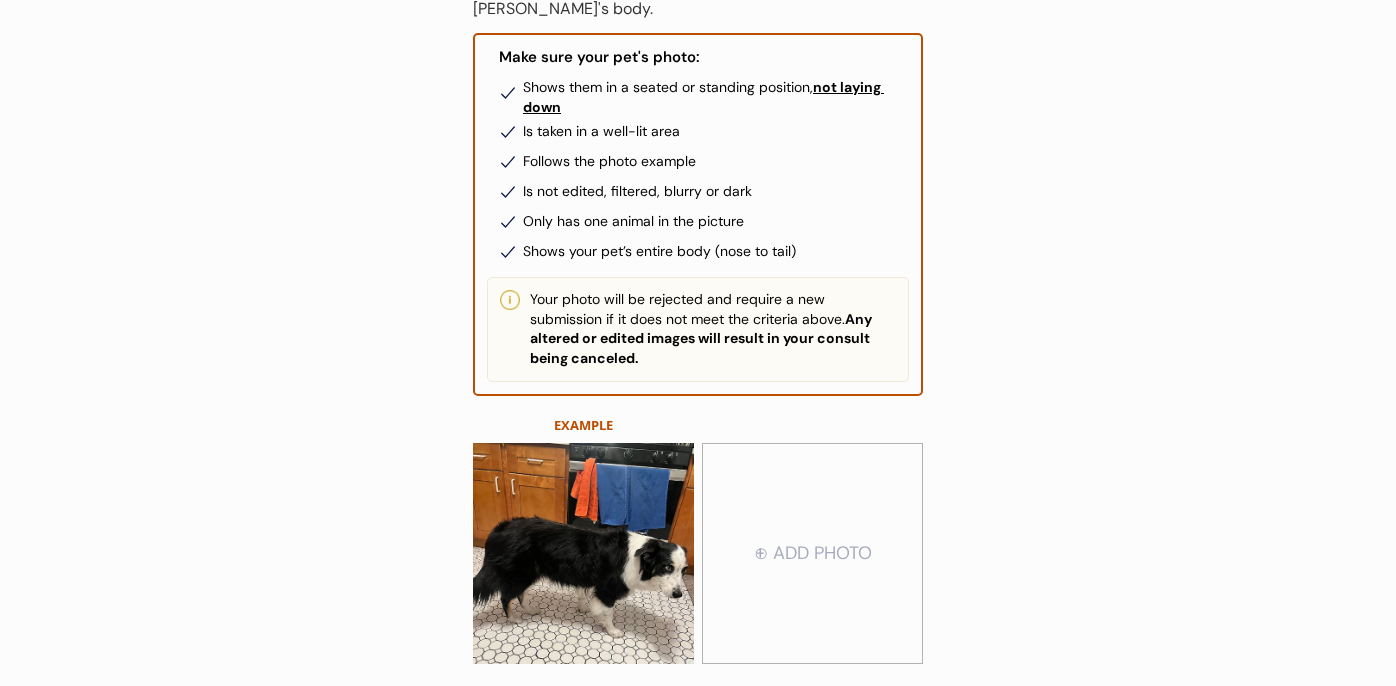 scroll, scrollTop: 404, scrollLeft: 0, axis: vertical 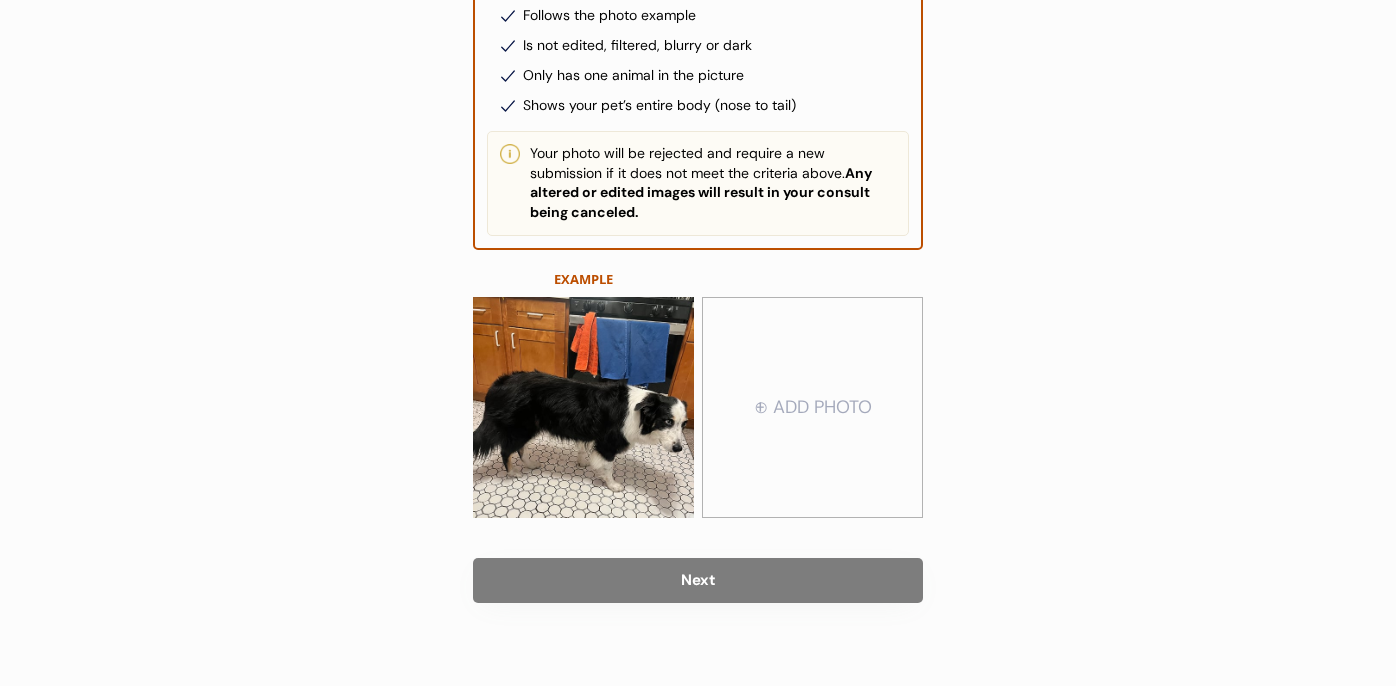 type on "C:\fakepath\ff124dcc-5721-4c70-9dcd-a3449b81997a.JPG" 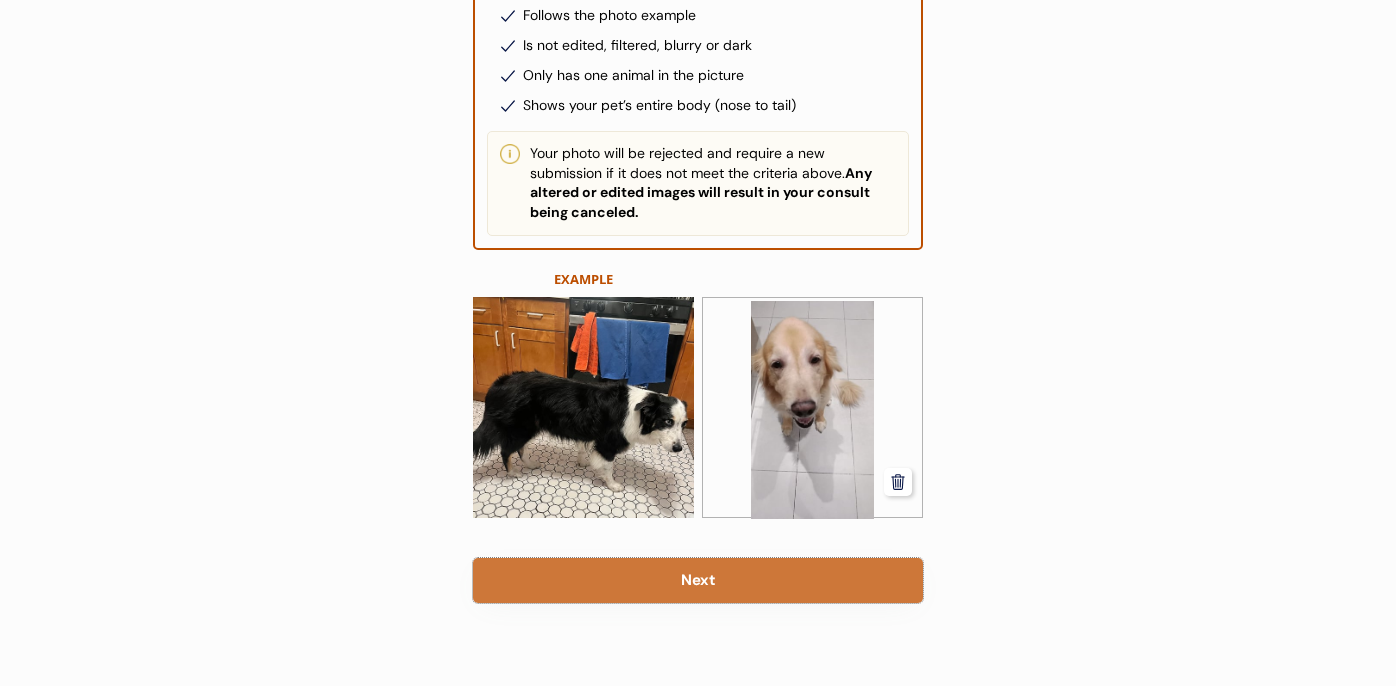 click on "Next" at bounding box center (698, 580) 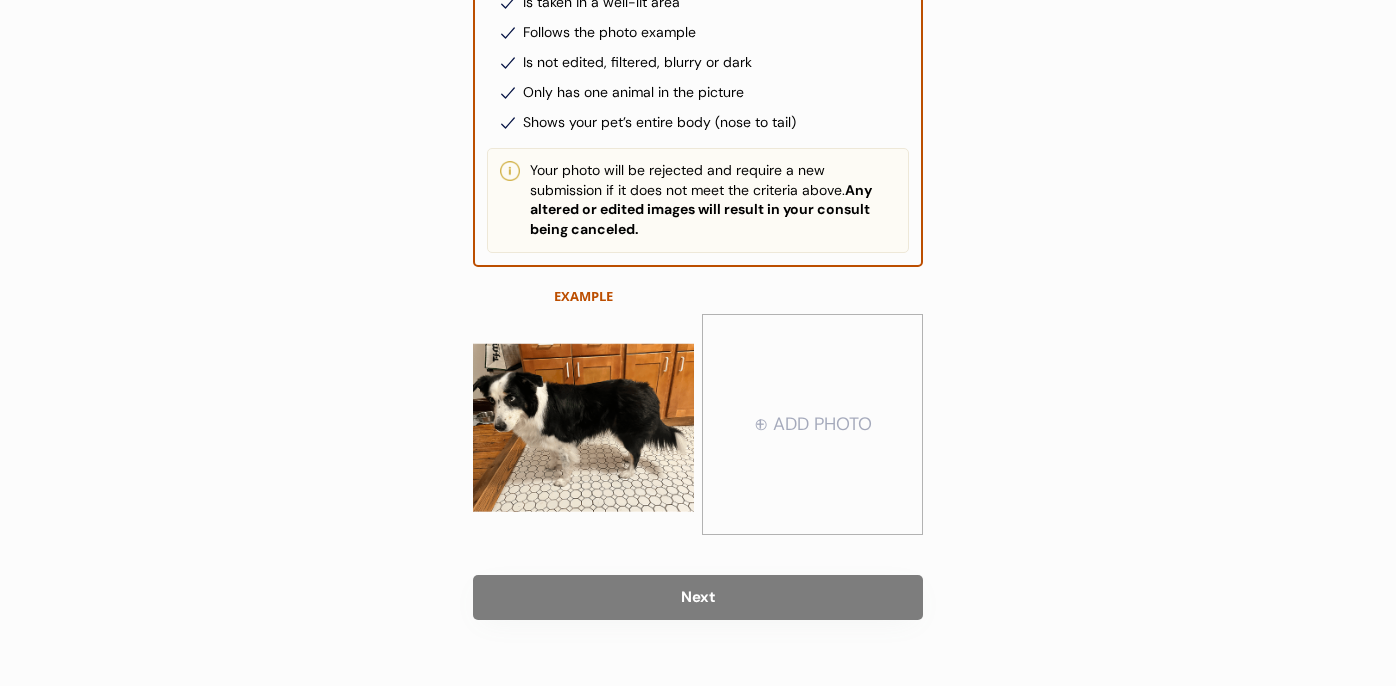 scroll, scrollTop: 404, scrollLeft: 0, axis: vertical 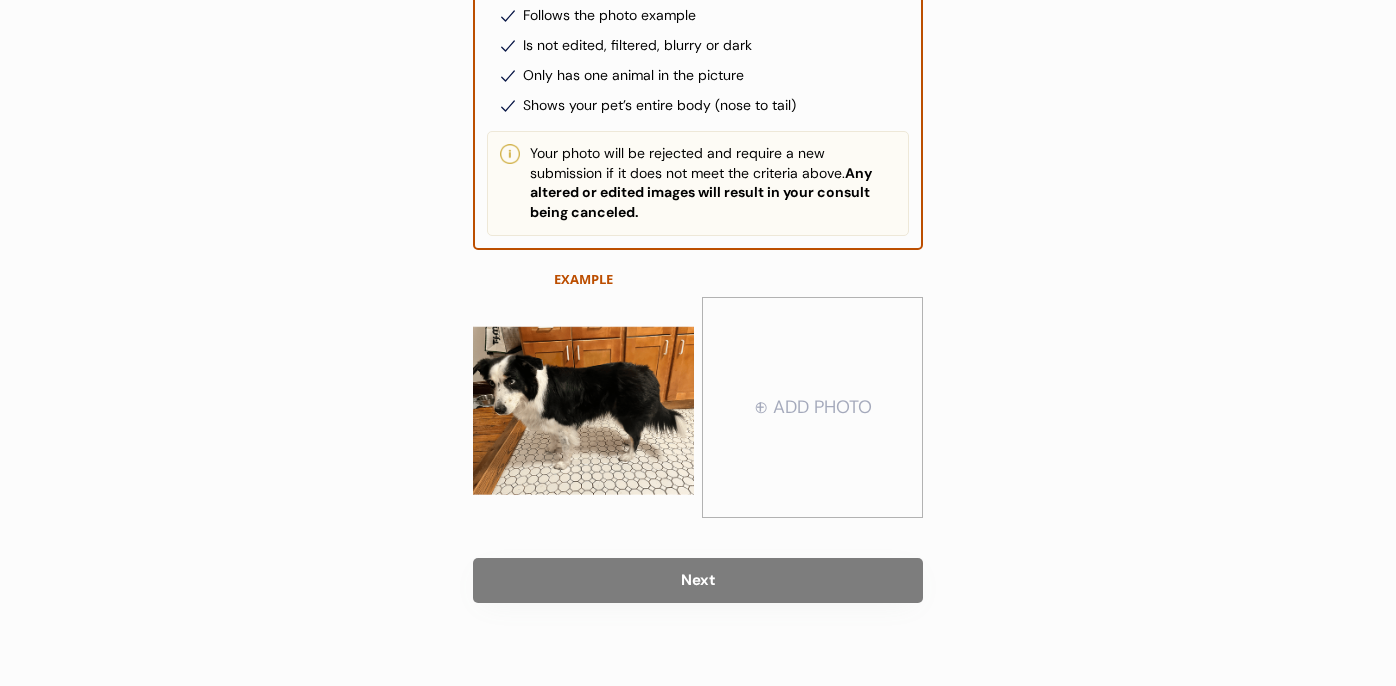 click at bounding box center (812, 408) 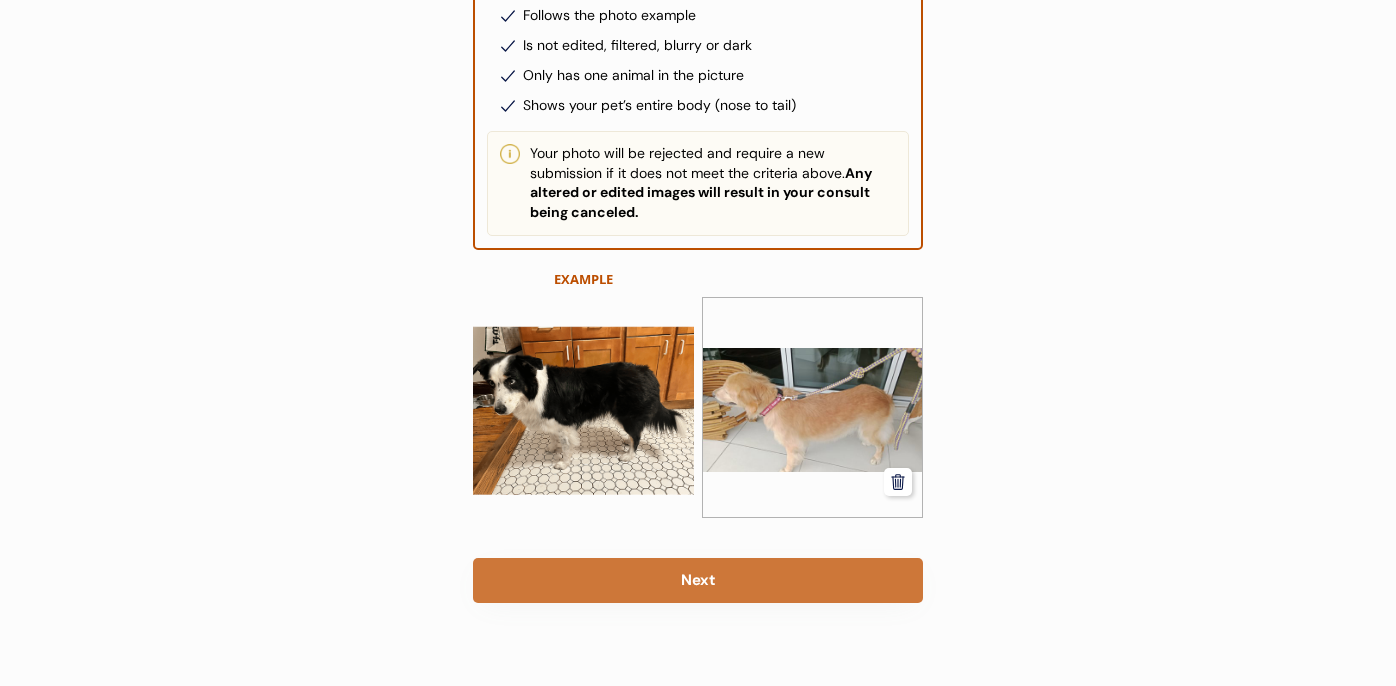 click on "Next" at bounding box center (698, 580) 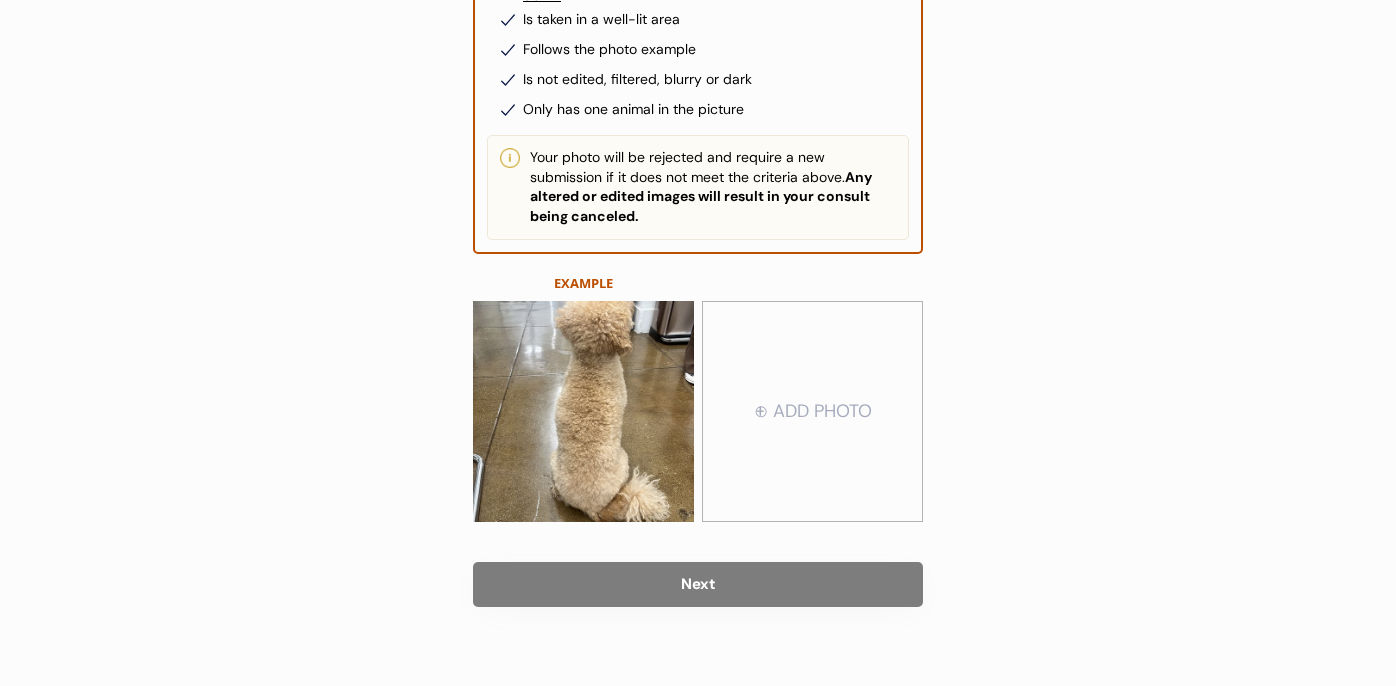 scroll, scrollTop: 374, scrollLeft: 0, axis: vertical 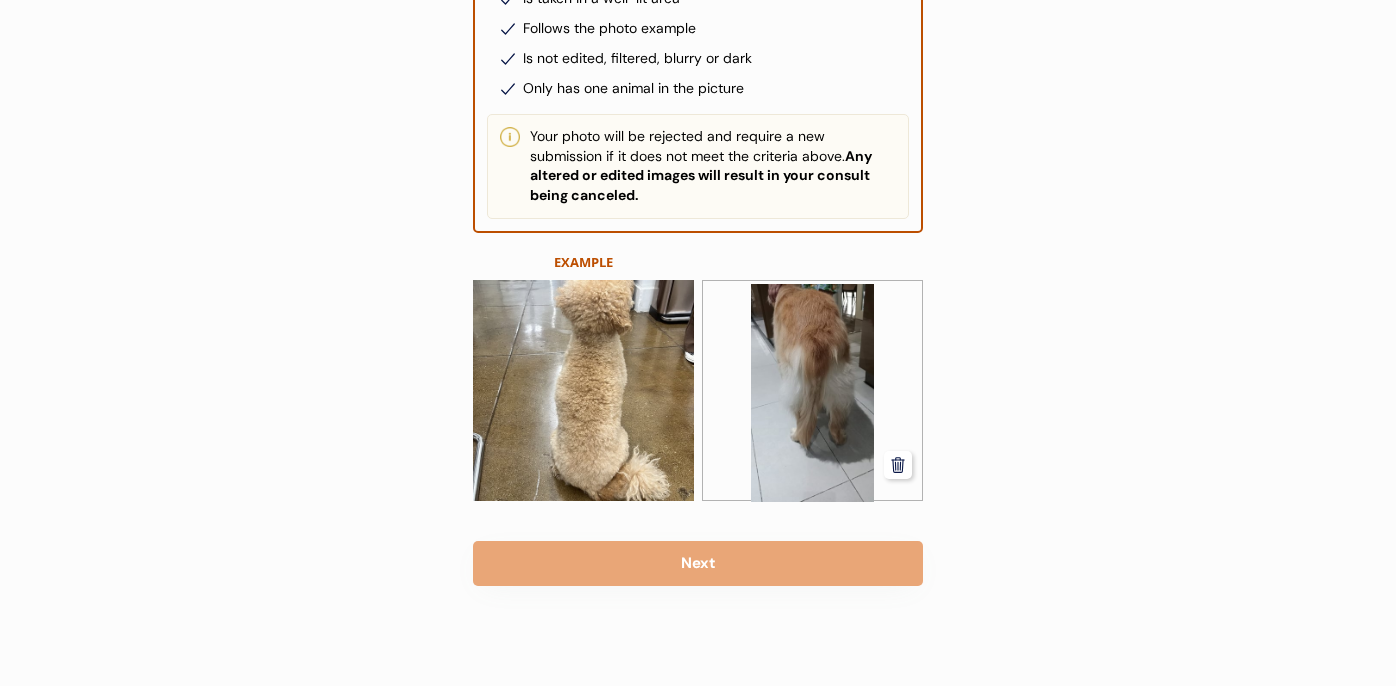 click 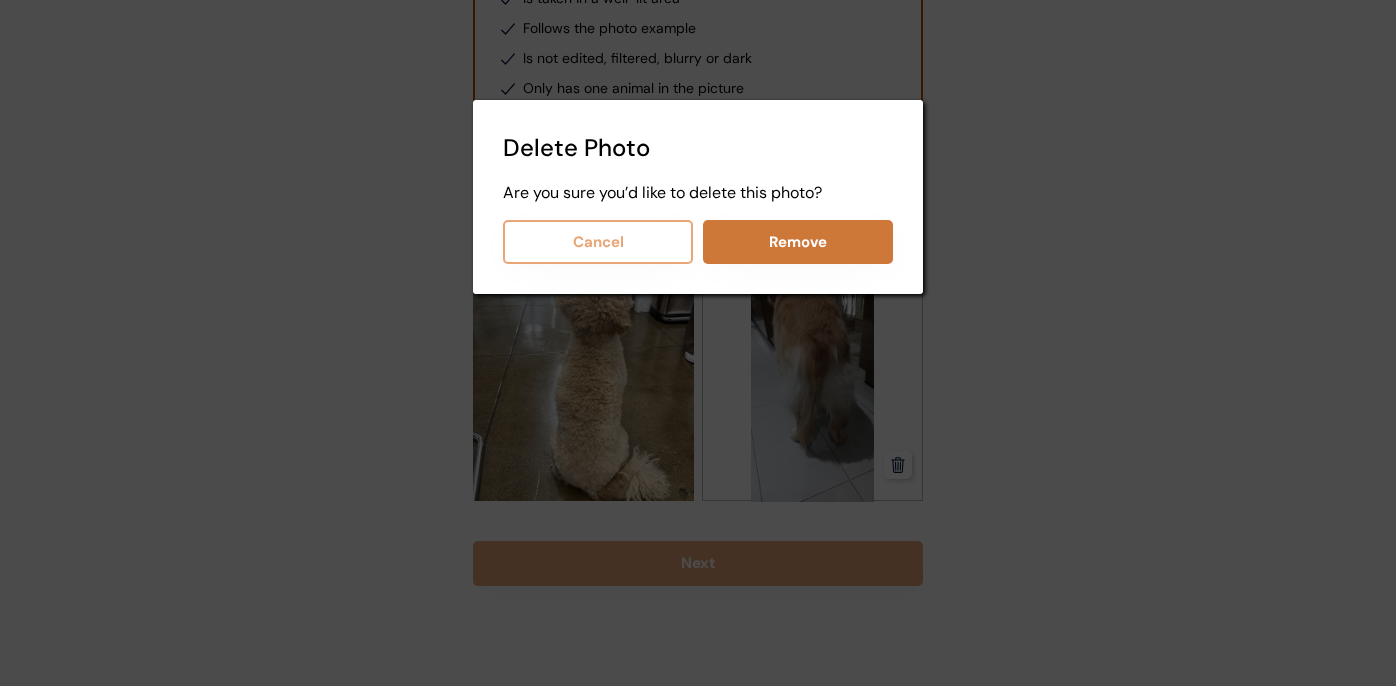 click on "Remove" at bounding box center (798, 242) 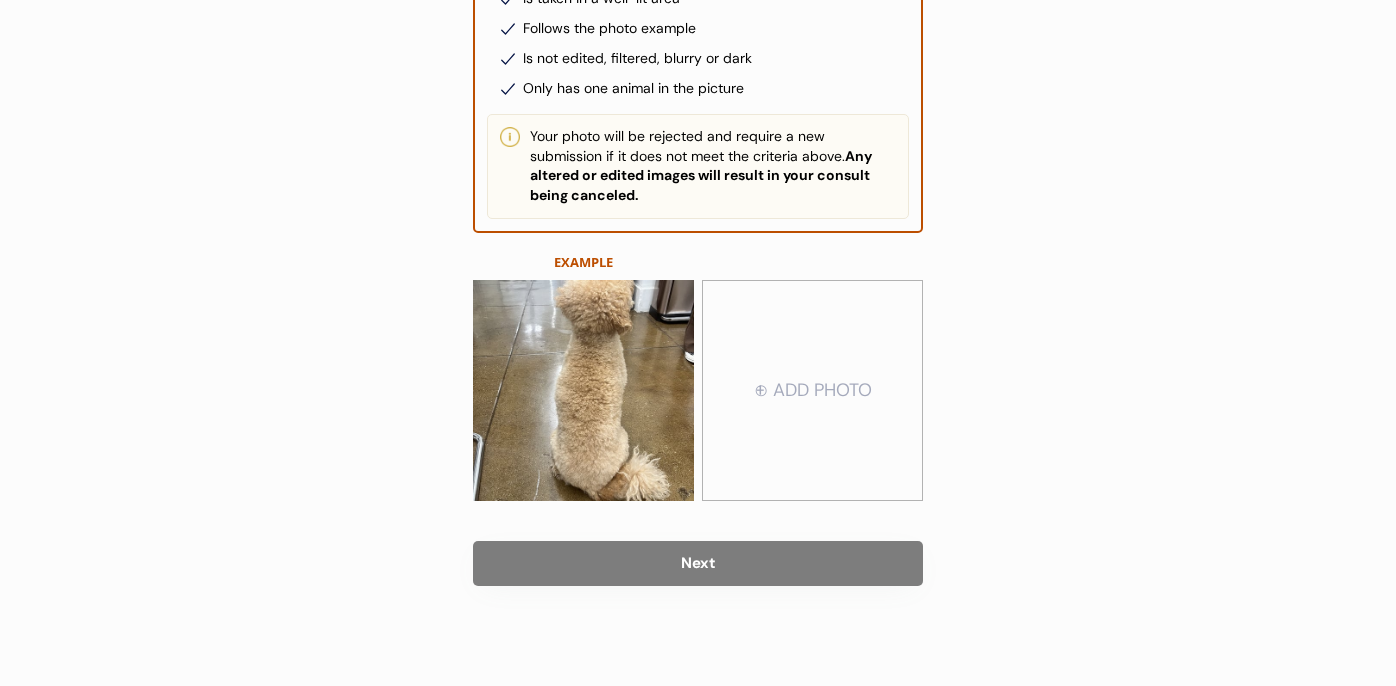 type on "C:\fakepath\2e982303-c1a1-4943-9e44-8f072ca121e2.JPG" 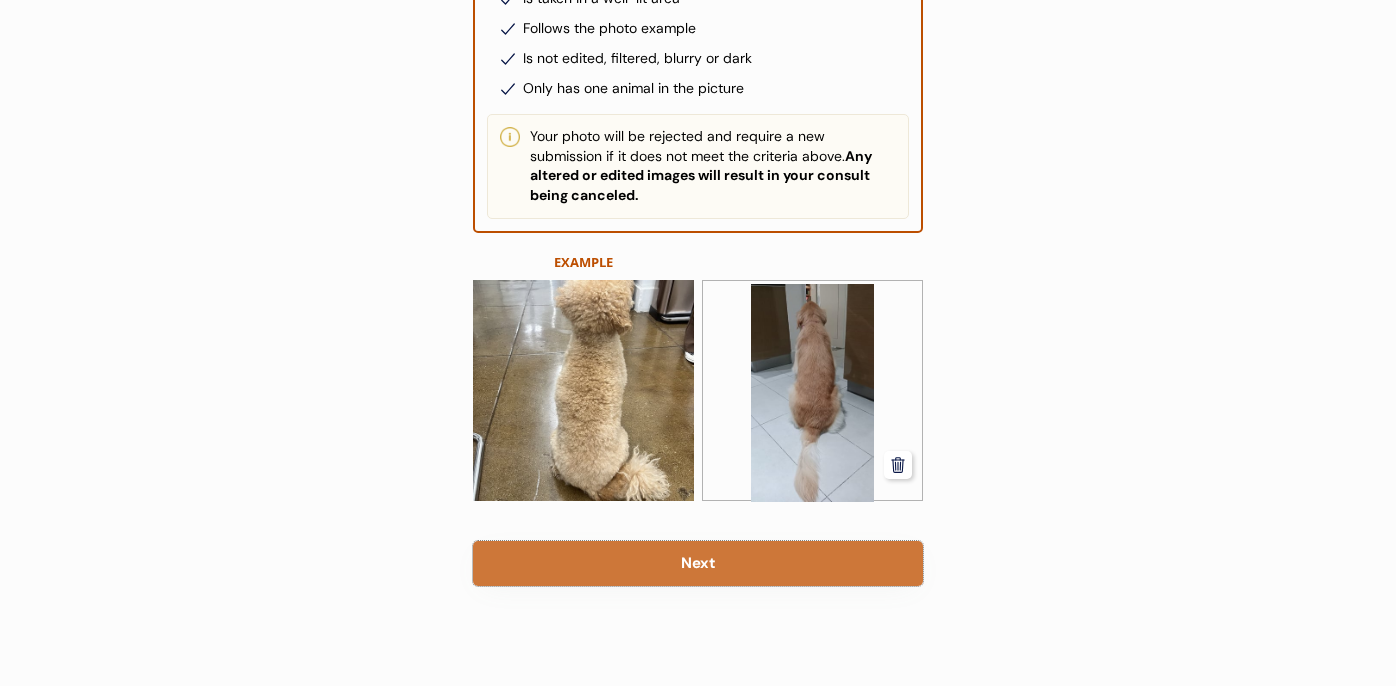 click on "Next" at bounding box center [698, 563] 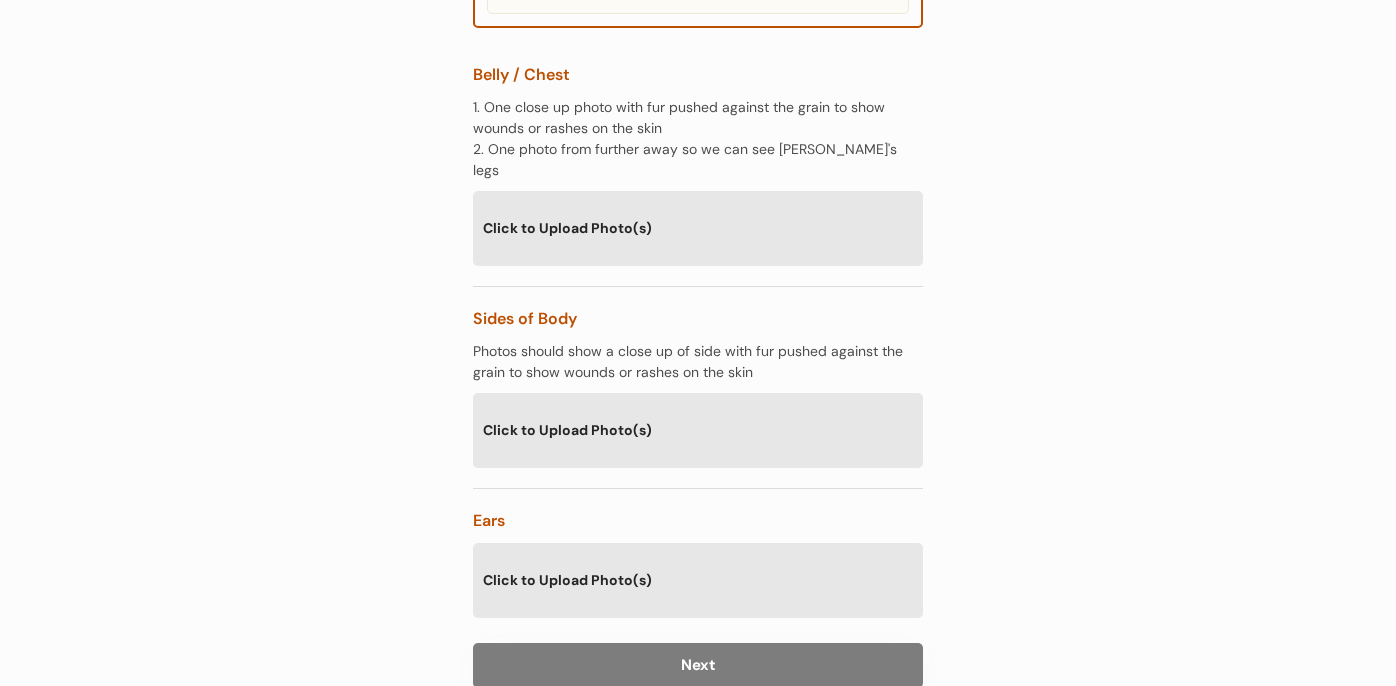 scroll, scrollTop: 540, scrollLeft: 0, axis: vertical 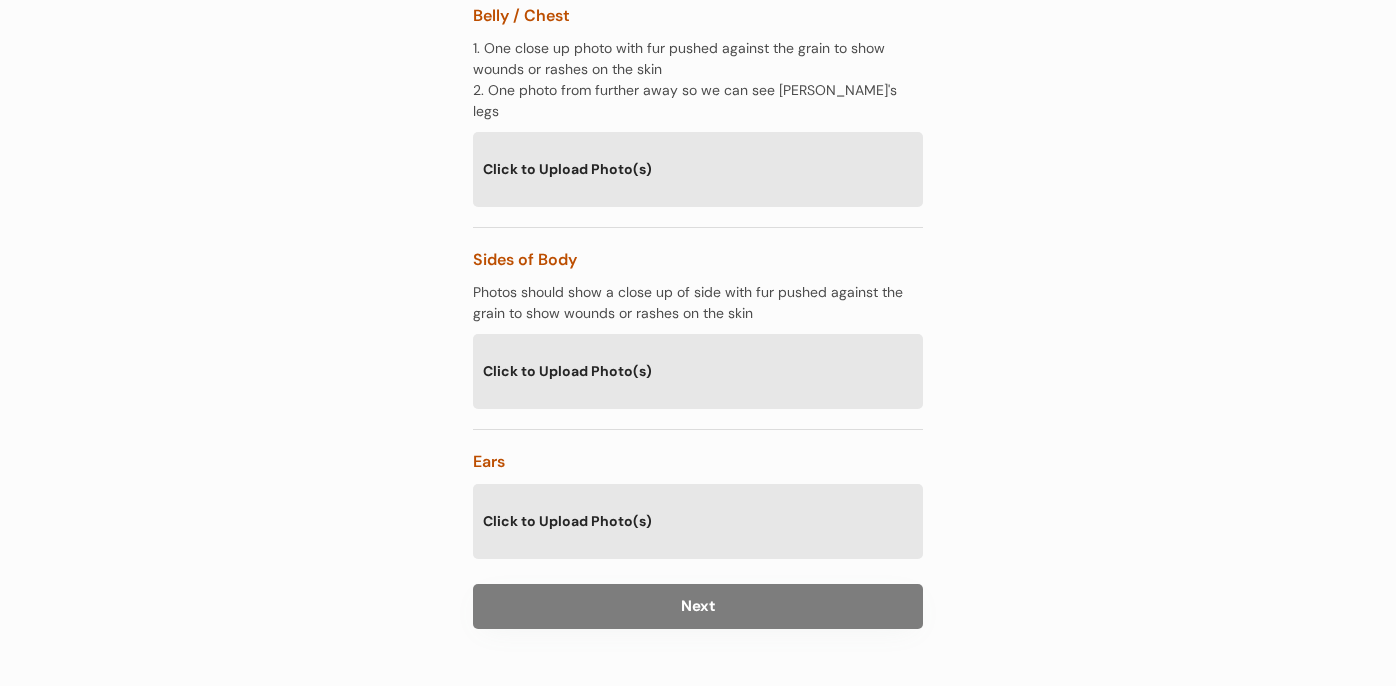 click on "Click to Upload Photo(s)" at bounding box center [698, 168] 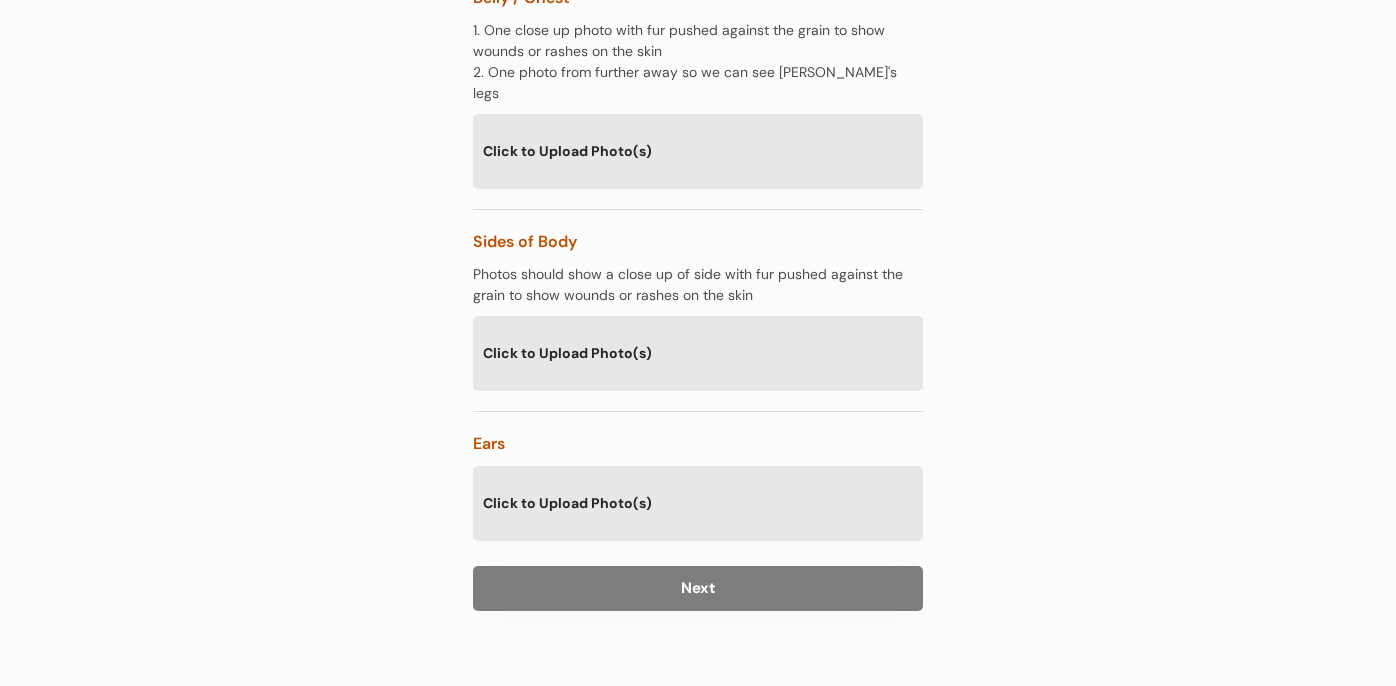 scroll, scrollTop: 562, scrollLeft: 0, axis: vertical 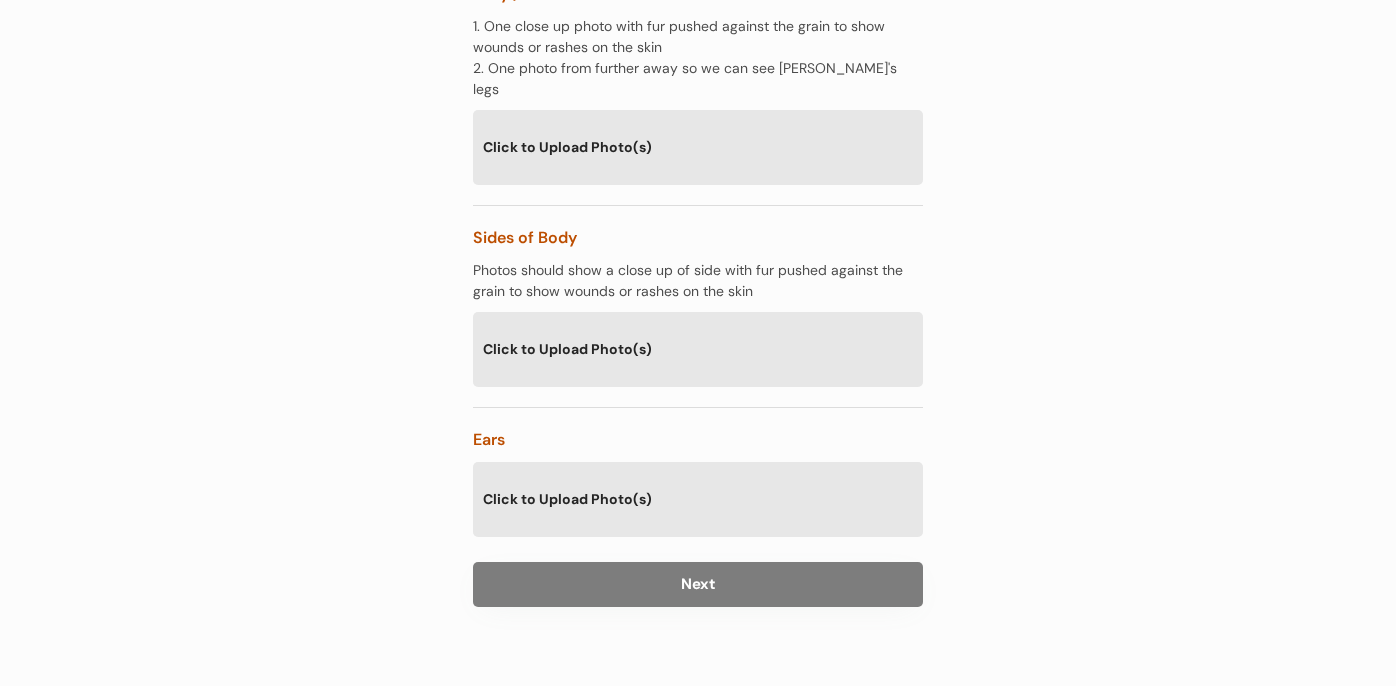click on "Click to Upload Photo(s)" at bounding box center (698, 146) 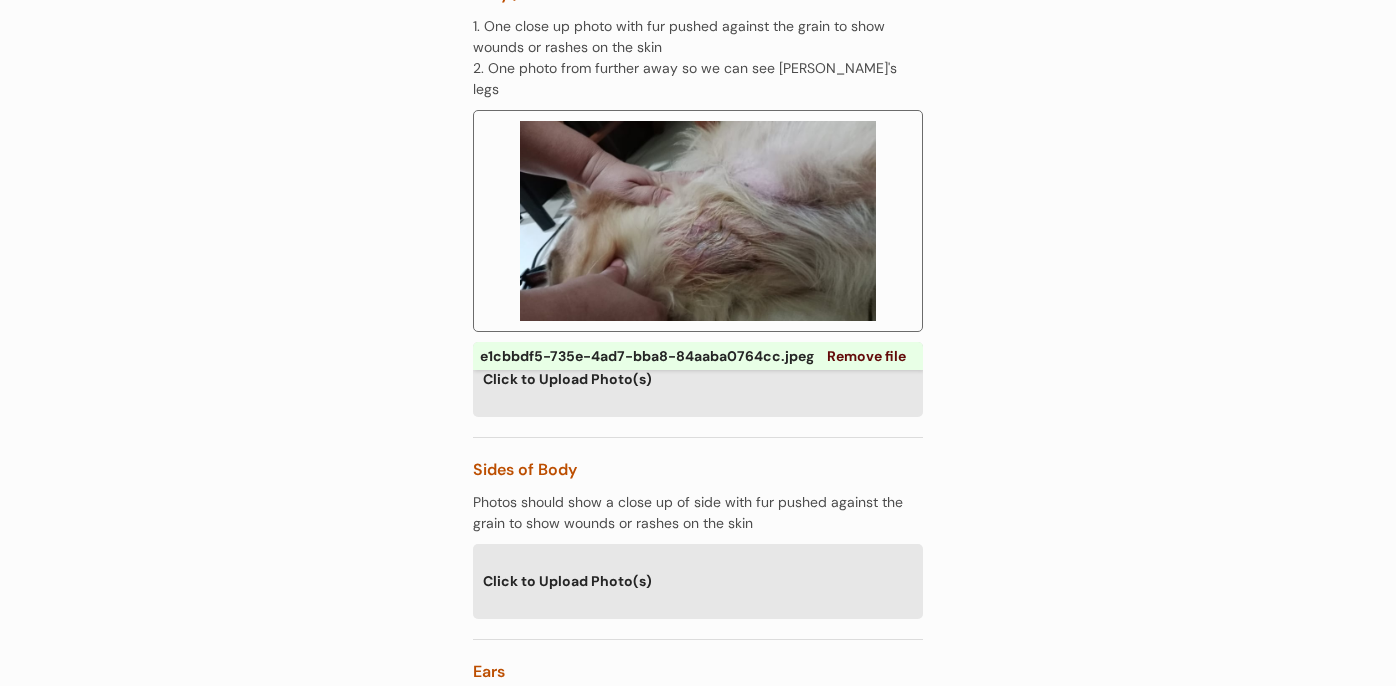 scroll, scrollTop: 678, scrollLeft: 0, axis: vertical 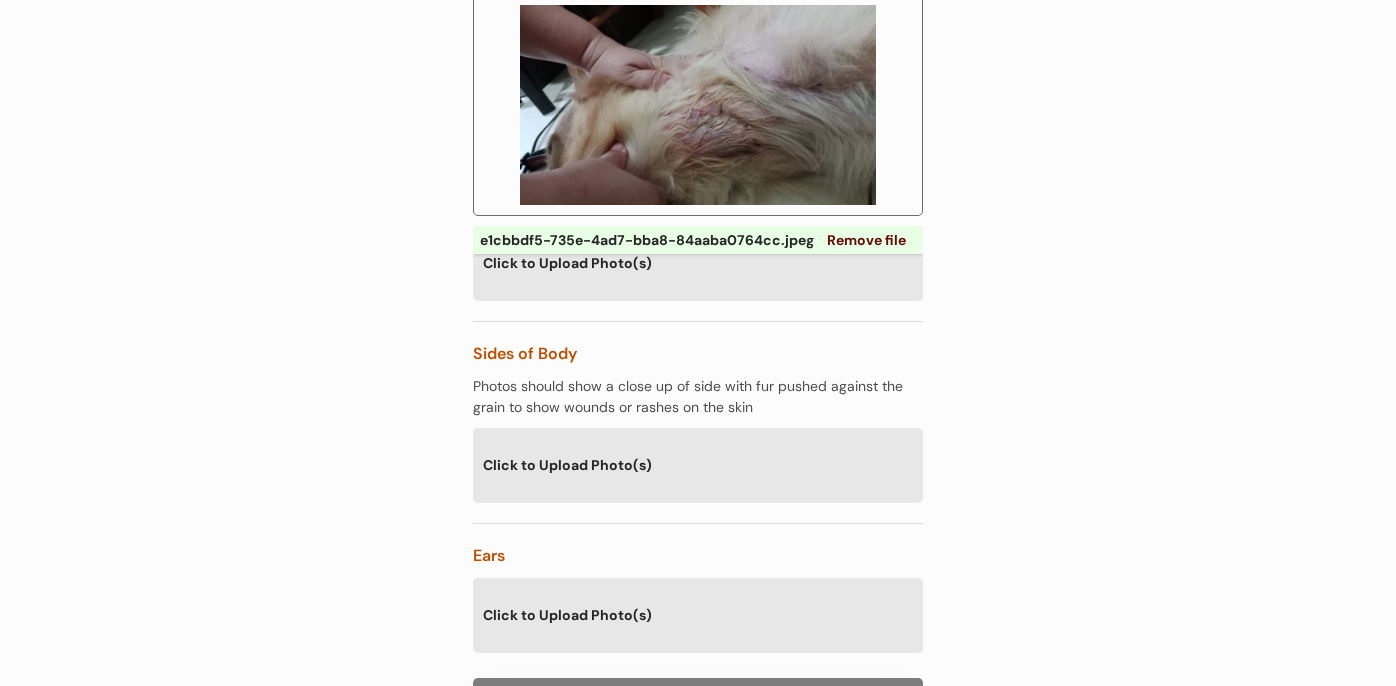click on "Click to Upload Photo(s)" at bounding box center (698, 464) 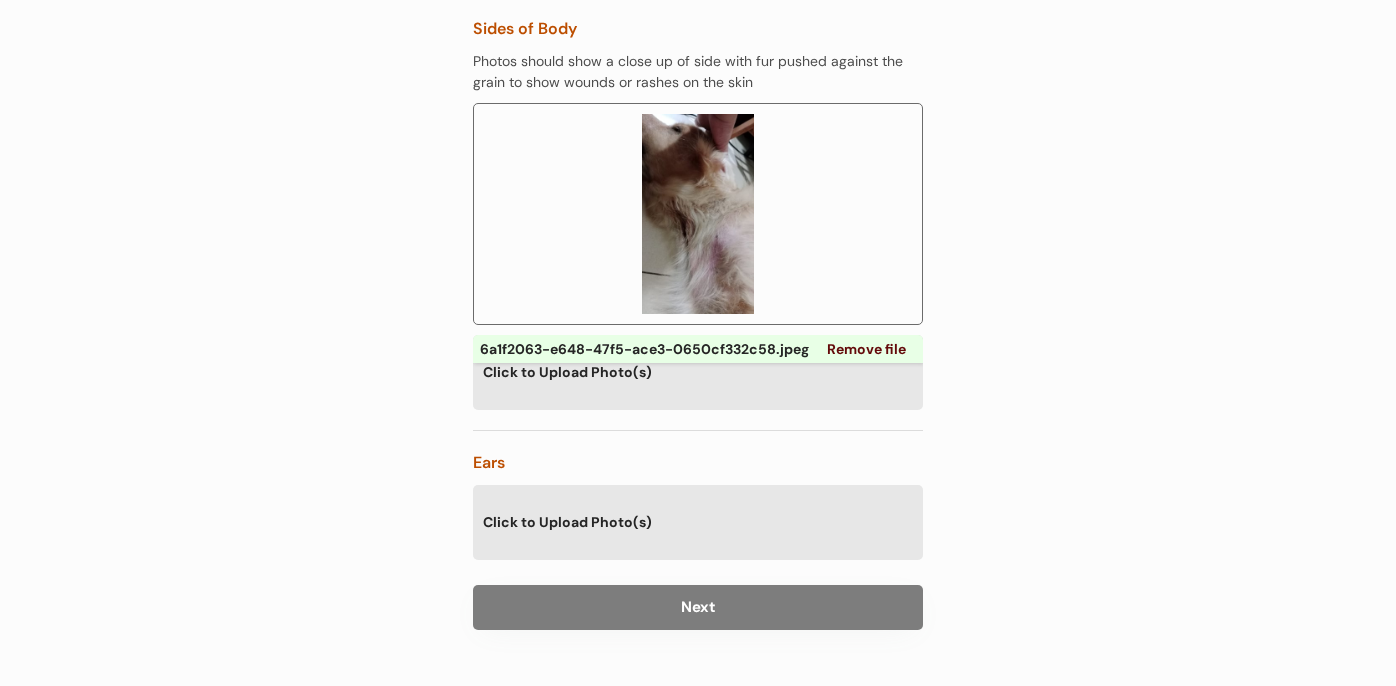 scroll, scrollTop: 1012, scrollLeft: 0, axis: vertical 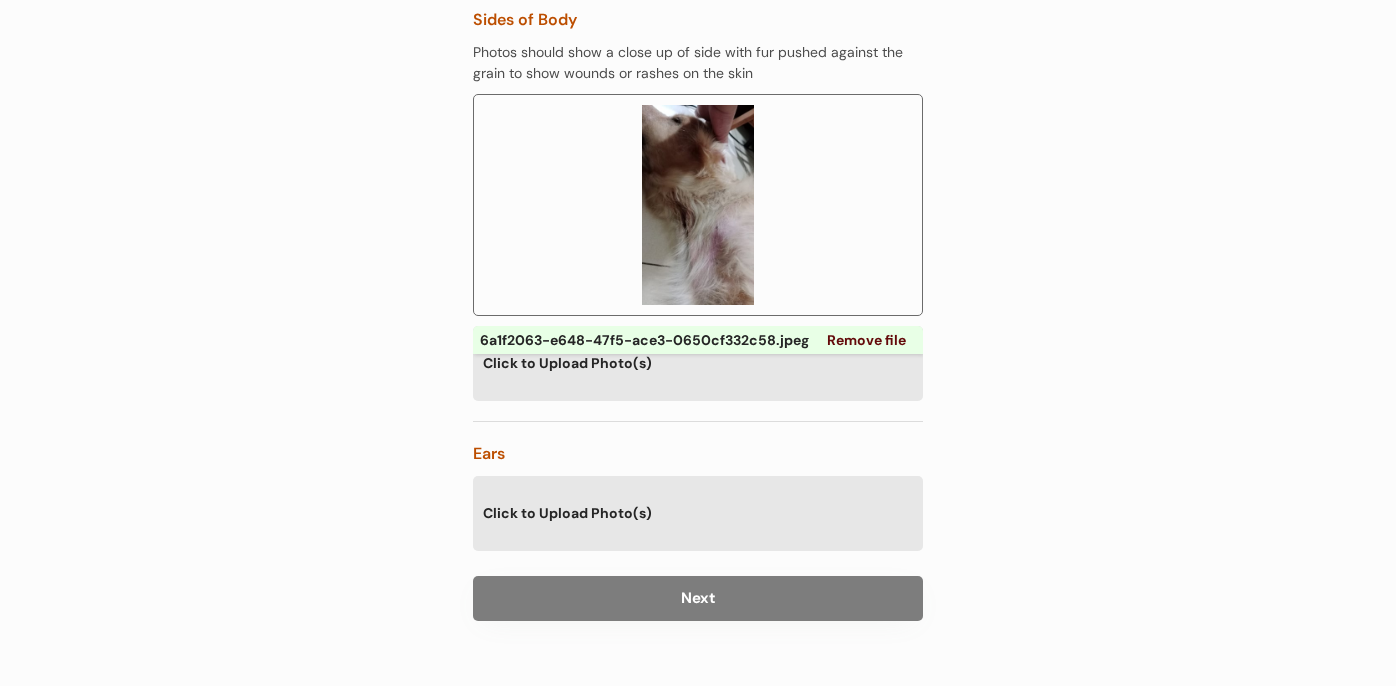 click on "Next" at bounding box center [698, 598] 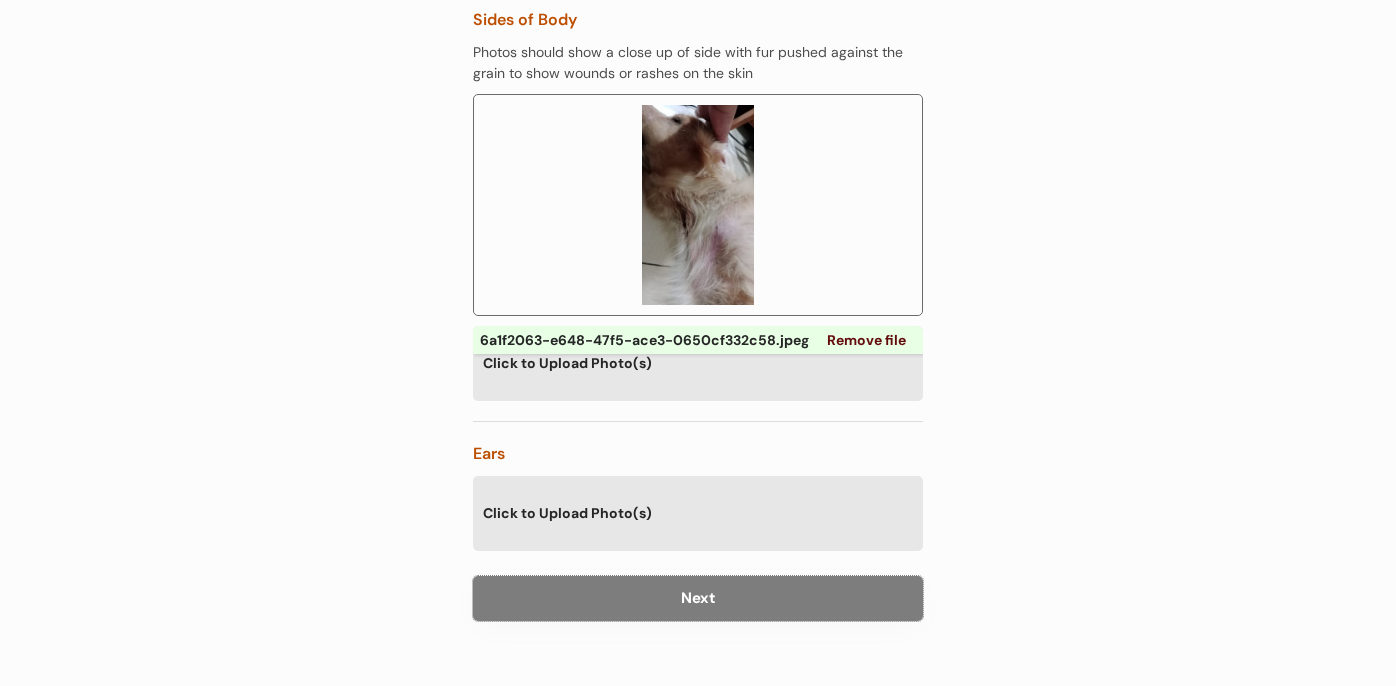 click on "Click to Upload Photo(s)" at bounding box center [698, 512] 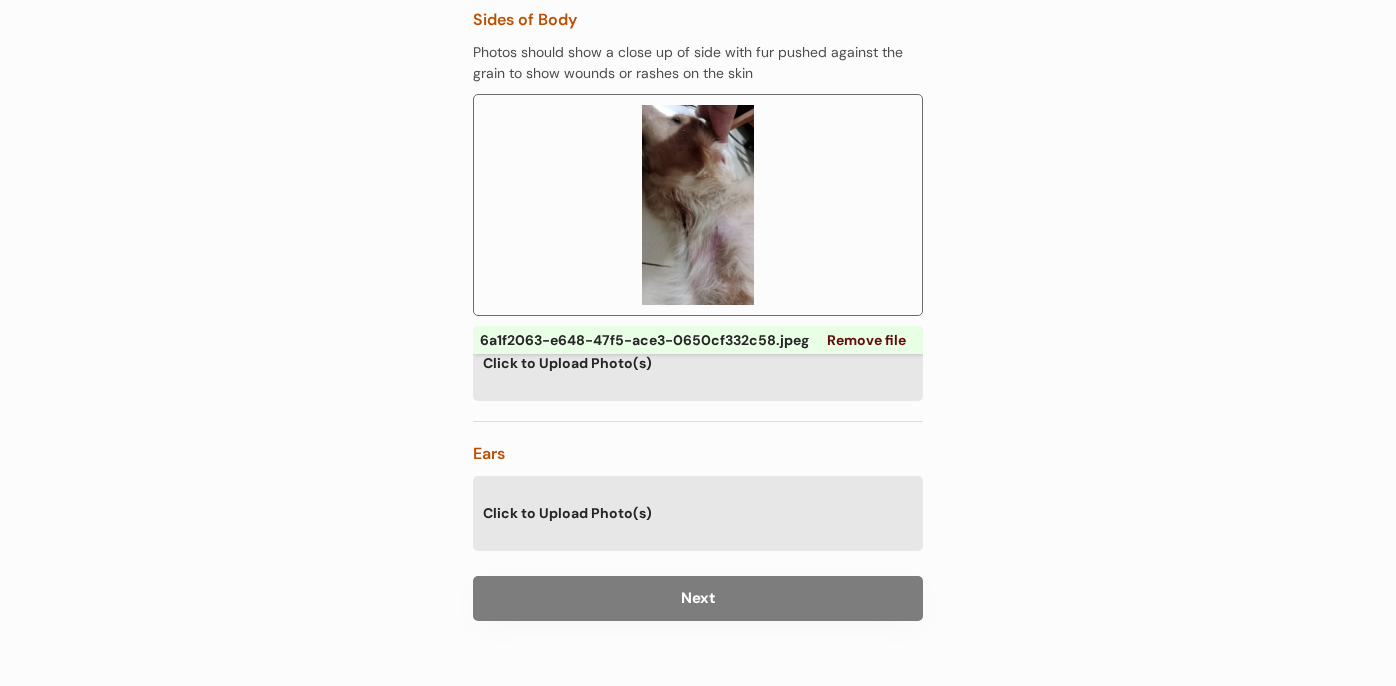 click on "Click to Upload Photo(s)" at bounding box center [698, 512] 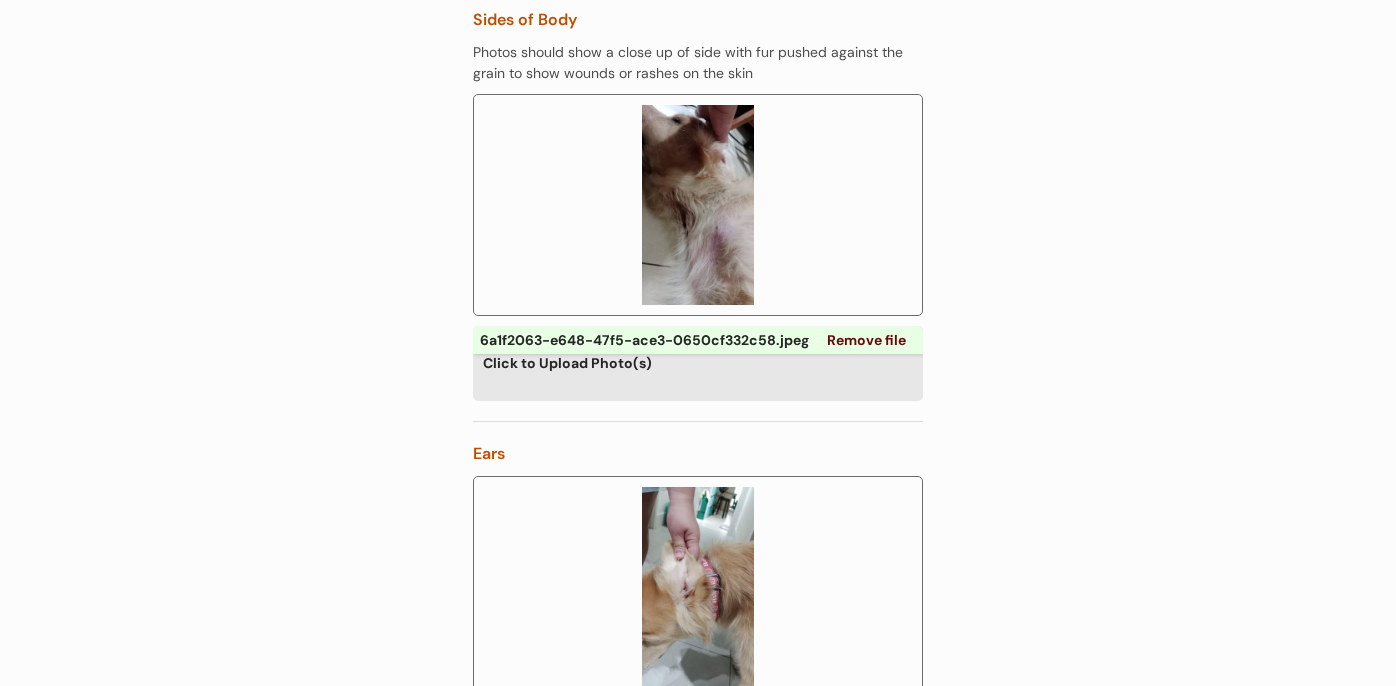 scroll, scrollTop: 1258, scrollLeft: 0, axis: vertical 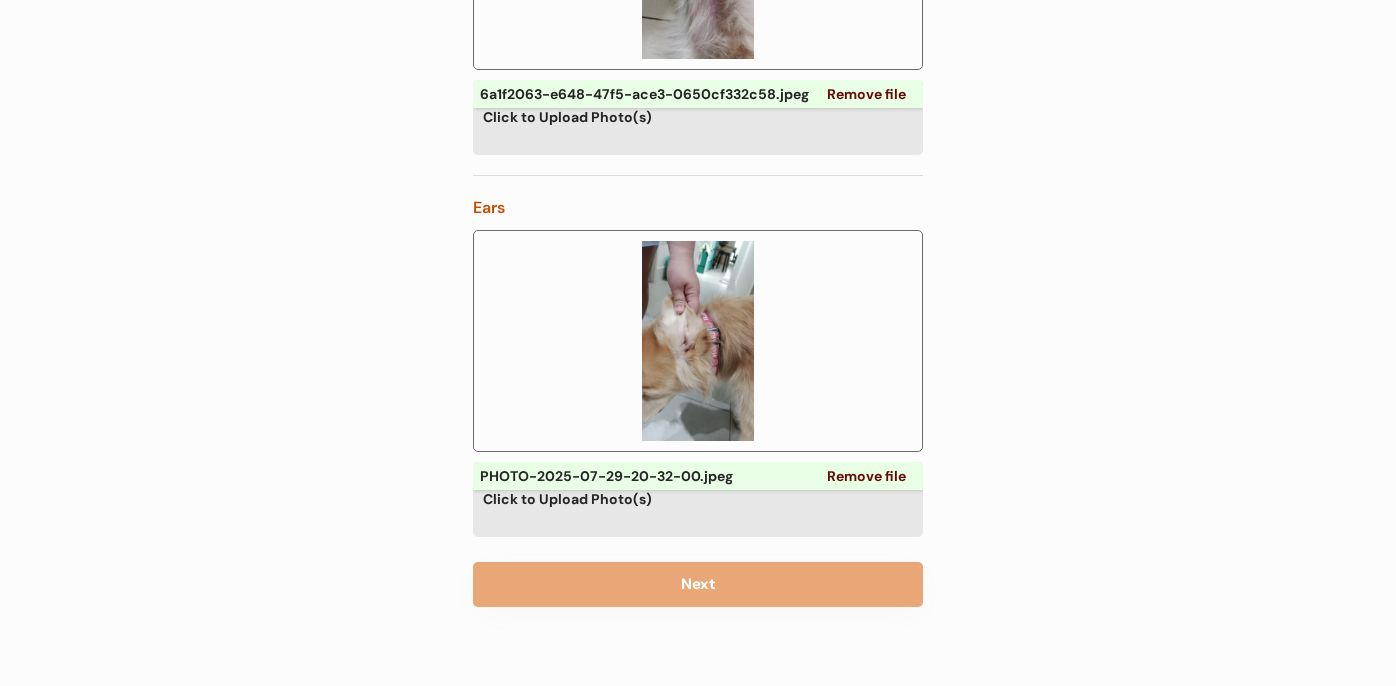 click on "Click to Upload Photo(s)" at bounding box center [698, 498] 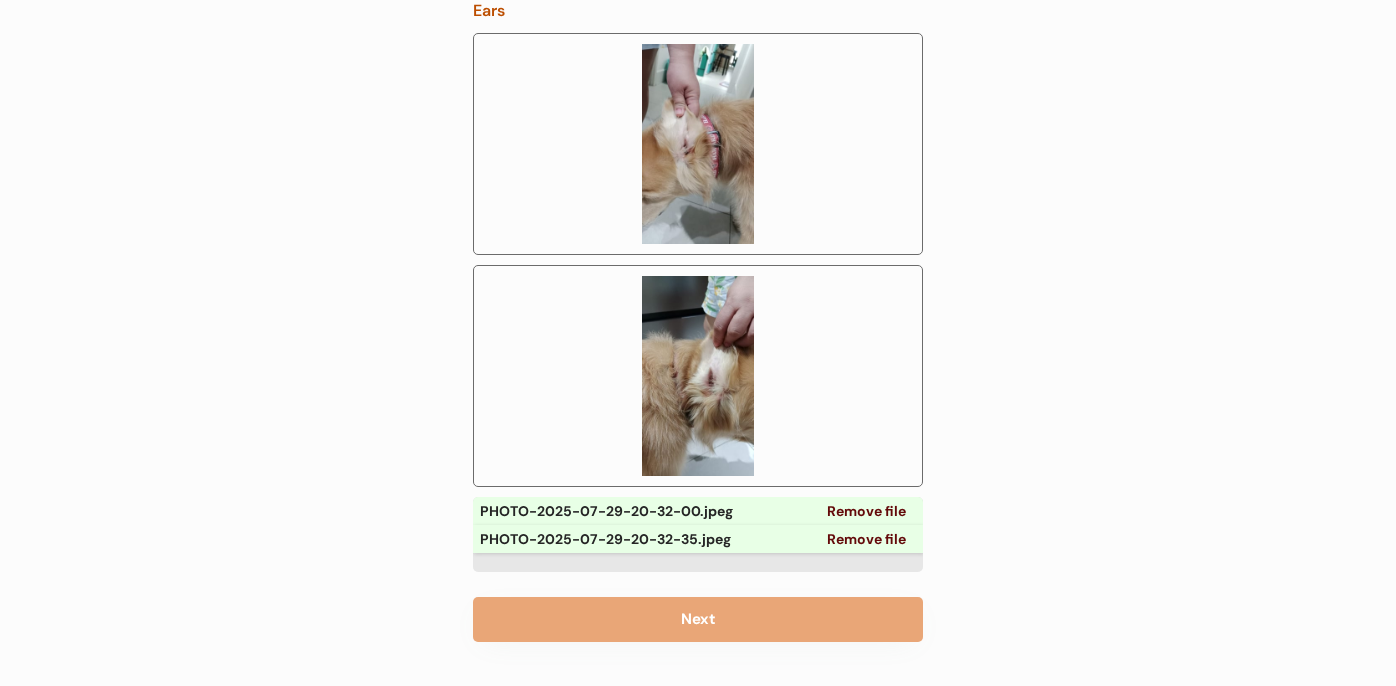 scroll, scrollTop: 1490, scrollLeft: 0, axis: vertical 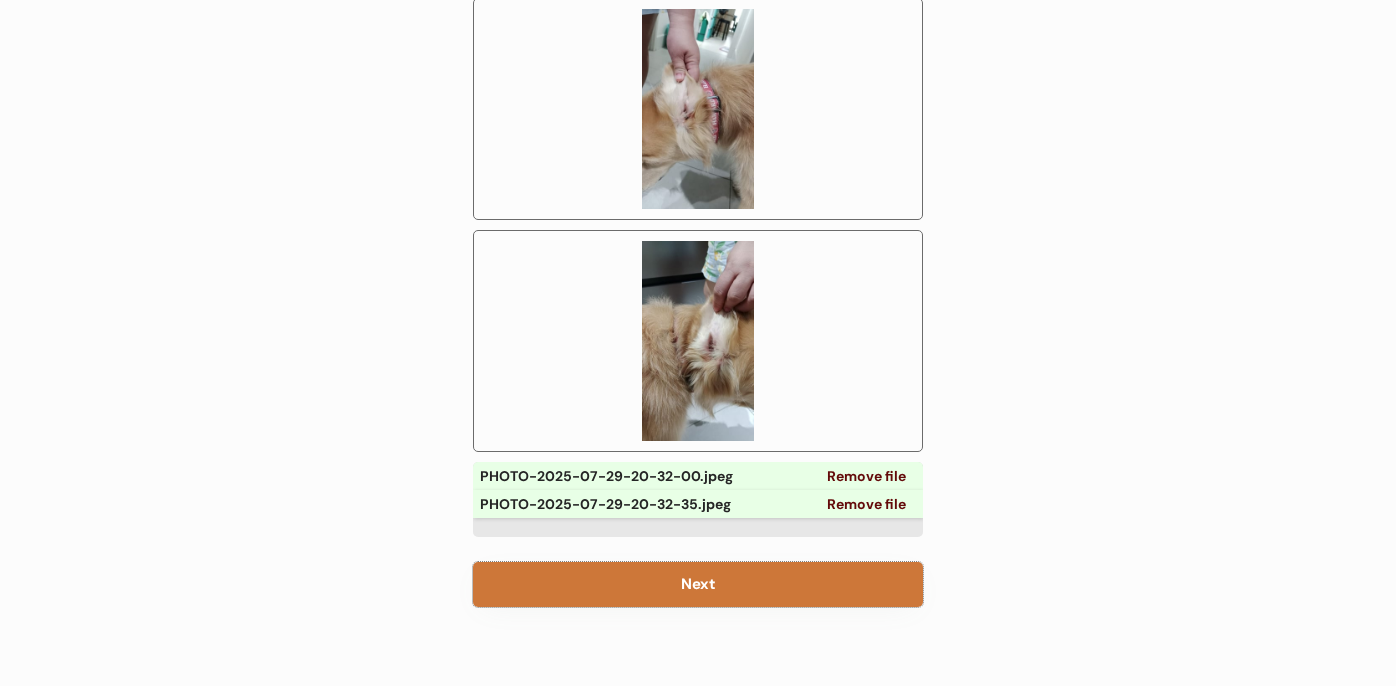 click on "Next" at bounding box center [698, 584] 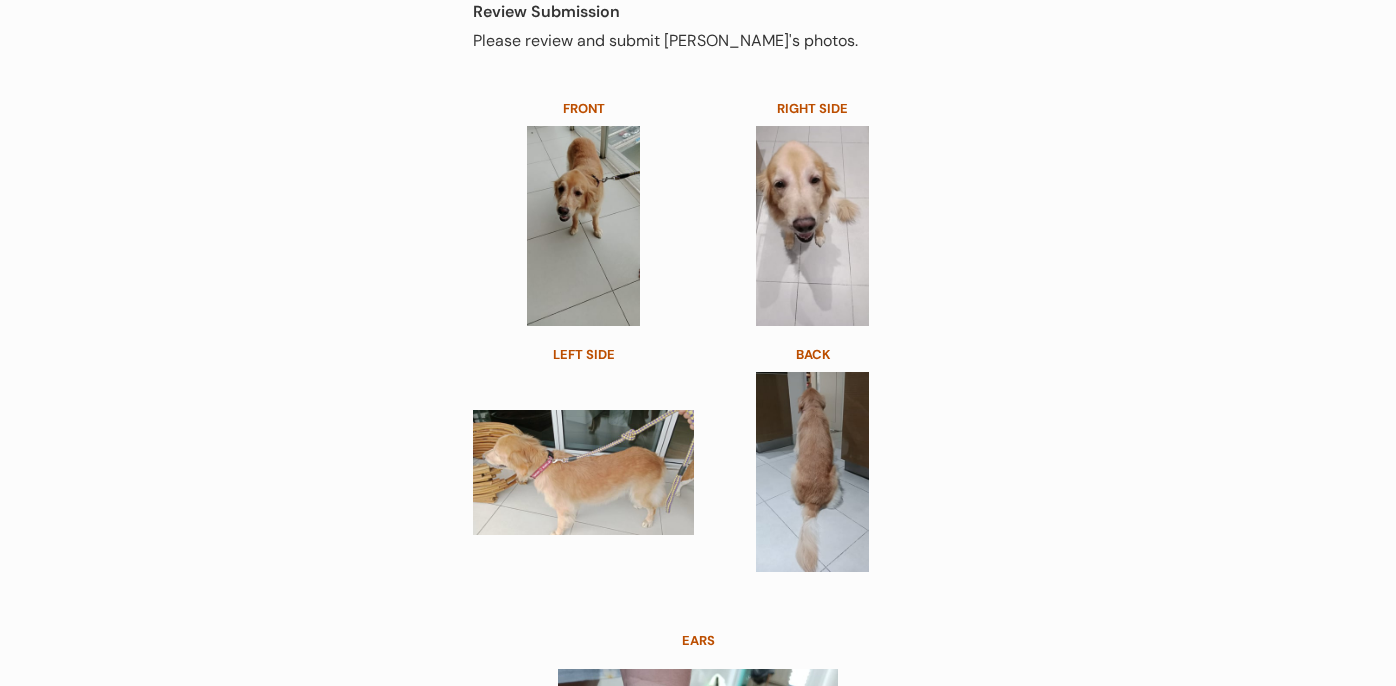scroll, scrollTop: 90, scrollLeft: 0, axis: vertical 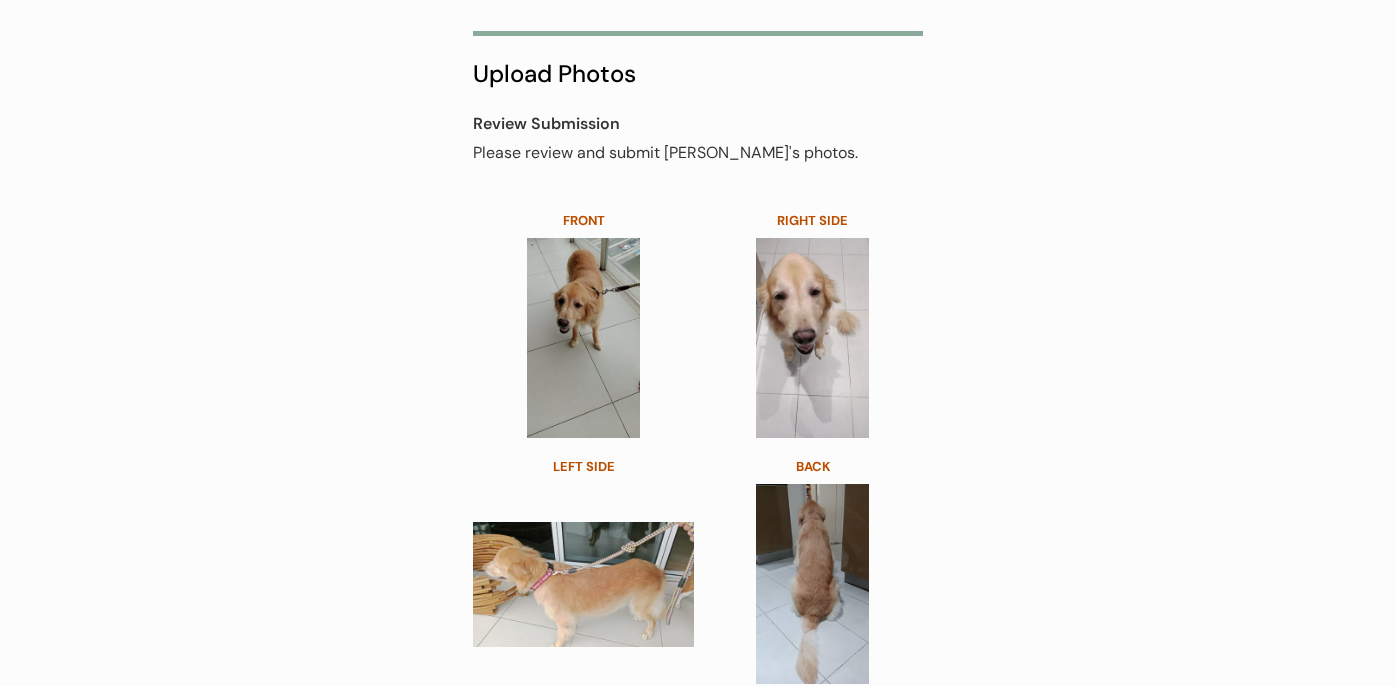 click 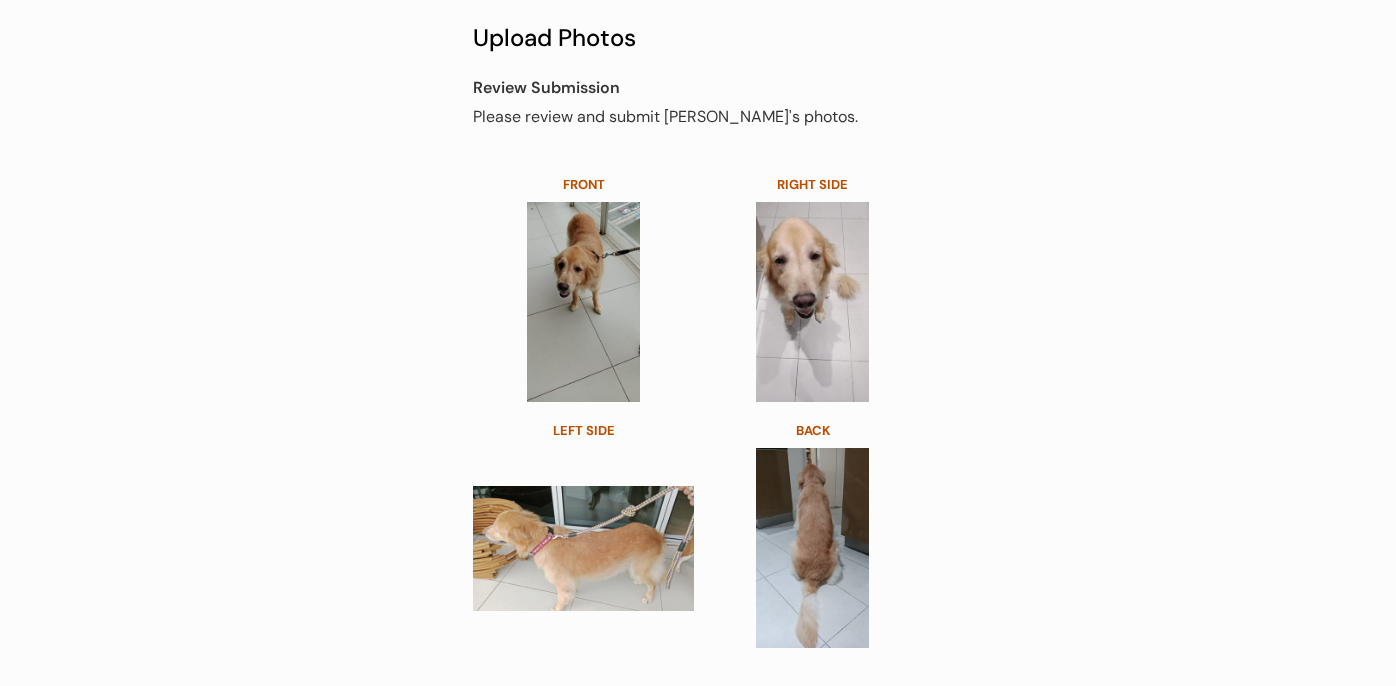 scroll, scrollTop: 76, scrollLeft: 0, axis: vertical 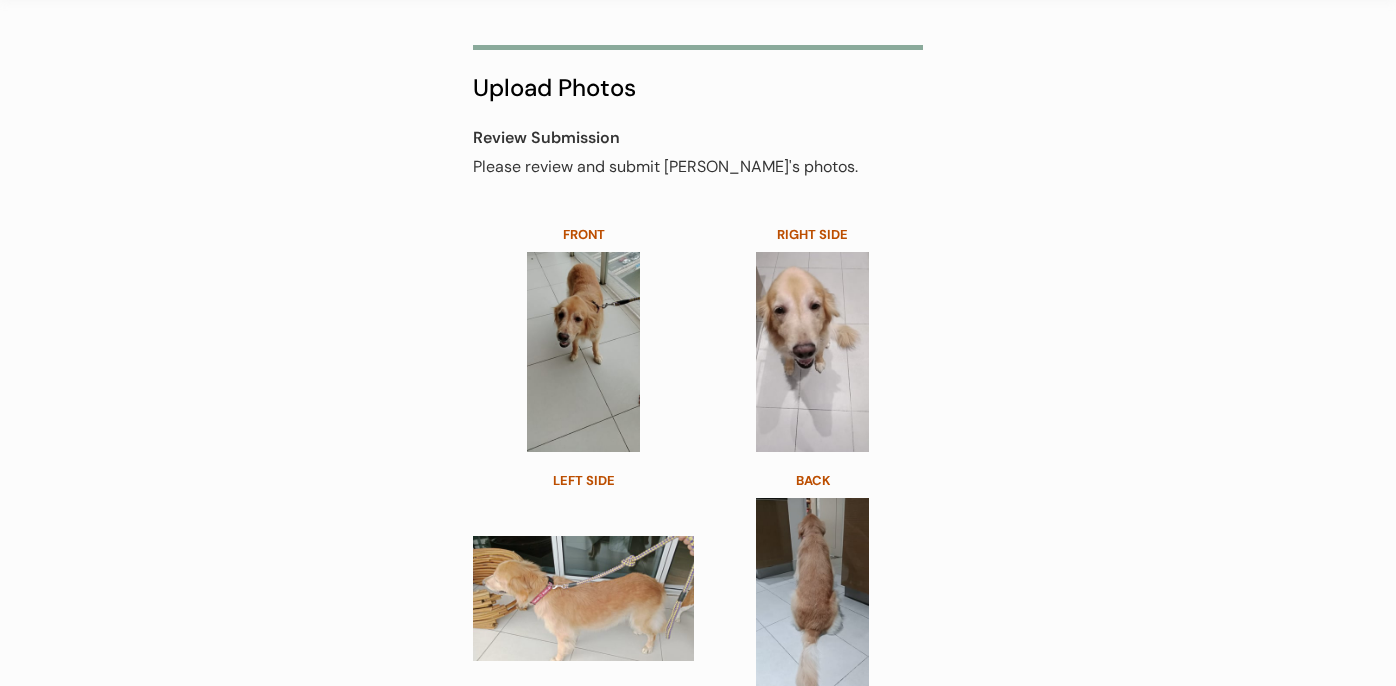 click 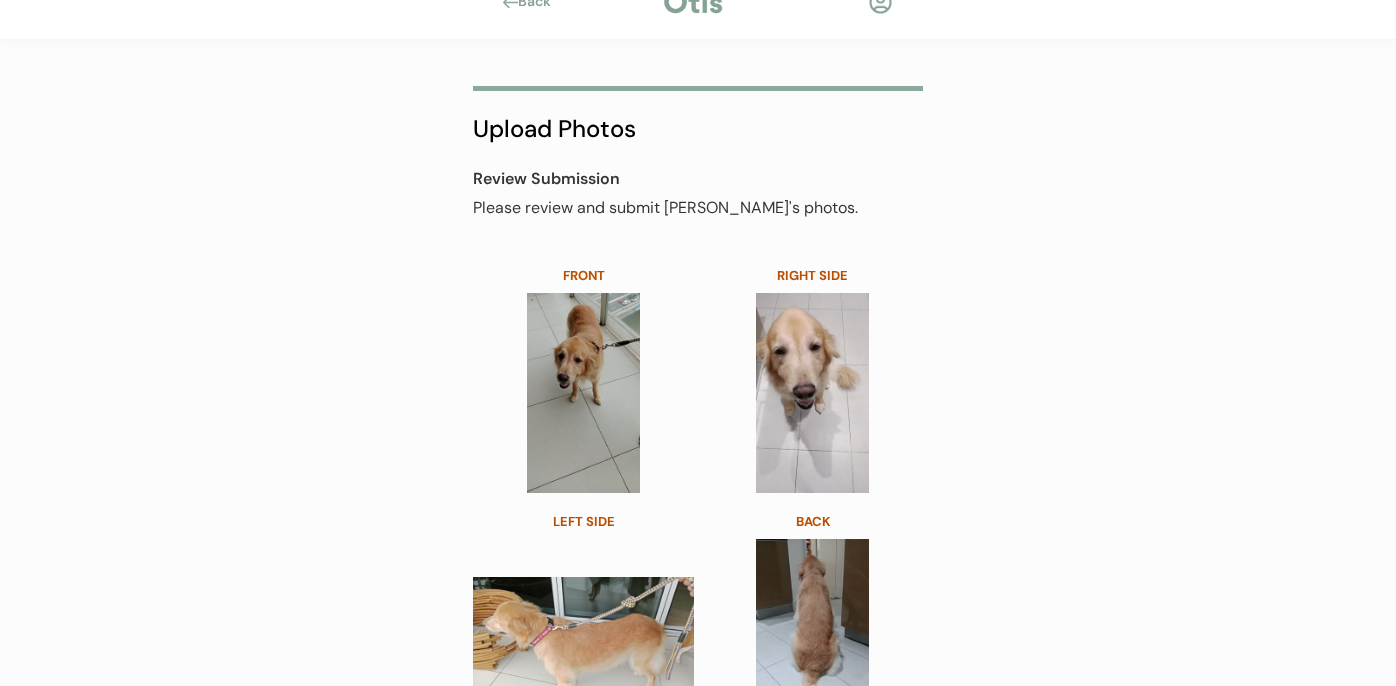 scroll, scrollTop: 0, scrollLeft: 0, axis: both 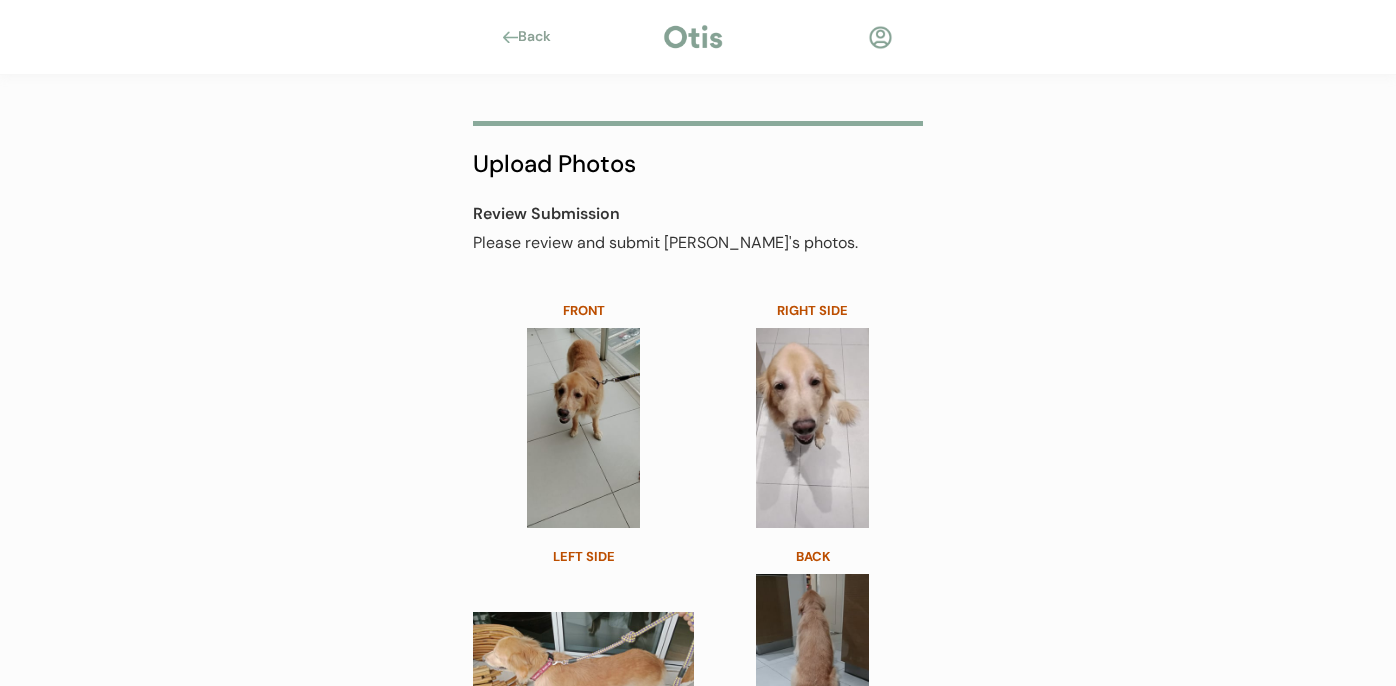 click on "Back" at bounding box center (540, 37) 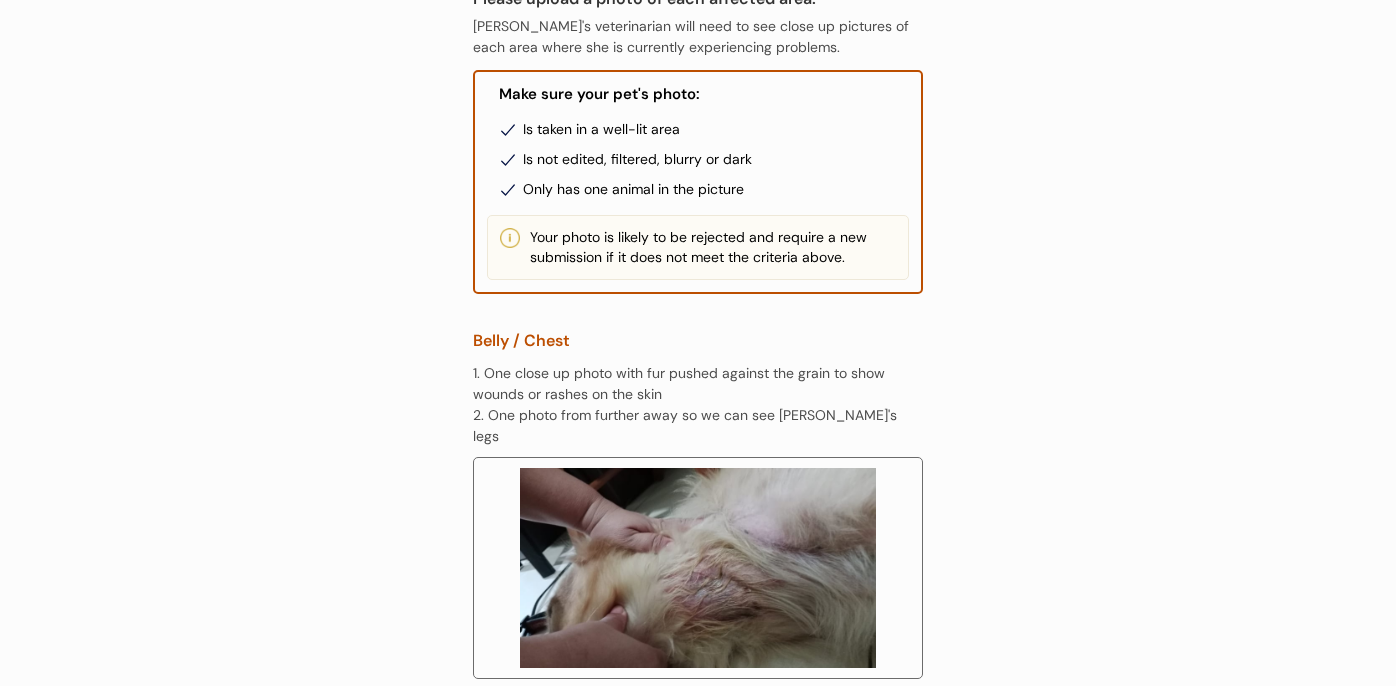 scroll, scrollTop: 0, scrollLeft: 0, axis: both 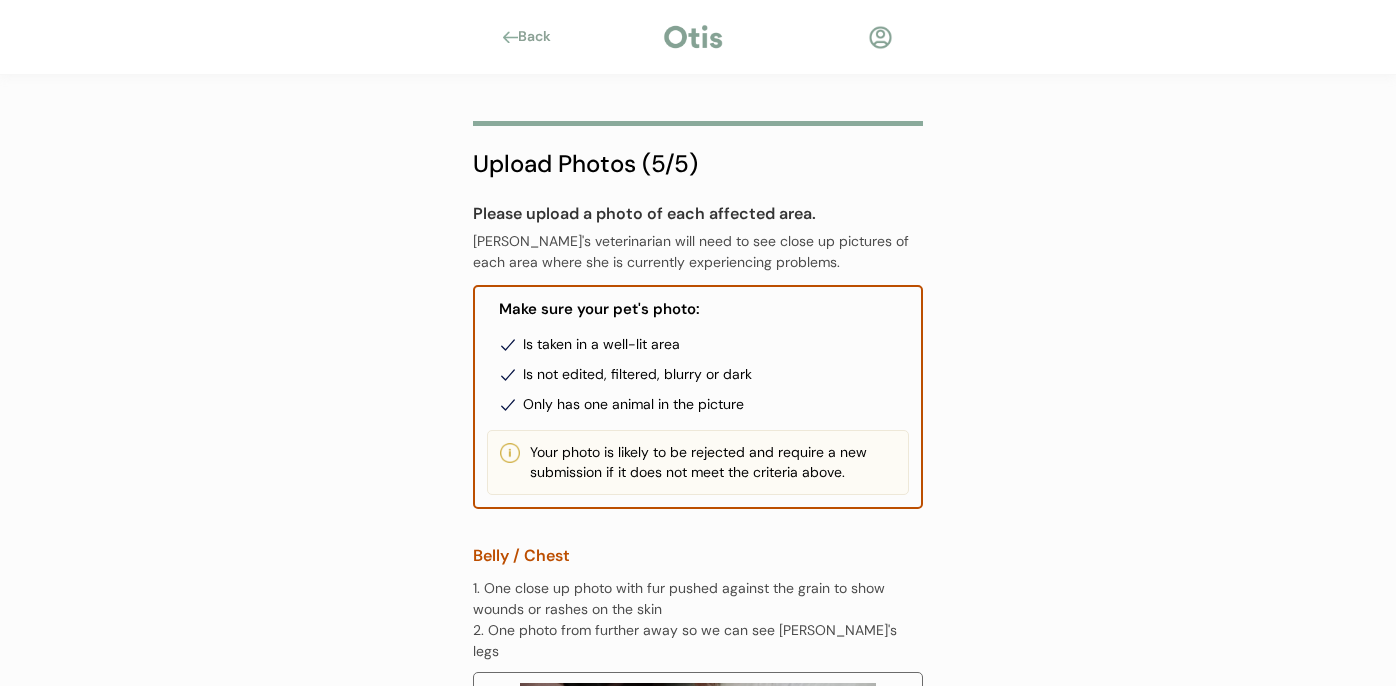 click on "Back" at bounding box center (540, 37) 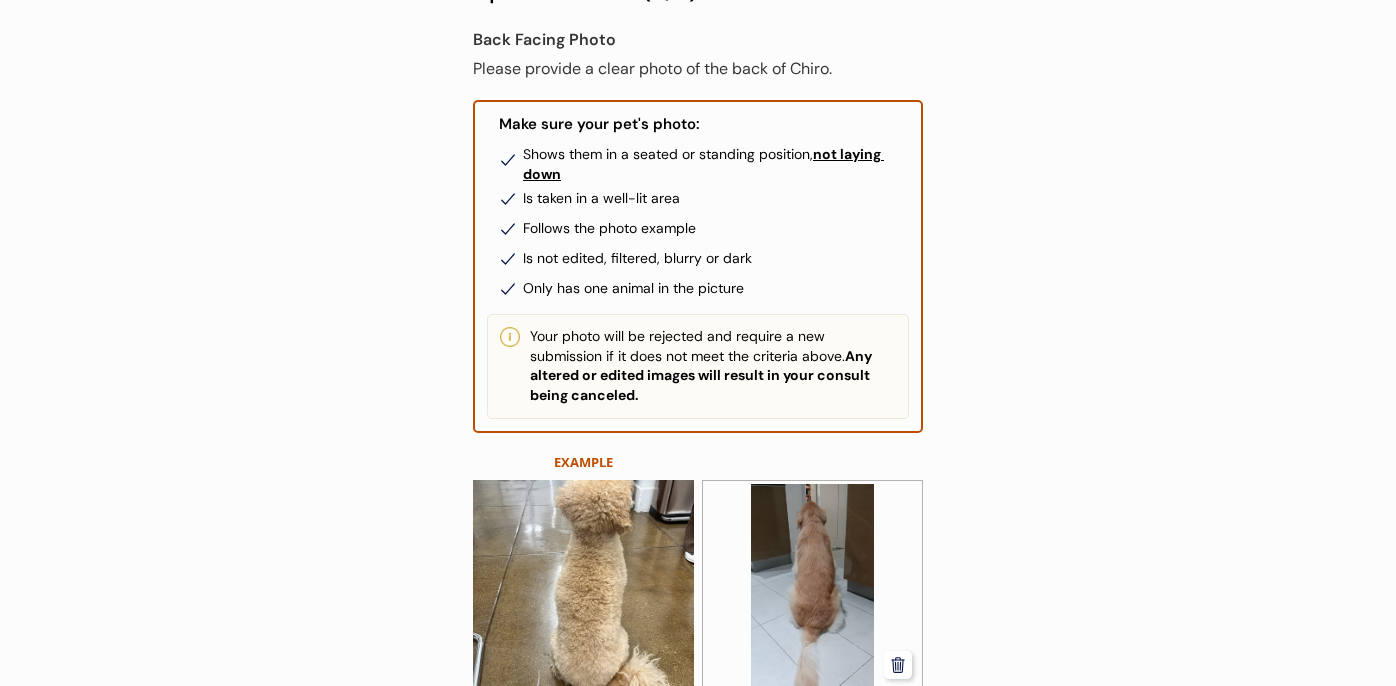 scroll, scrollTop: 0, scrollLeft: 0, axis: both 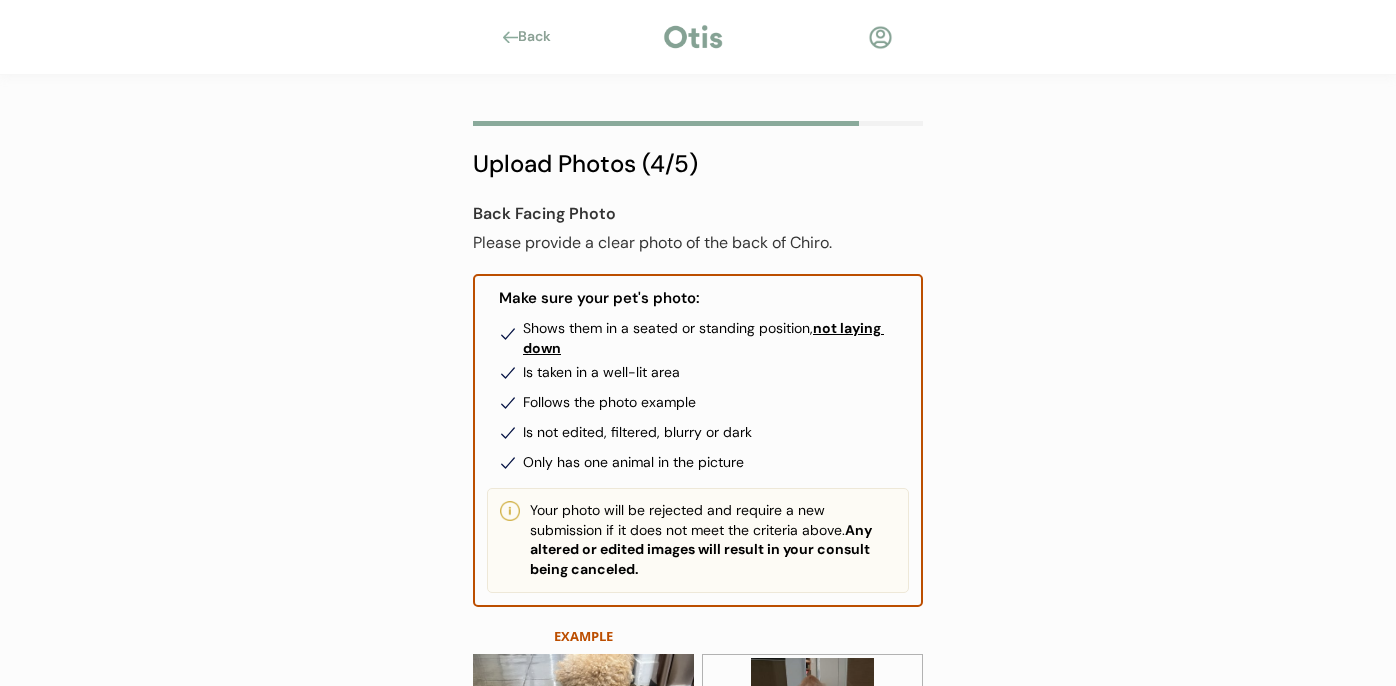 click on "Back" at bounding box center (540, 37) 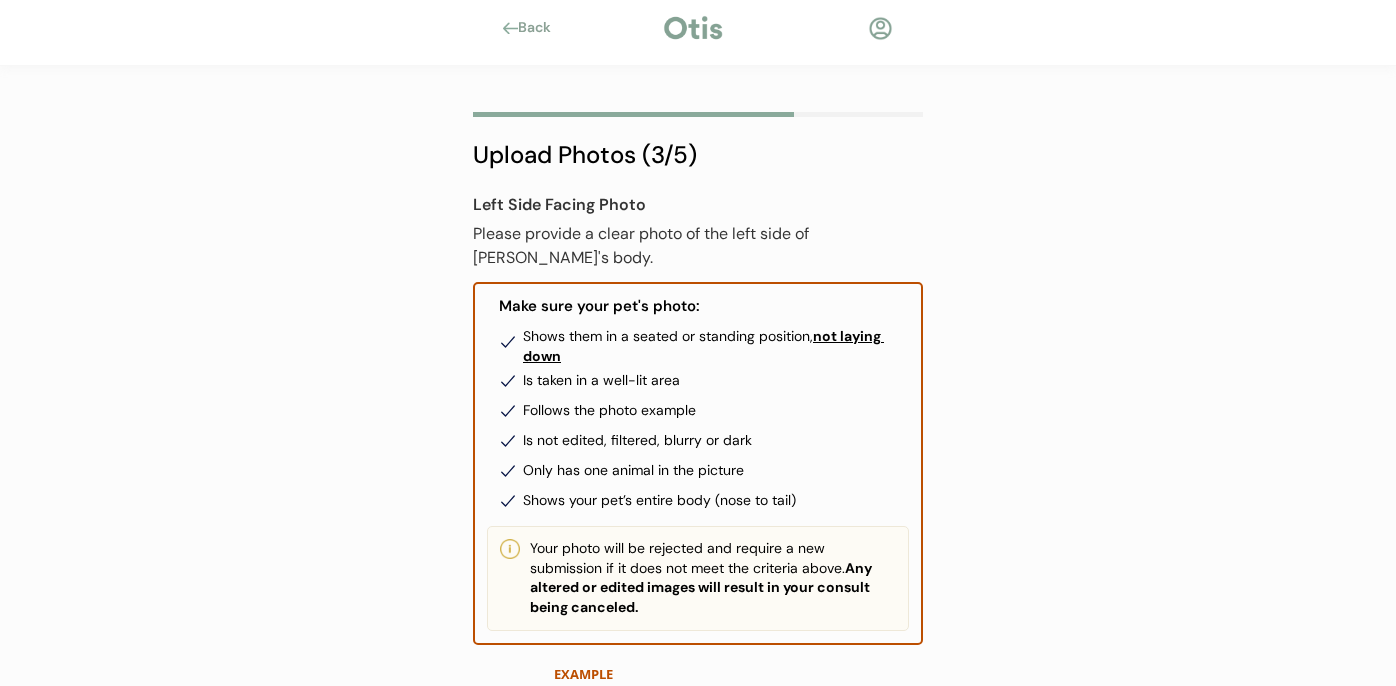 scroll, scrollTop: 8, scrollLeft: 0, axis: vertical 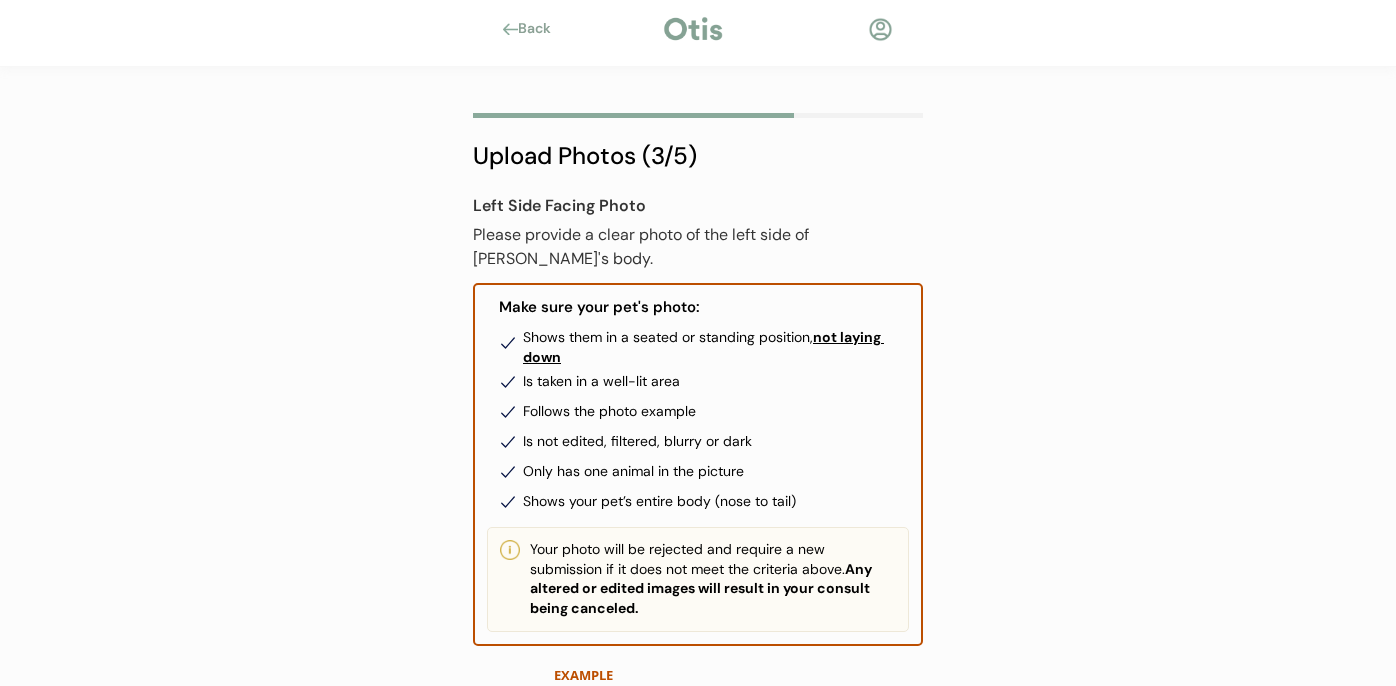 click on "Back" at bounding box center [540, 29] 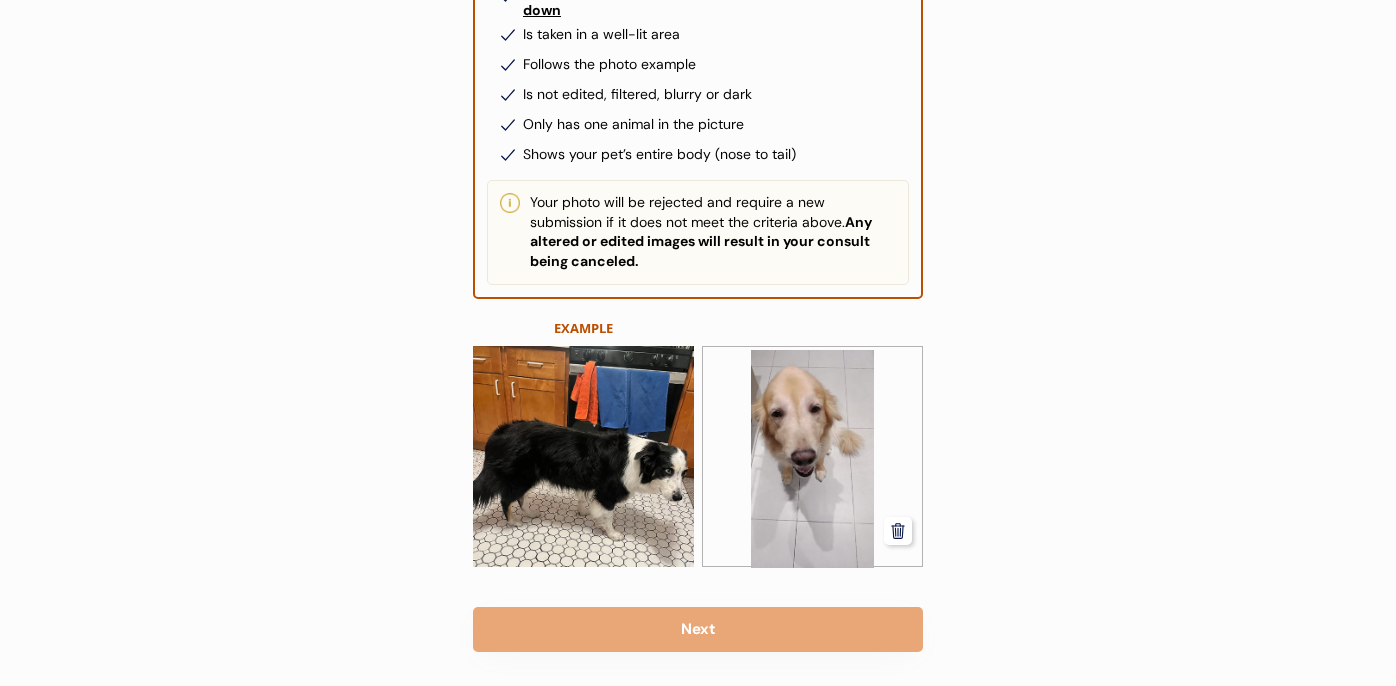 scroll, scrollTop: 366, scrollLeft: 0, axis: vertical 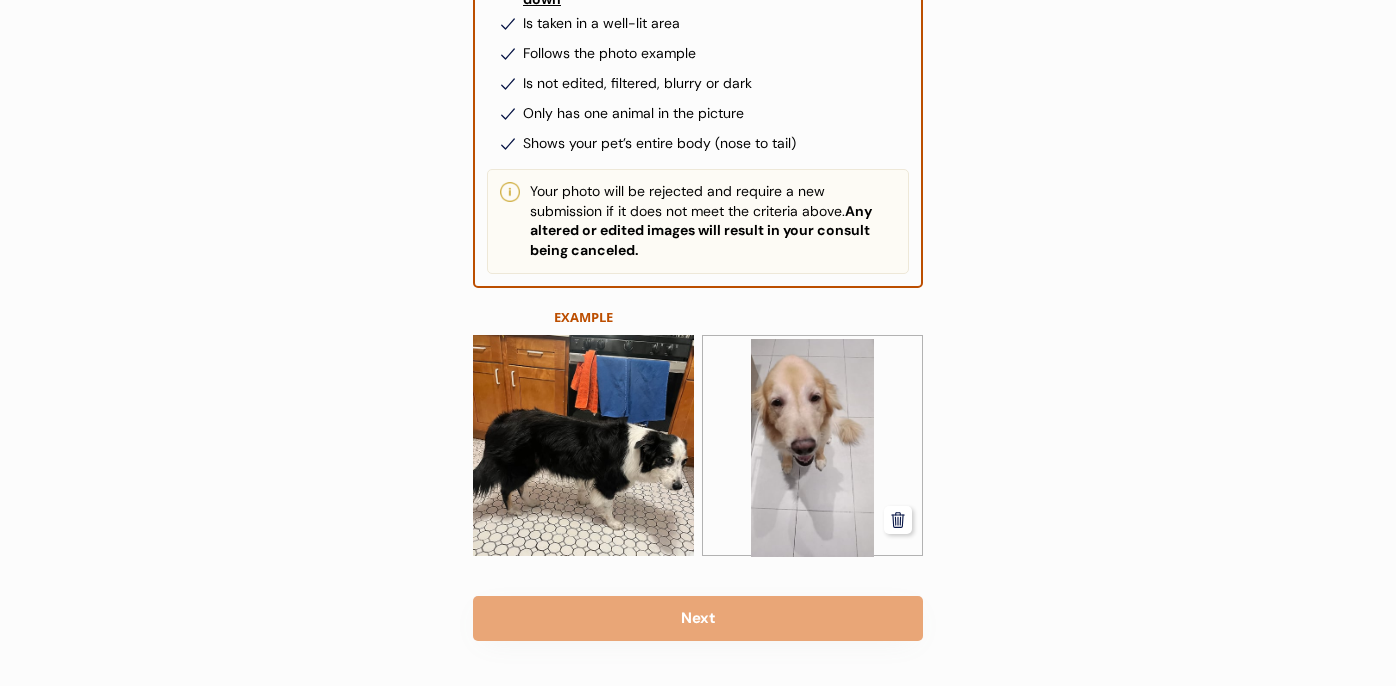 click 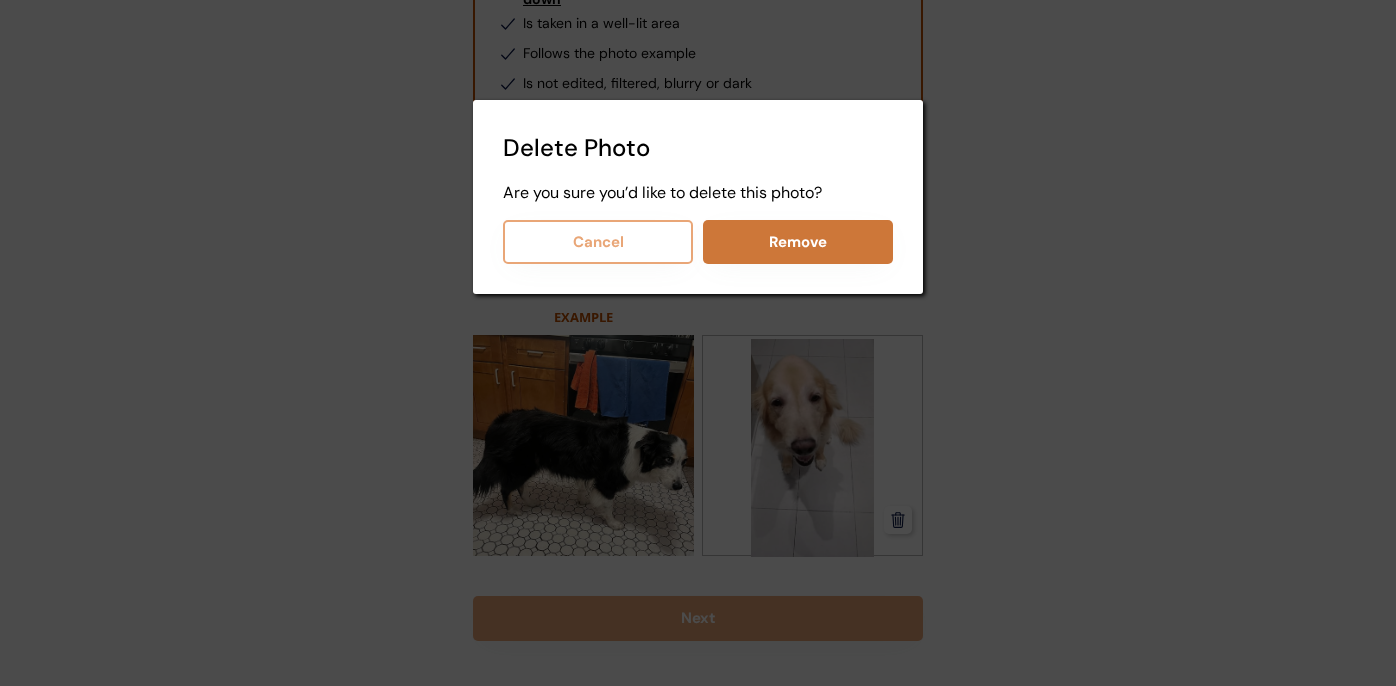 click on "Remove" at bounding box center (0, 0) 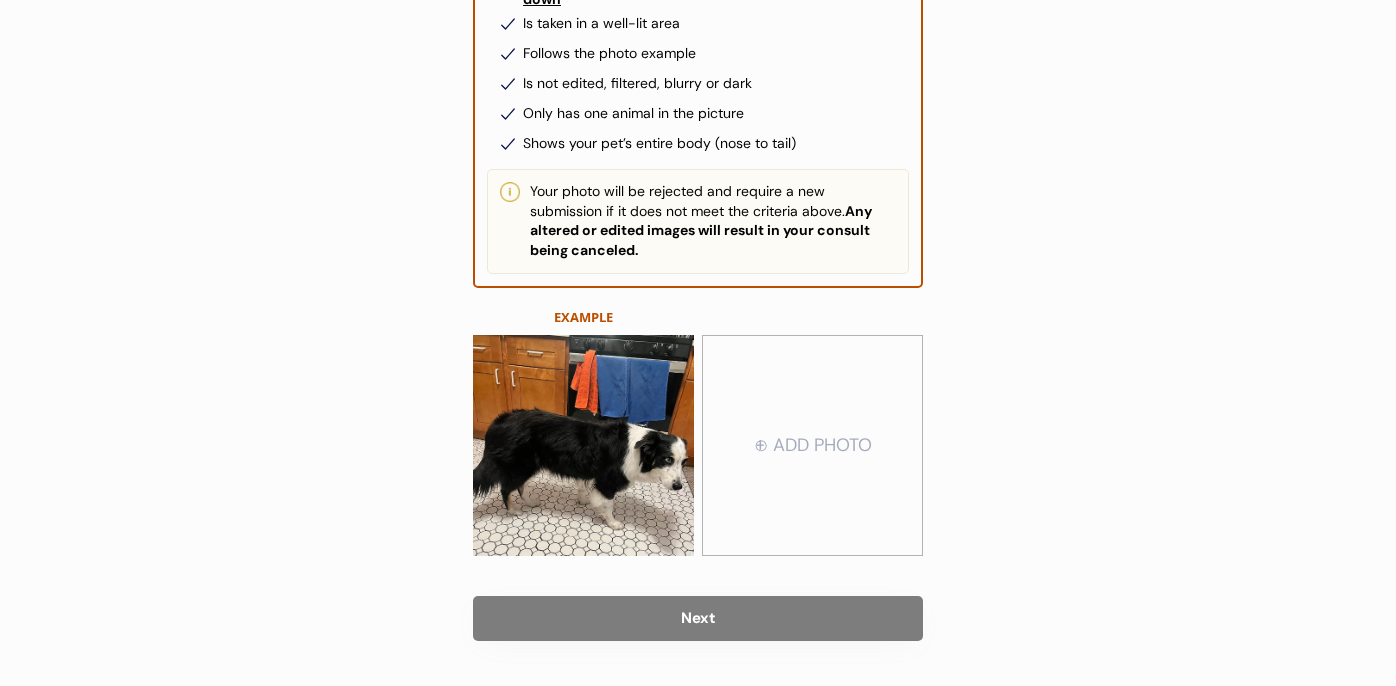 click at bounding box center (812, 446) 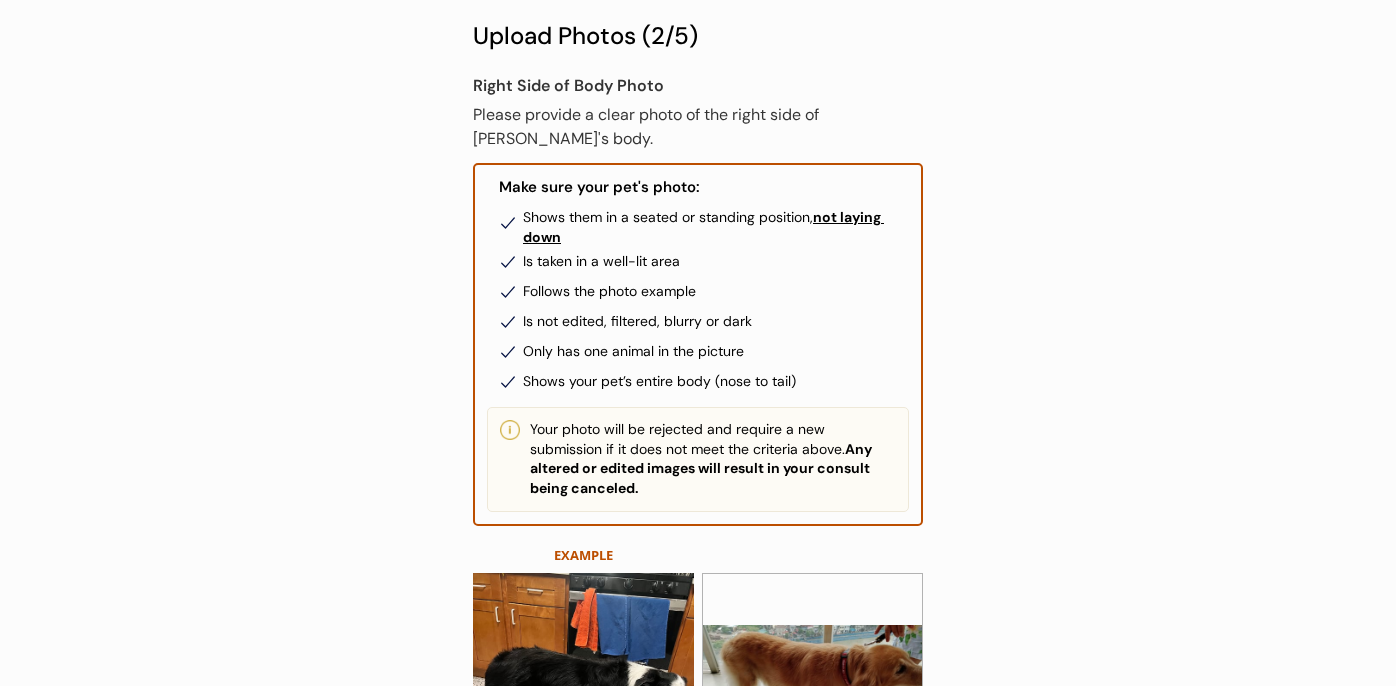 scroll, scrollTop: 0, scrollLeft: 0, axis: both 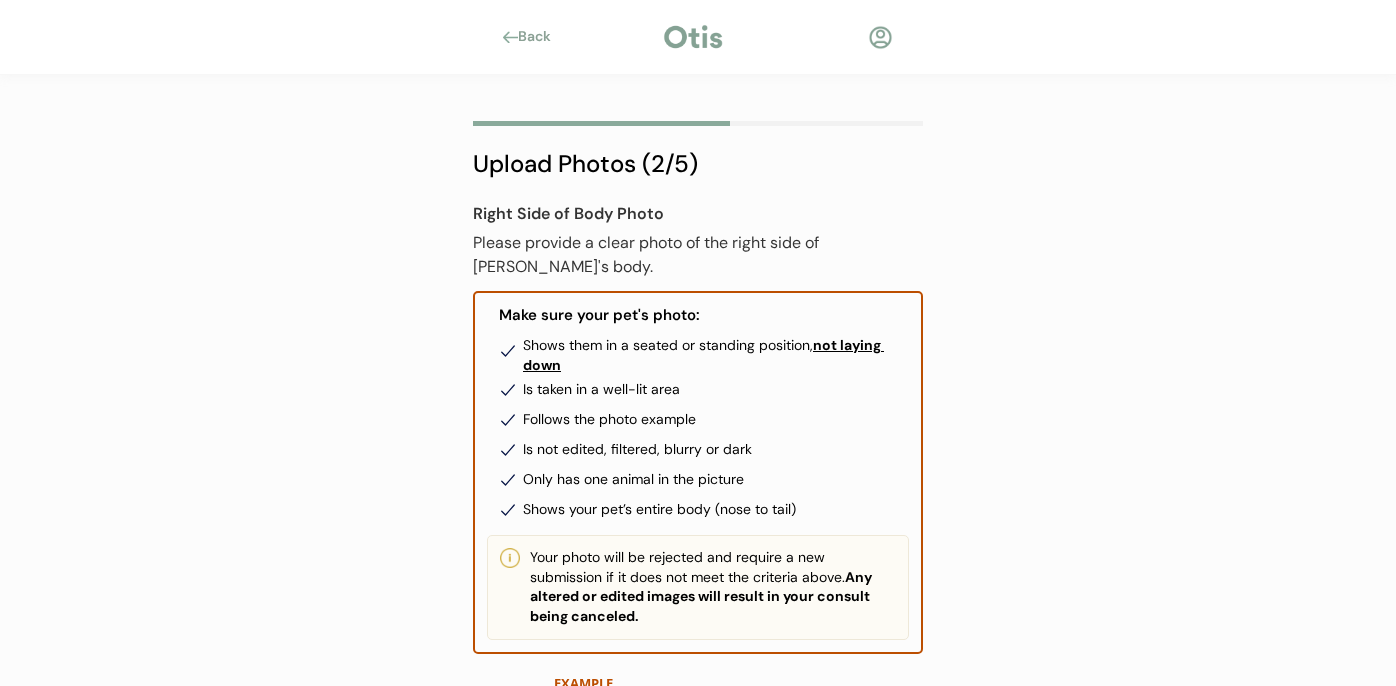 click on "Back" at bounding box center [540, 37] 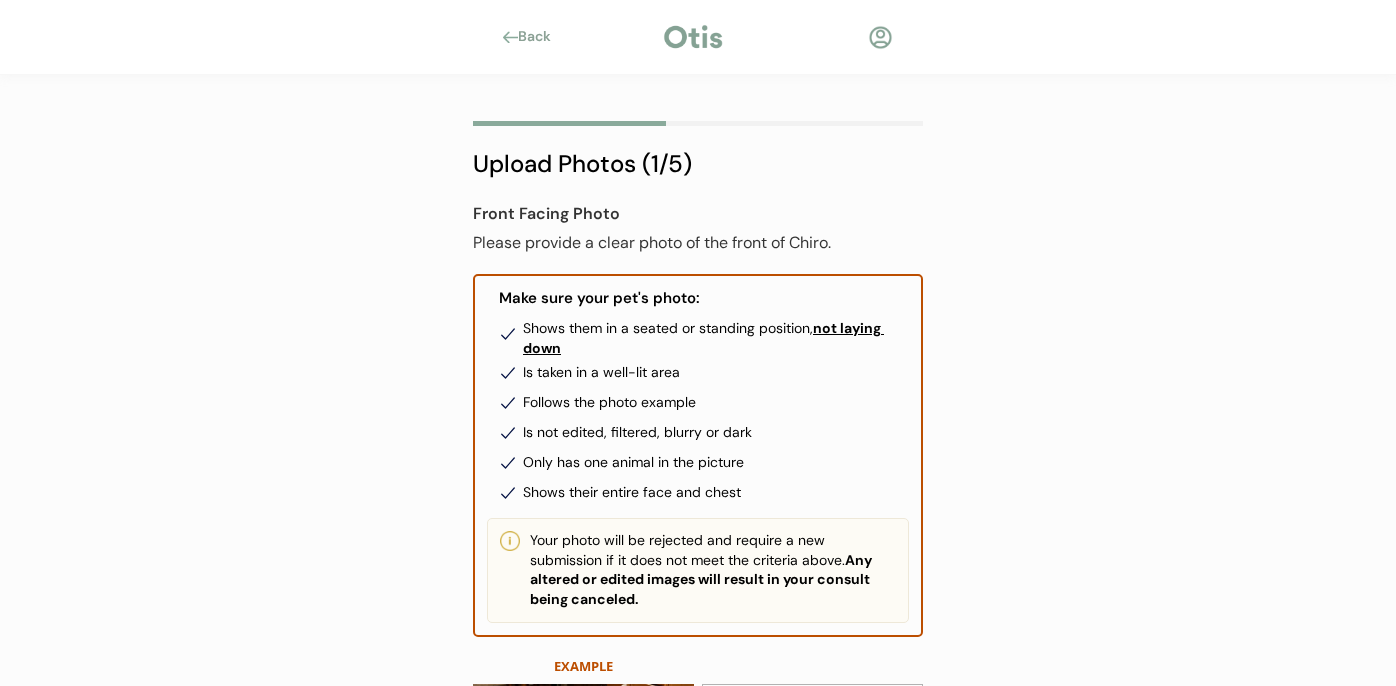 scroll, scrollTop: 404, scrollLeft: 0, axis: vertical 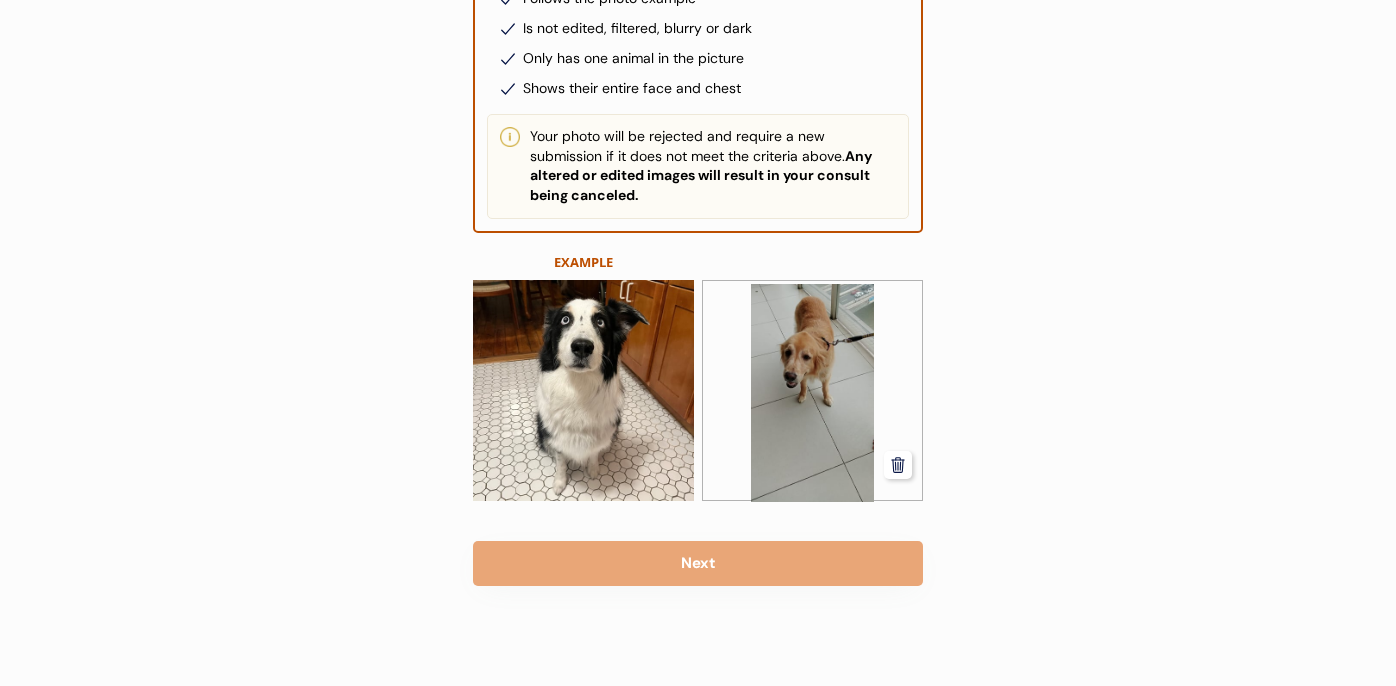click 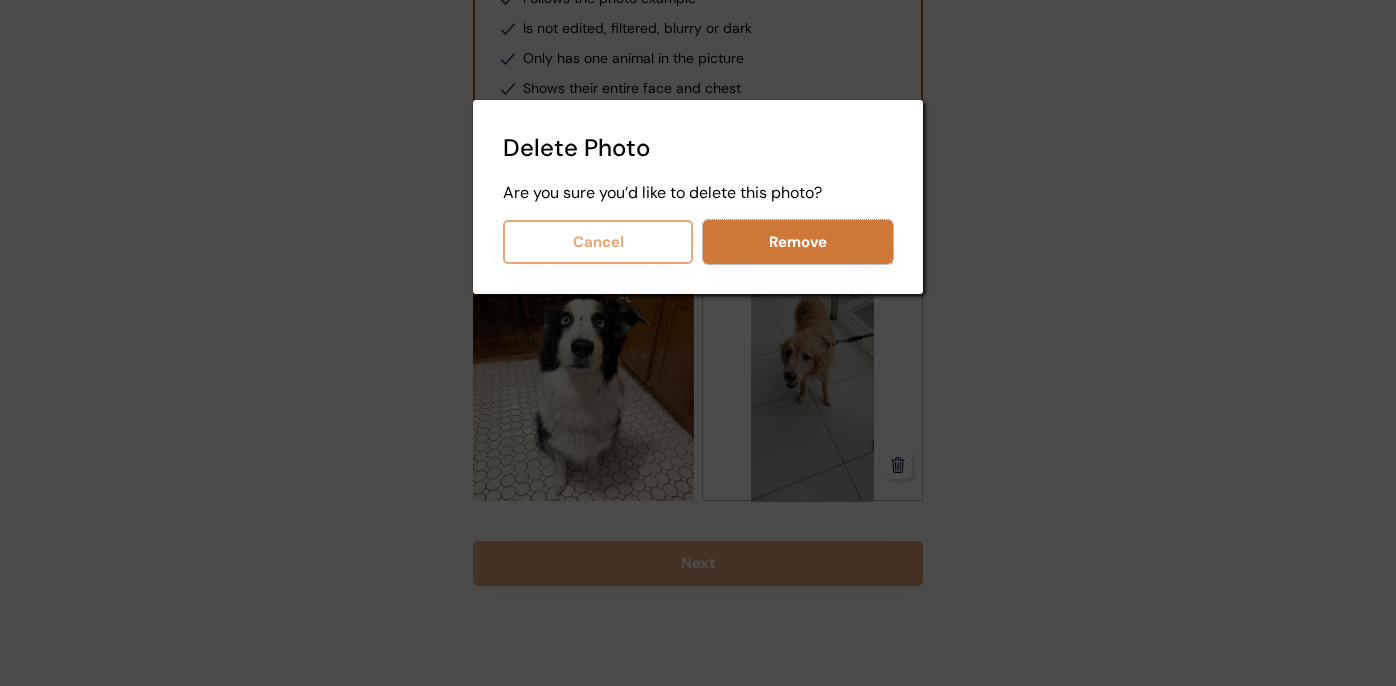 click on "Remove" at bounding box center (798, 242) 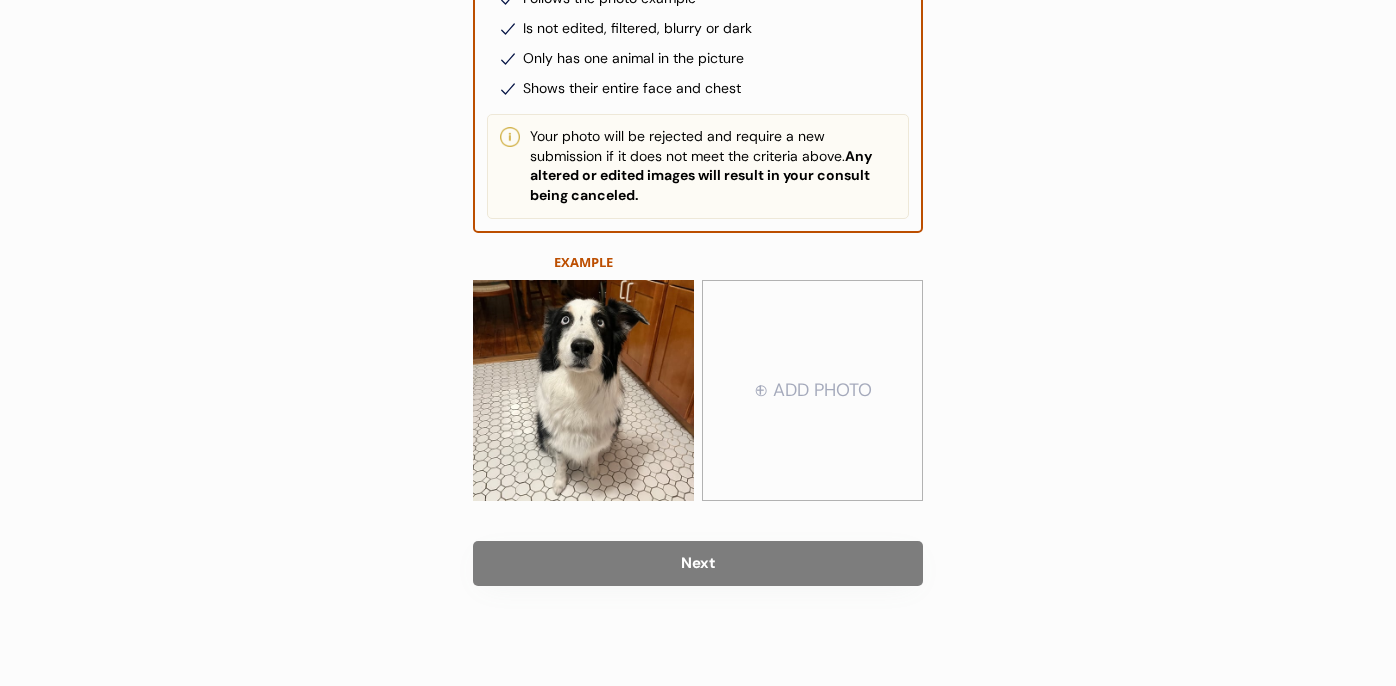 click at bounding box center (812, 391) 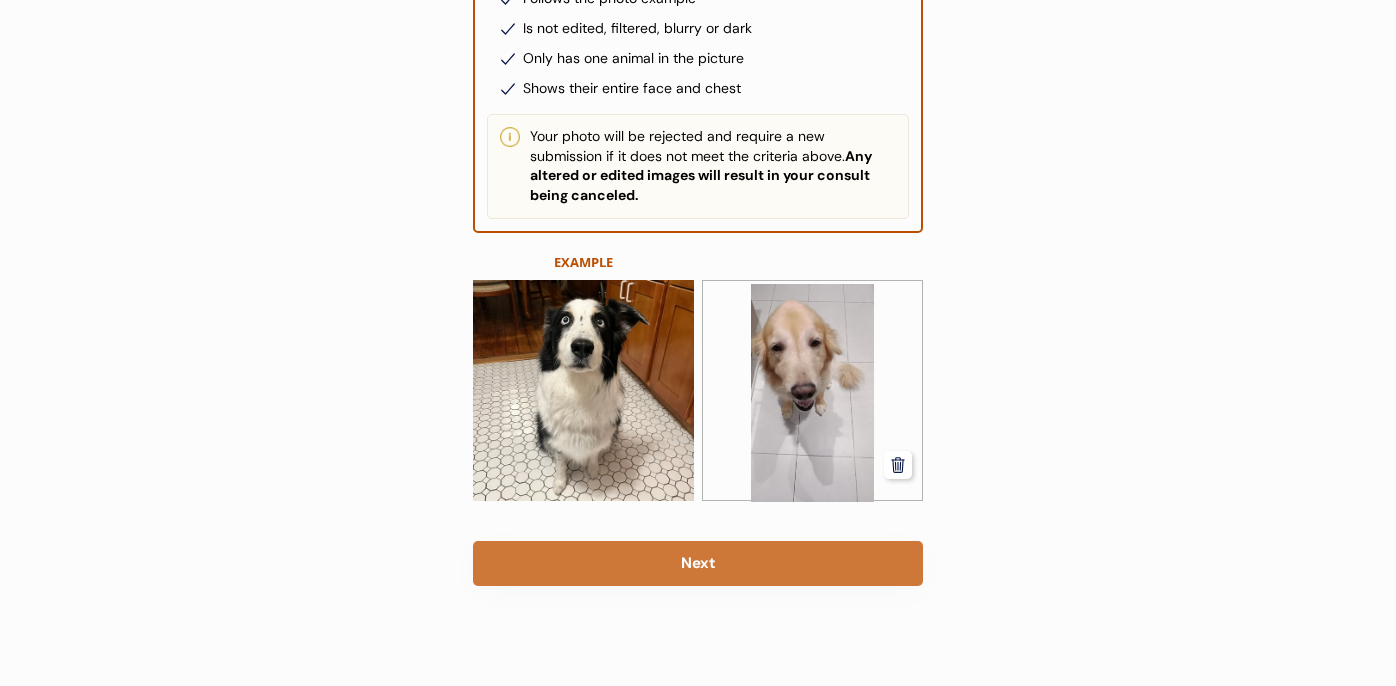 click on "Next" at bounding box center (698, 563) 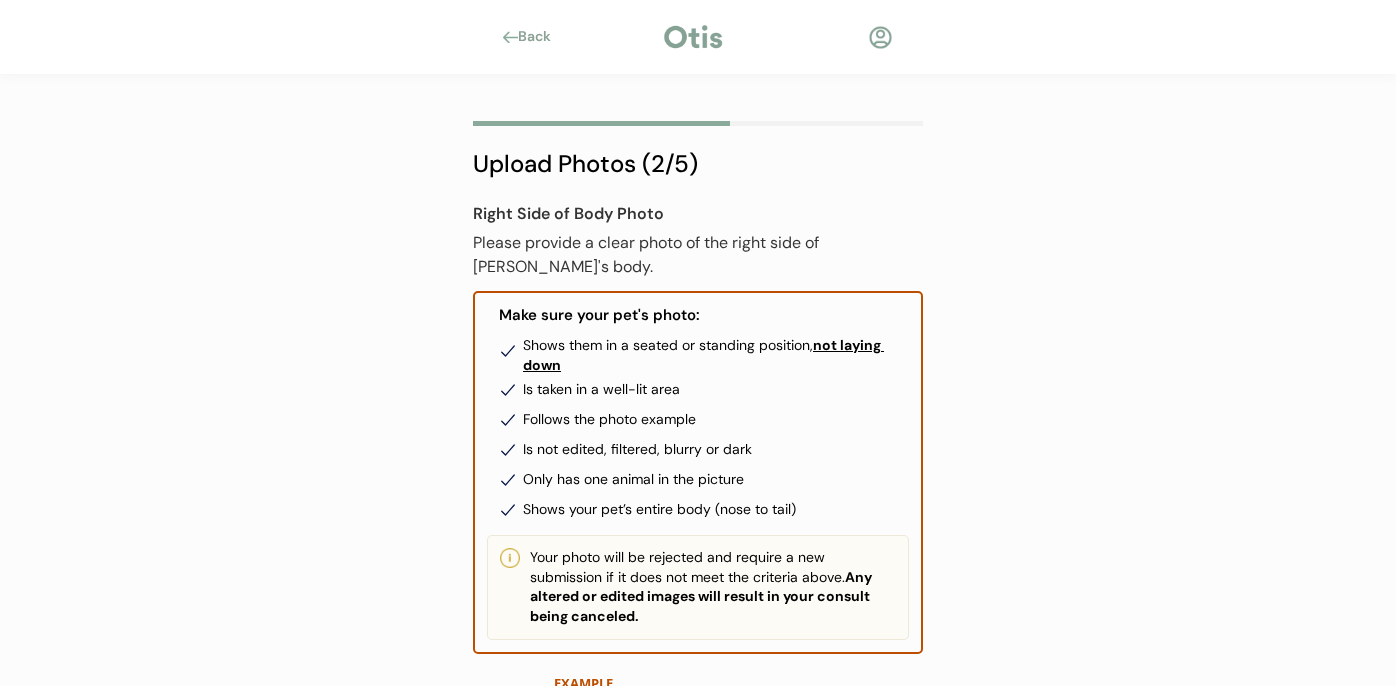 scroll, scrollTop: 404, scrollLeft: 0, axis: vertical 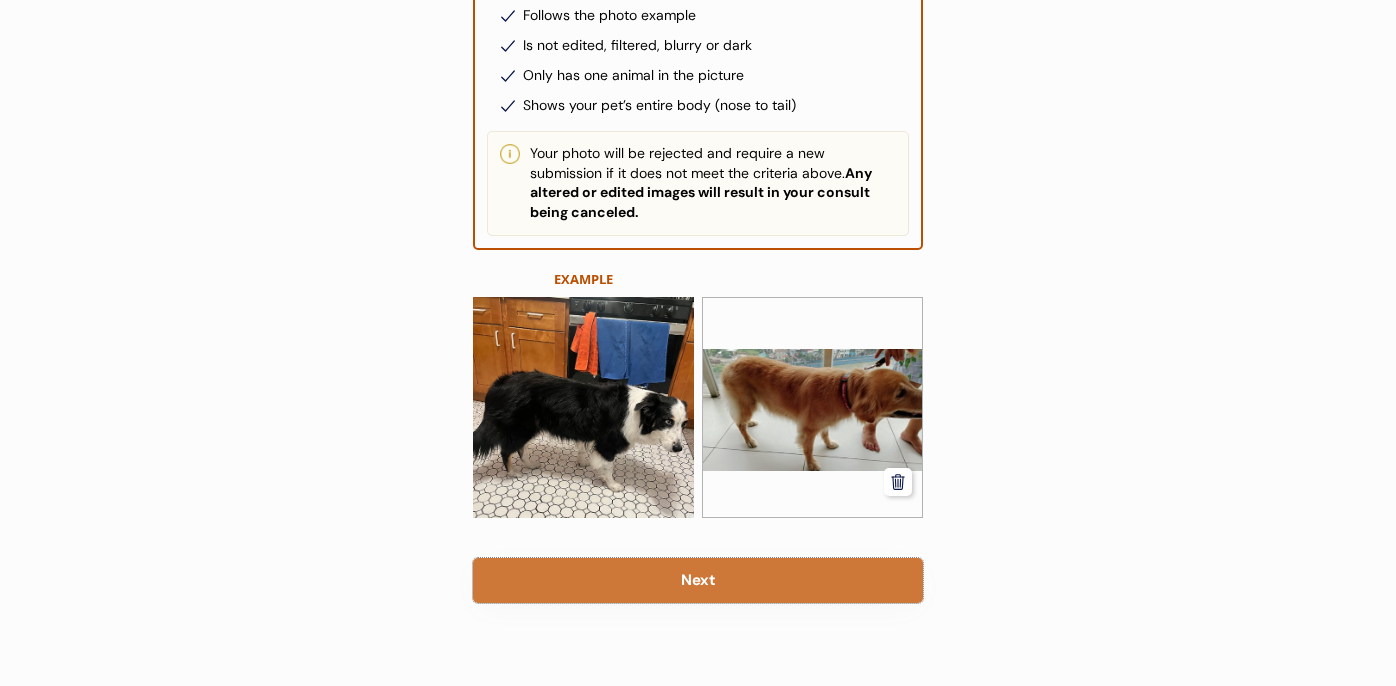 click on "Next" at bounding box center (698, 580) 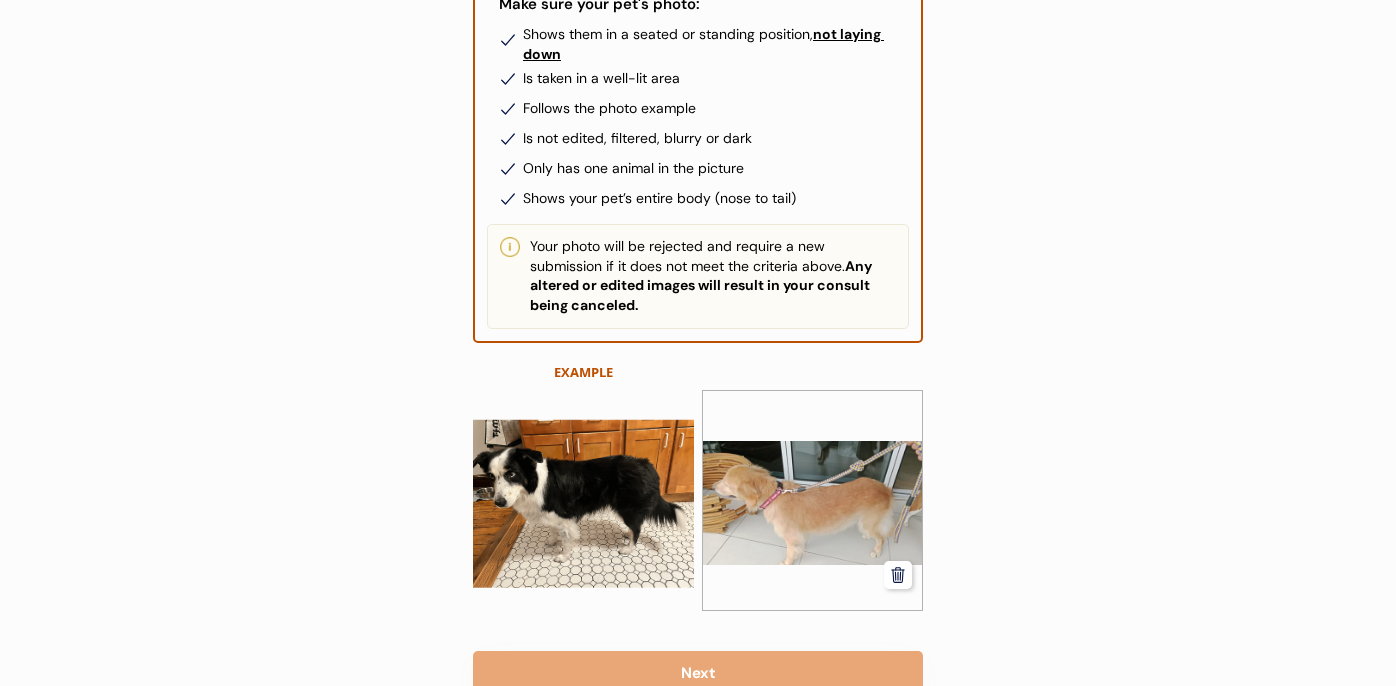 scroll, scrollTop: 396, scrollLeft: 0, axis: vertical 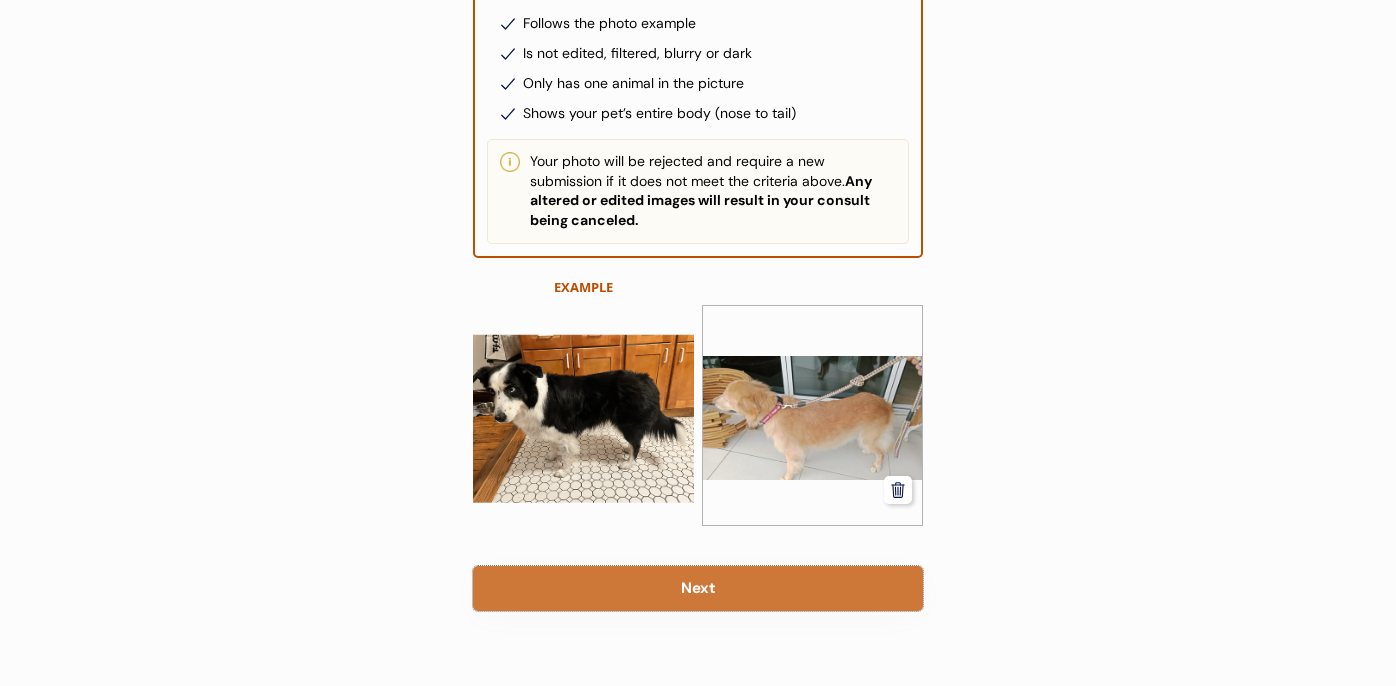 click on "Next" at bounding box center (698, 588) 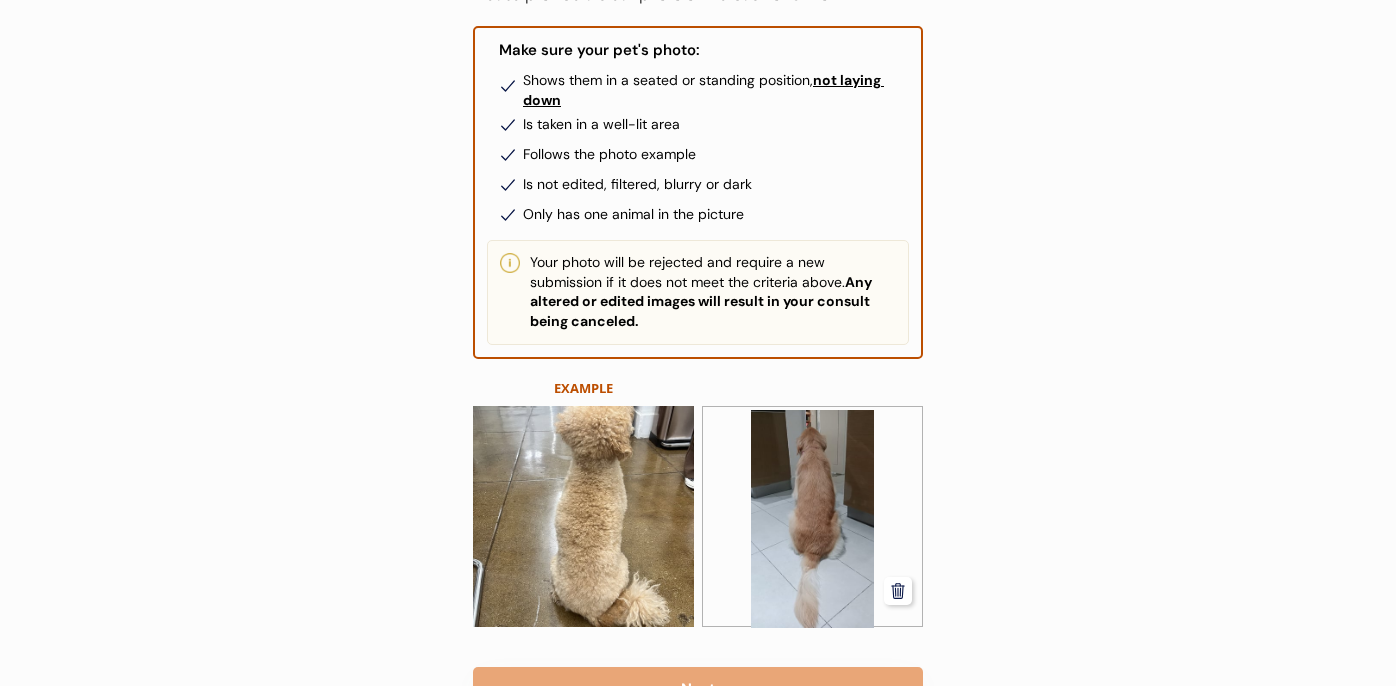 scroll, scrollTop: 283, scrollLeft: 0, axis: vertical 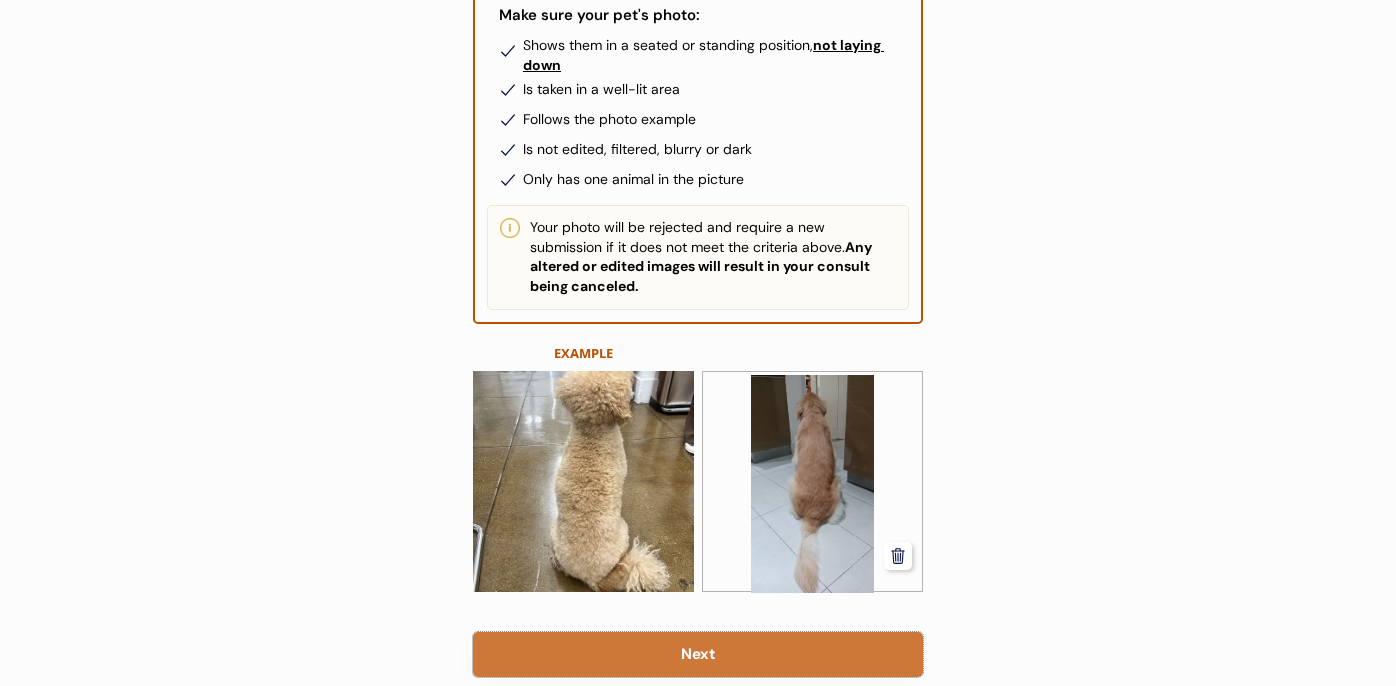 click on "Next" at bounding box center (698, 654) 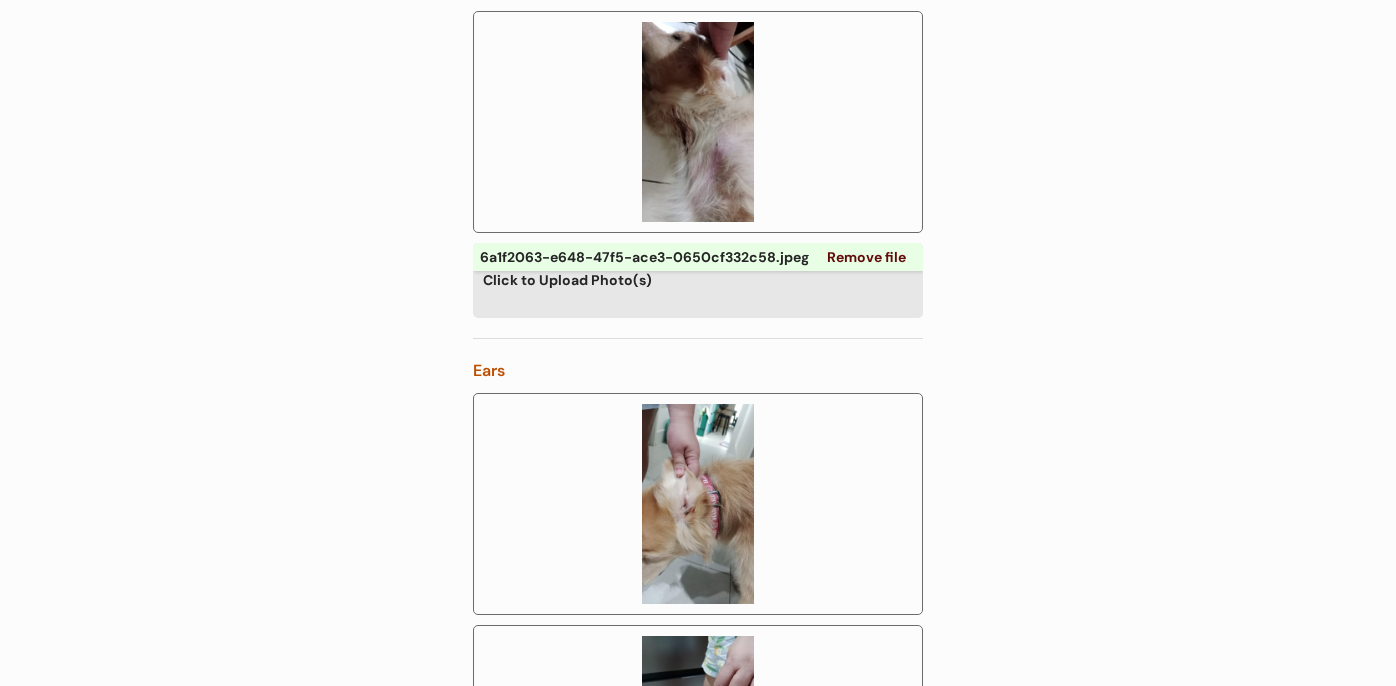 scroll, scrollTop: 1490, scrollLeft: 0, axis: vertical 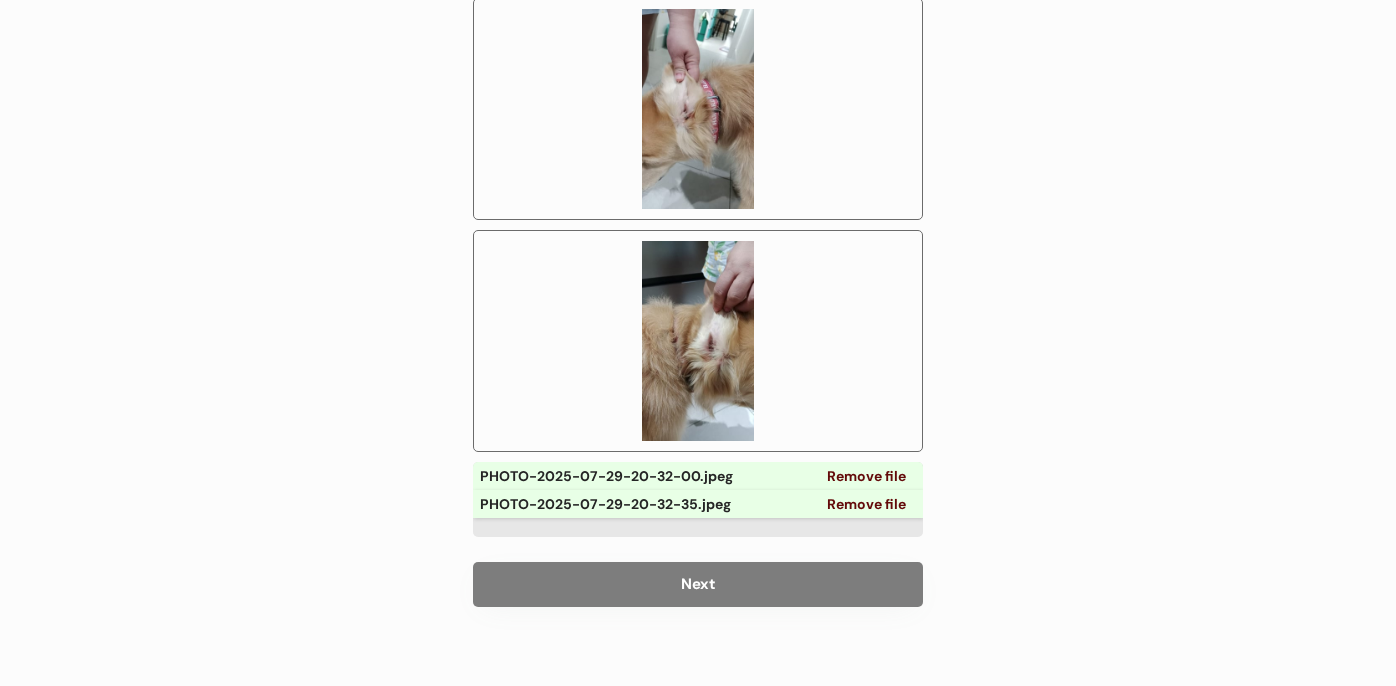 click on "Next" at bounding box center [698, 584] 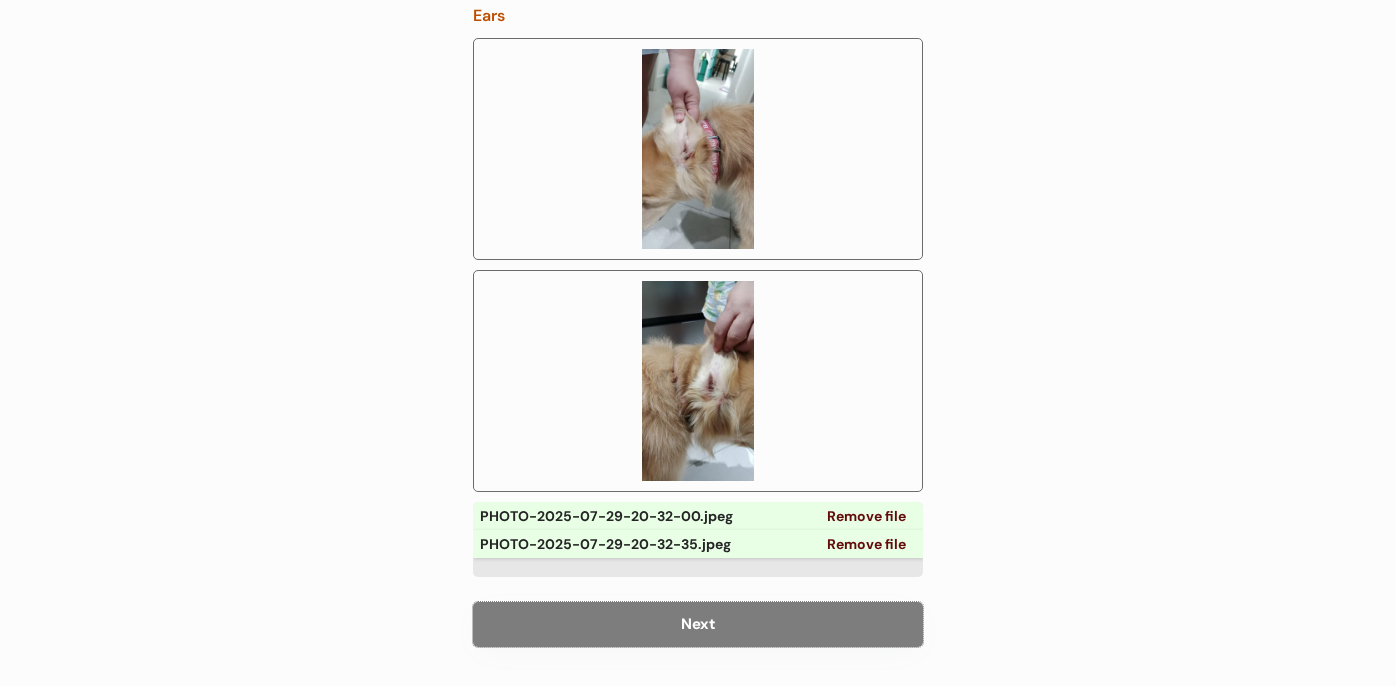 scroll, scrollTop: 1490, scrollLeft: 0, axis: vertical 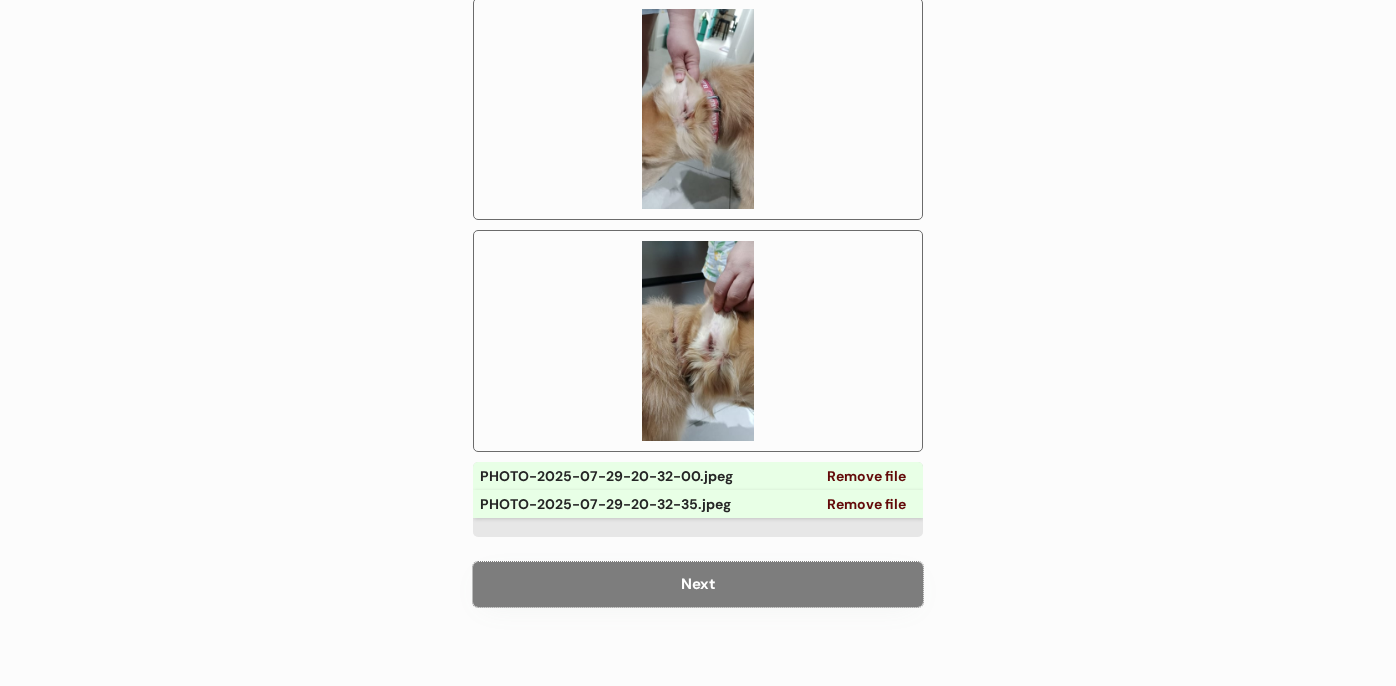 click on "Next" at bounding box center [698, 584] 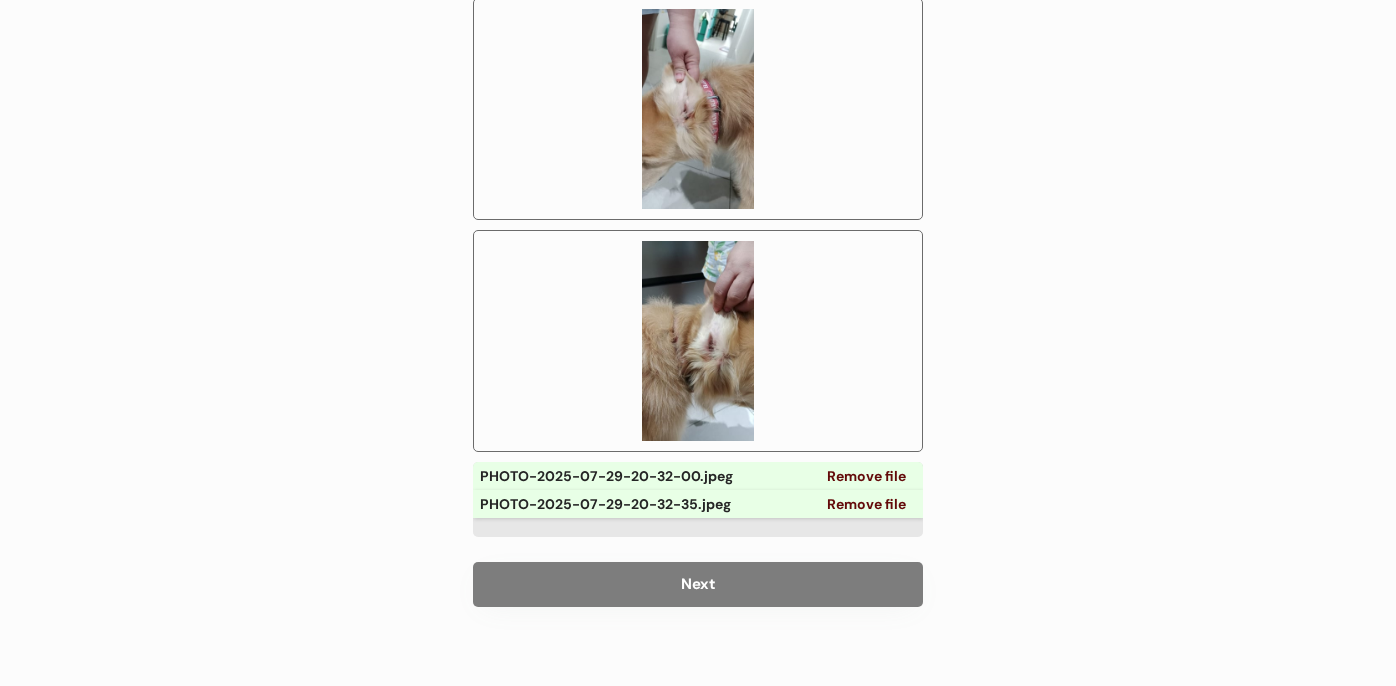click 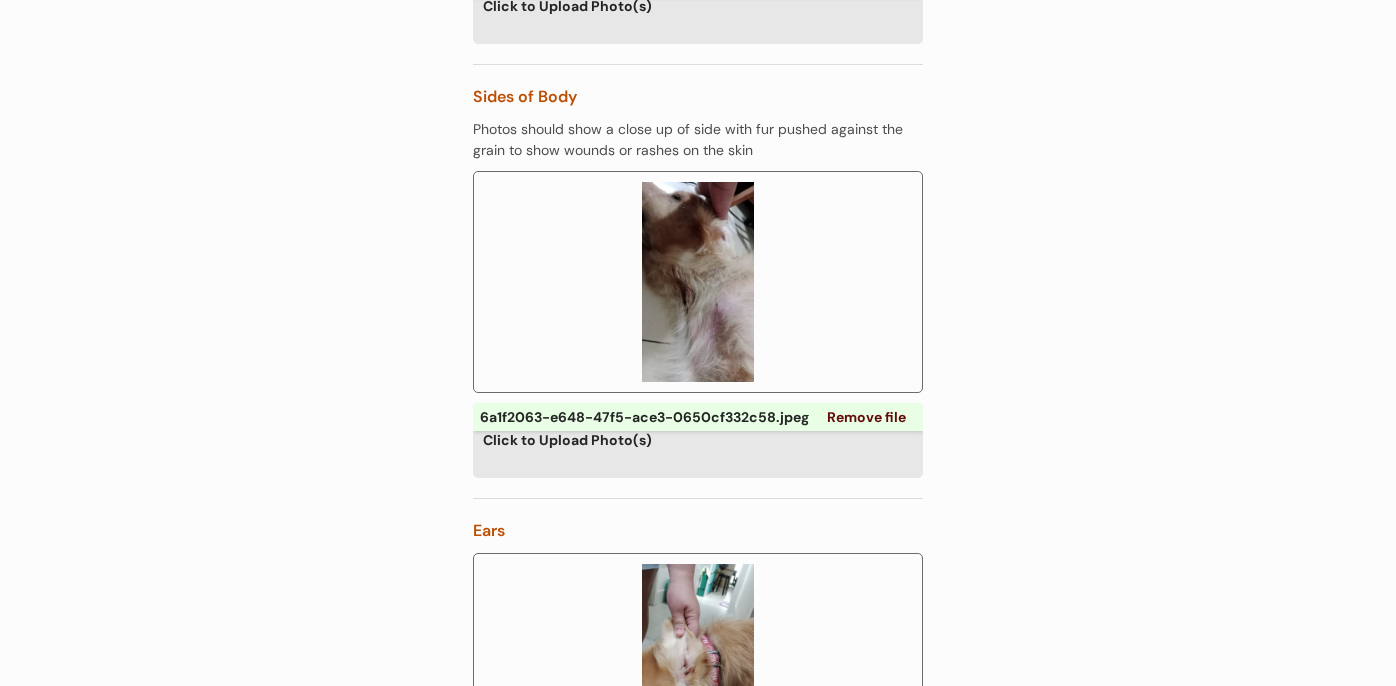 scroll, scrollTop: 1014, scrollLeft: 0, axis: vertical 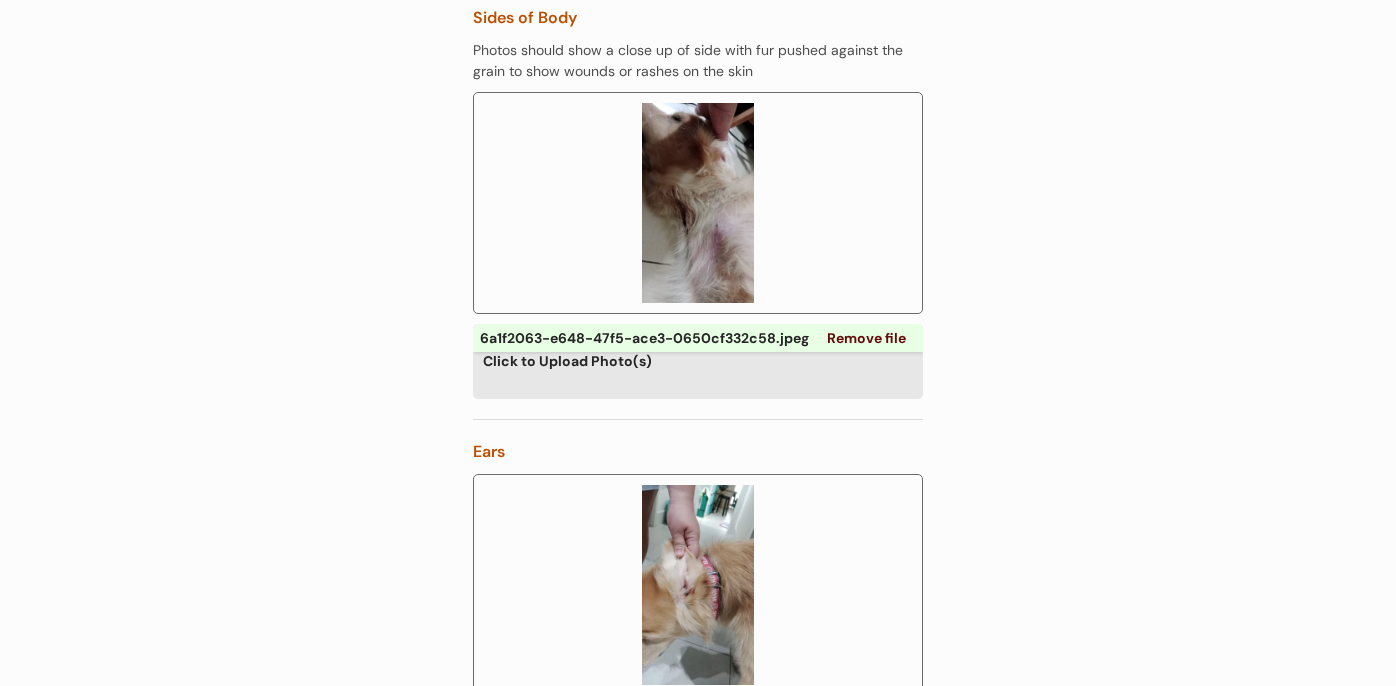 click on "Click to Upload Photo(s)" at bounding box center [698, 360] 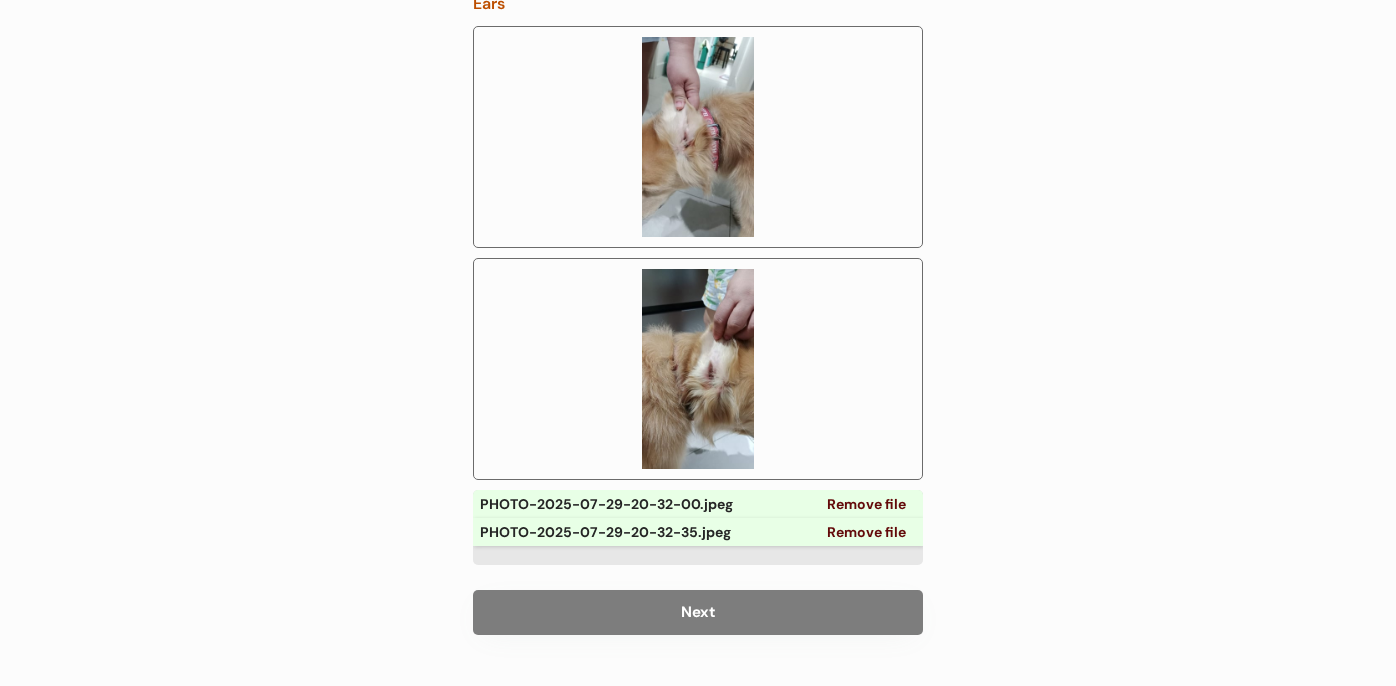 scroll, scrollTop: 1490, scrollLeft: 0, axis: vertical 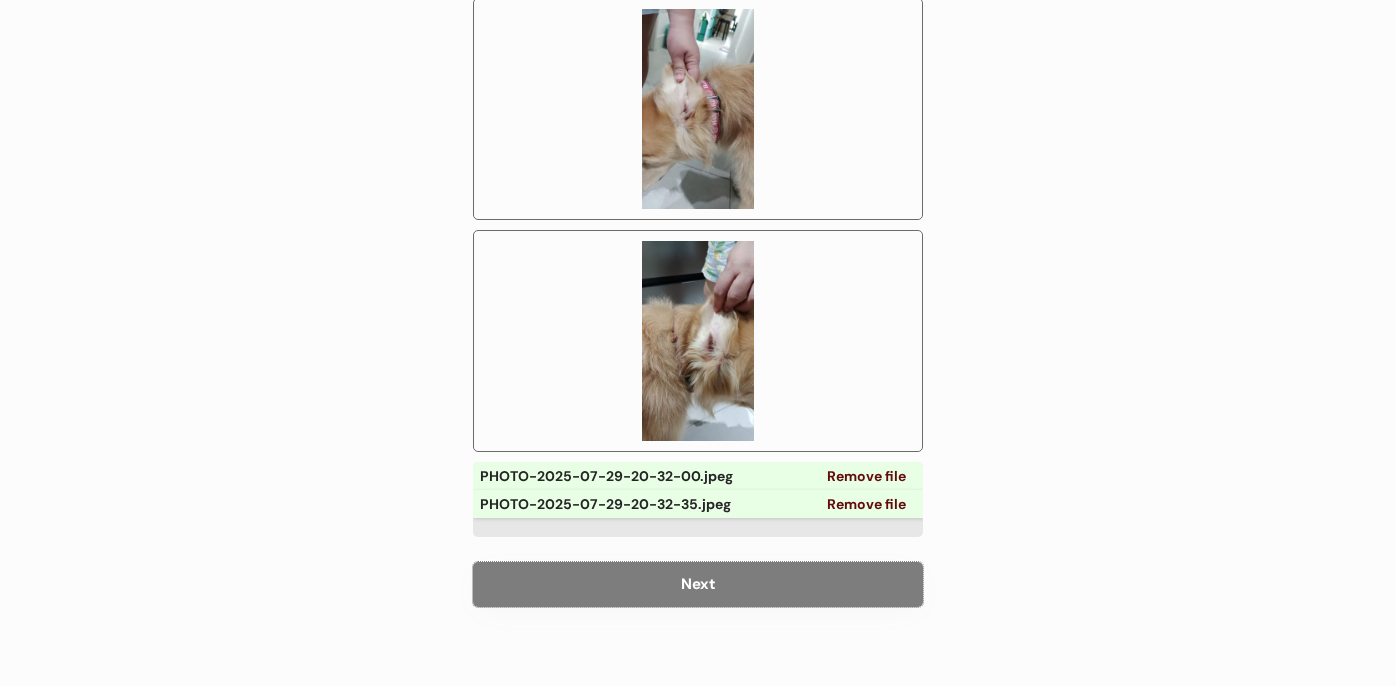 click on "Next" at bounding box center [698, 584] 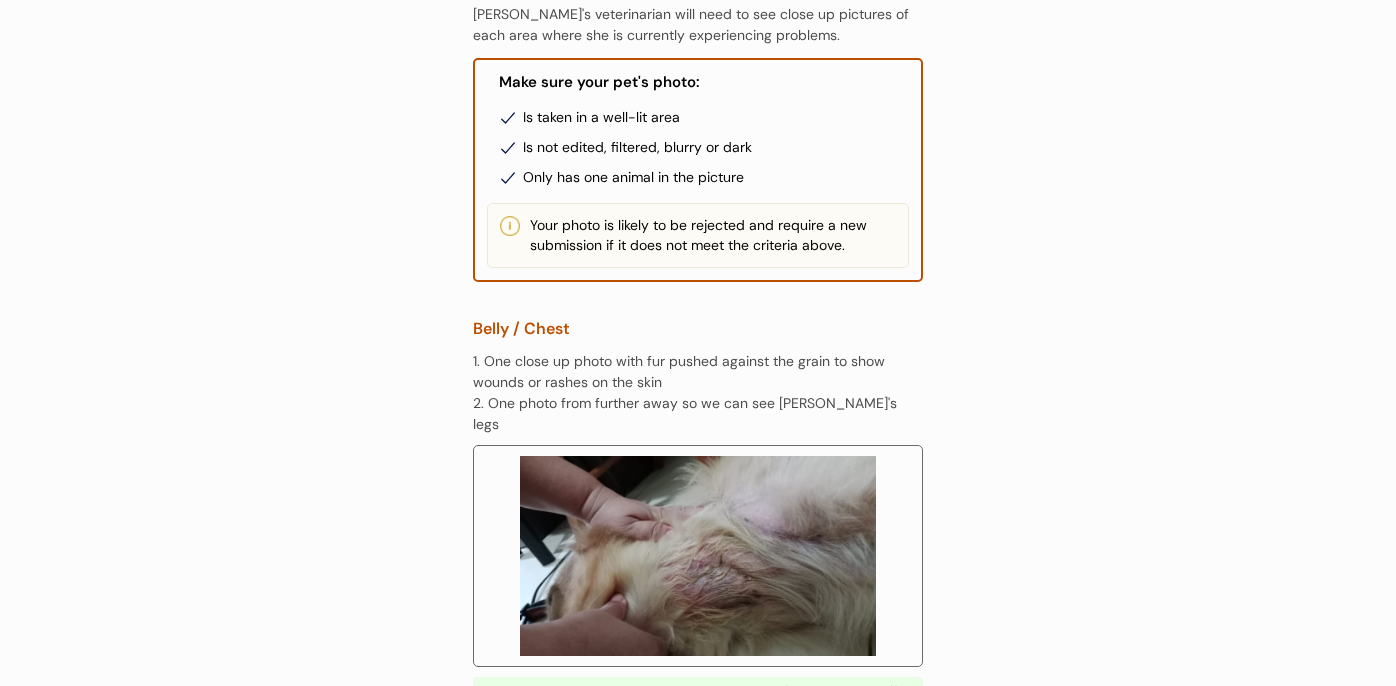 scroll, scrollTop: 0, scrollLeft: 0, axis: both 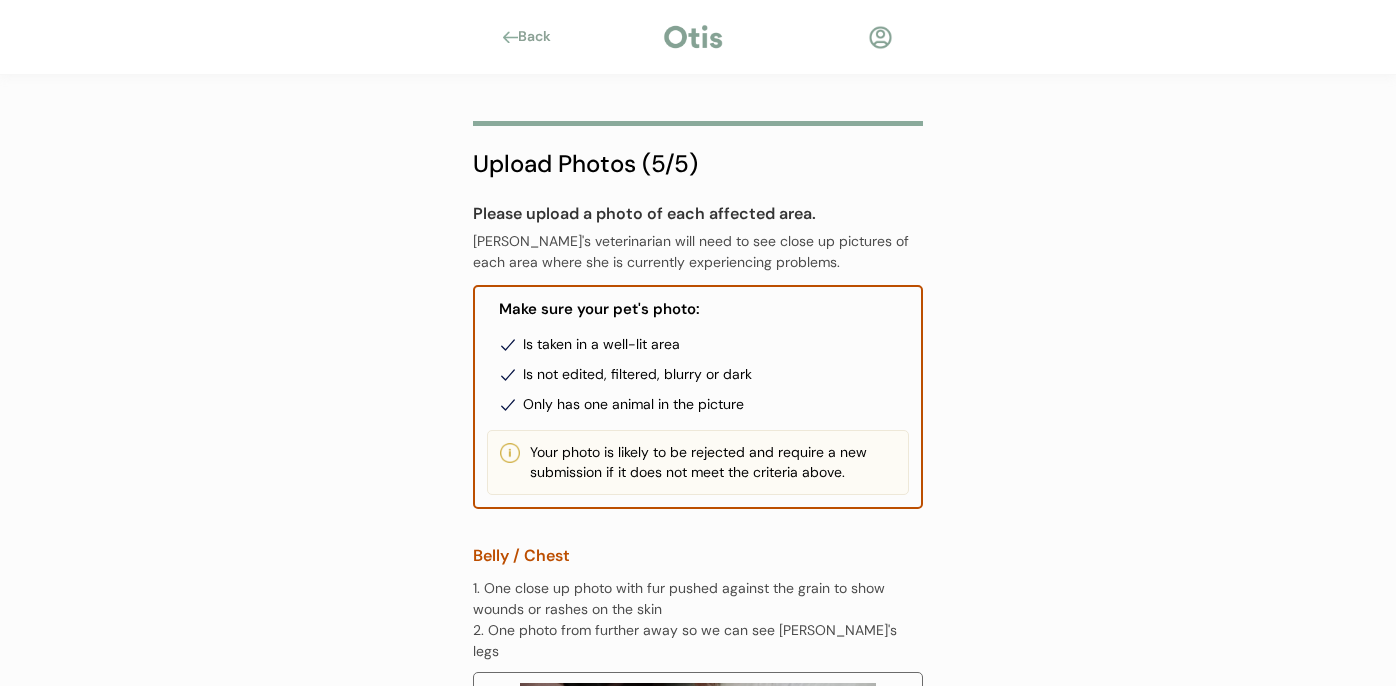 click on "Please upload a photo of each affected area. Chiro's veterinarian will need to see close up pictures of each area where she is currently experiencing problems." at bounding box center [698, 237] 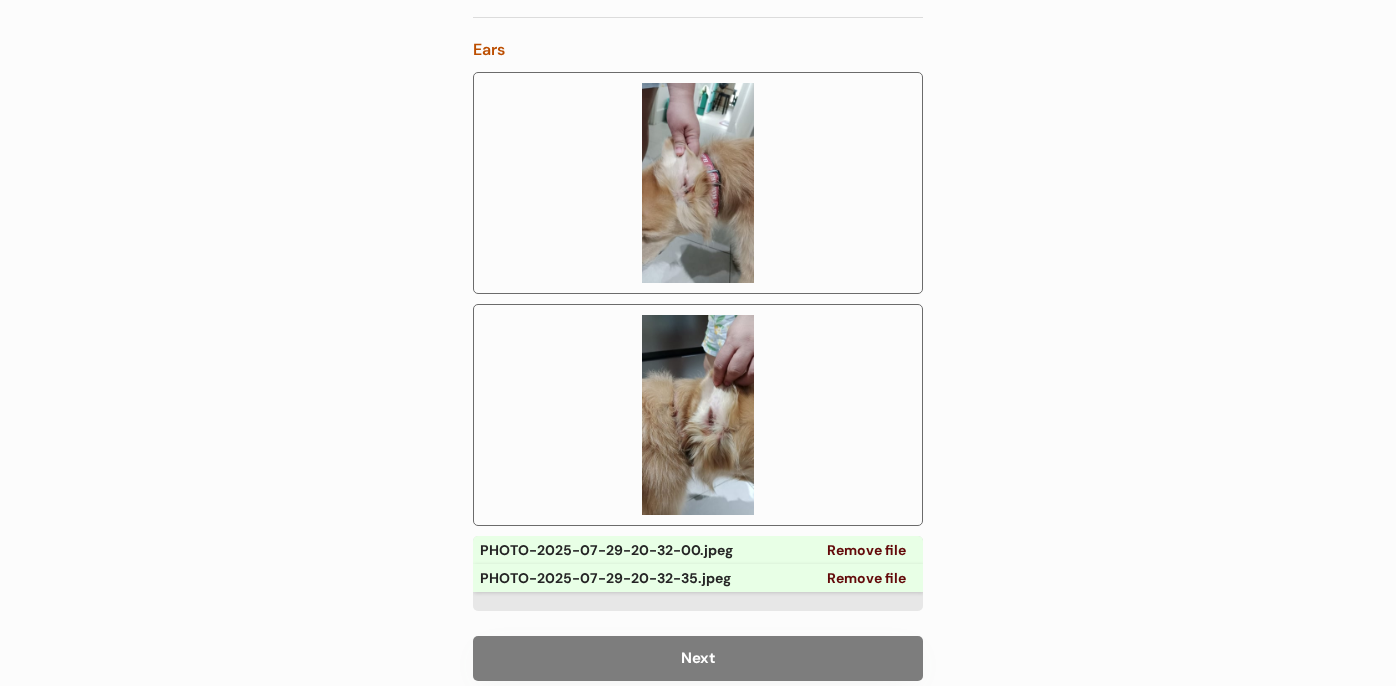 scroll, scrollTop: 1490, scrollLeft: 0, axis: vertical 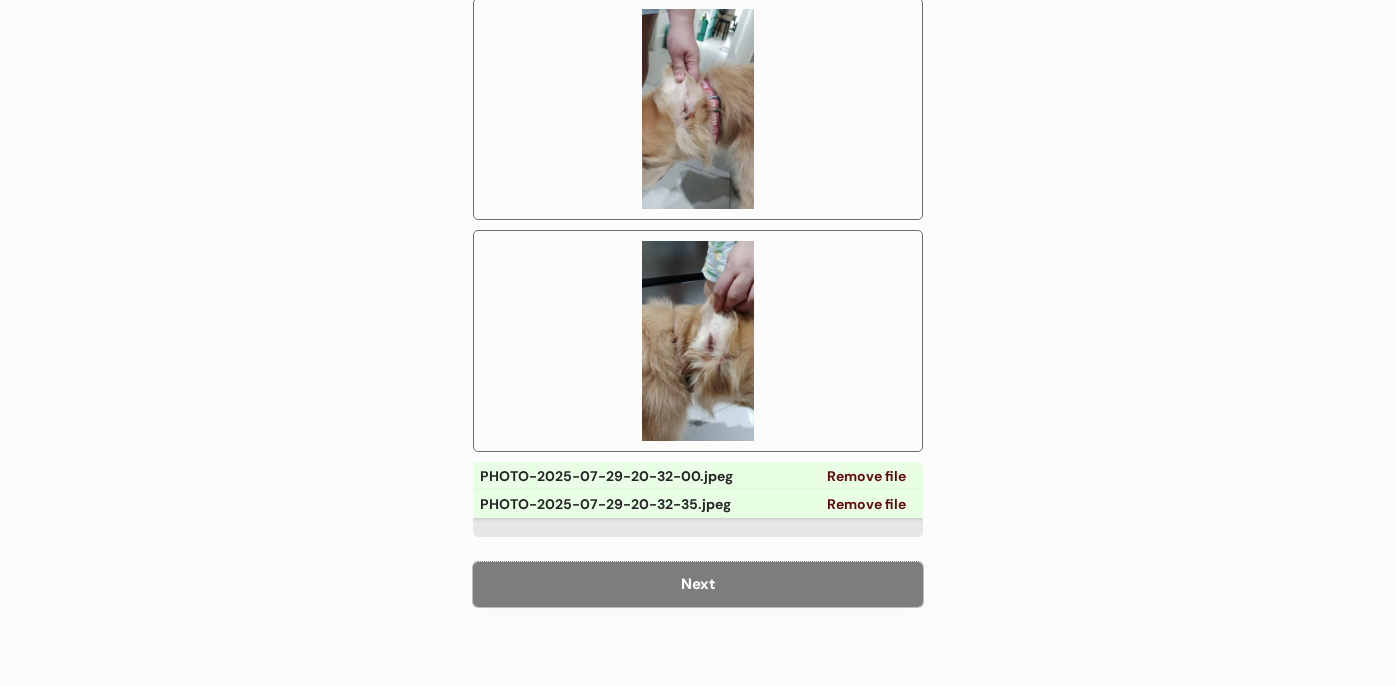 click on "Next" at bounding box center [698, 584] 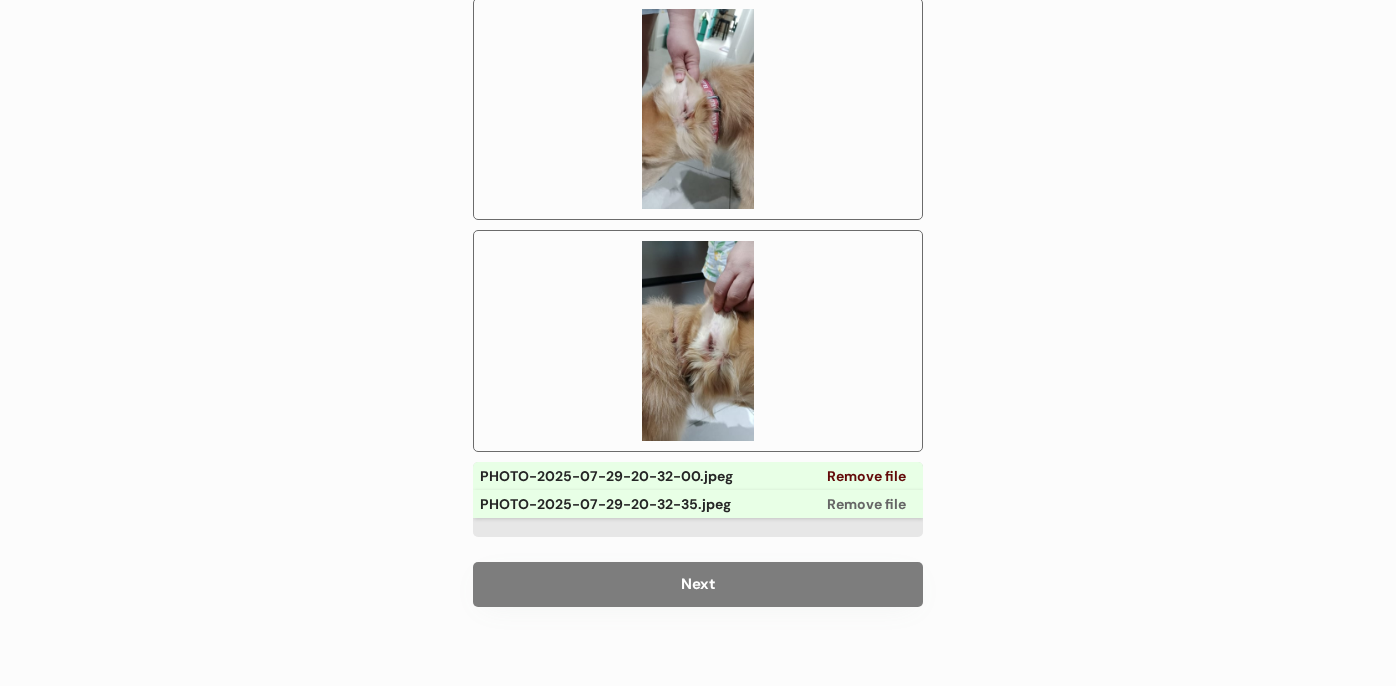 click on "Remove file" at bounding box center (866, 504) 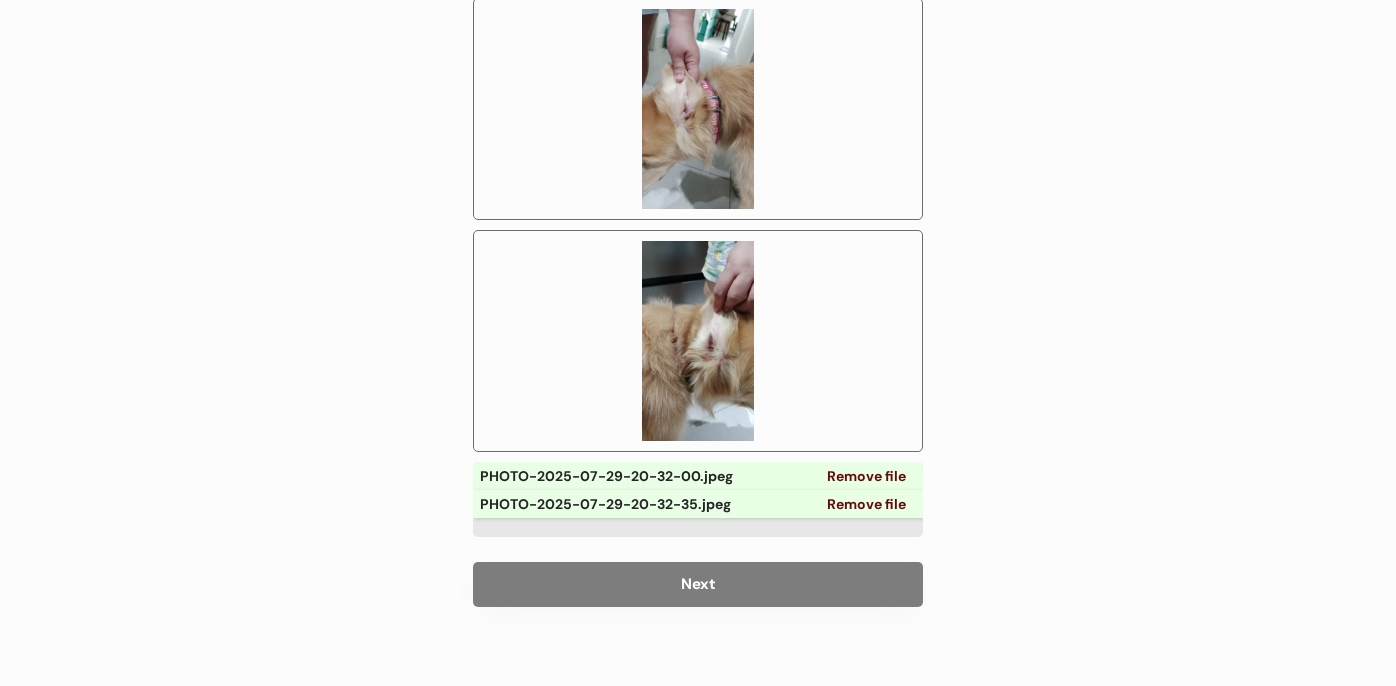 scroll, scrollTop: 1258, scrollLeft: 0, axis: vertical 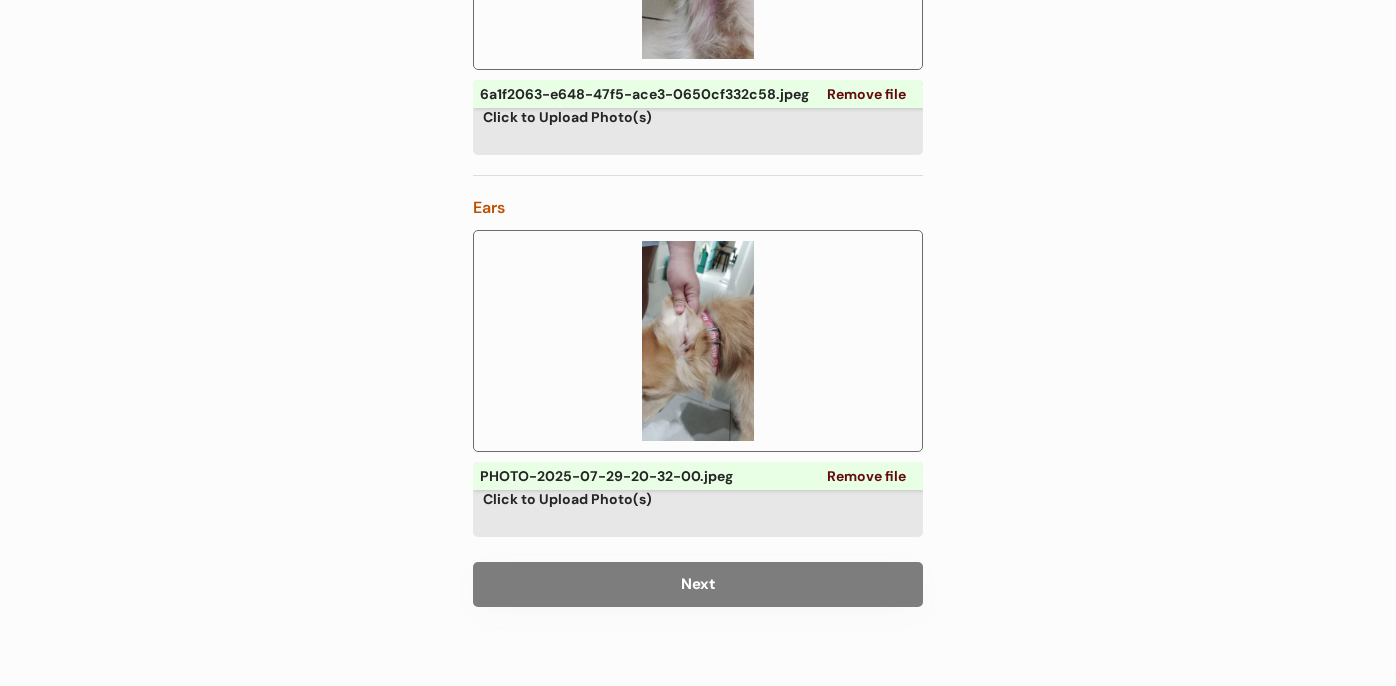 click on "Click to Upload Photo(s)" at bounding box center (698, 498) 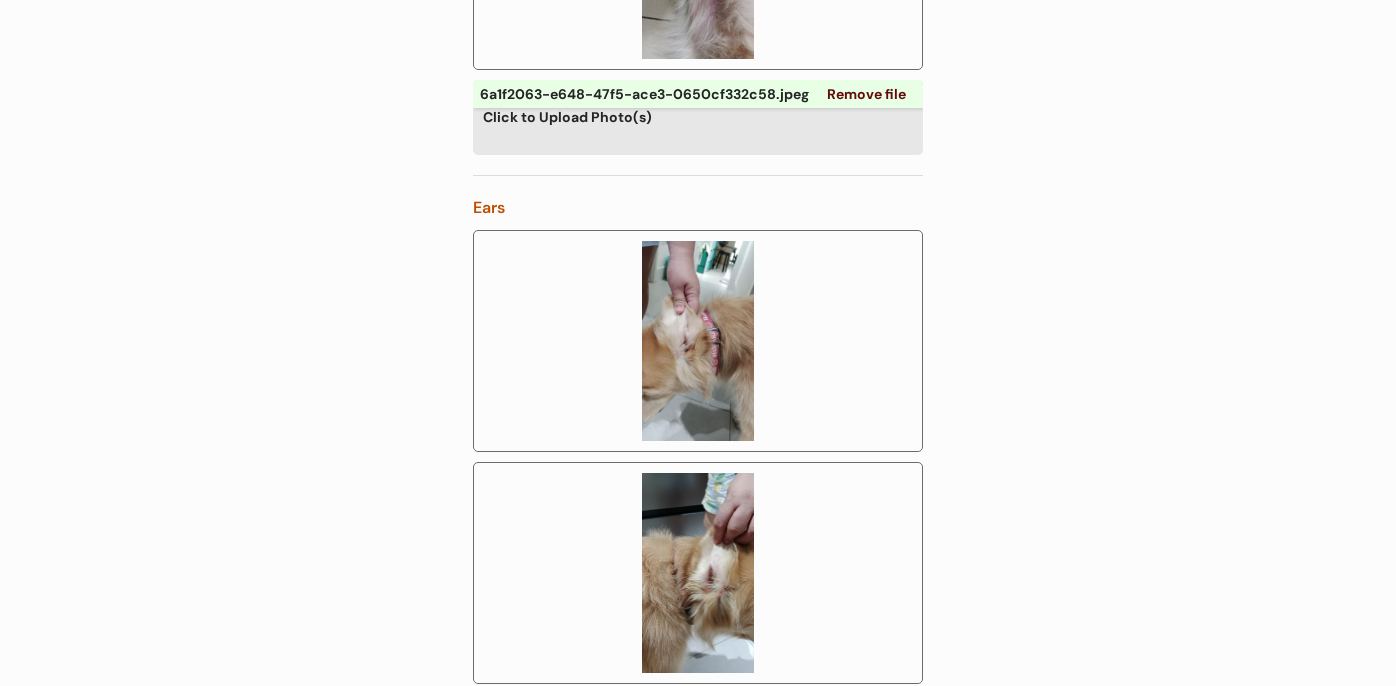scroll, scrollTop: 1490, scrollLeft: 0, axis: vertical 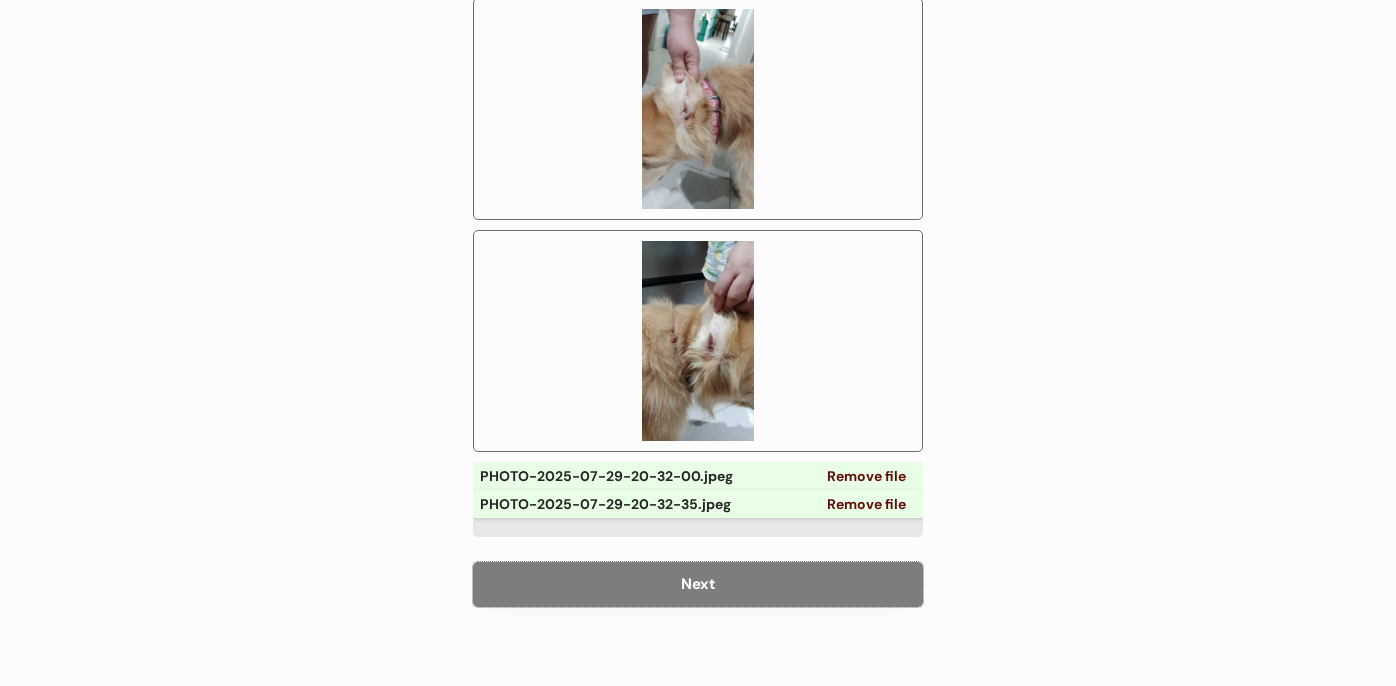 click on "Next" at bounding box center [698, 584] 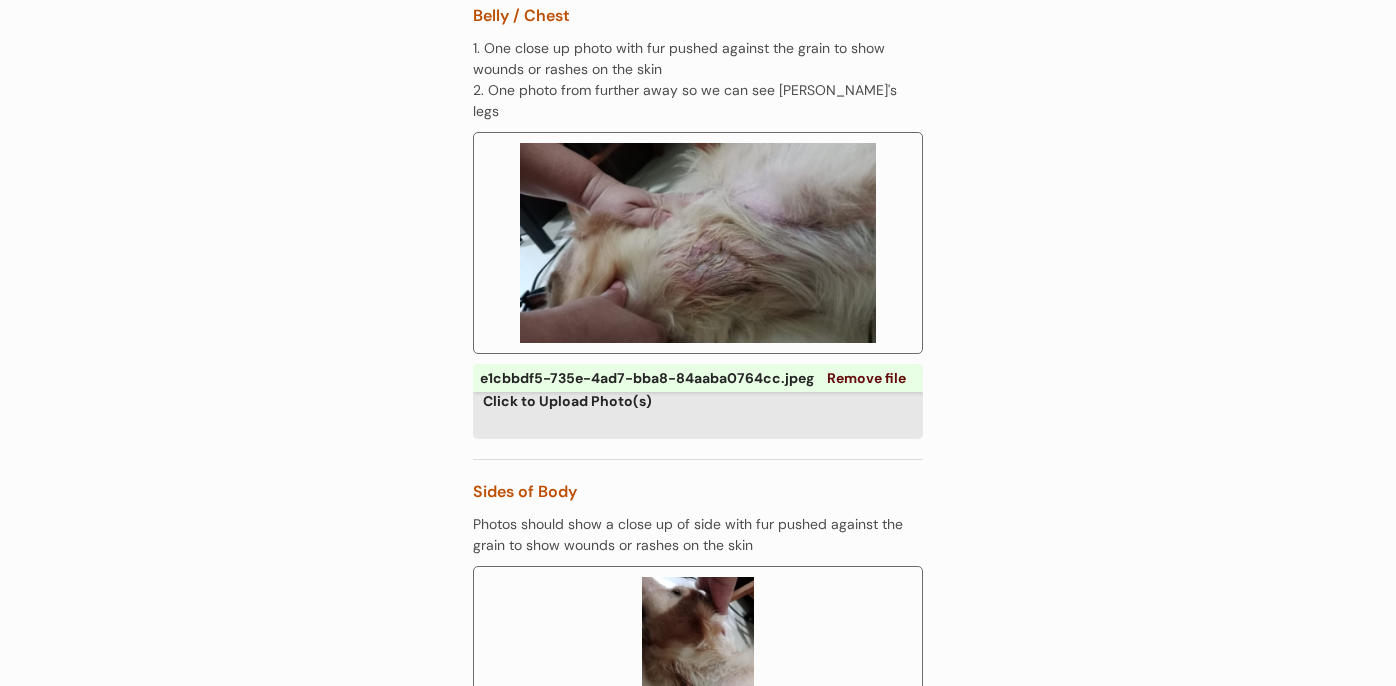 scroll, scrollTop: 543, scrollLeft: 0, axis: vertical 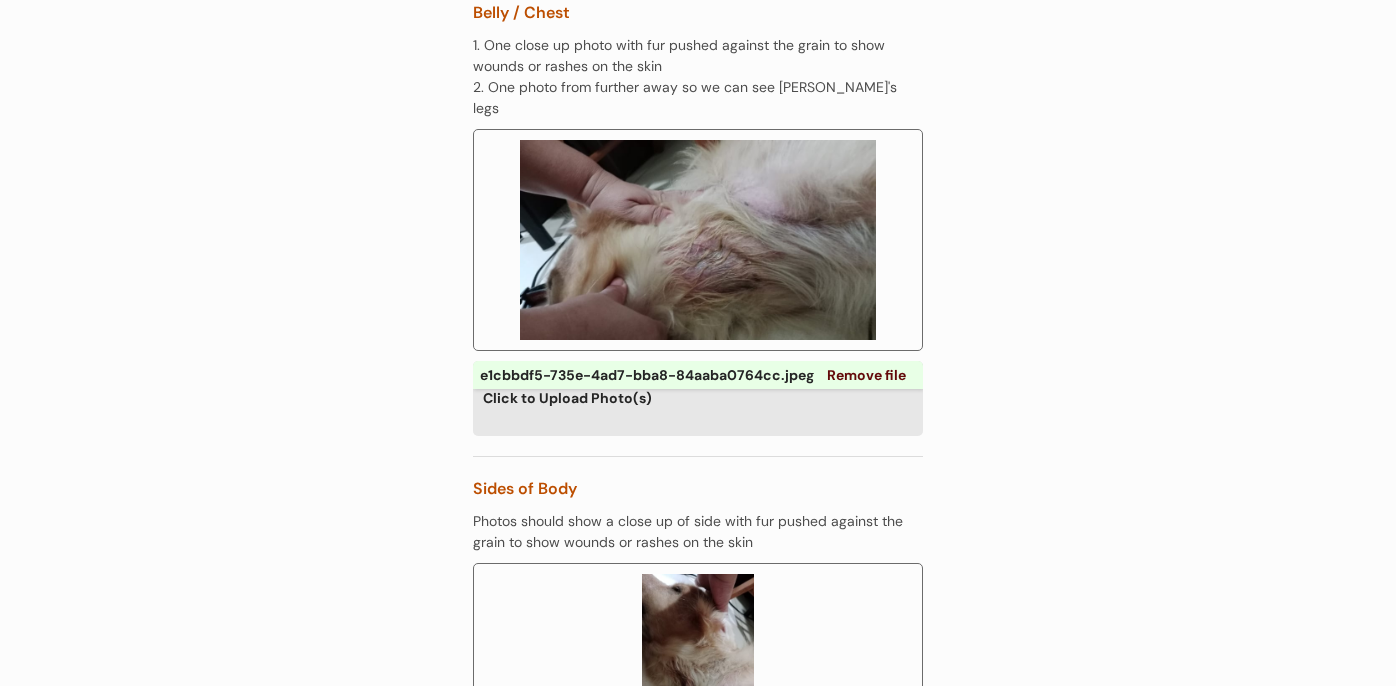 click on "Click to Upload Photo(s)" at bounding box center [698, 397] 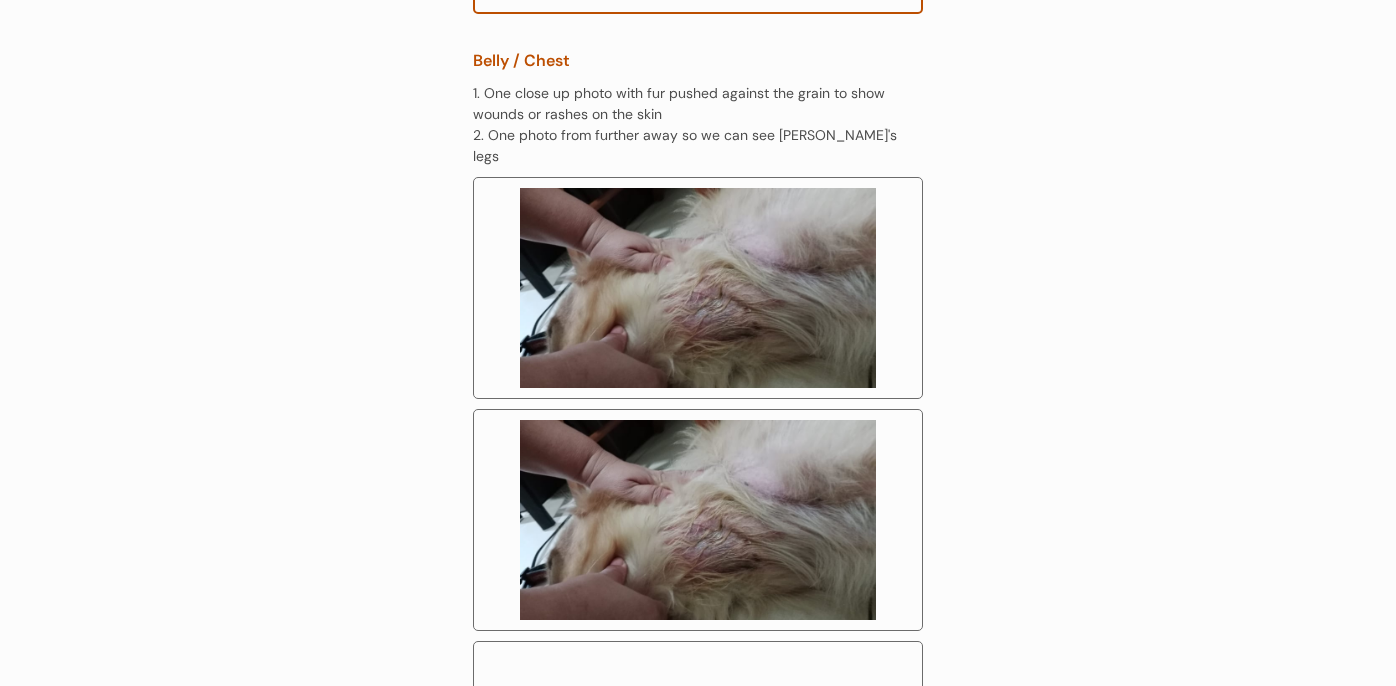 scroll, scrollTop: 334, scrollLeft: 0, axis: vertical 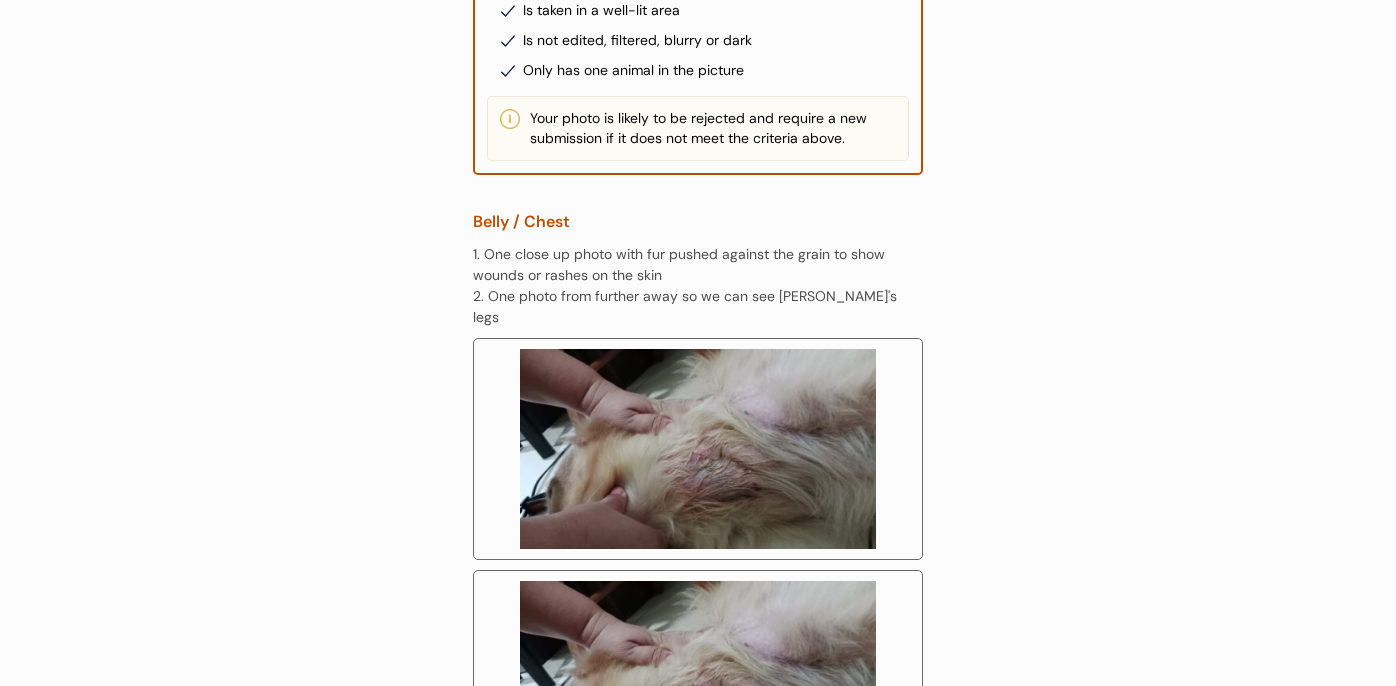 click 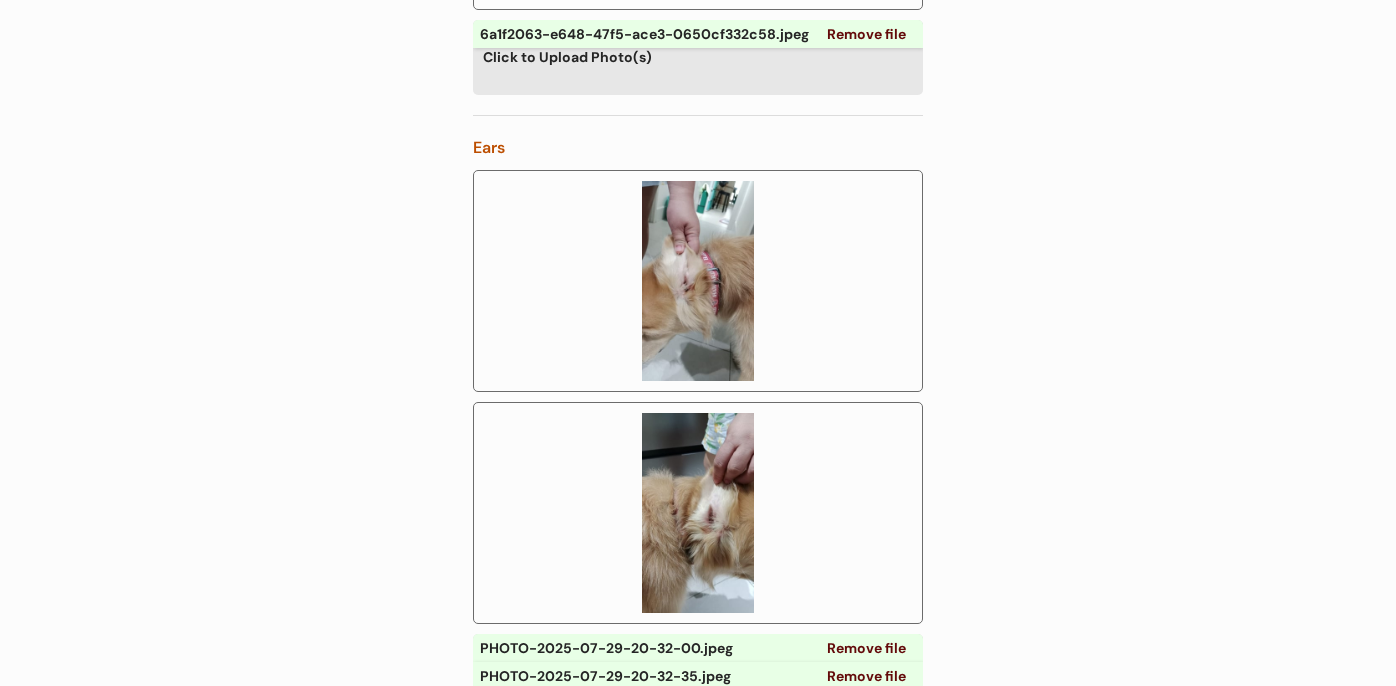 scroll, scrollTop: 1954, scrollLeft: 0, axis: vertical 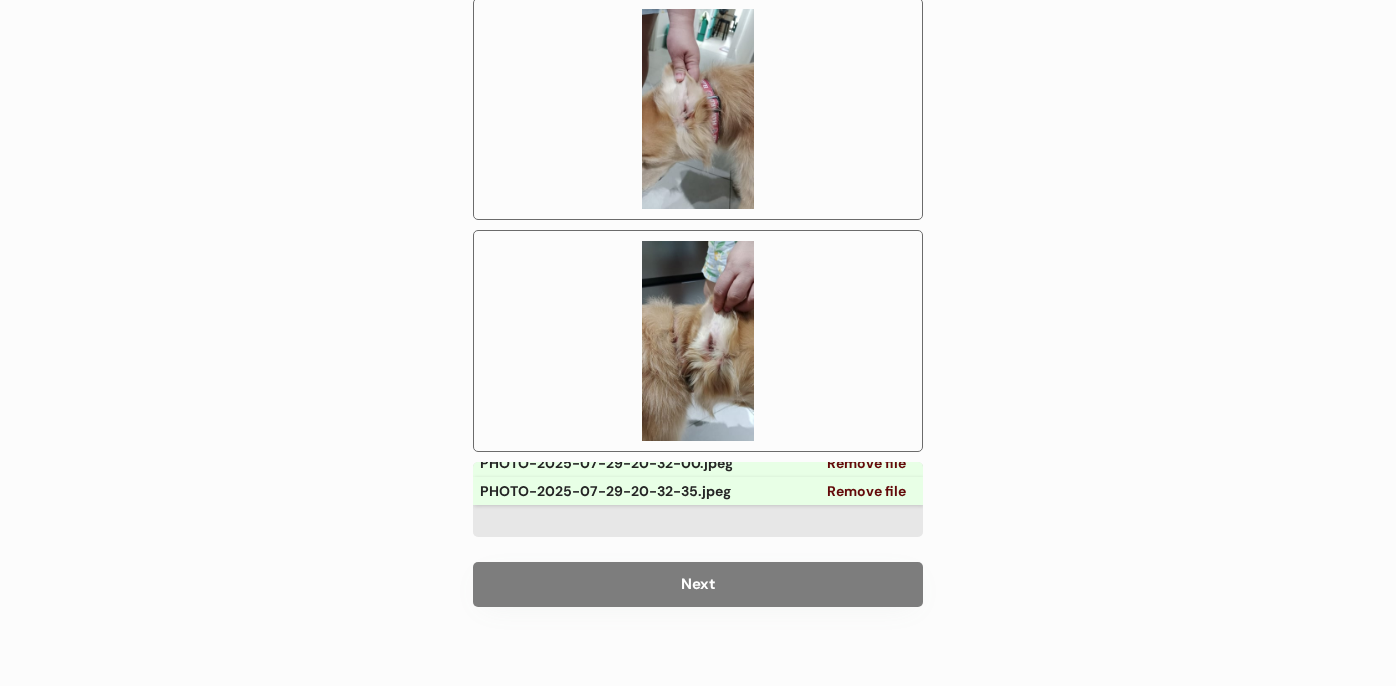 click on "Please upload a photo of each affected area. Chiro's veterinarian will need to see close up pictures of each area where she is currently experiencing problems. Make sure your pet's photo: Is taken in a well-lit area Is not edited, filtered, blurry or dark Only has one animal in the picture Your photo is likely to be rejected and require a new submission if it does not meet the criteria above. Belly / Chest 1. One close up photo with fur pushed against the grain to show wounds or rashes on the skin
2. One photo from further away so we can see Chiro's legs Click to Upload Photo(s)         e1cbbdf5-735e-4ad7-bba8-84aaba0764cc.jpeg      64.7  KiB               ✔    ✘    Remove file         3b82a2a7-75c4-4b62-9511-4e99a7383310.mp4      0.7  MiB               ✔    ✘    Remove file         e1cbbdf5-735e-4ad7-bba8-84aaba0764cc.jpeg      64.7  KiB               ✔    ✘    Remove file Sides of Body Photos should show a close up of side with fur pushed against the grain to show wounds or rashes on the skin" at bounding box center [698, -563] 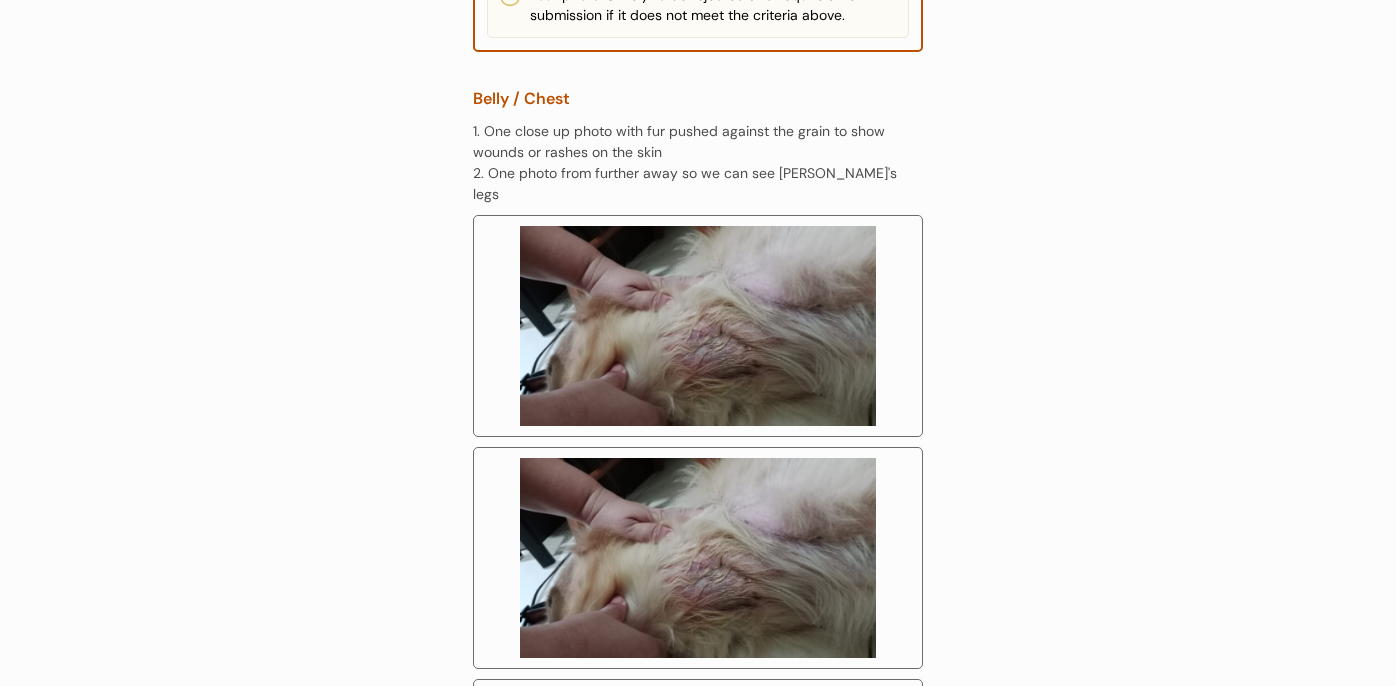 scroll, scrollTop: 825, scrollLeft: 0, axis: vertical 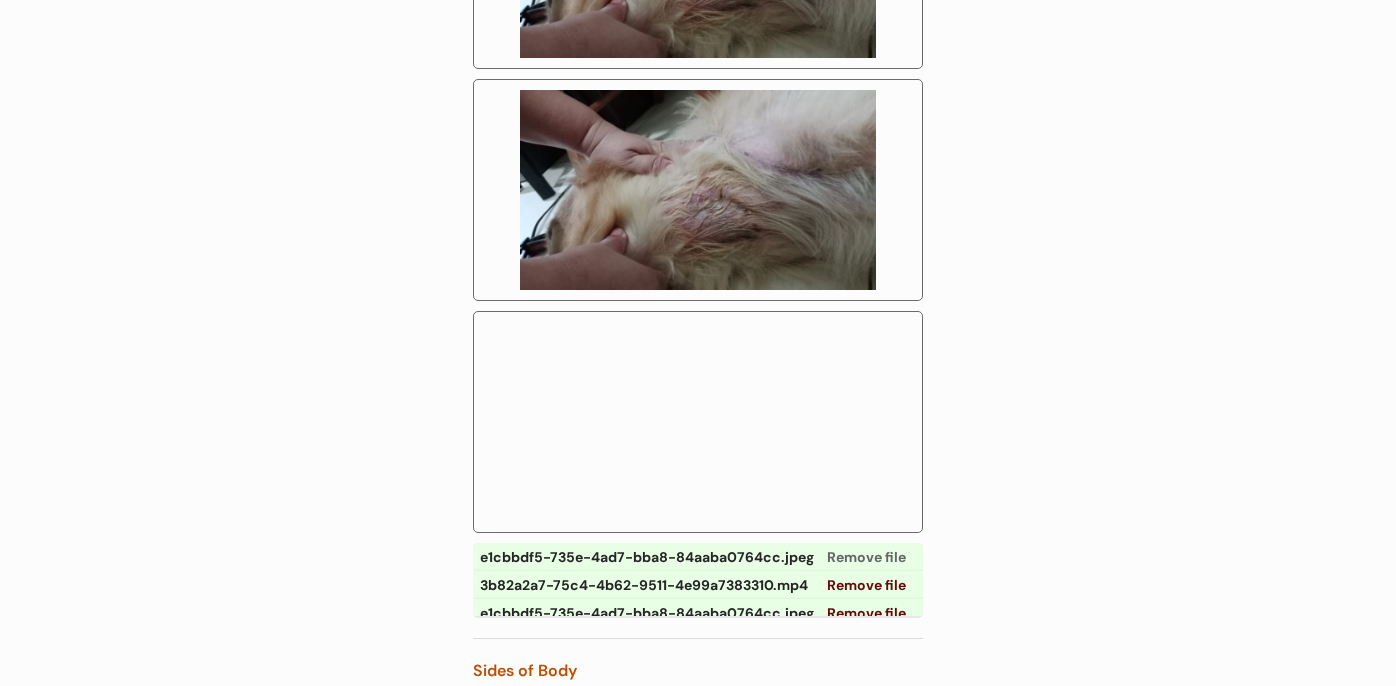 click on "Remove file" at bounding box center [866, 557] 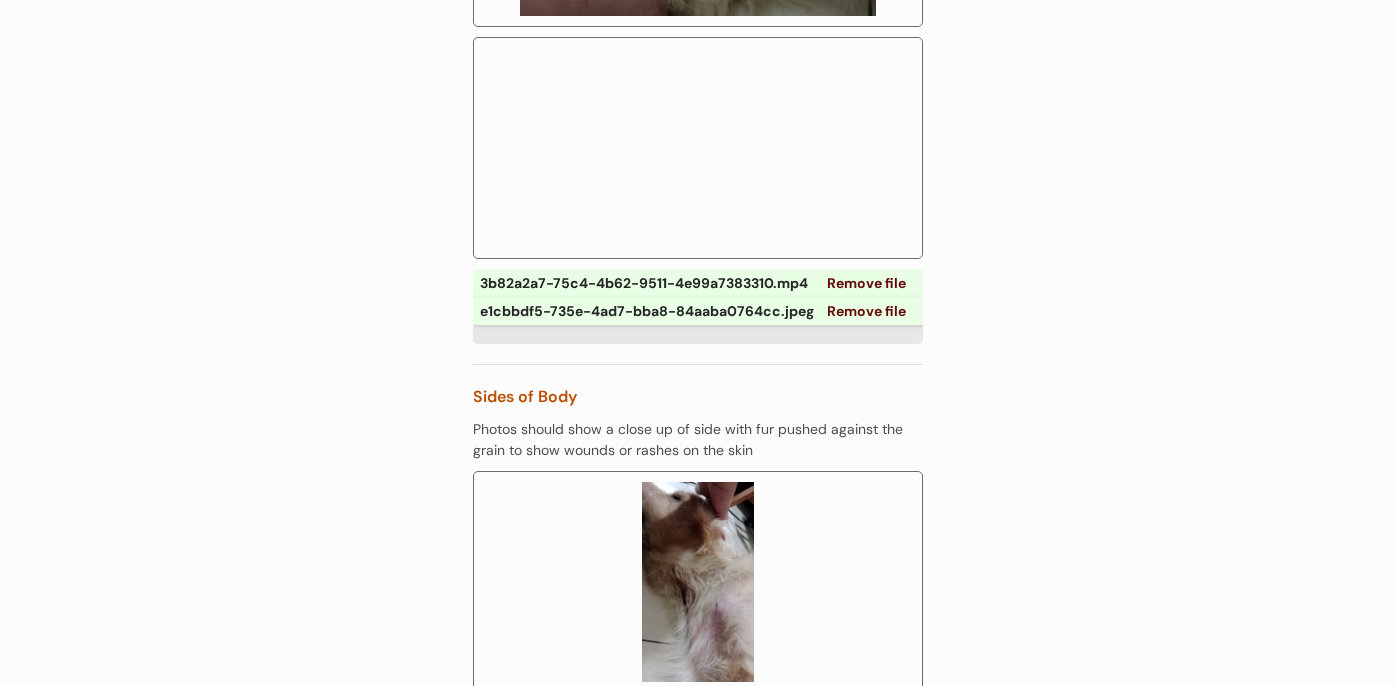 scroll, scrollTop: 872, scrollLeft: 0, axis: vertical 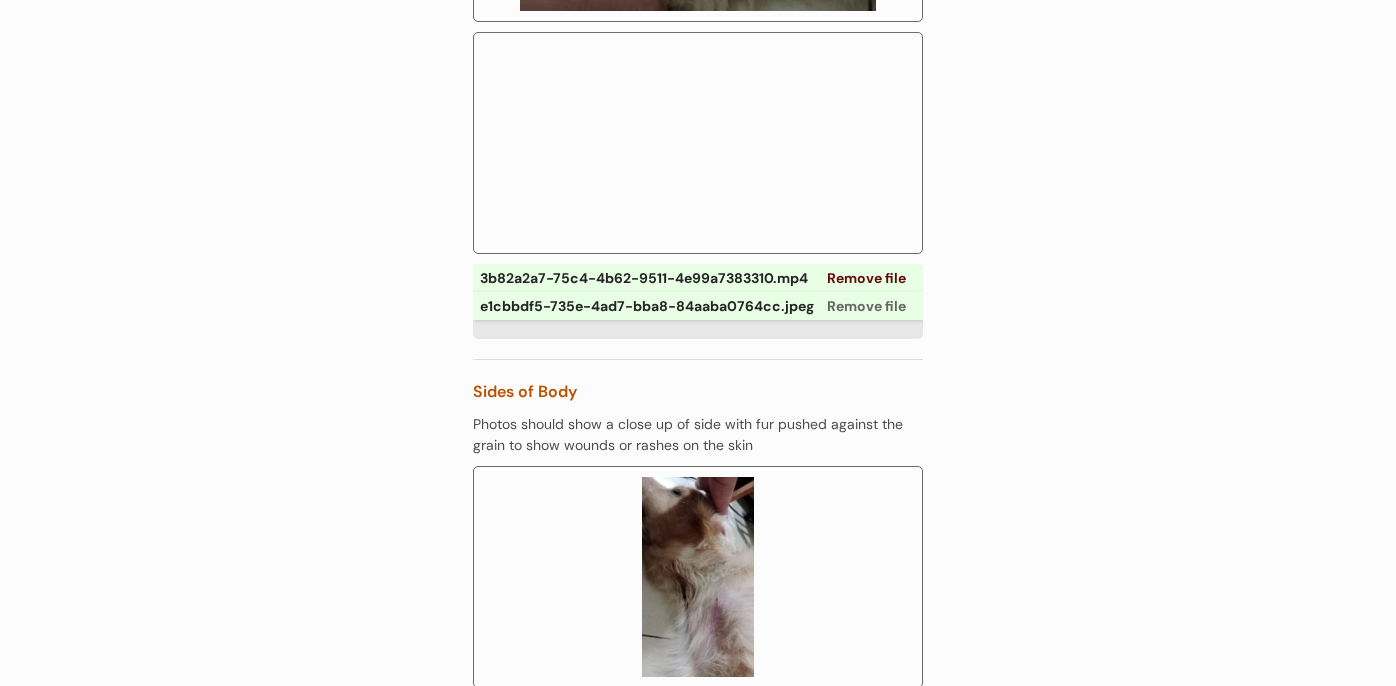 click on "Remove file" at bounding box center [866, 306] 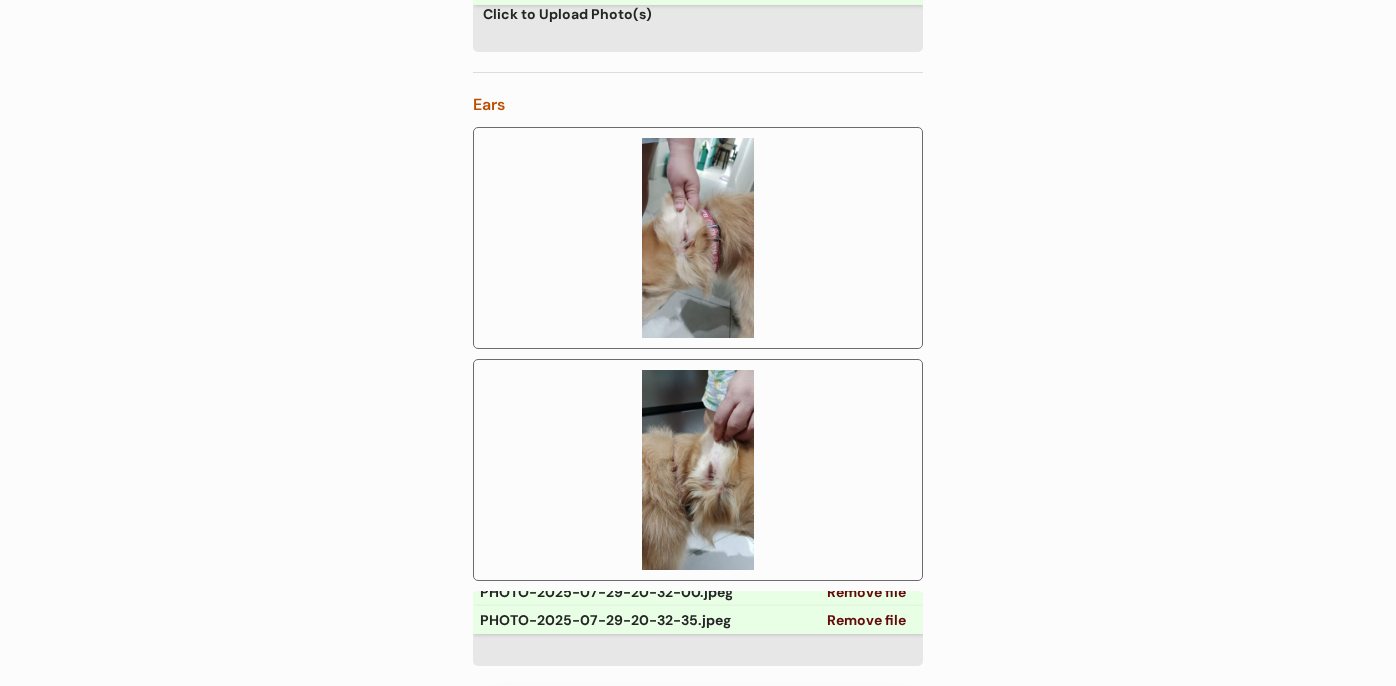 scroll, scrollTop: 1490, scrollLeft: 0, axis: vertical 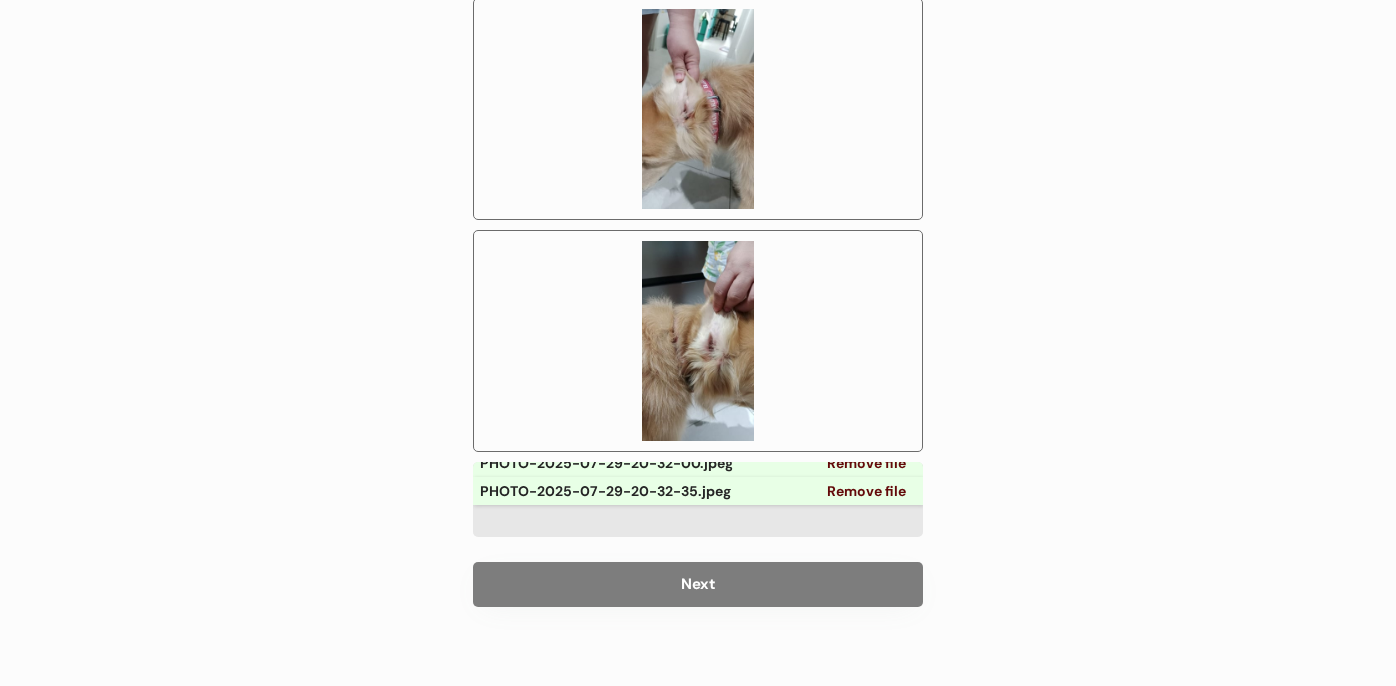click on "Ears Click to Upload Photo(s)         PHOTO-2025-07-29-20-32-00.jpeg      102.4  KiB               ✔    ✘    Remove file         PHOTO-2025-07-29-20-32-35.jpeg      0.1  MiB               ✔    ✘    Remove file" at bounding box center (698, 250) 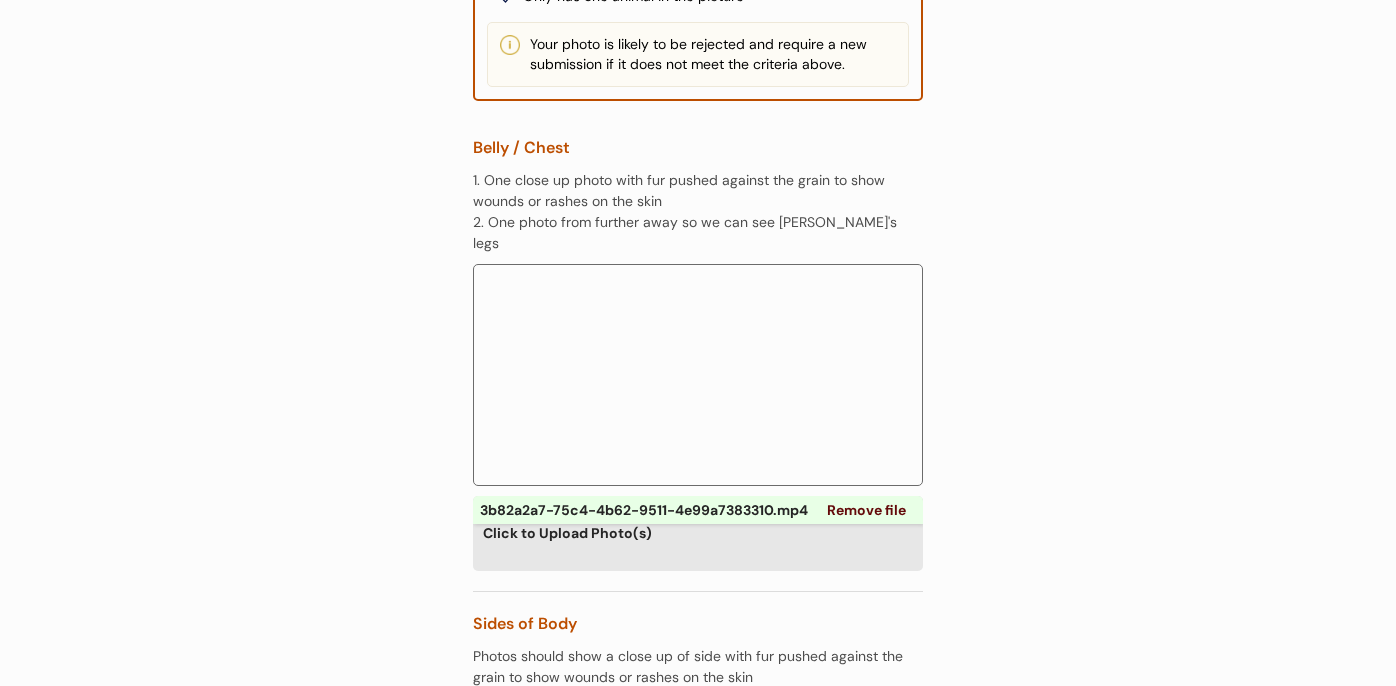 scroll, scrollTop: 503, scrollLeft: 0, axis: vertical 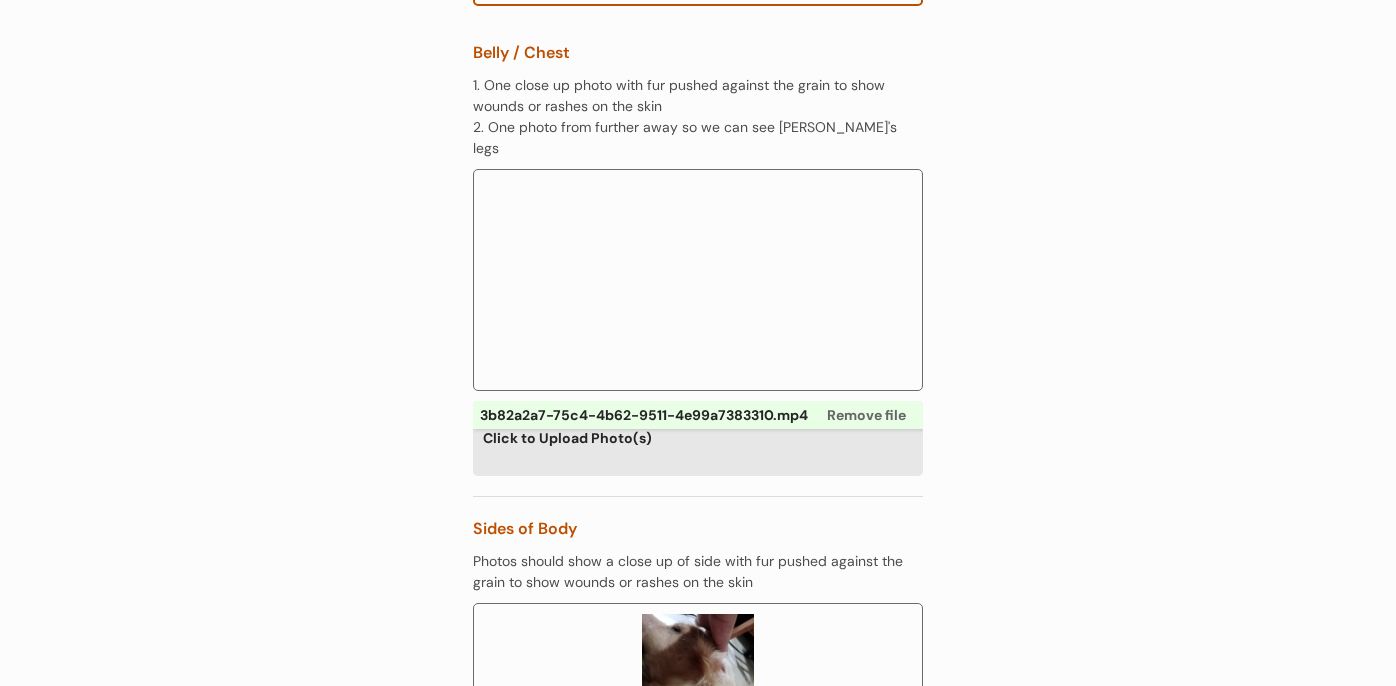 click on "Remove file" at bounding box center (866, 415) 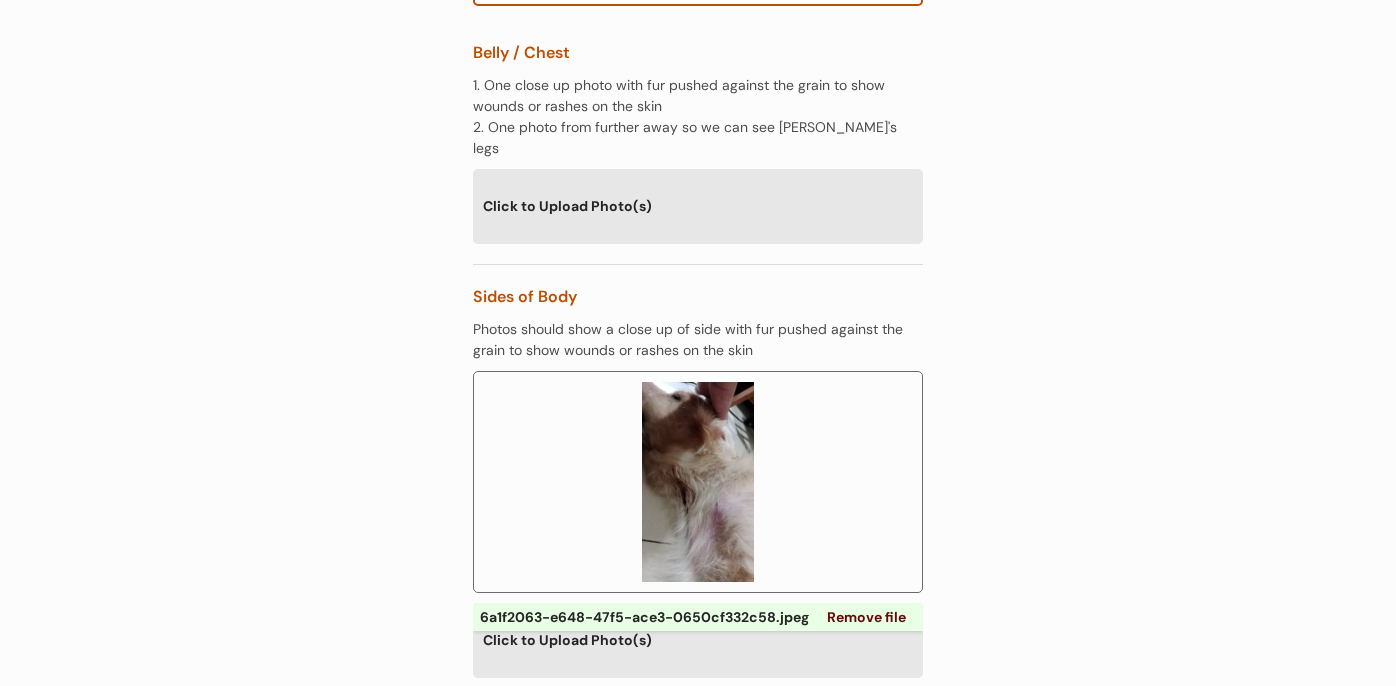 scroll, scrollTop: 1258, scrollLeft: 0, axis: vertical 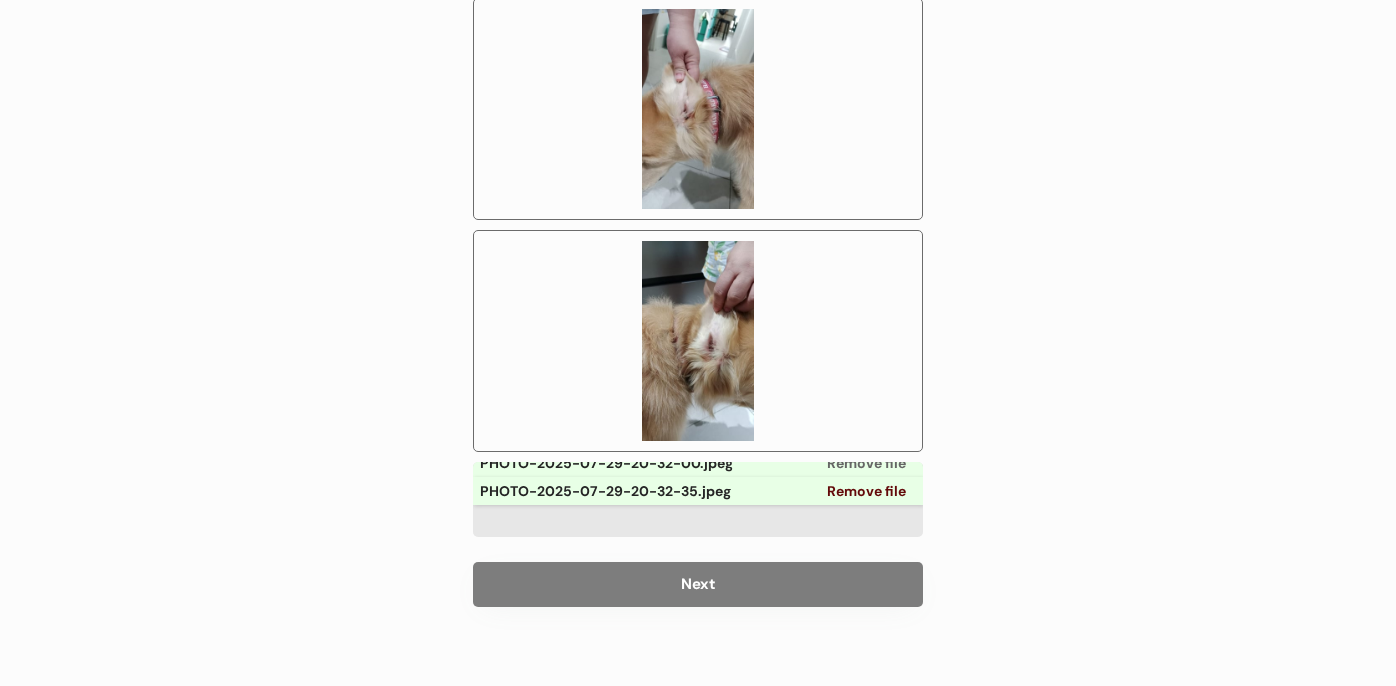 click on "Remove file" at bounding box center [866, 463] 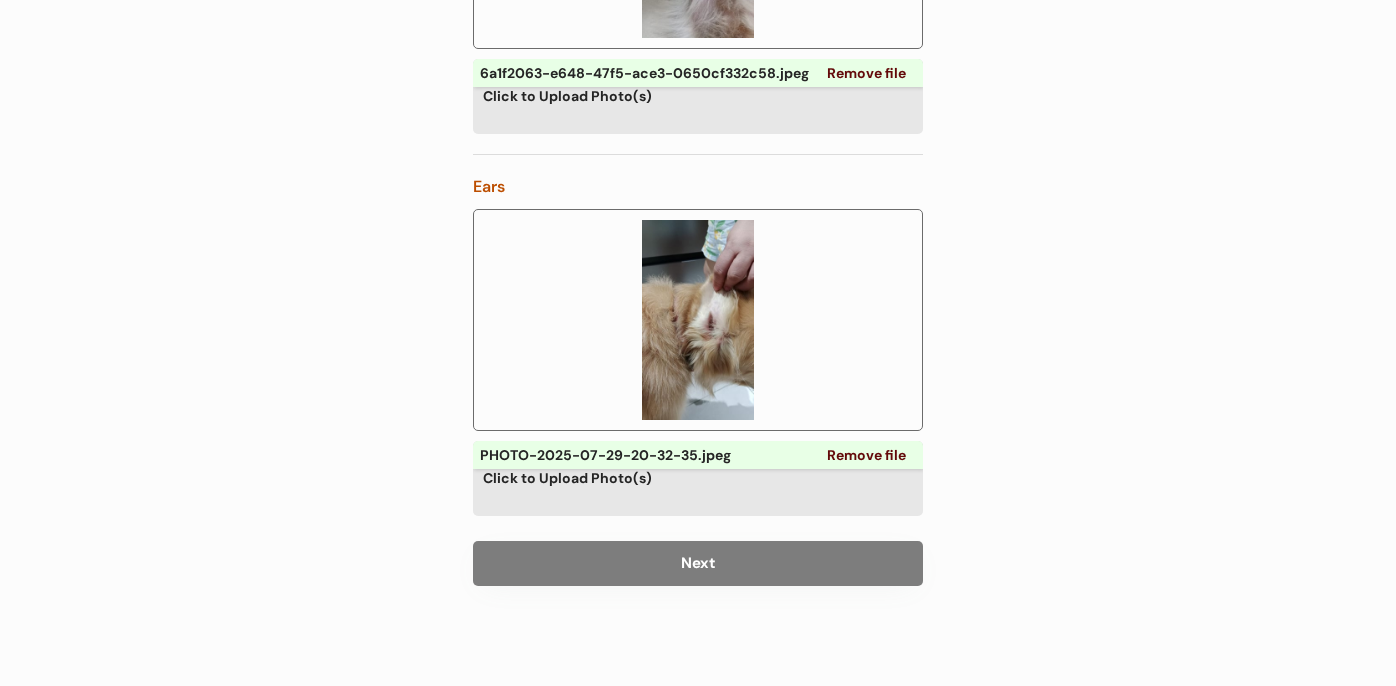 scroll, scrollTop: 0, scrollLeft: 0, axis: both 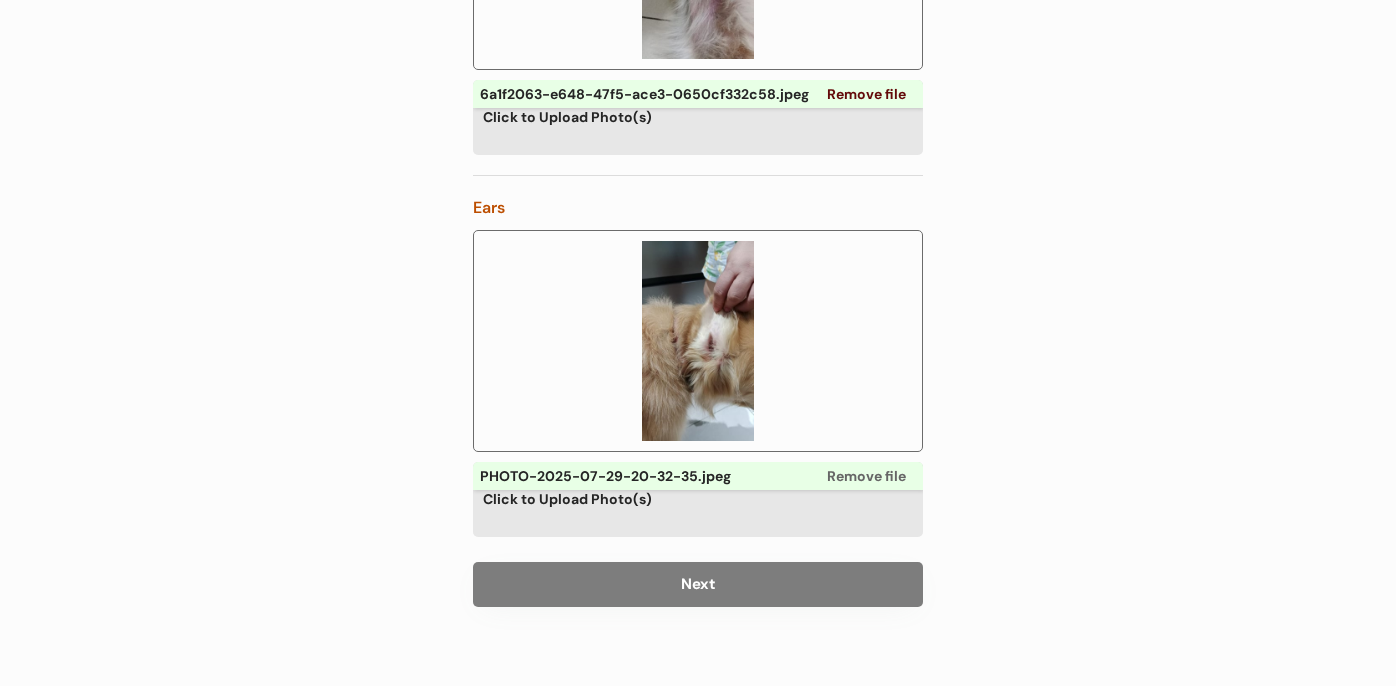 click on "Remove file" at bounding box center (866, 476) 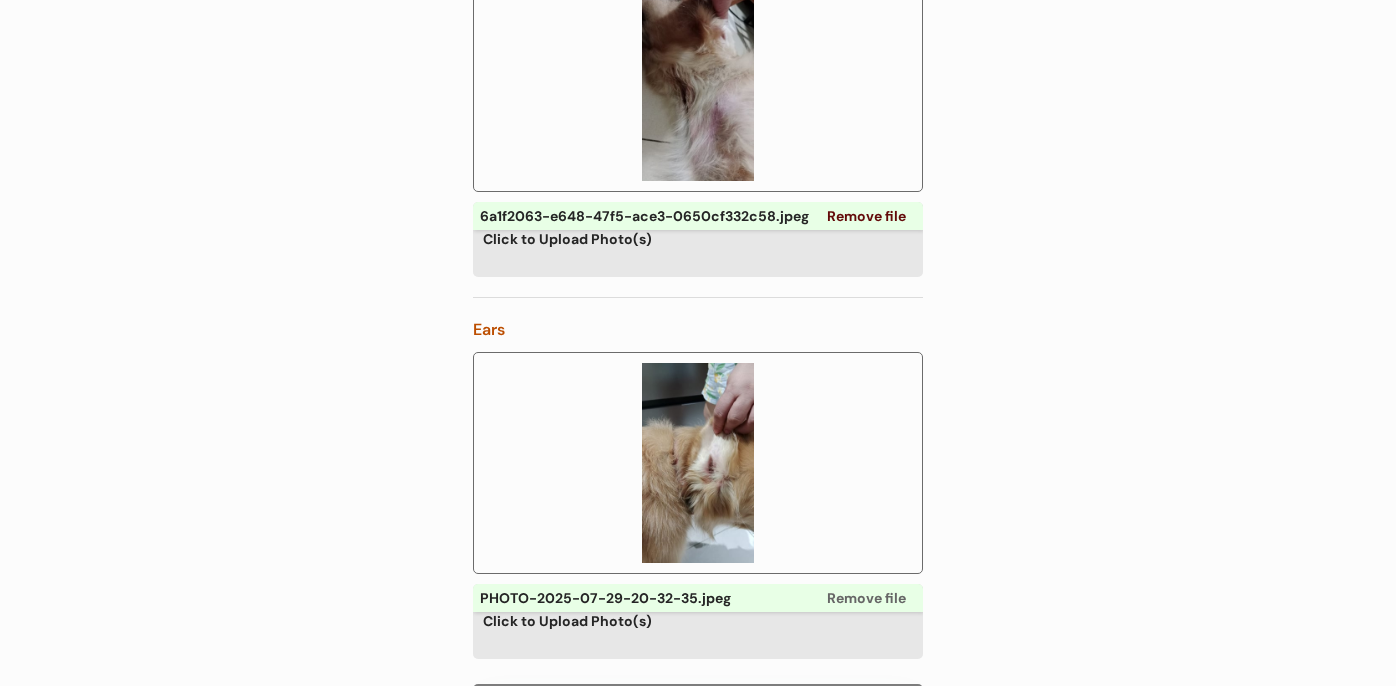 scroll, scrollTop: 794, scrollLeft: 0, axis: vertical 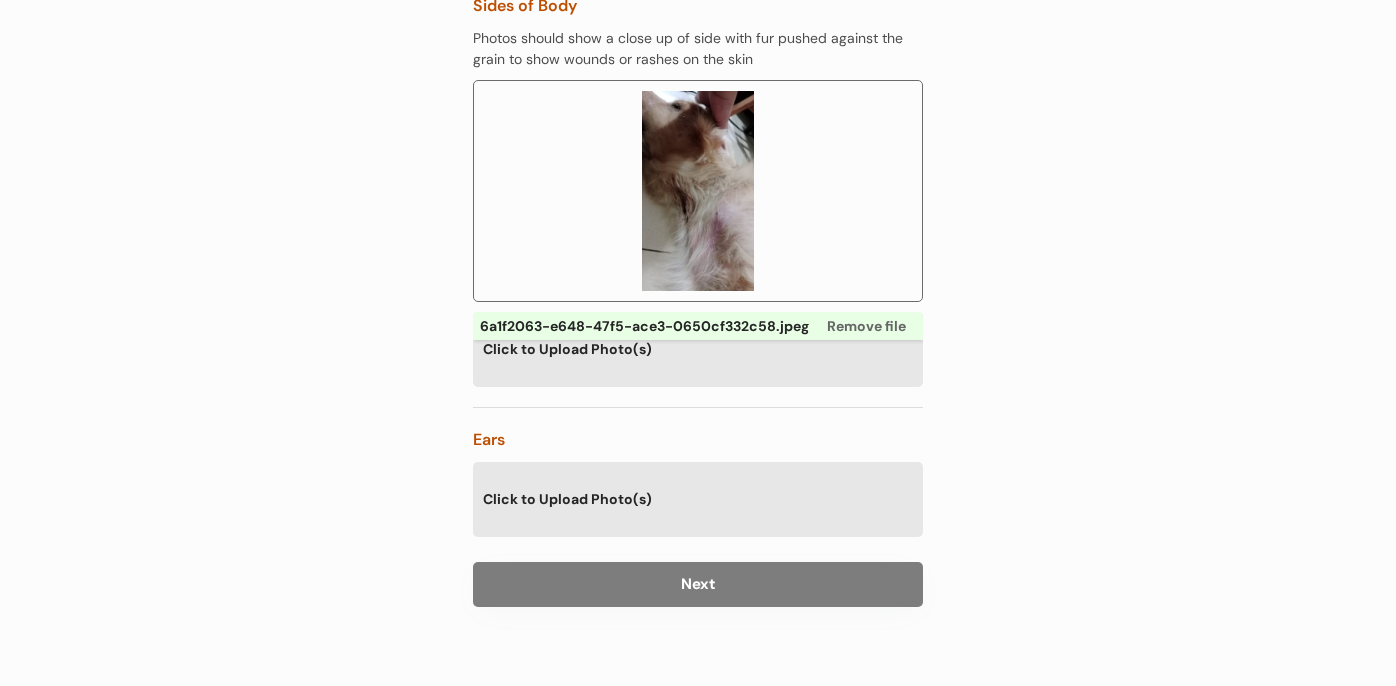 click on "Remove file" at bounding box center (866, 326) 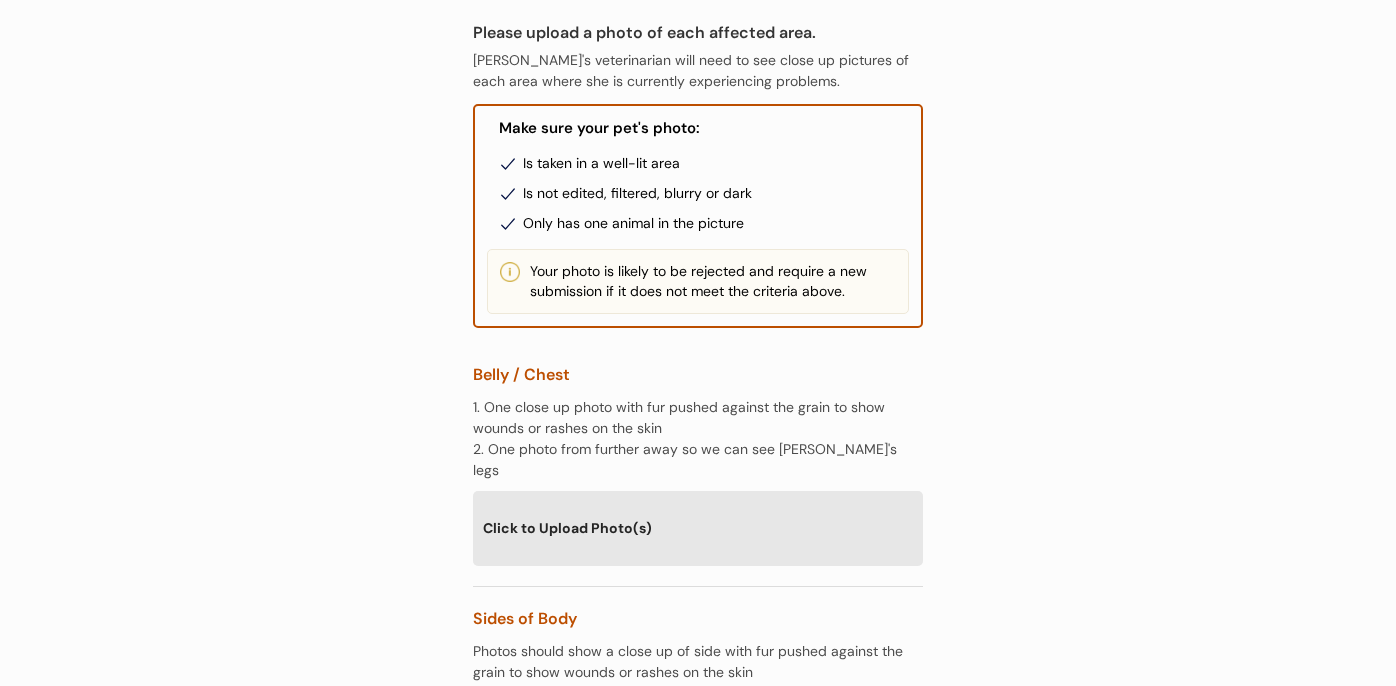 scroll, scrollTop: 182, scrollLeft: 0, axis: vertical 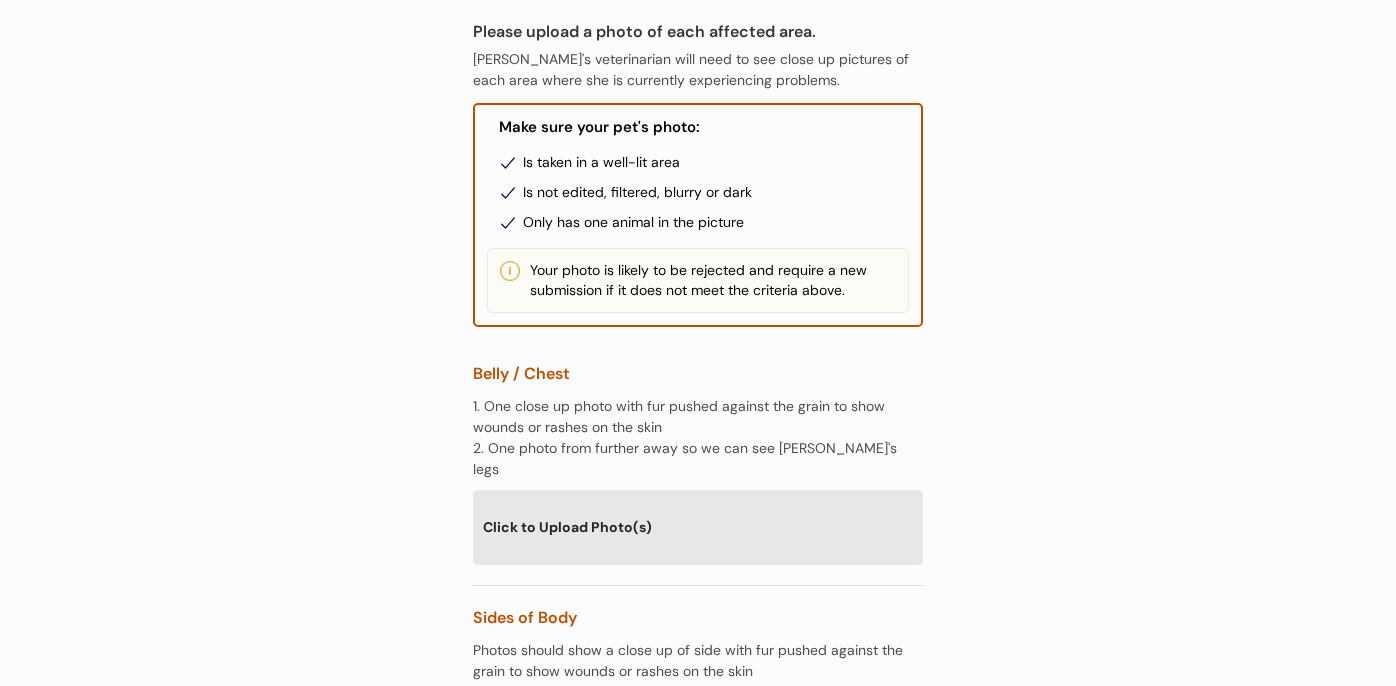 click on "Click to Upload Photo(s)" at bounding box center (698, 526) 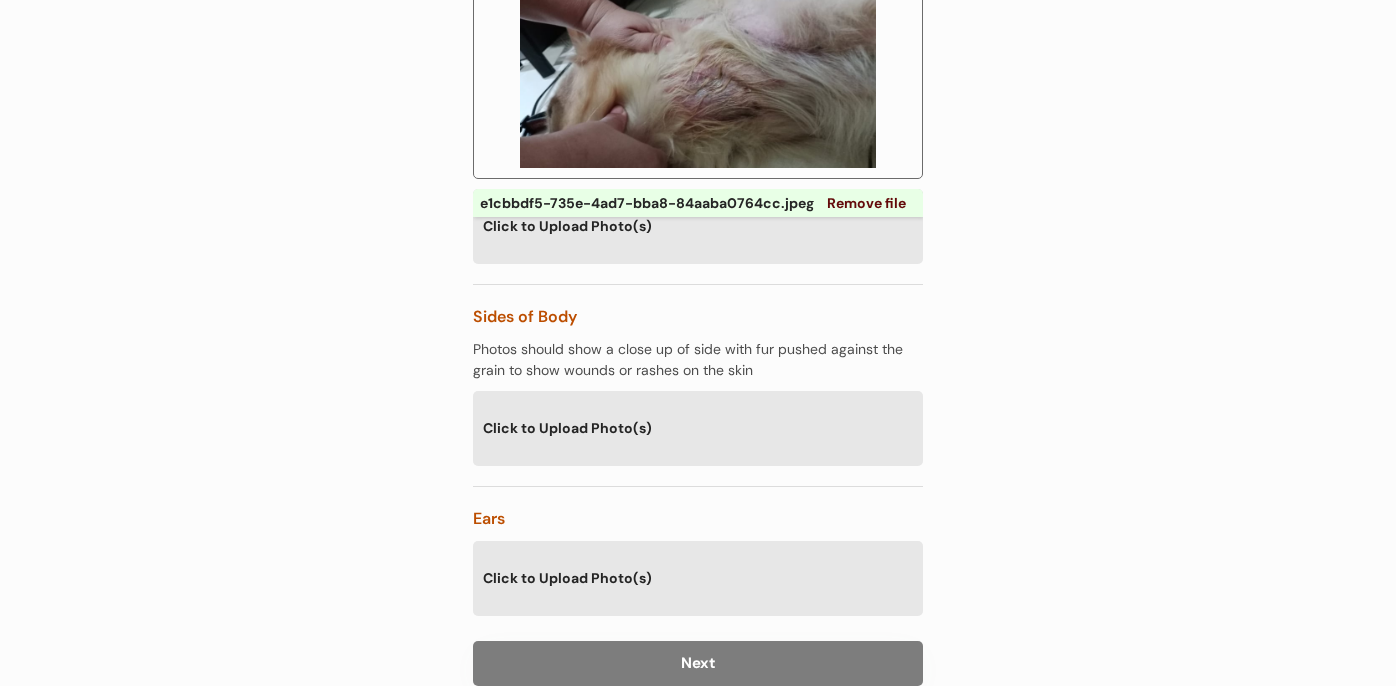 scroll, scrollTop: 722, scrollLeft: 0, axis: vertical 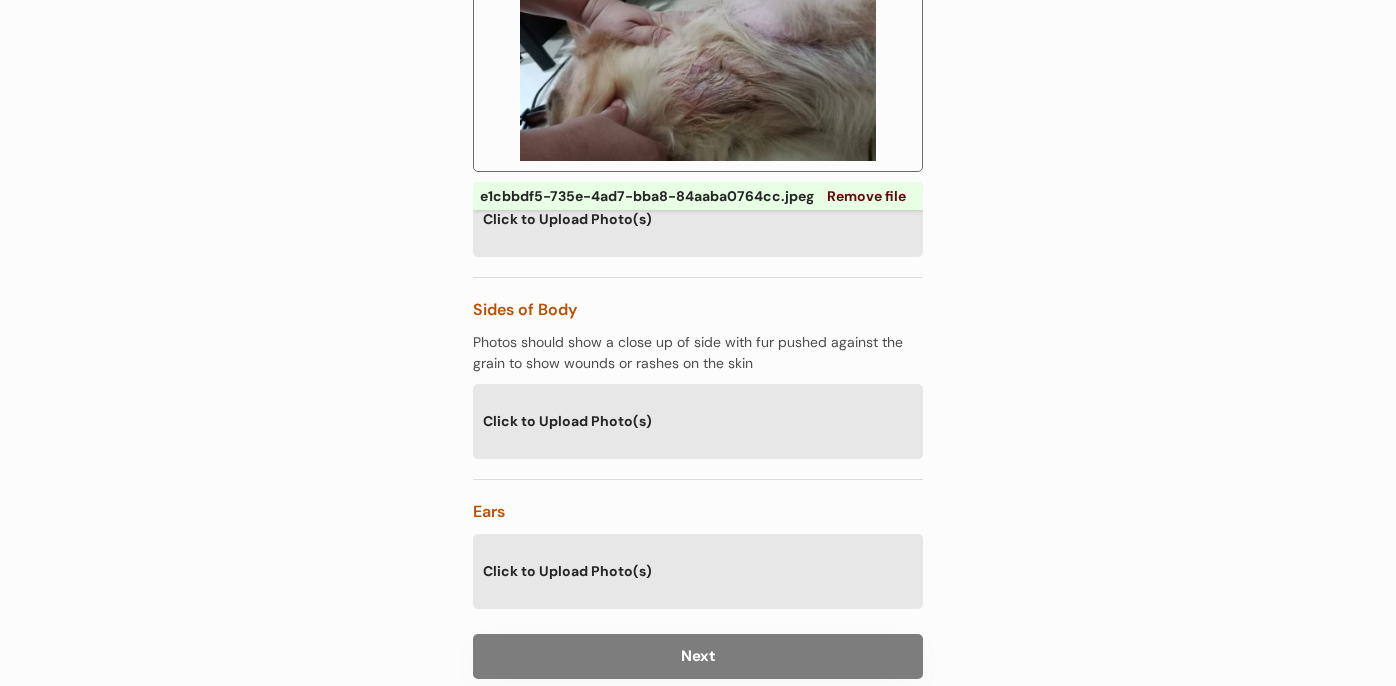 click on "Click to Upload Photo(s)" at bounding box center [698, 420] 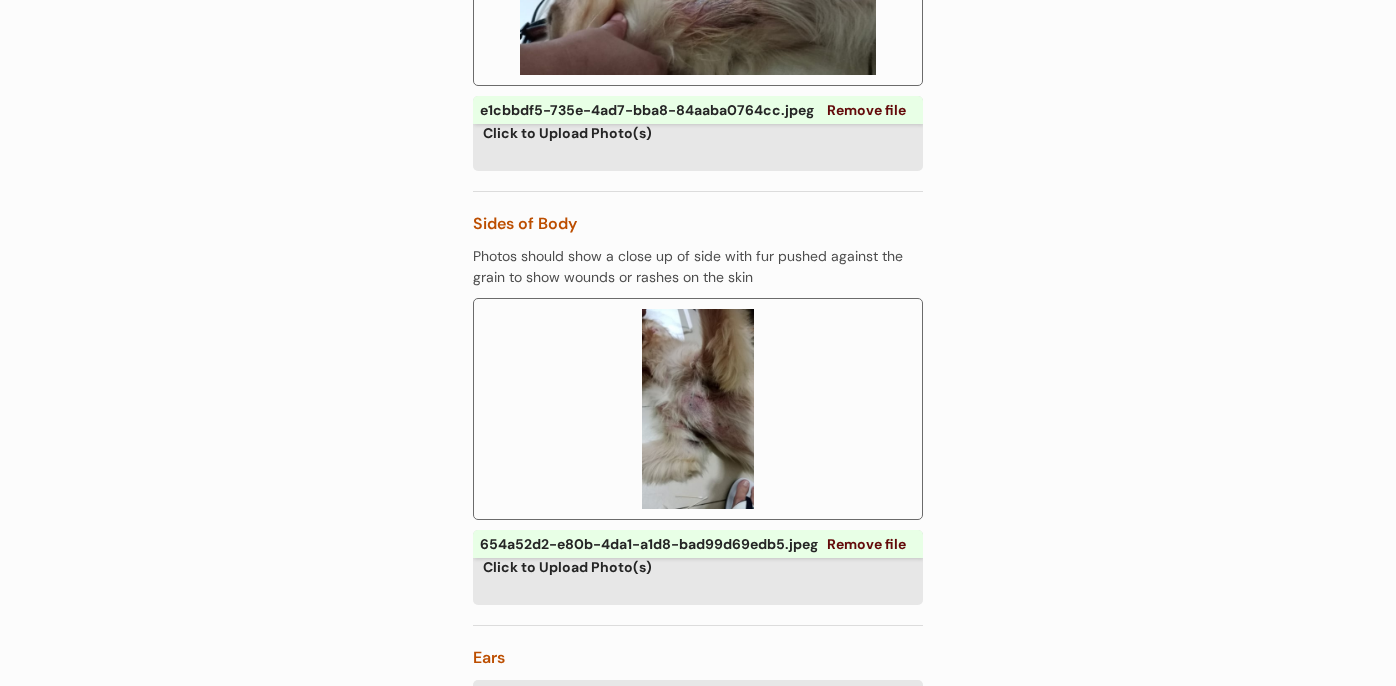 scroll, scrollTop: 1026, scrollLeft: 0, axis: vertical 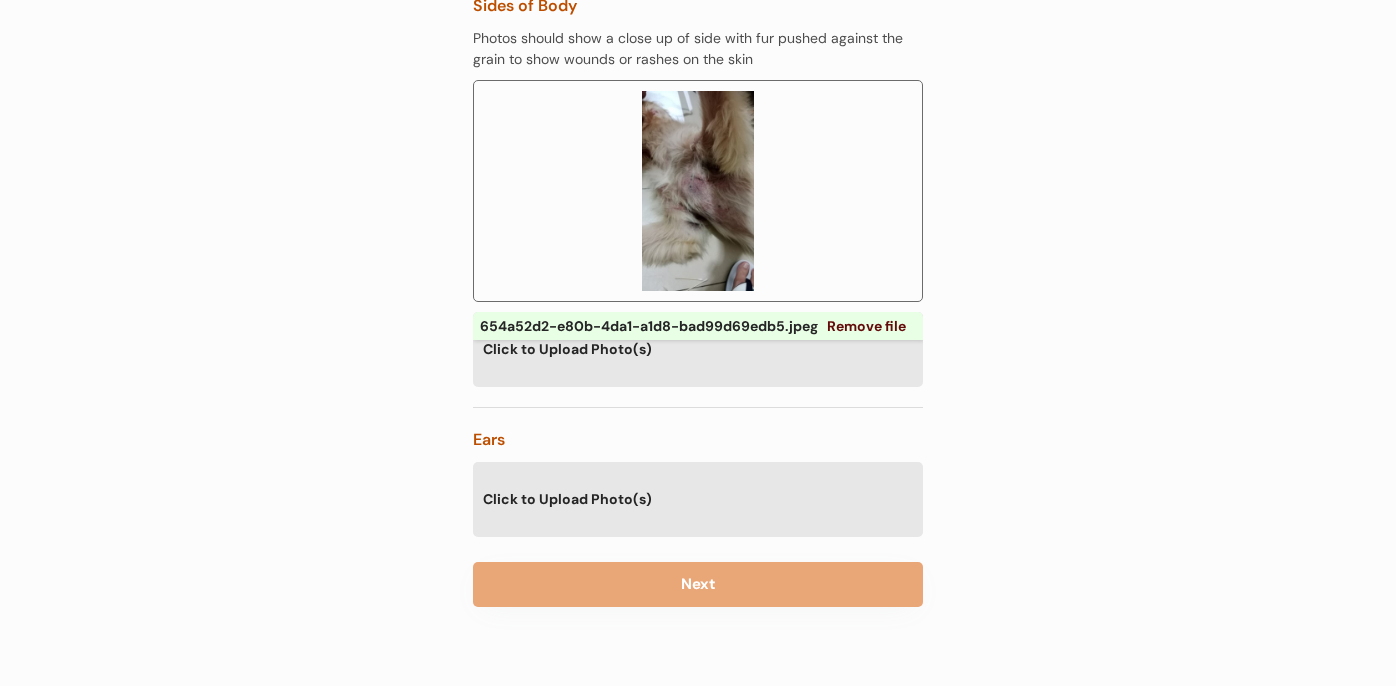 click on "Click to Upload Photo(s)" at bounding box center (698, 498) 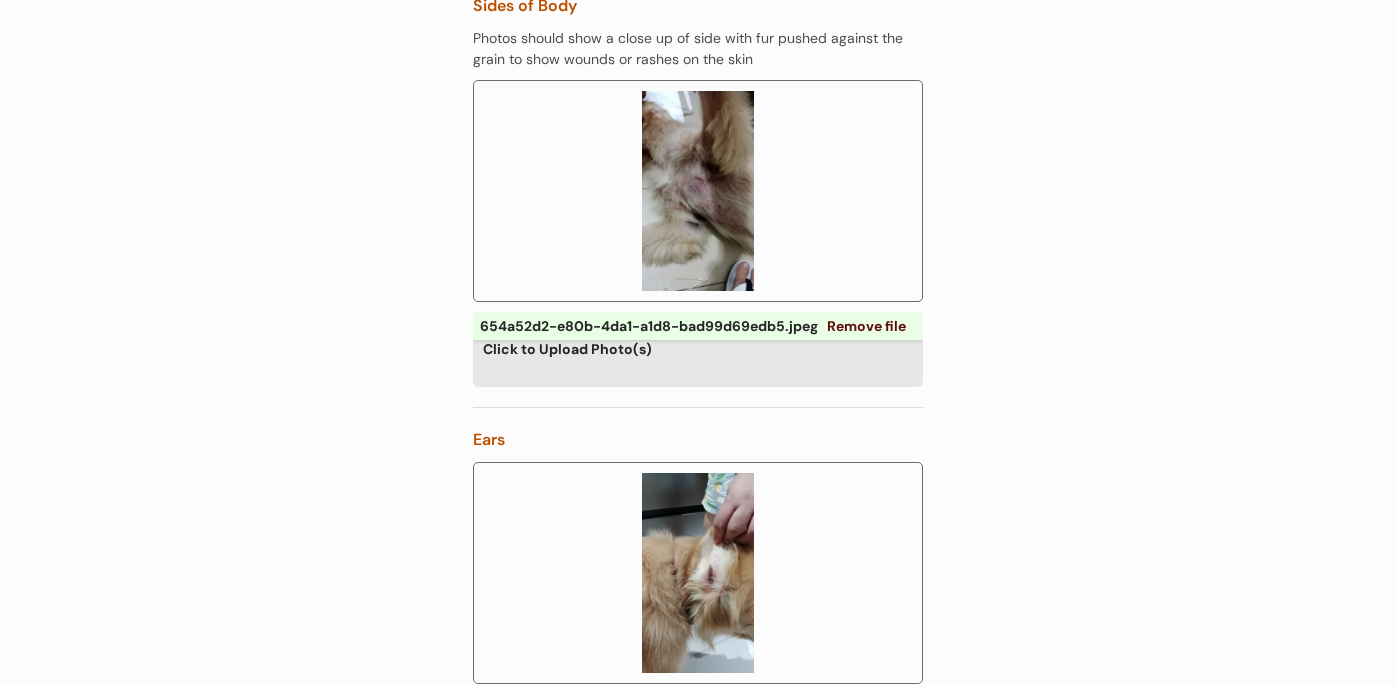 scroll, scrollTop: 1258, scrollLeft: 0, axis: vertical 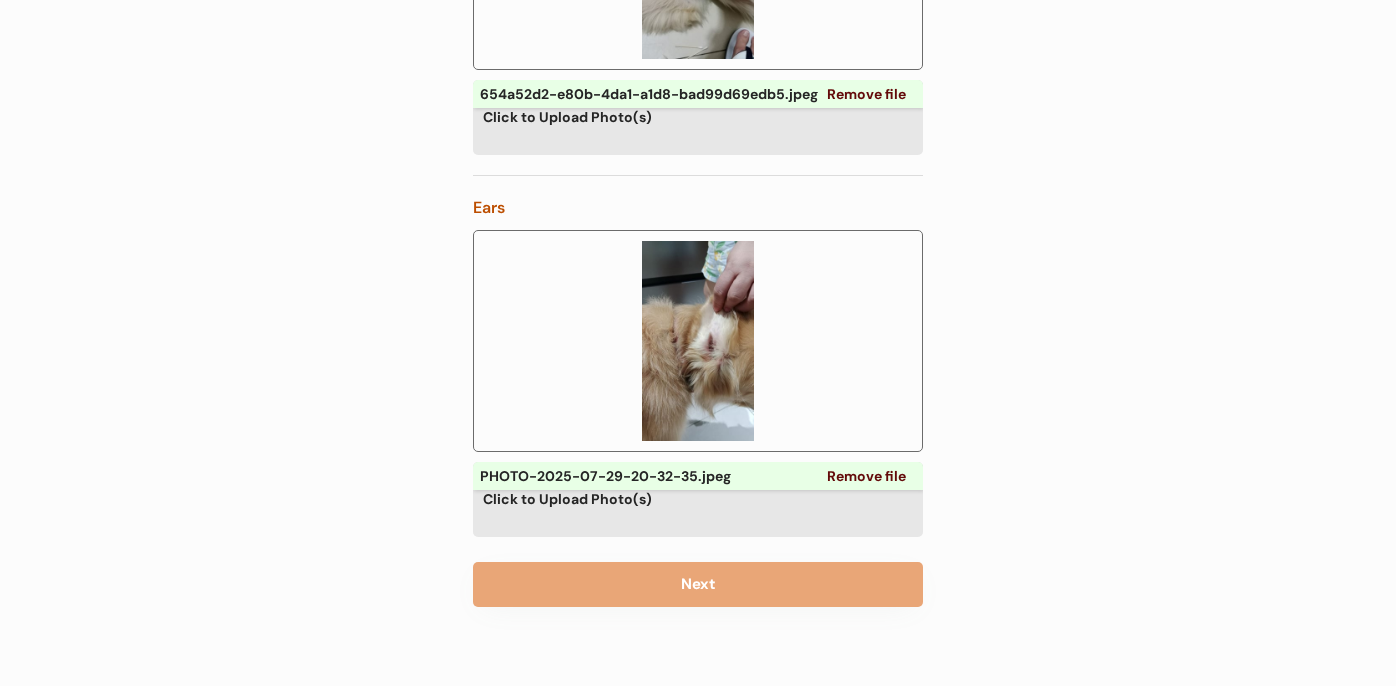 click on "Click to Upload Photo(s)" at bounding box center (698, 498) 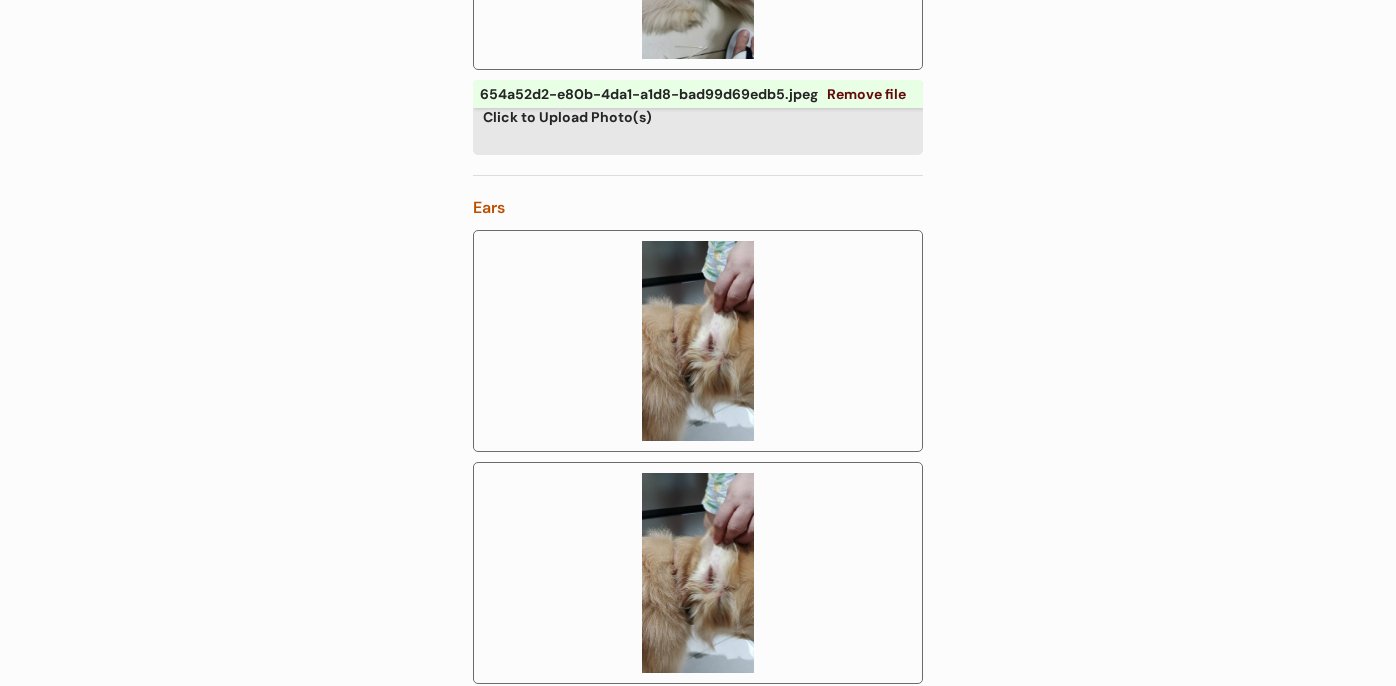 scroll, scrollTop: 1490, scrollLeft: 0, axis: vertical 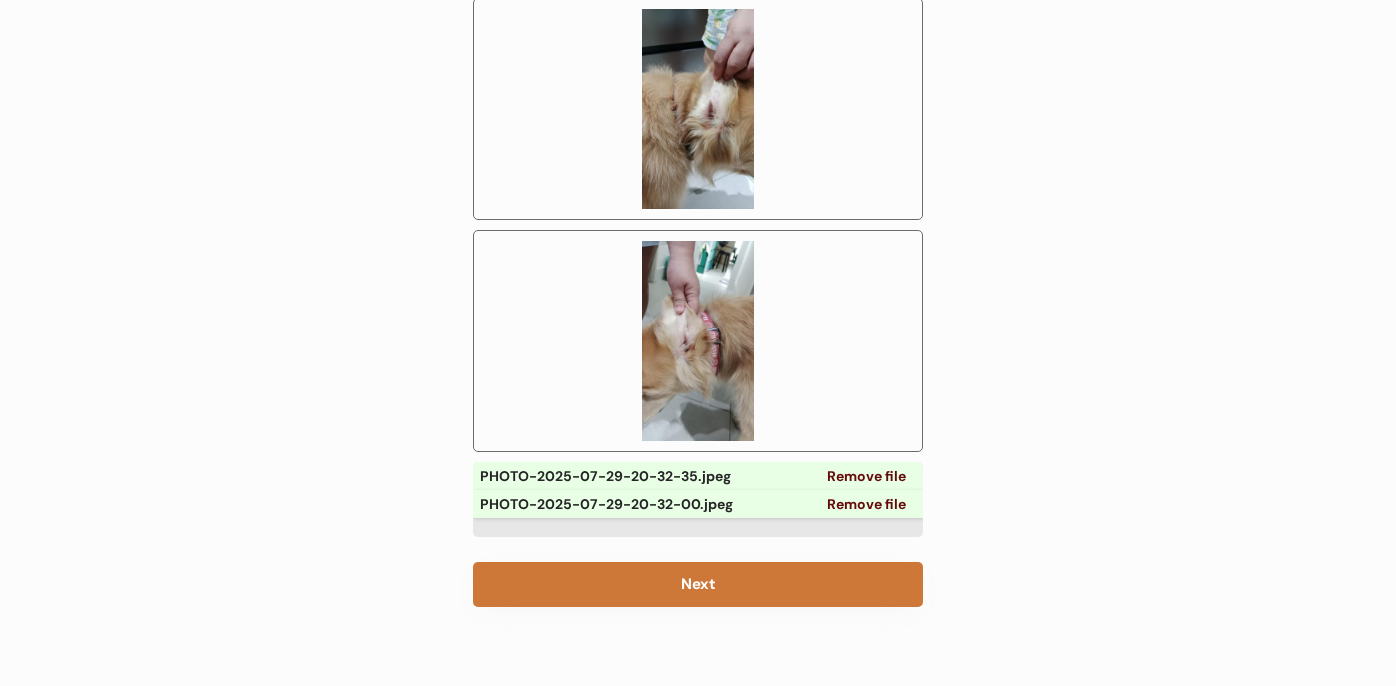 click on "Next" at bounding box center [698, 584] 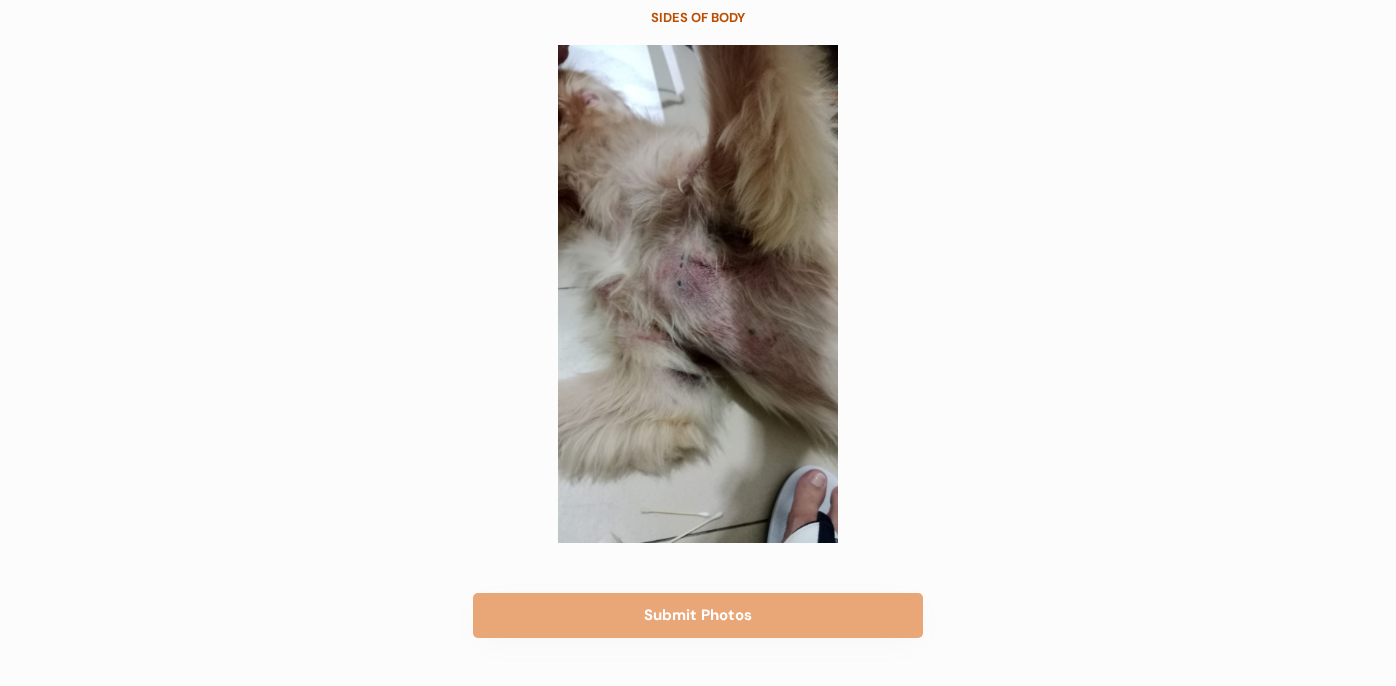 scroll, scrollTop: 2285, scrollLeft: 0, axis: vertical 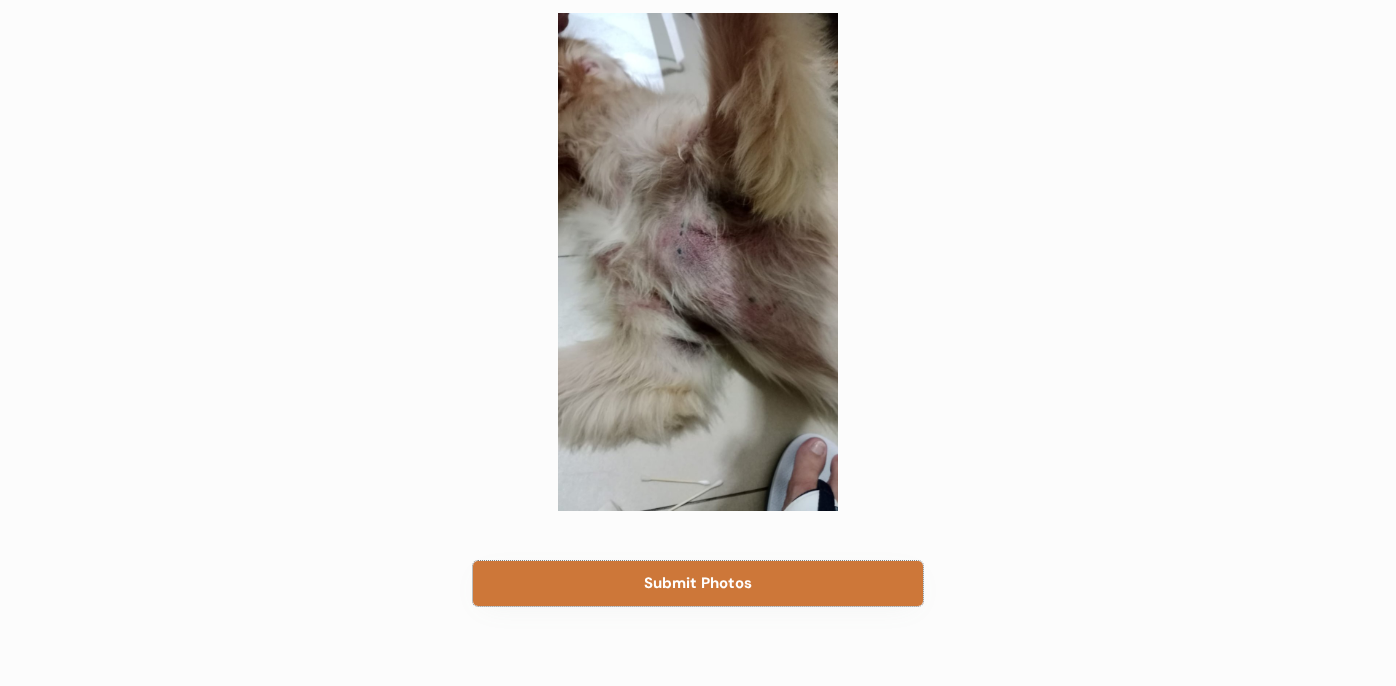 click on "Submit Photos" at bounding box center [698, 583] 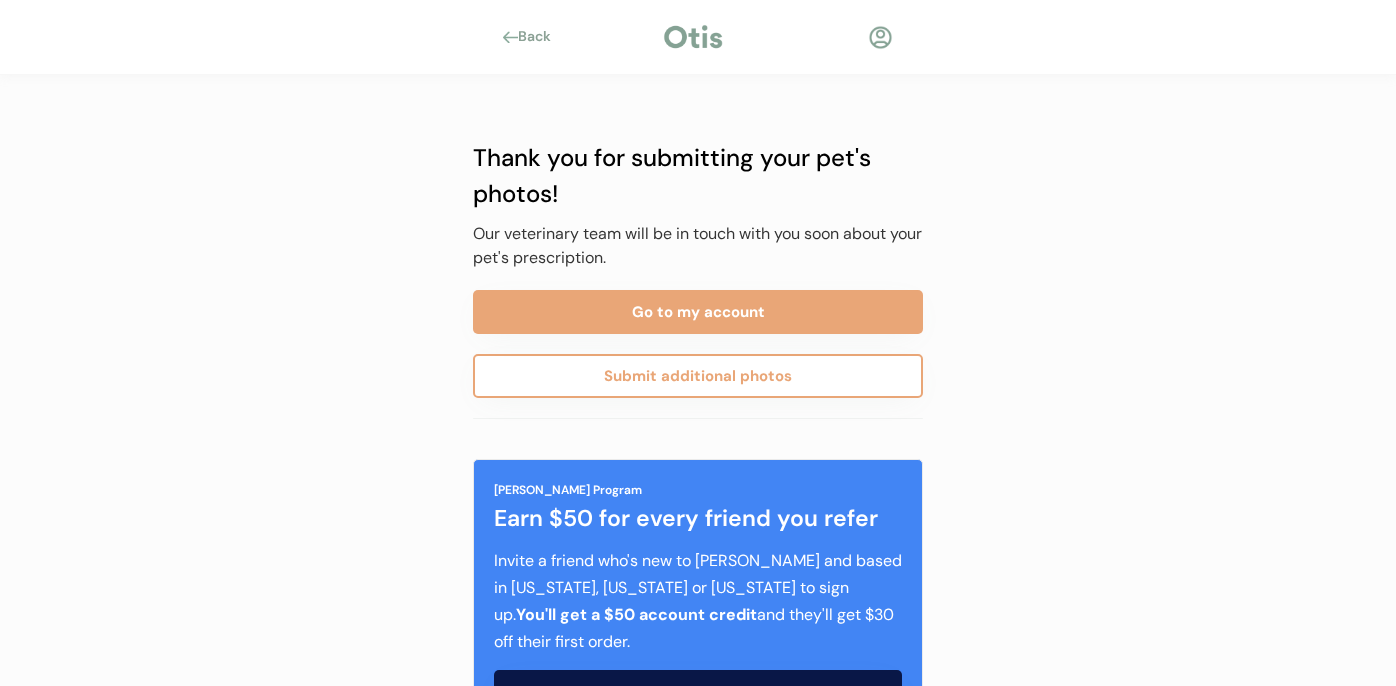 scroll, scrollTop: 0, scrollLeft: 0, axis: both 